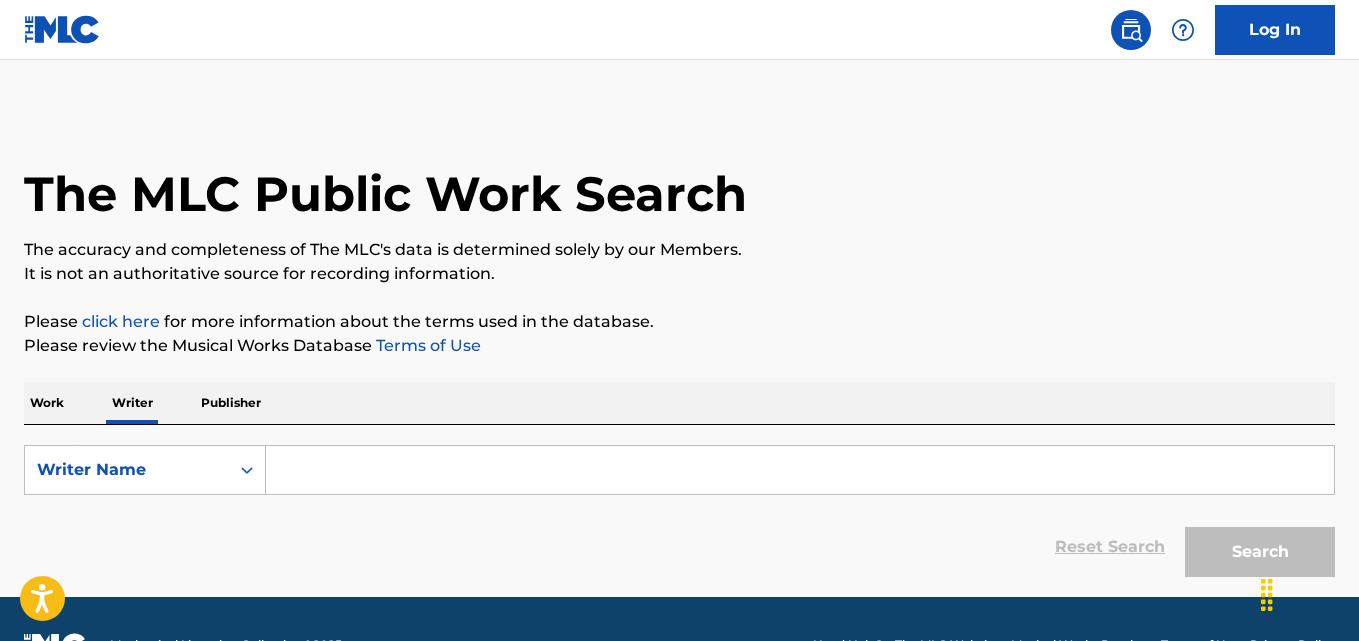 scroll, scrollTop: 0, scrollLeft: 0, axis: both 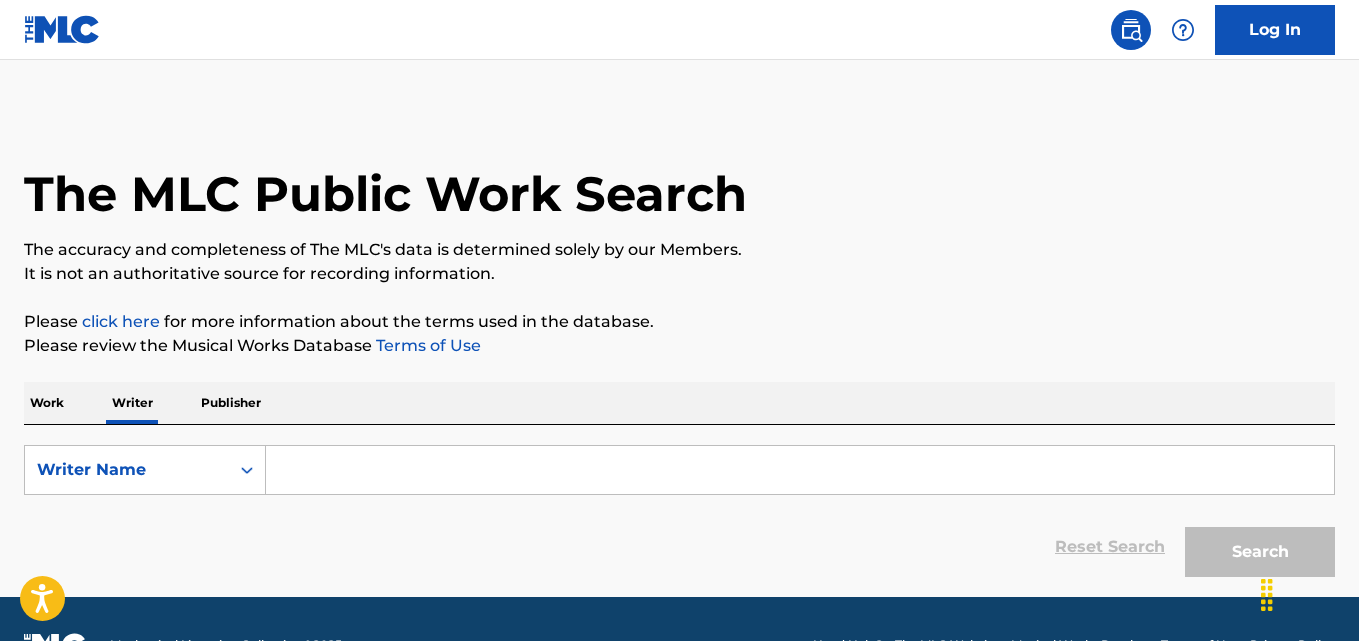 click at bounding box center (800, 470) 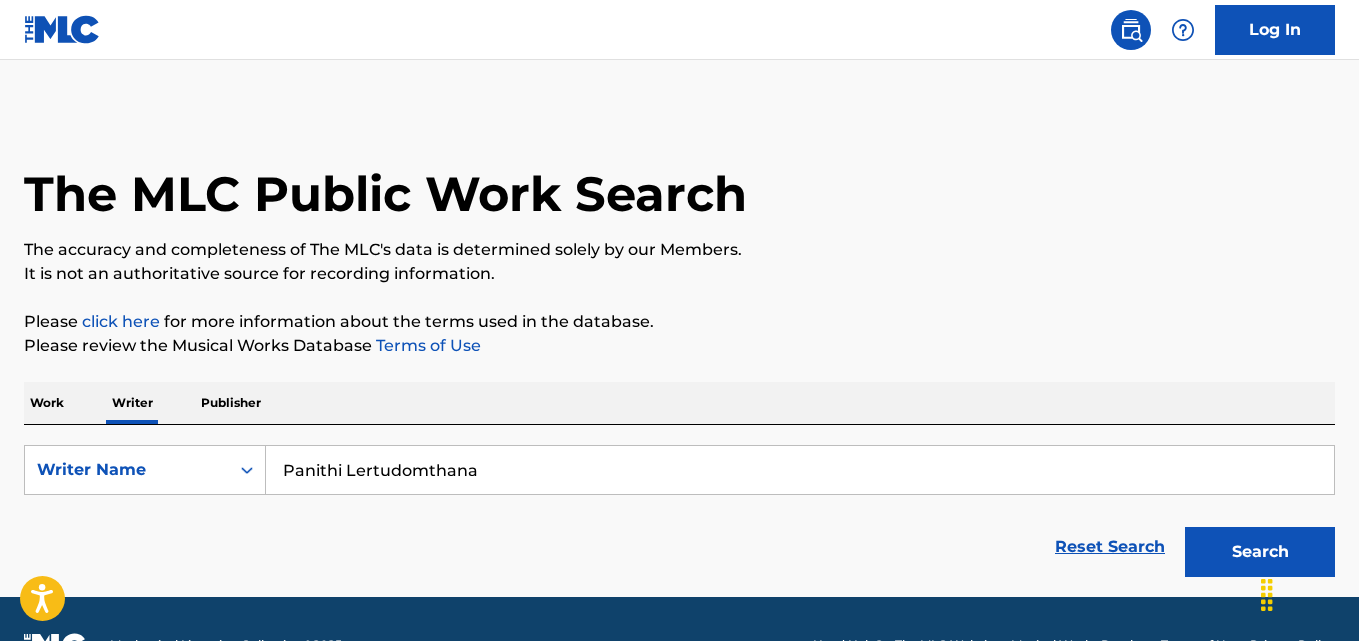 type on "Panithi Lertudomthana" 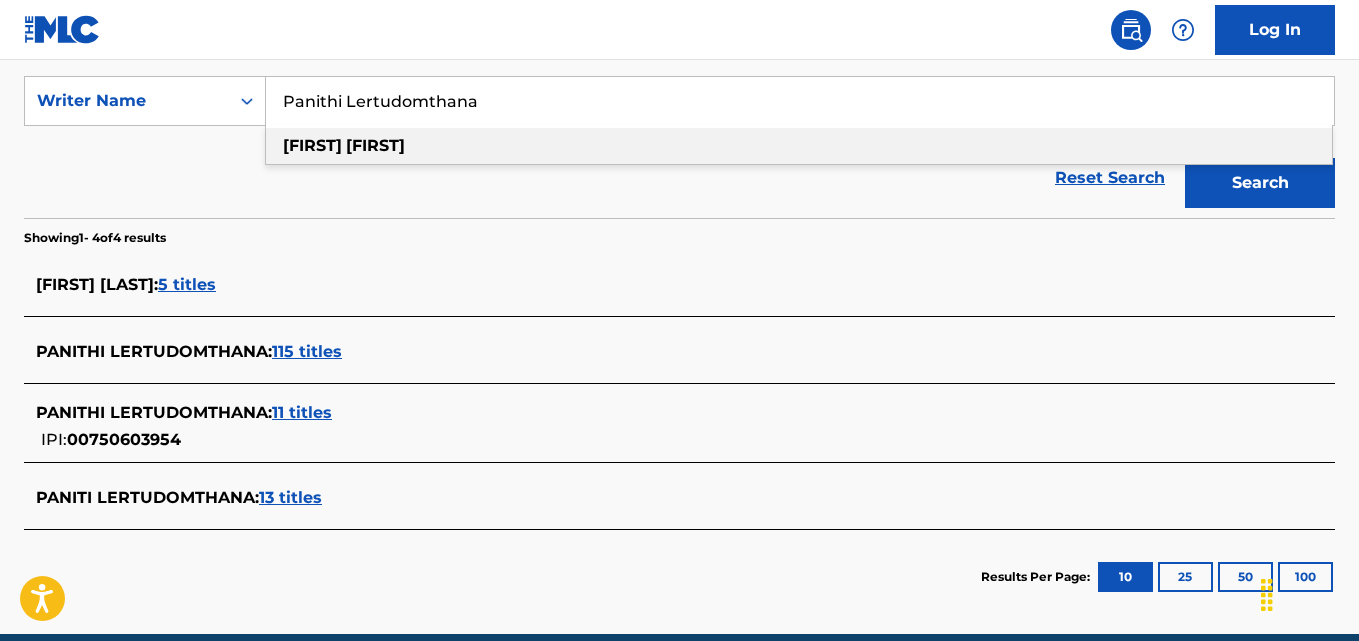 scroll, scrollTop: 374, scrollLeft: 0, axis: vertical 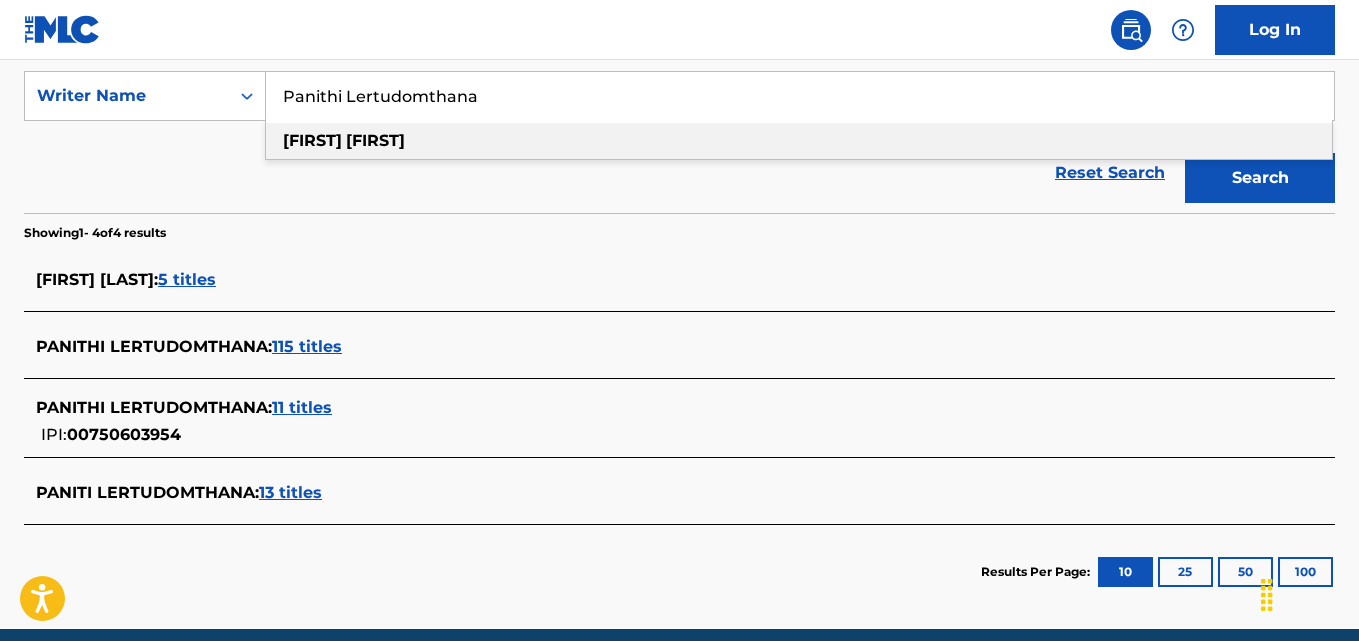 click on "[FIRST] [LAST] : 11 titles IPI: [NUMBER]" at bounding box center [653, 421] 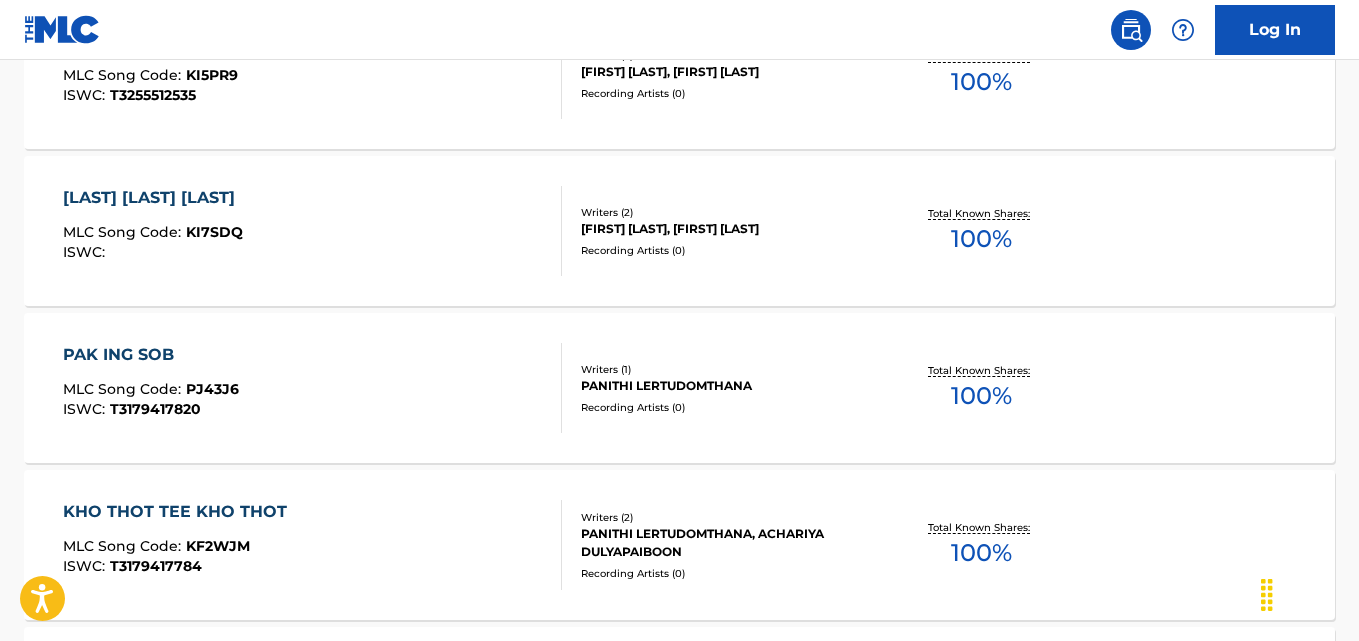scroll, scrollTop: 678, scrollLeft: 0, axis: vertical 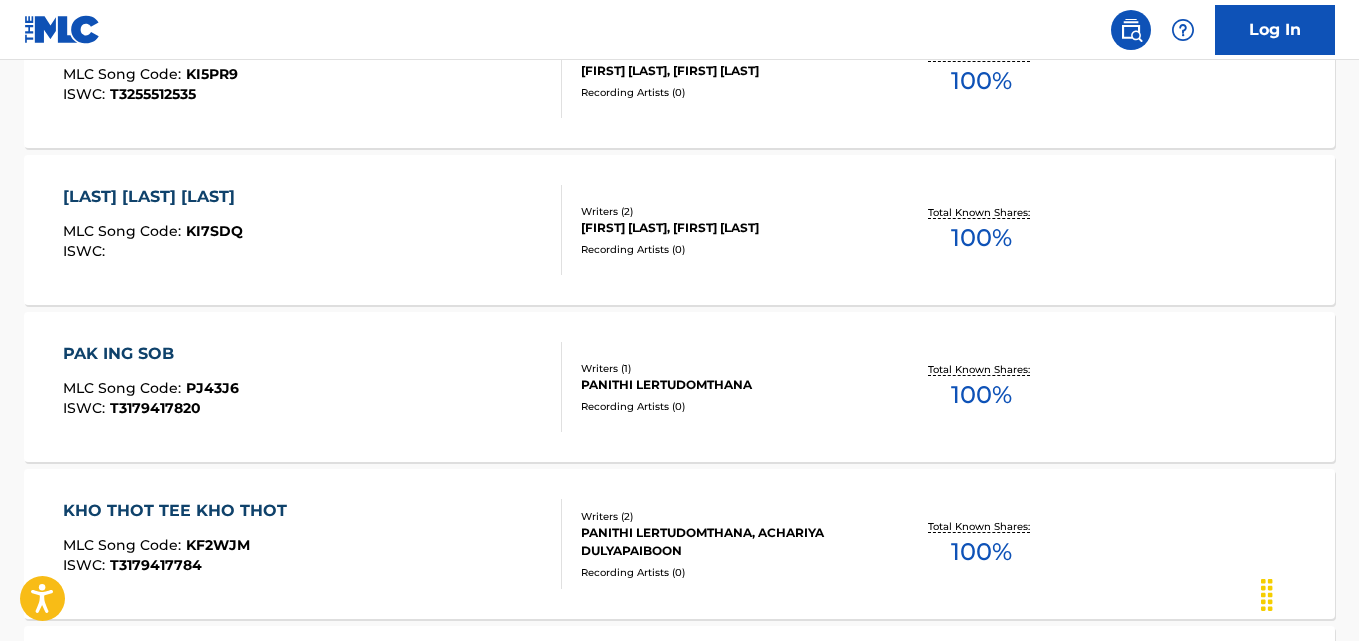 click on "Total Known Shares: 100 %" at bounding box center [982, 230] 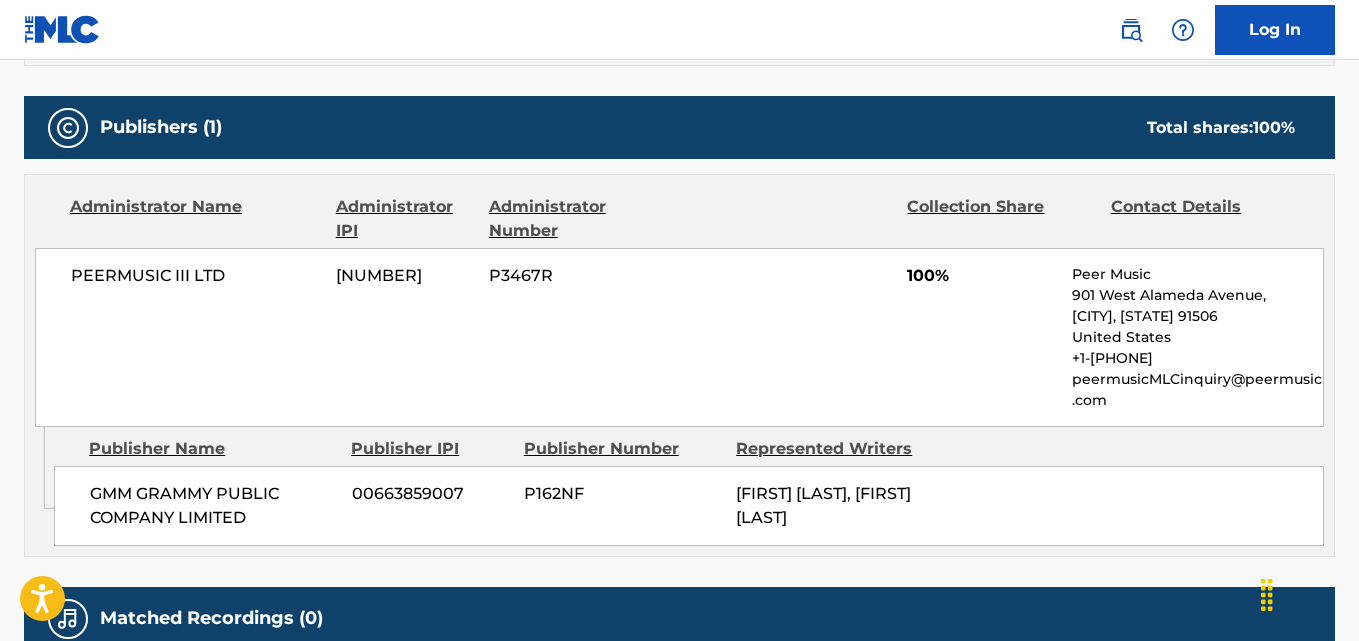 scroll, scrollTop: 856, scrollLeft: 0, axis: vertical 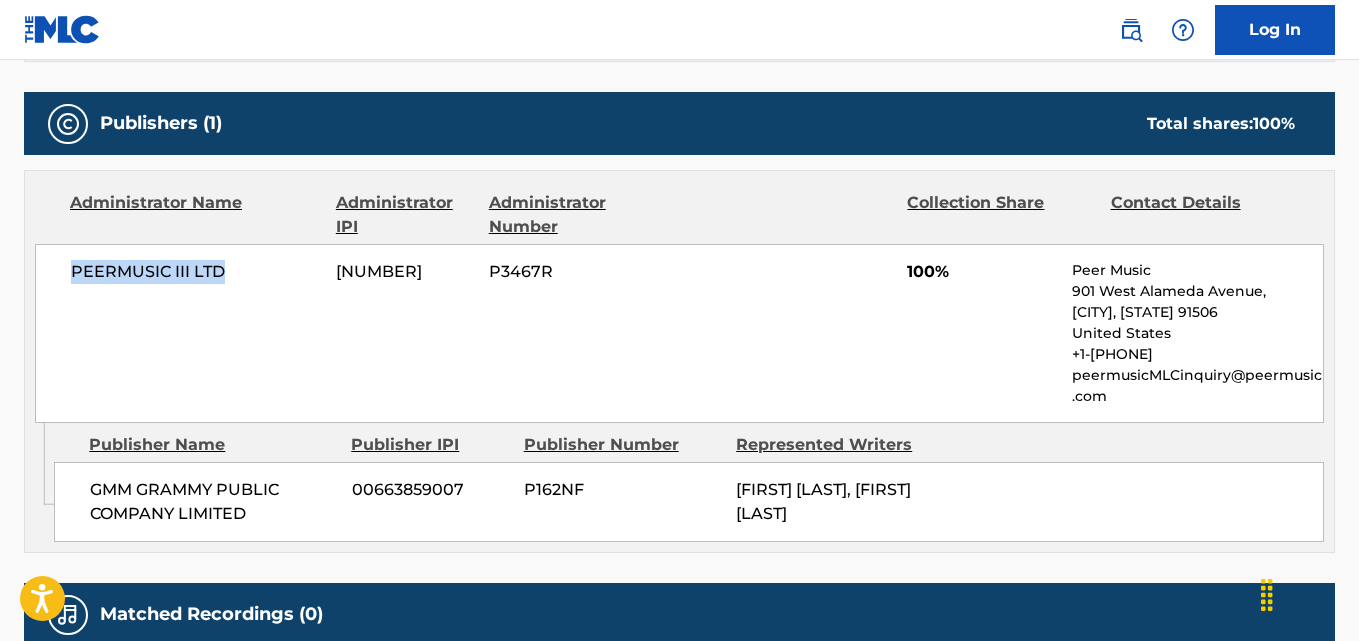 drag, startPoint x: 74, startPoint y: 264, endPoint x: 231, endPoint y: 268, distance: 157.05095 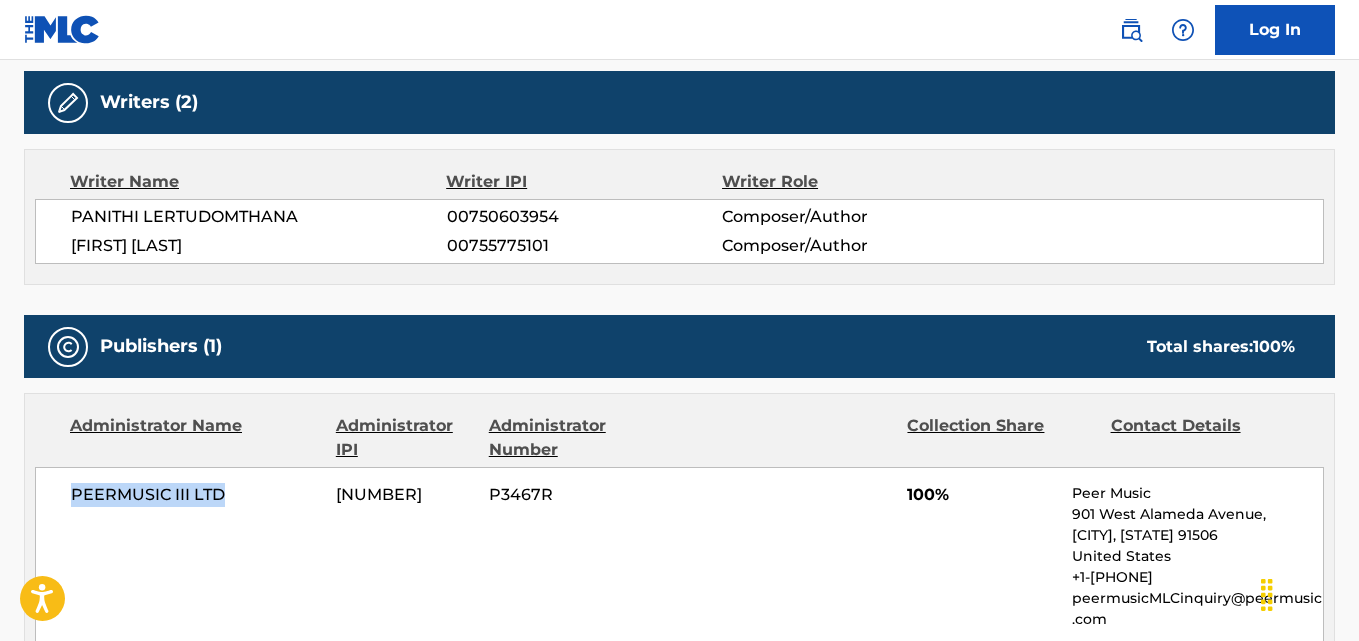 scroll, scrollTop: 610, scrollLeft: 0, axis: vertical 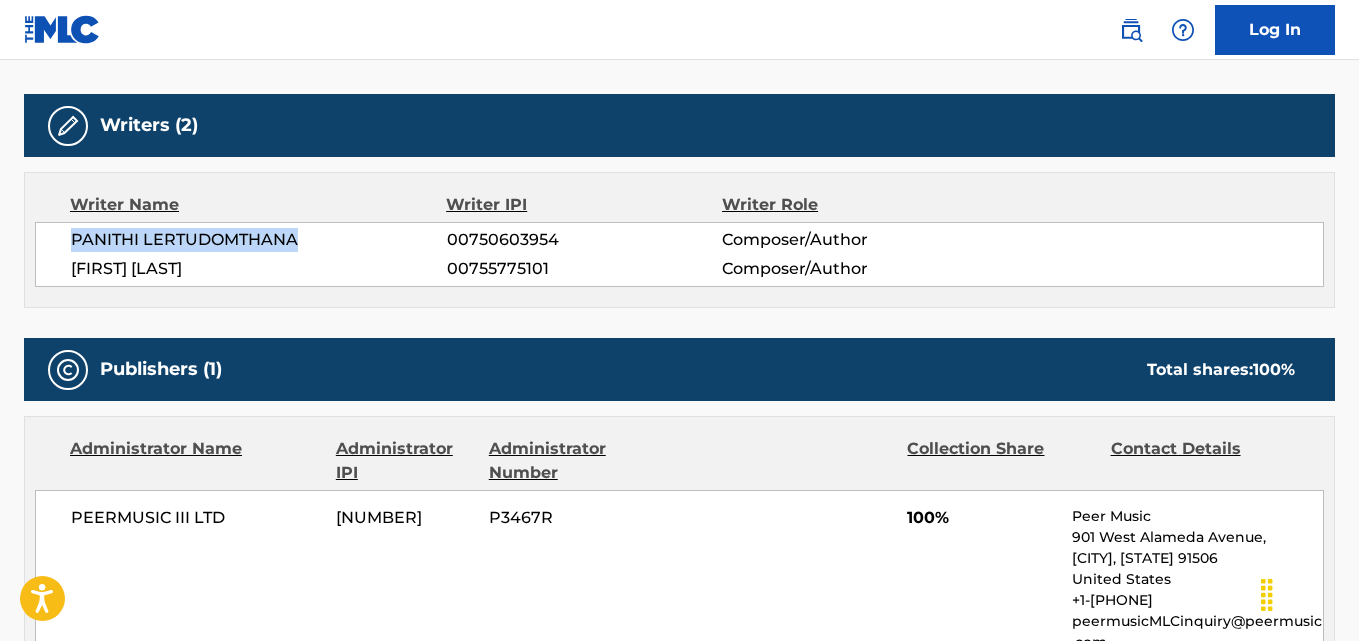drag, startPoint x: 307, startPoint y: 239, endPoint x: 74, endPoint y: 240, distance: 233.00215 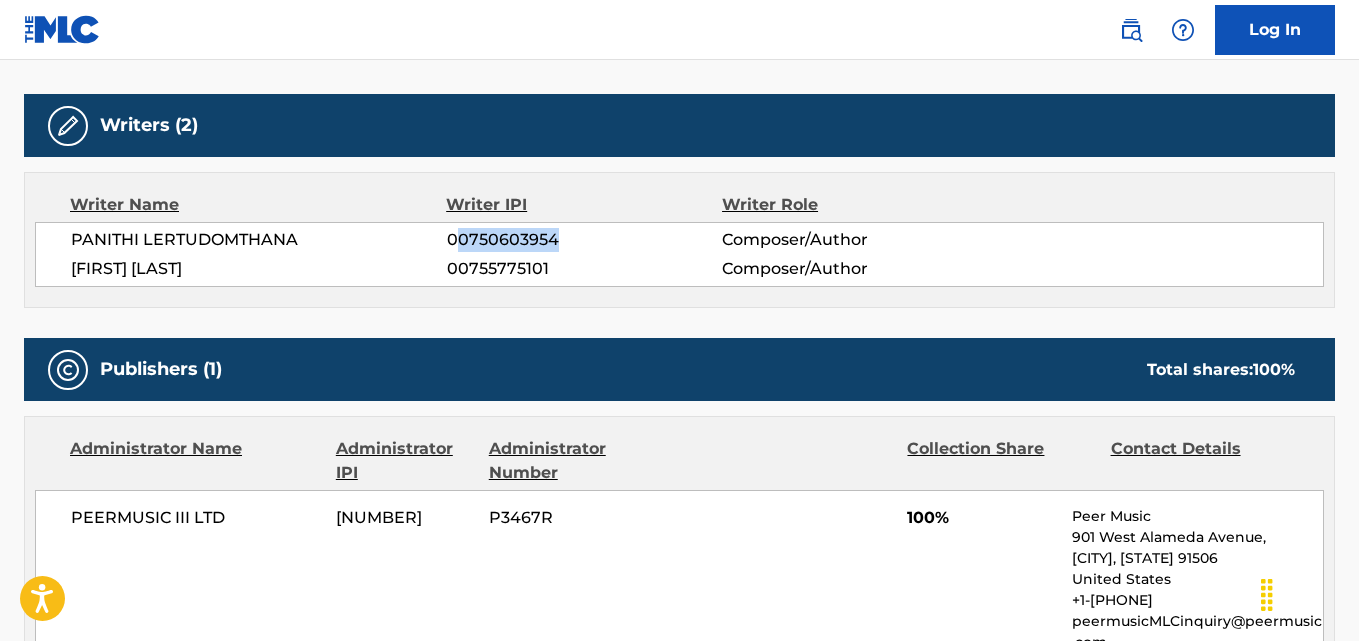 drag, startPoint x: 565, startPoint y: 246, endPoint x: 452, endPoint y: 245, distance: 113.004425 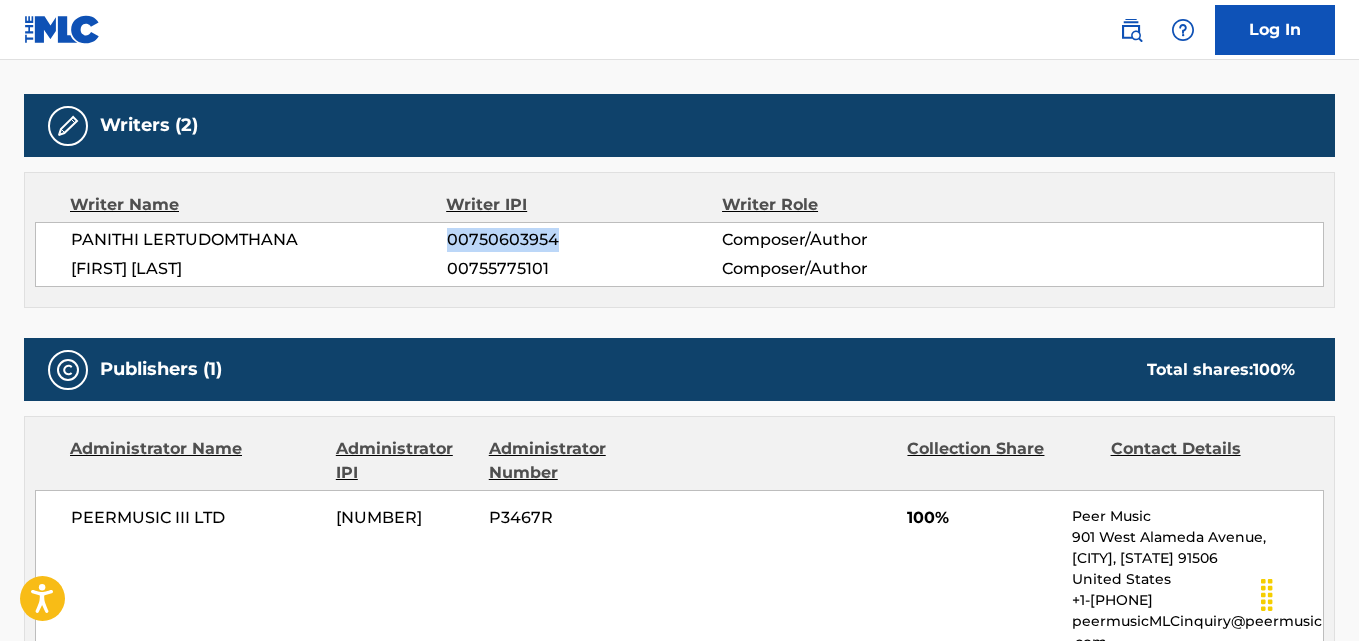 drag, startPoint x: 446, startPoint y: 238, endPoint x: 573, endPoint y: 240, distance: 127.01575 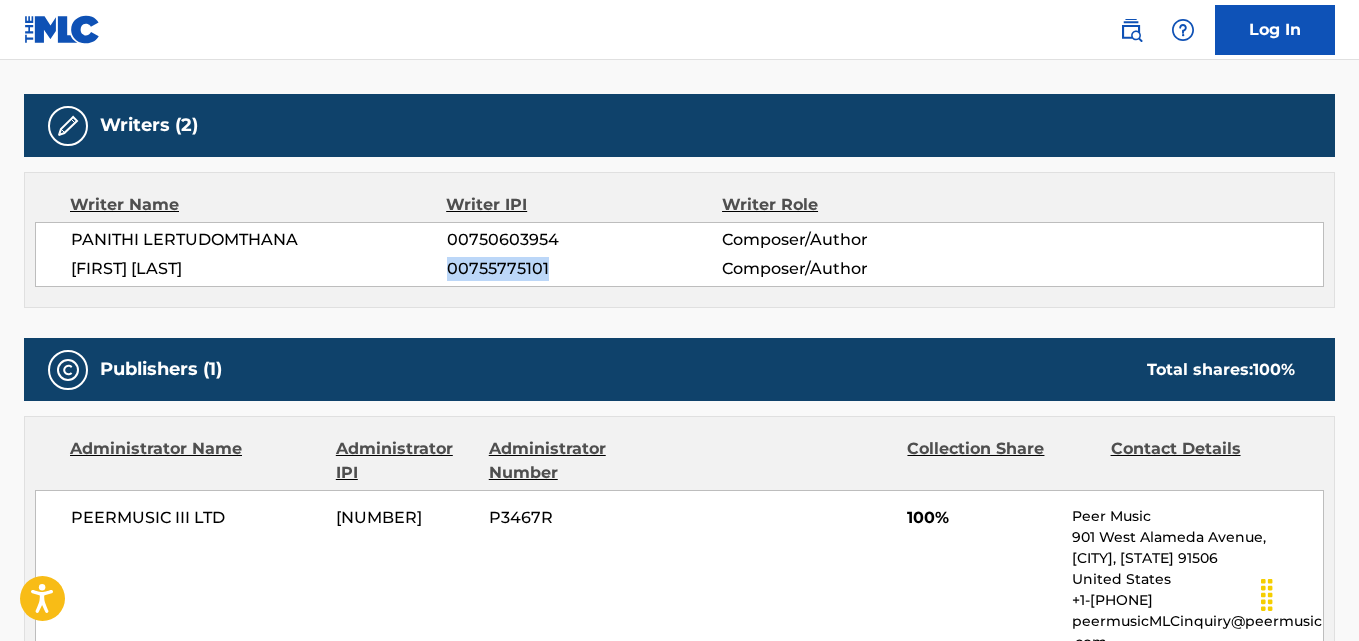 drag, startPoint x: 555, startPoint y: 268, endPoint x: 447, endPoint y: 267, distance: 108.00463 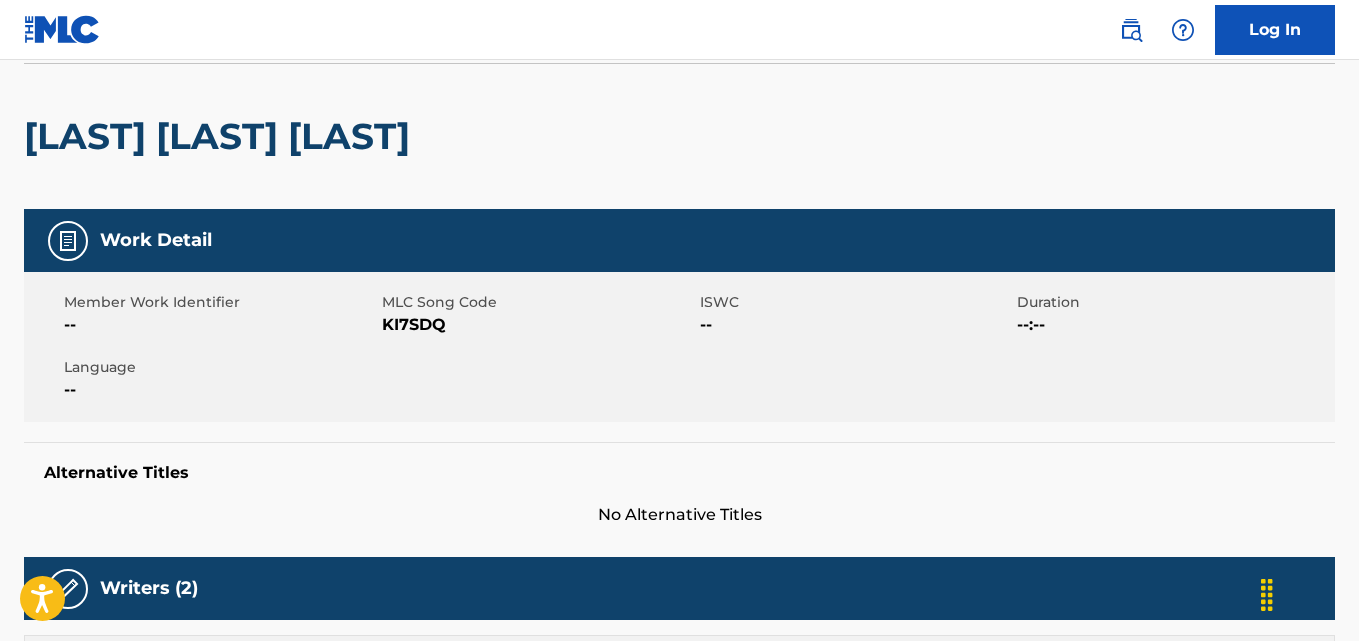scroll, scrollTop: 0, scrollLeft: 0, axis: both 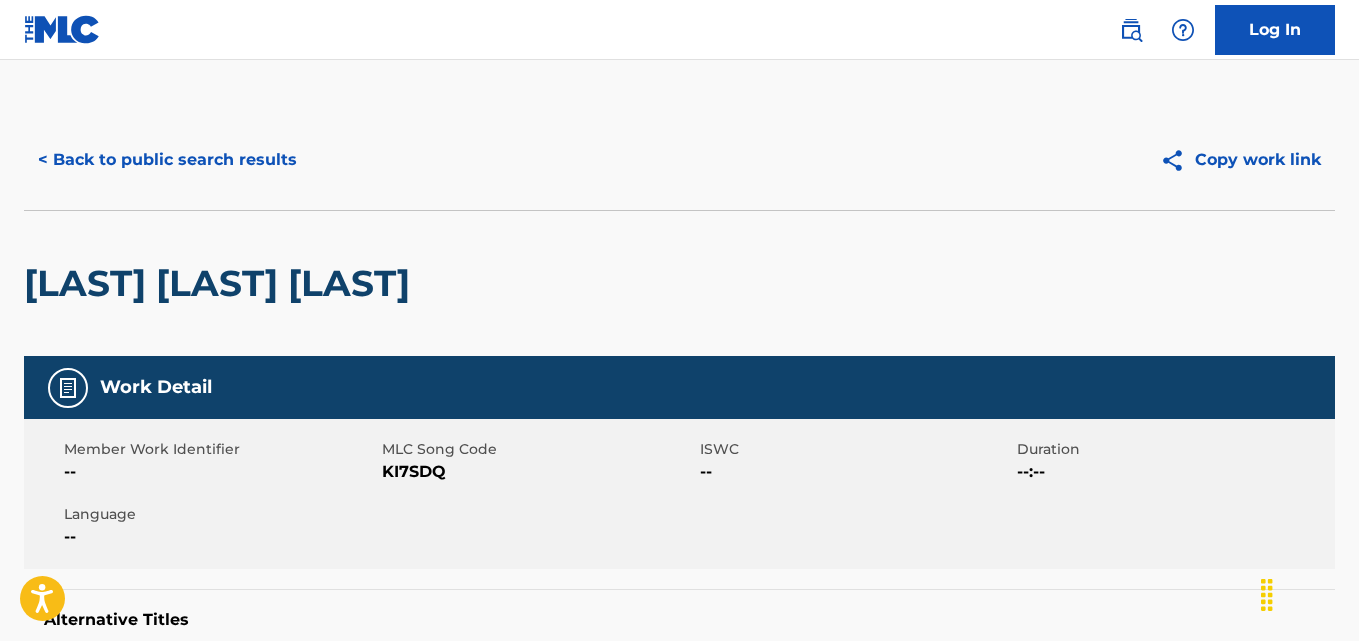 click on "< Back to public search results" at bounding box center (167, 160) 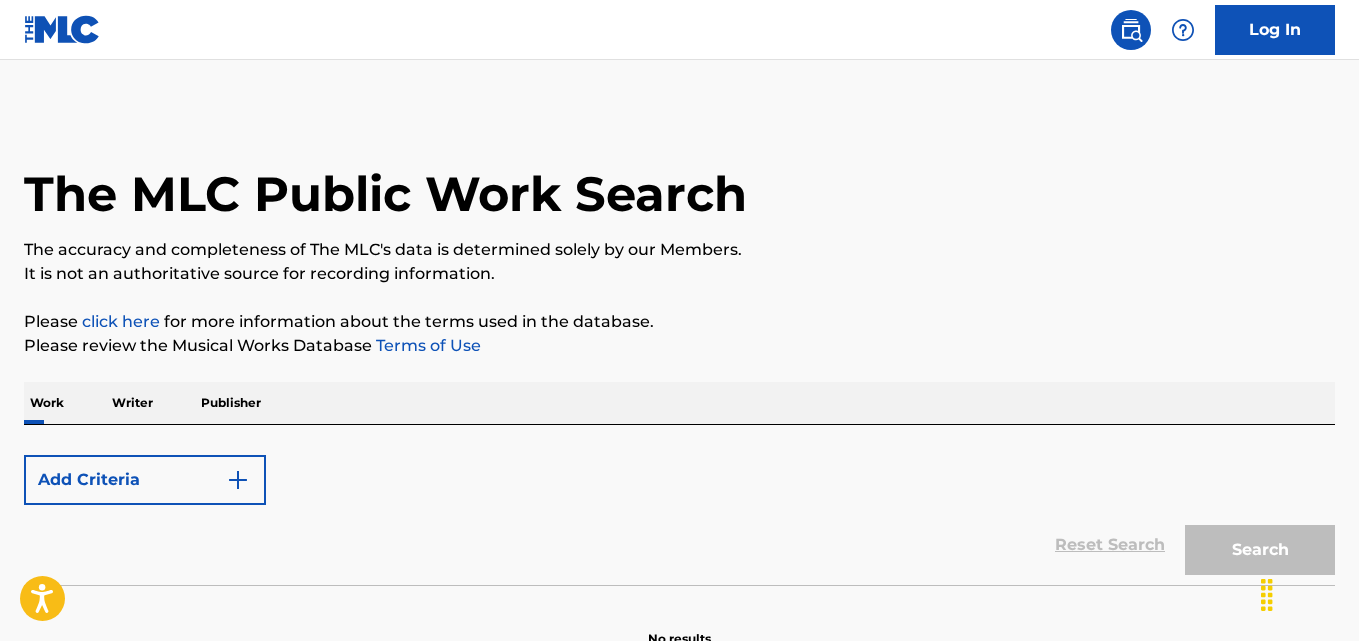 scroll, scrollTop: 113, scrollLeft: 0, axis: vertical 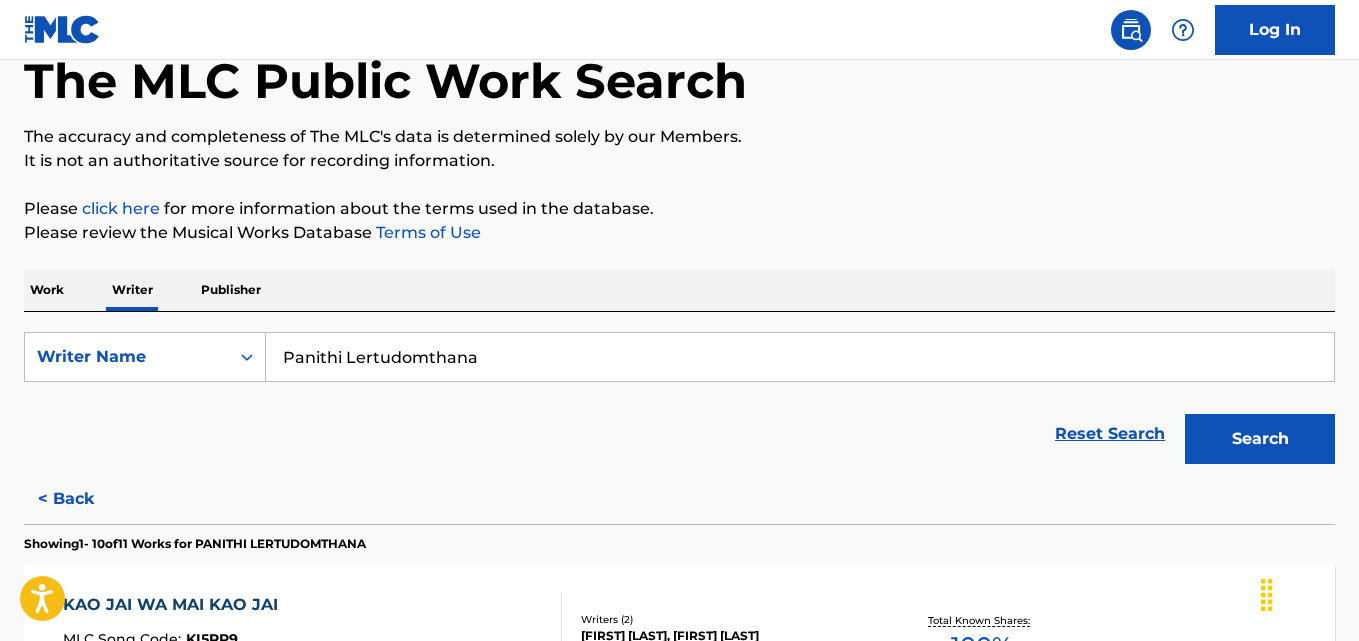 click on "Panithi Lertudomthana" at bounding box center (800, 357) 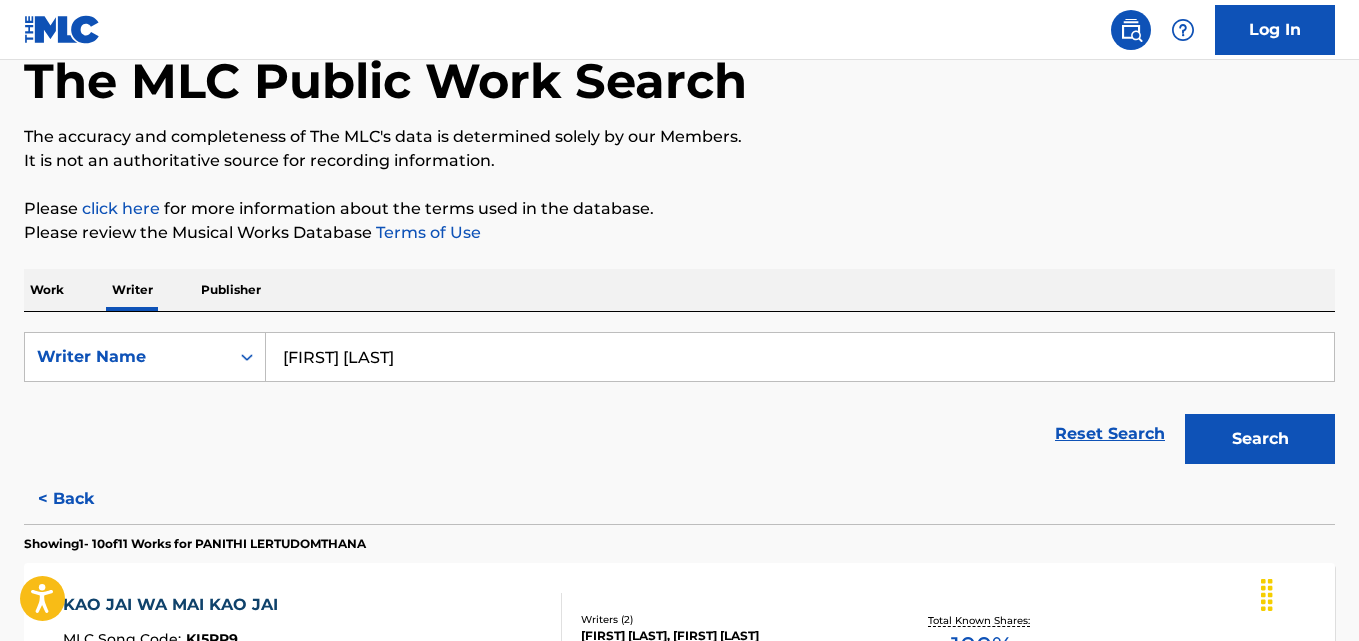 type on "Amitabh Bhattacharya" 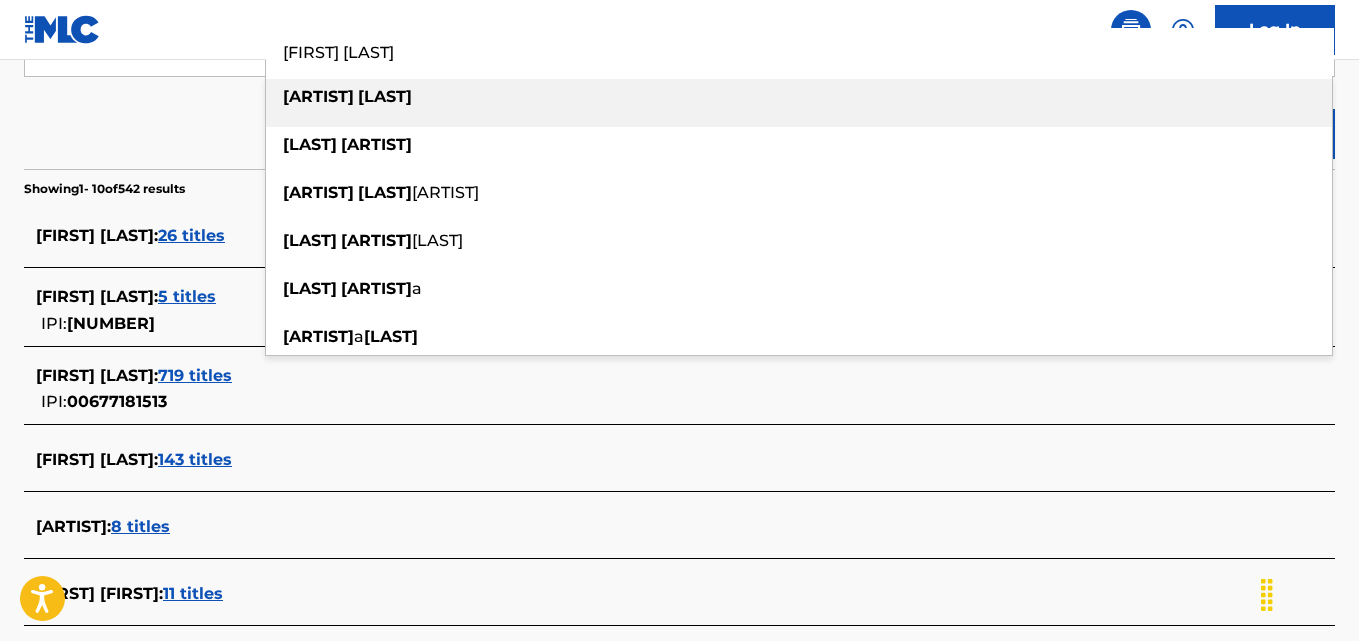 scroll, scrollTop: 421, scrollLeft: 0, axis: vertical 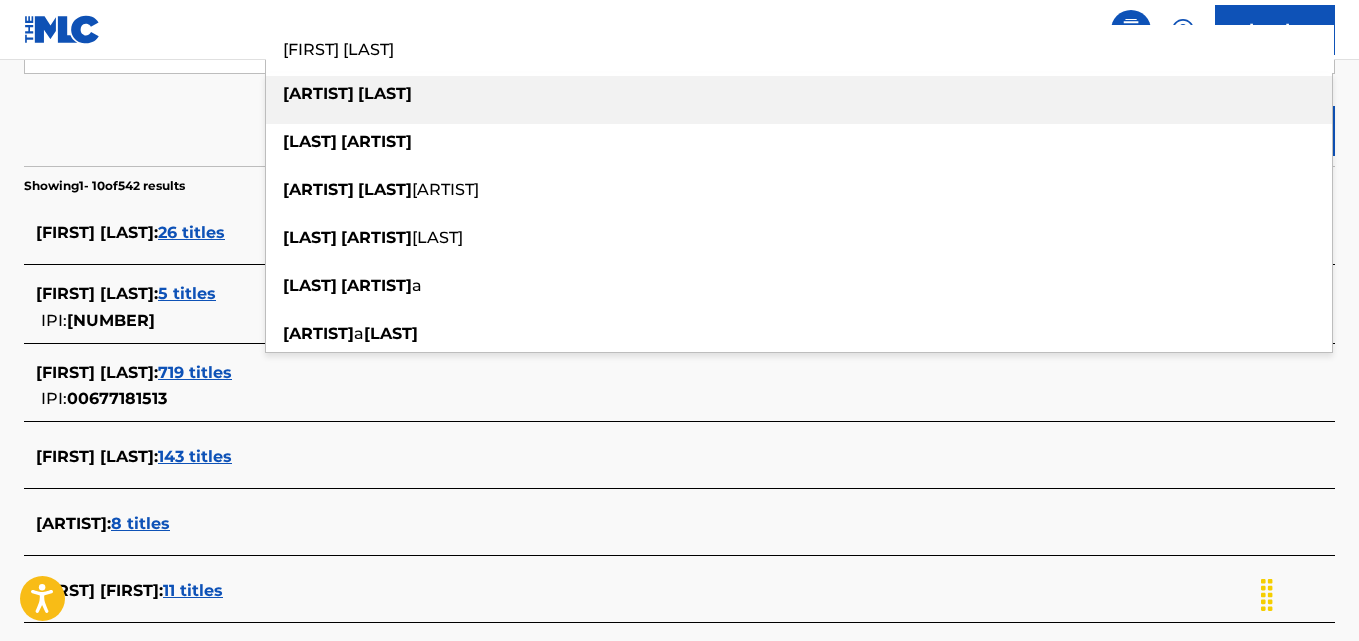 click on "Reset Search Search" at bounding box center [679, 126] 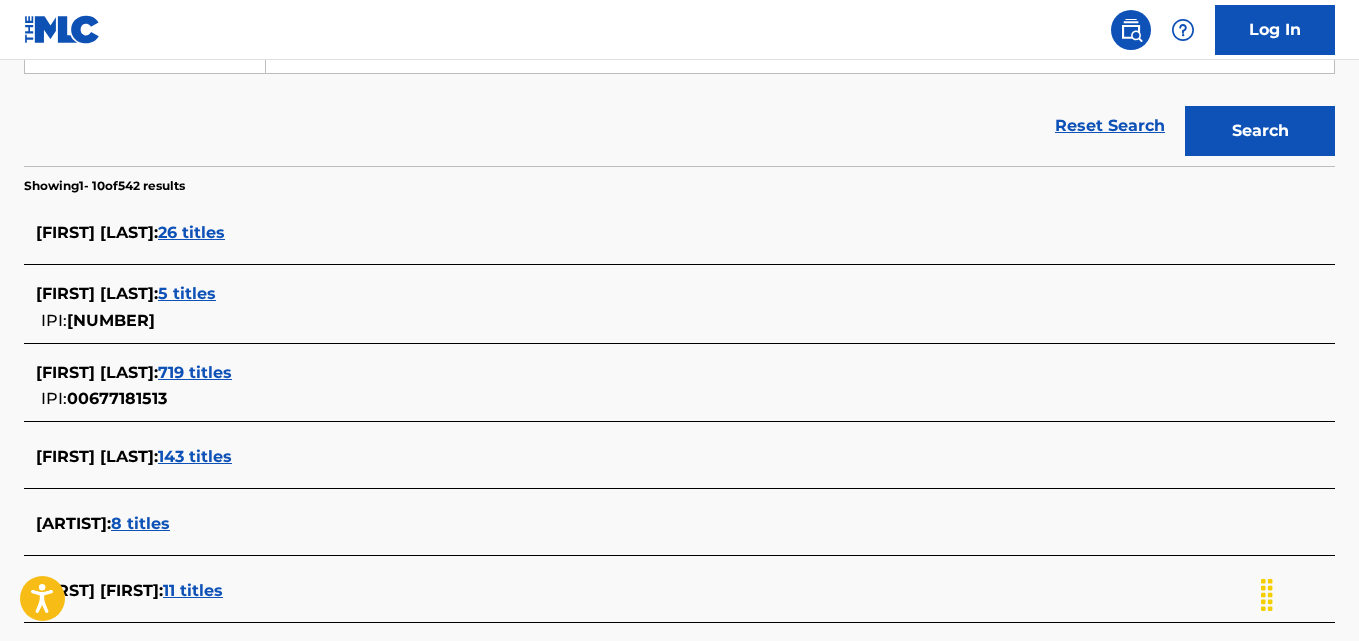 click on "719 titles" at bounding box center [195, 372] 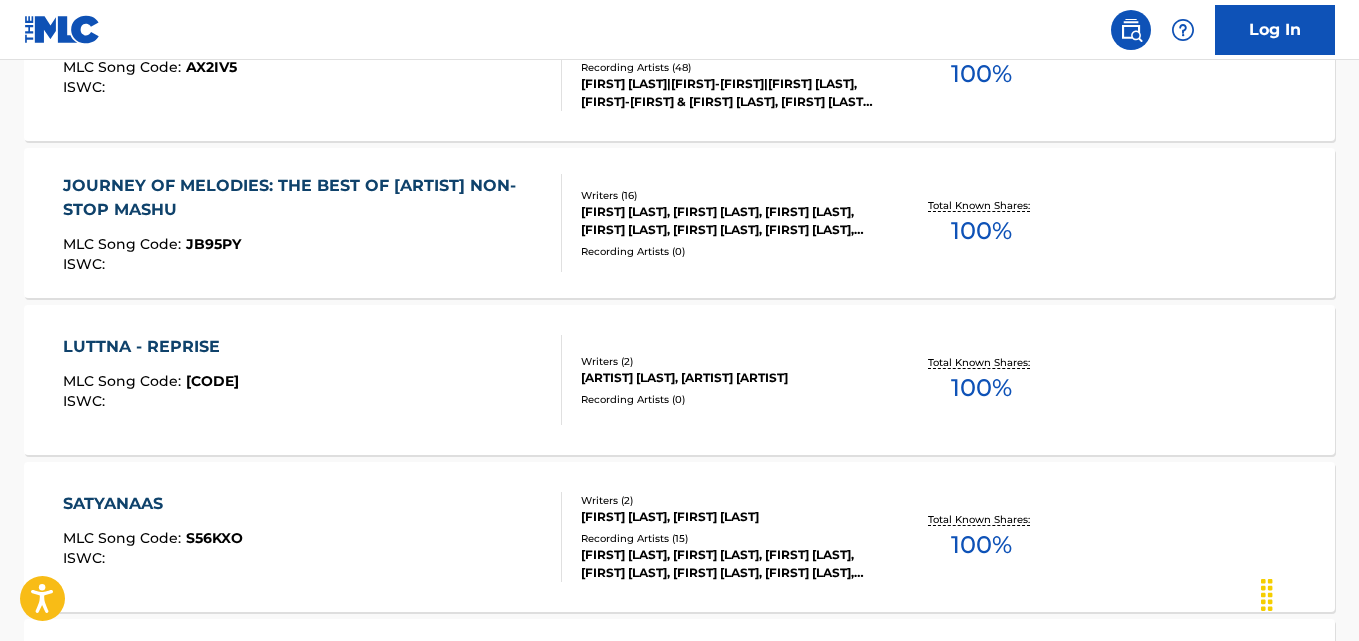 scroll, scrollTop: 843, scrollLeft: 0, axis: vertical 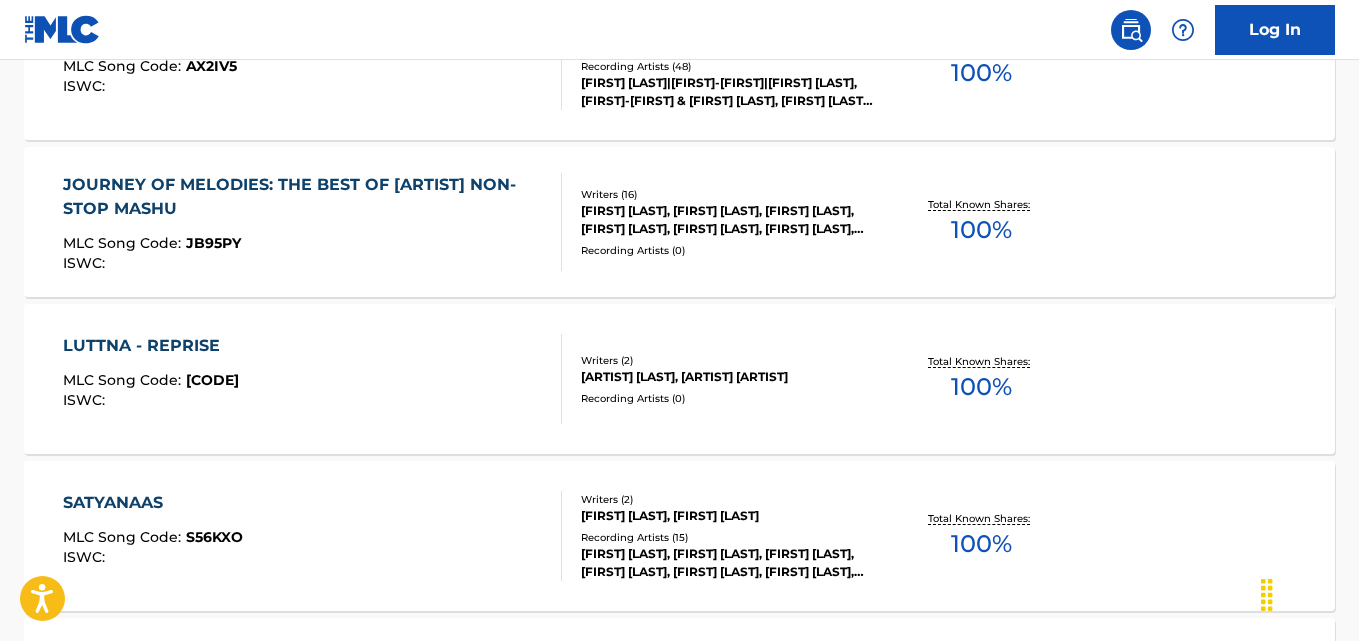 click on "Total Known Shares:" at bounding box center (981, 361) 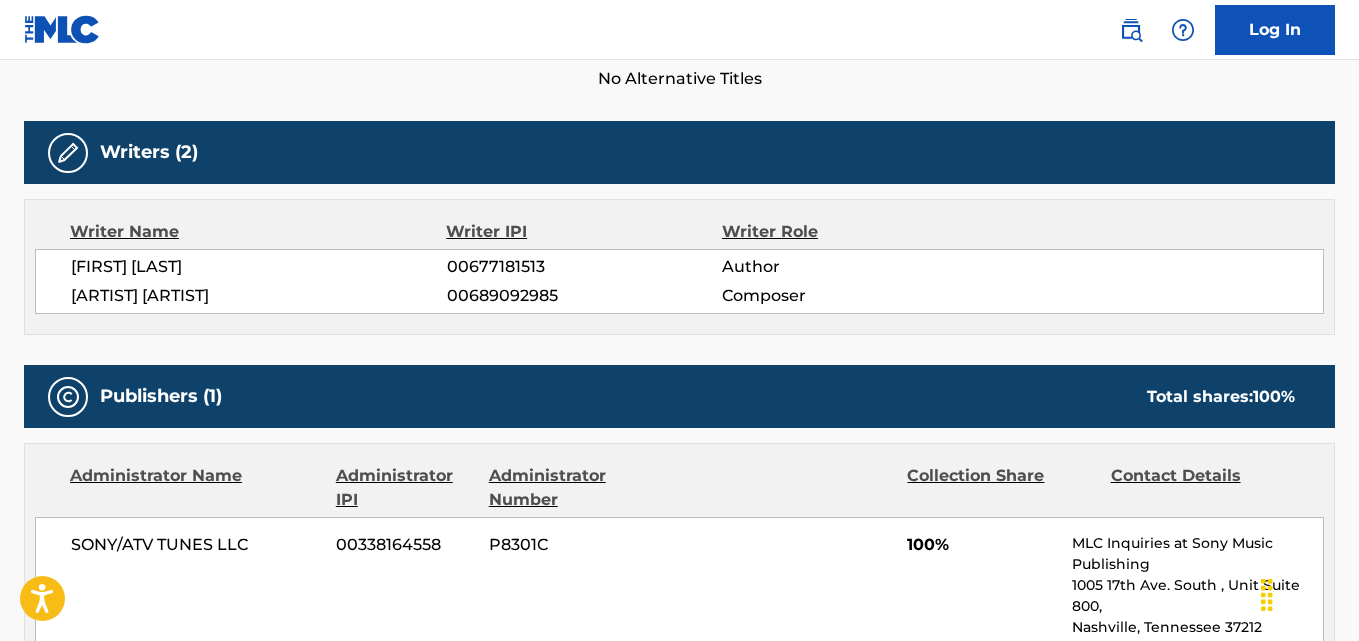 scroll, scrollTop: 593, scrollLeft: 0, axis: vertical 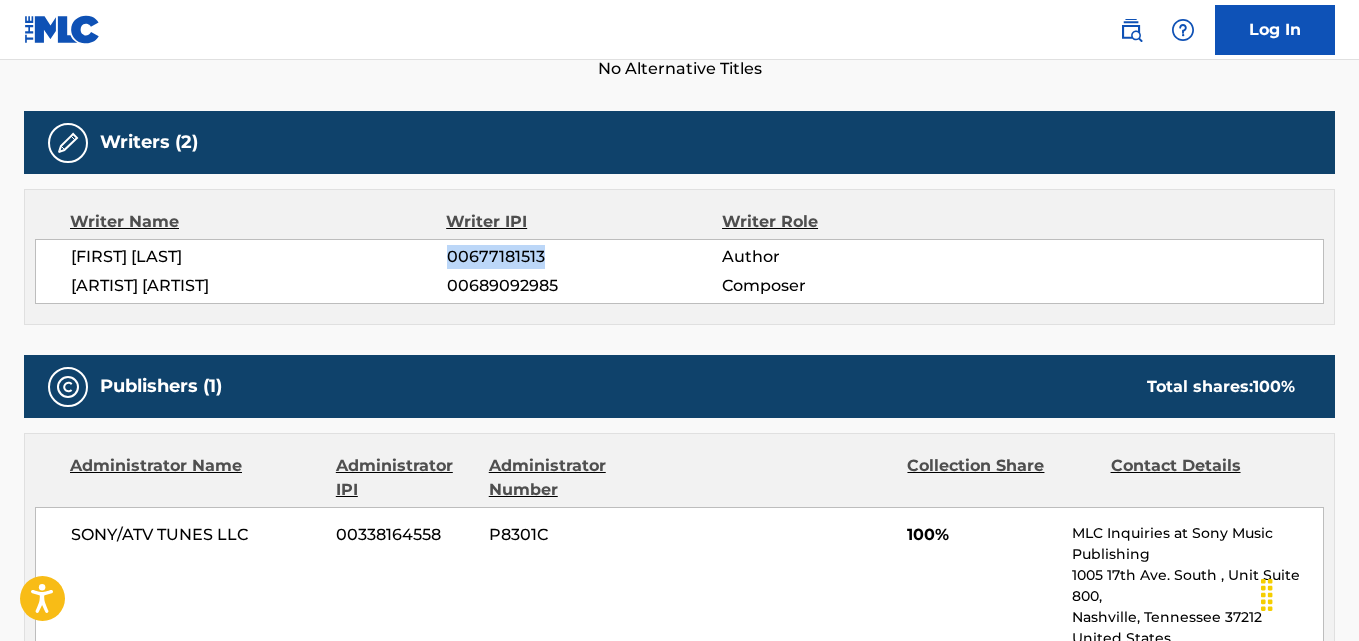 drag, startPoint x: 515, startPoint y: 260, endPoint x: 448, endPoint y: 264, distance: 67.11929 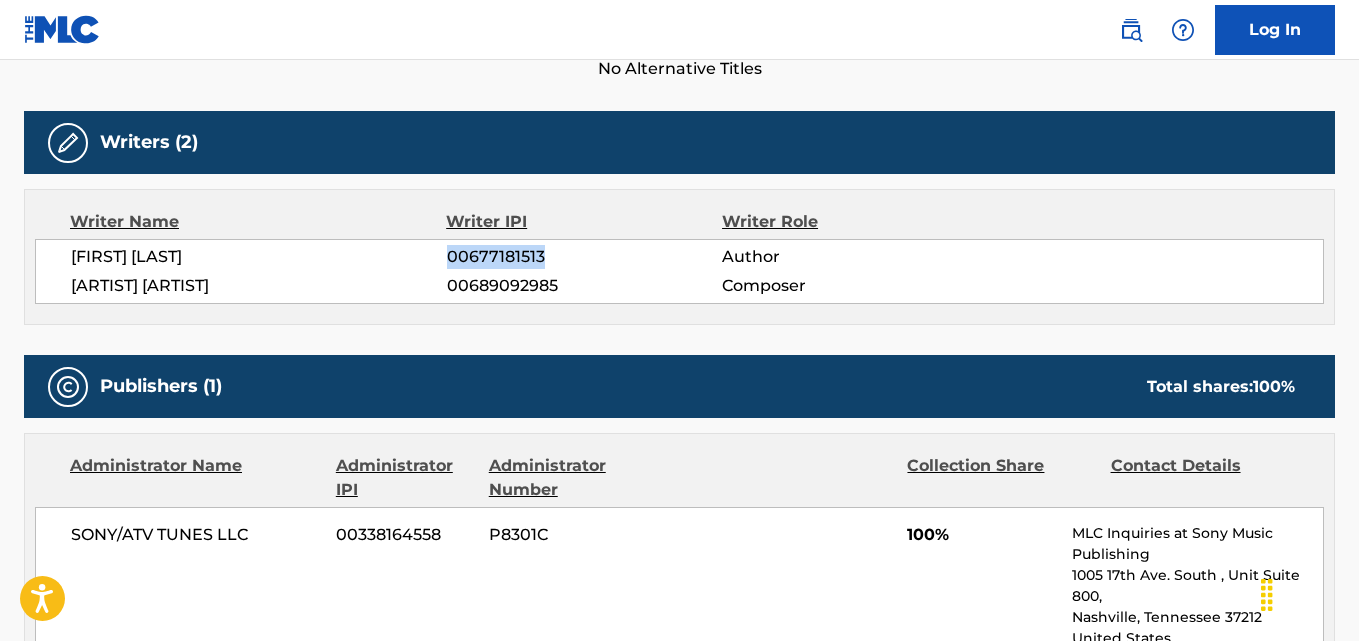 drag, startPoint x: 301, startPoint y: 258, endPoint x: 70, endPoint y: 255, distance: 231.01949 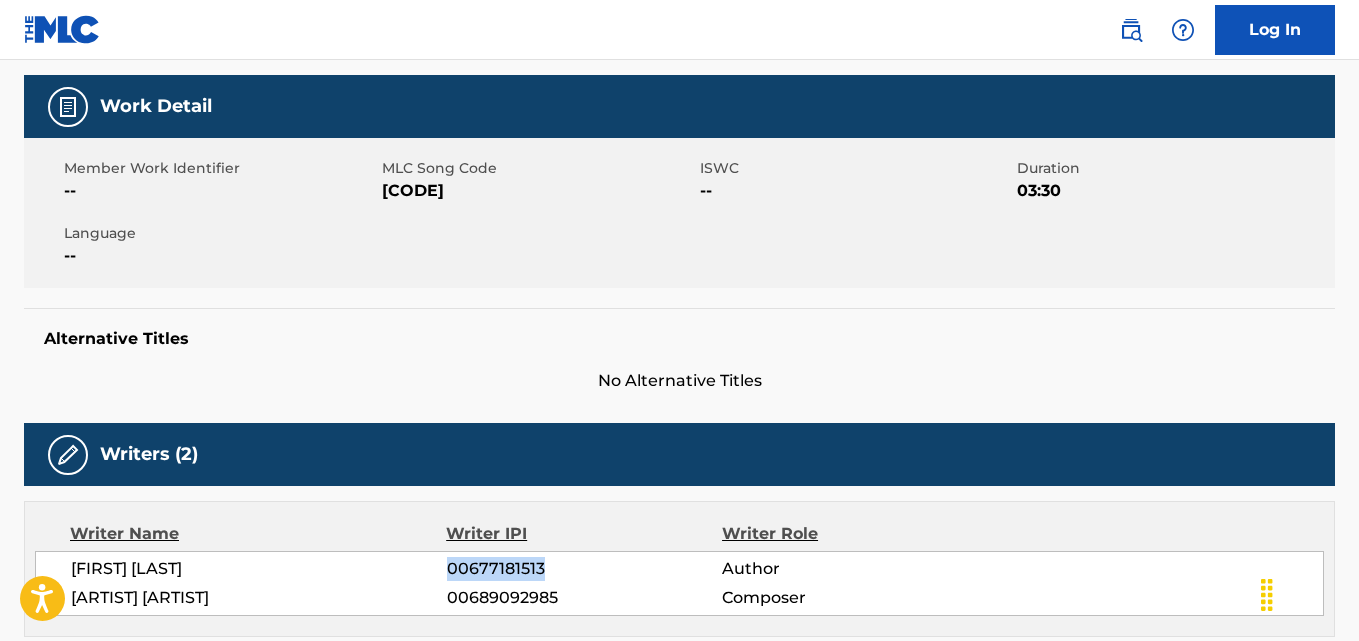 scroll, scrollTop: 0, scrollLeft: 0, axis: both 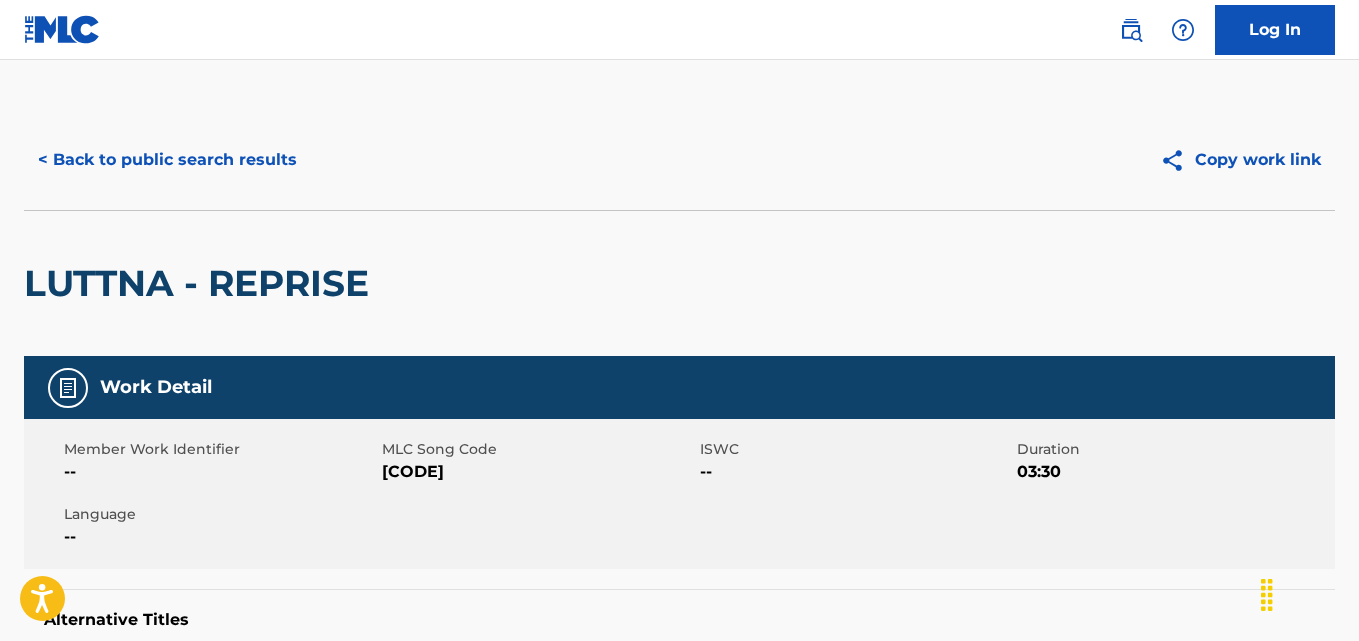 click on "< Back to public search results" at bounding box center [167, 160] 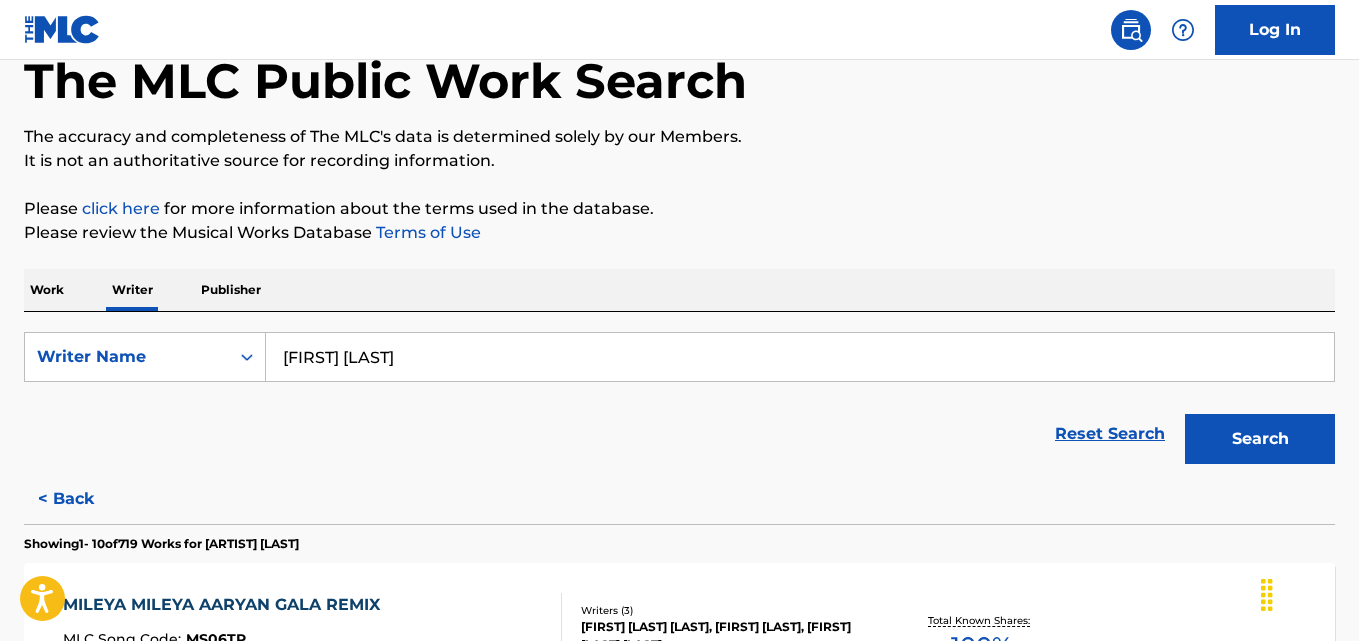 click on "Amitabh Bhattacharya" at bounding box center (800, 357) 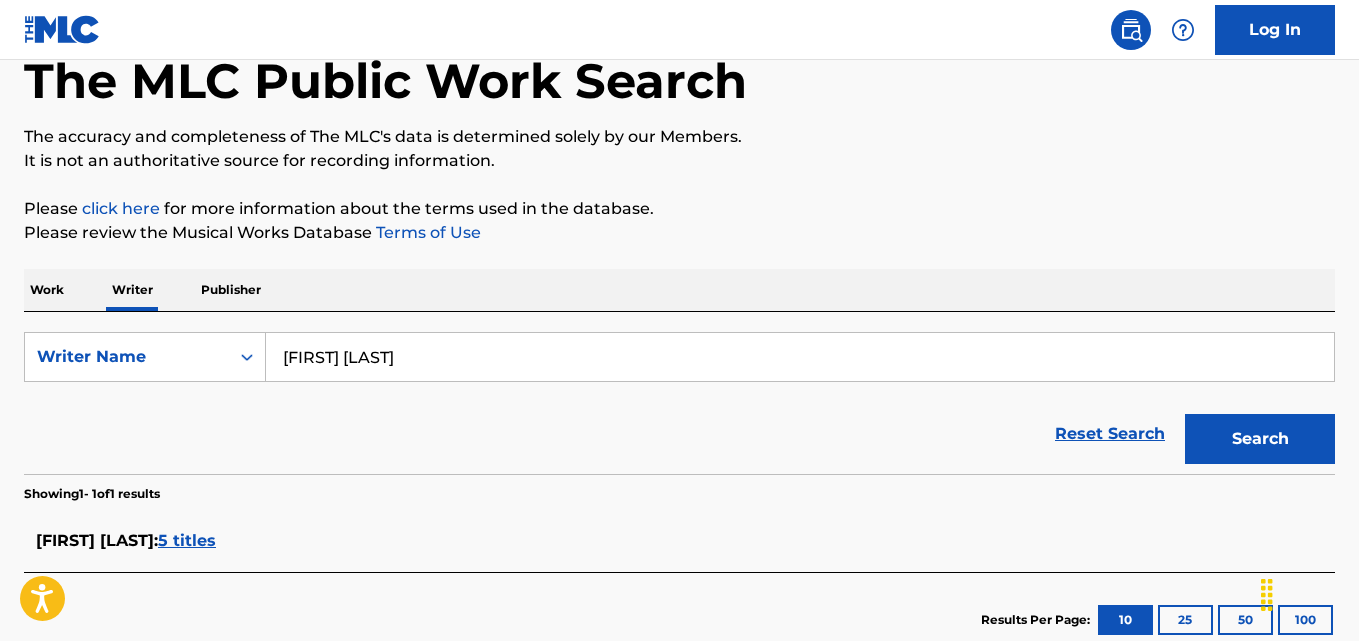 click on "5 titles" at bounding box center (187, 540) 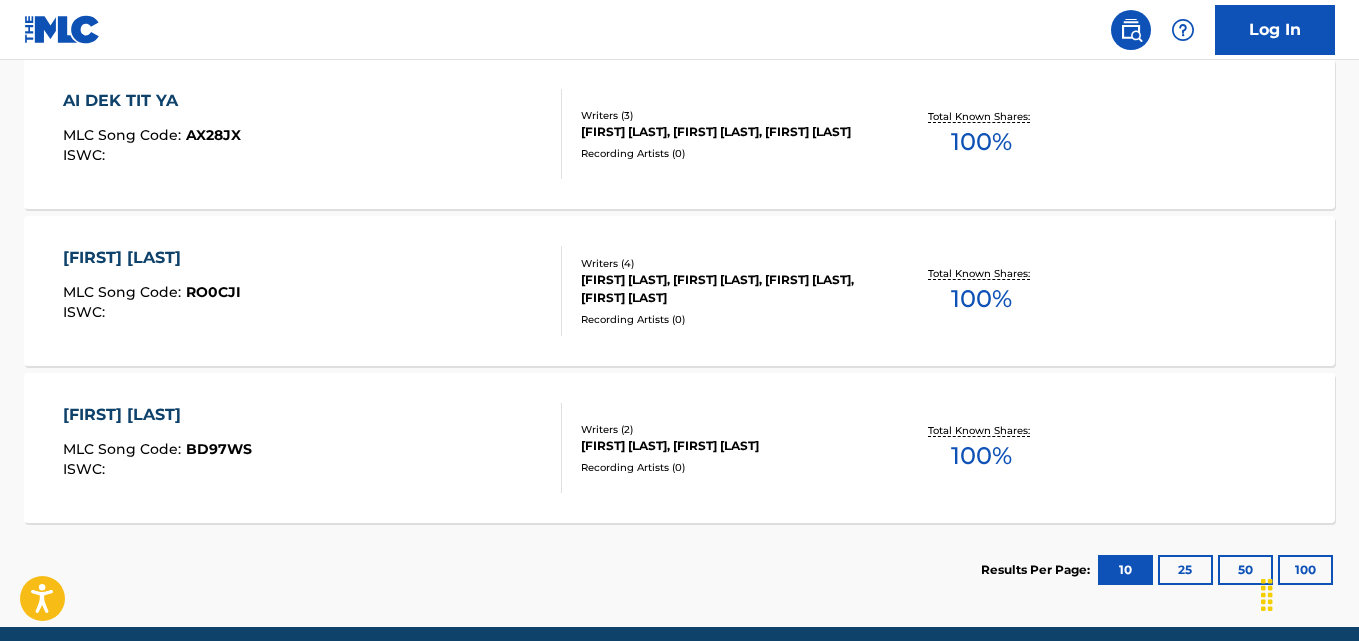 scroll, scrollTop: 932, scrollLeft: 0, axis: vertical 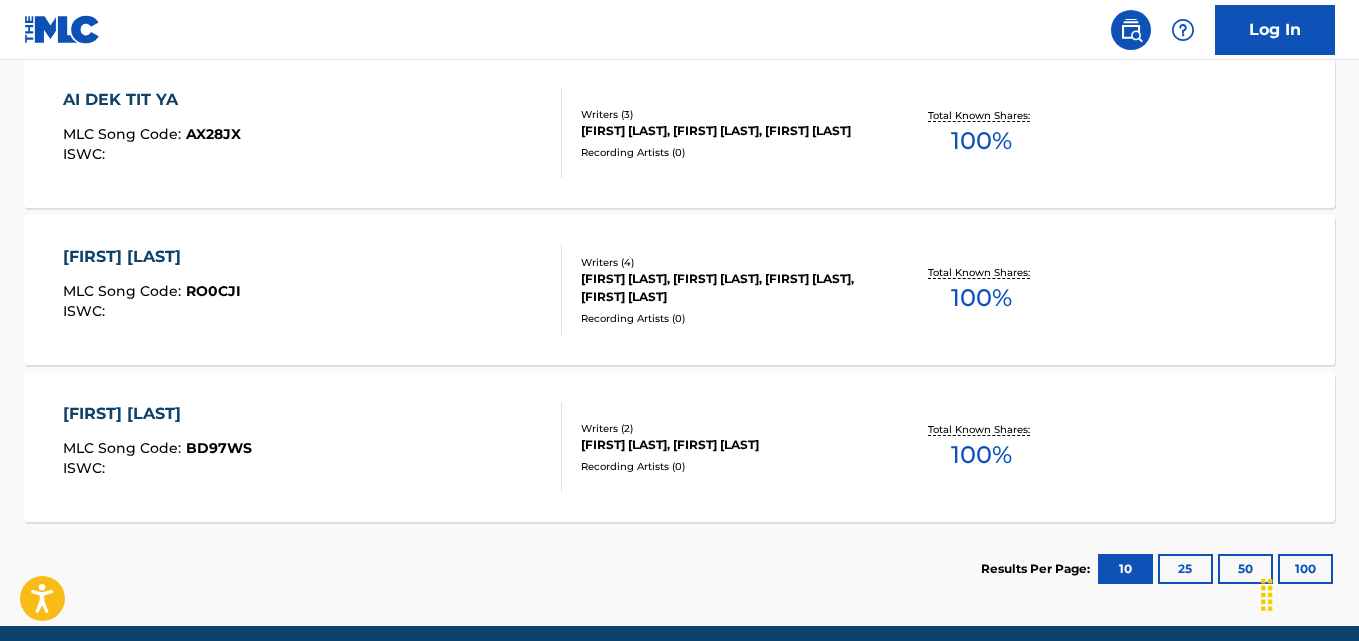 click on "THEERAYUD CHAROENRUM, JUTHATHIP KONGNGAM" at bounding box center [727, 445] 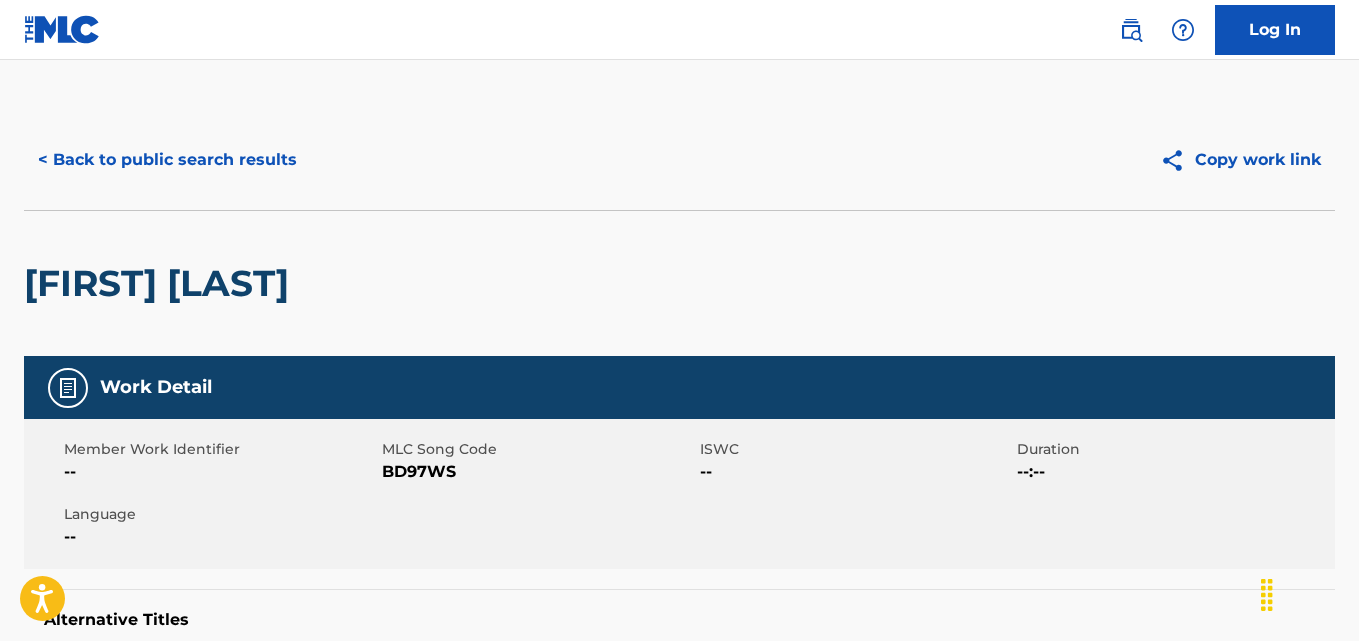 click on "< Back to public search results" at bounding box center (167, 160) 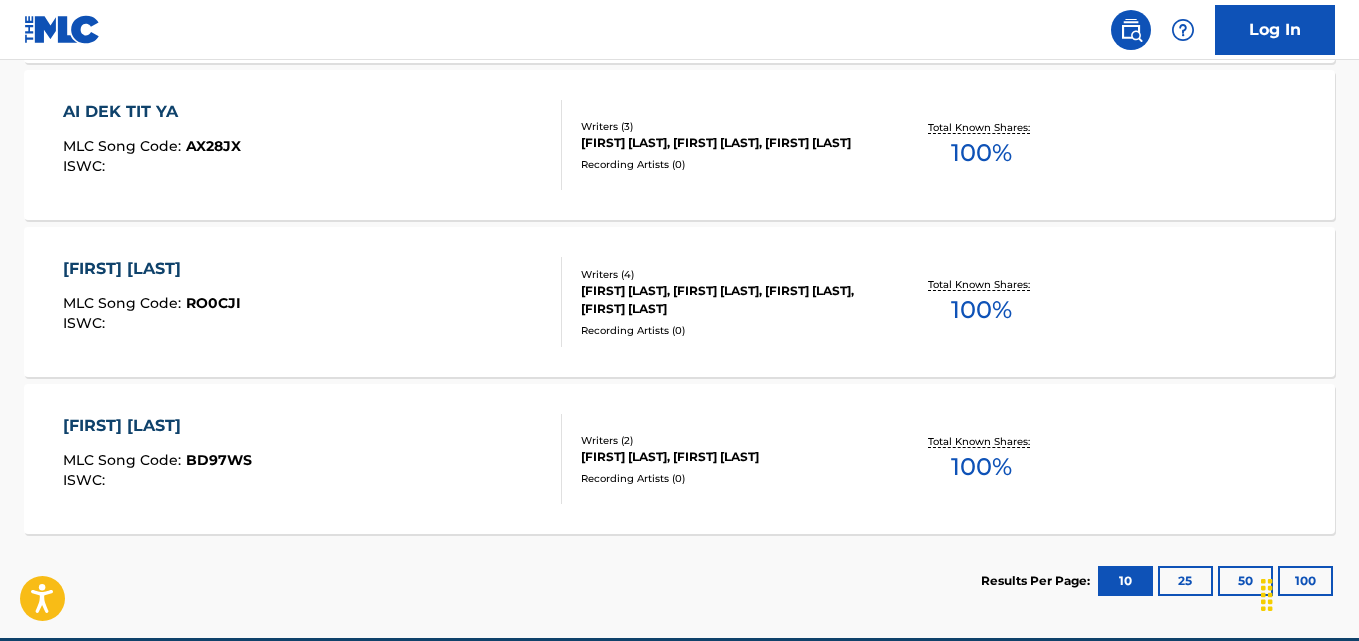 scroll, scrollTop: 928, scrollLeft: 0, axis: vertical 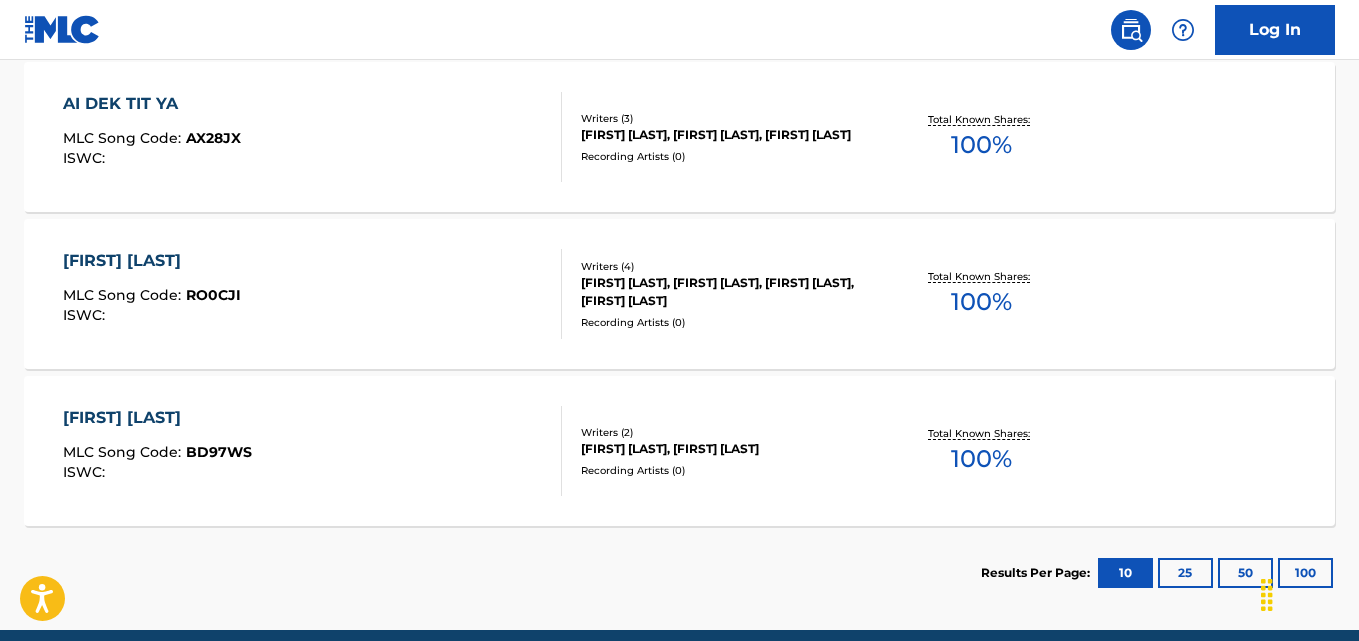 click on "Total Known Shares:" at bounding box center (981, 433) 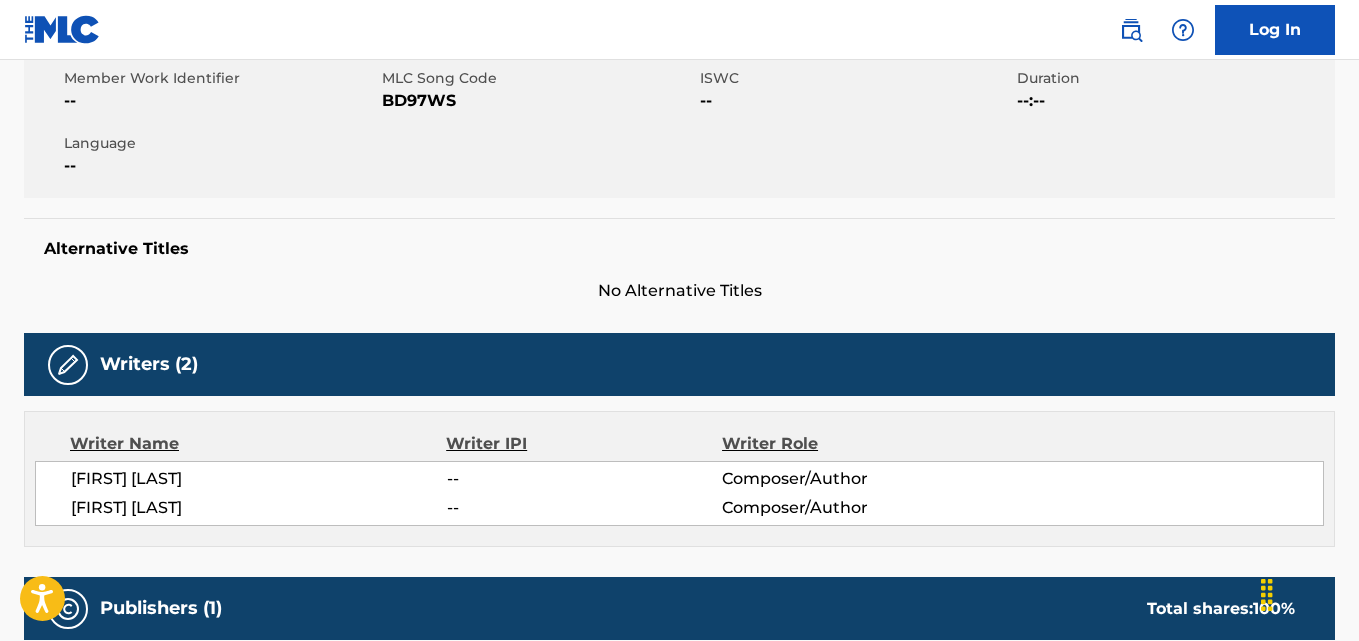 scroll, scrollTop: 352, scrollLeft: 0, axis: vertical 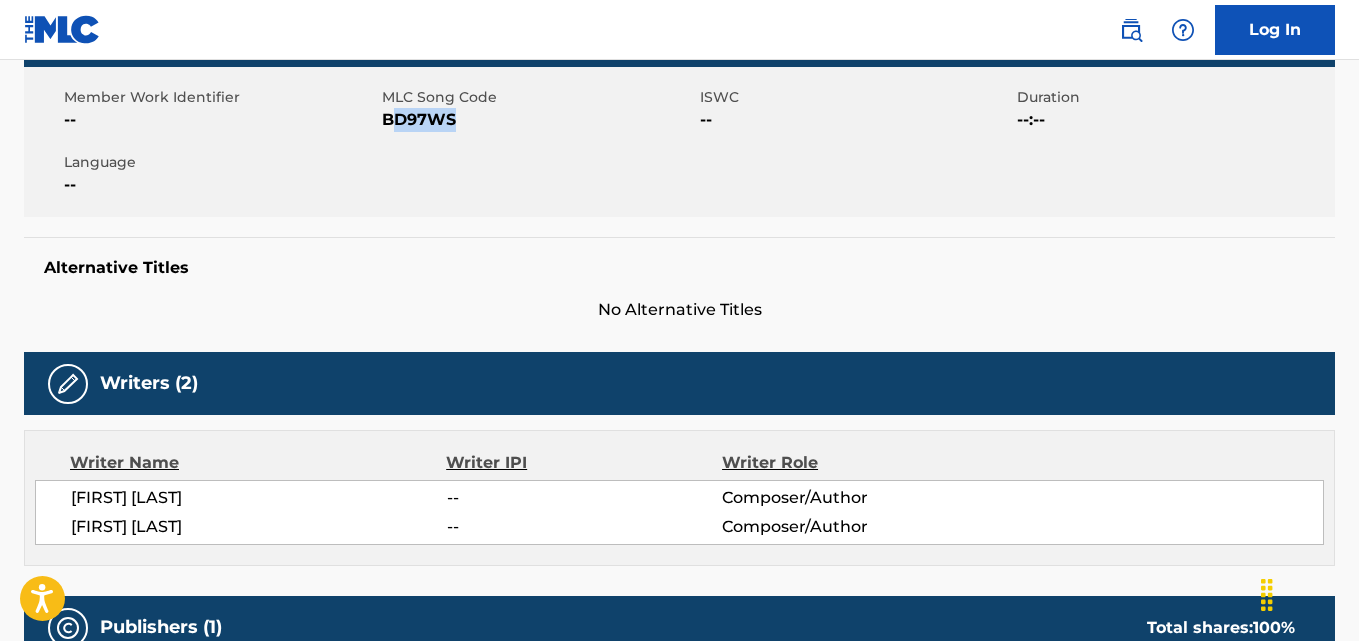 drag, startPoint x: 465, startPoint y: 117, endPoint x: 394, endPoint y: 122, distance: 71.17584 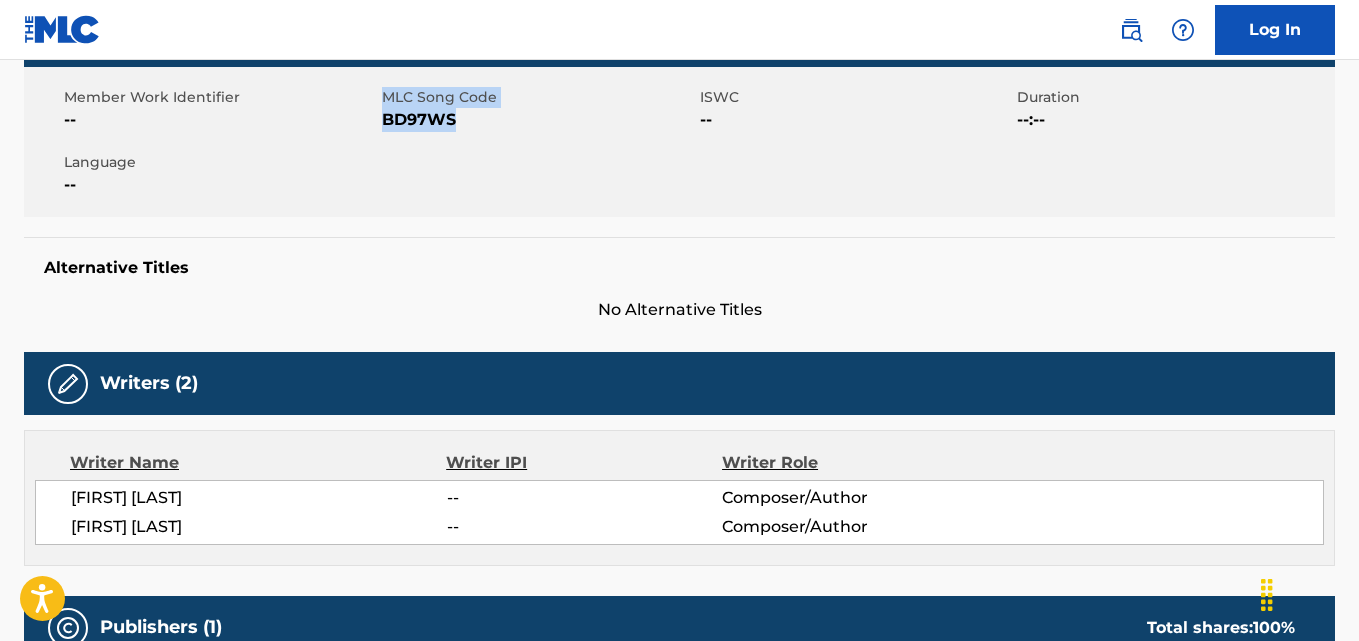 drag, startPoint x: 377, startPoint y: 119, endPoint x: 473, endPoint y: 117, distance: 96.02083 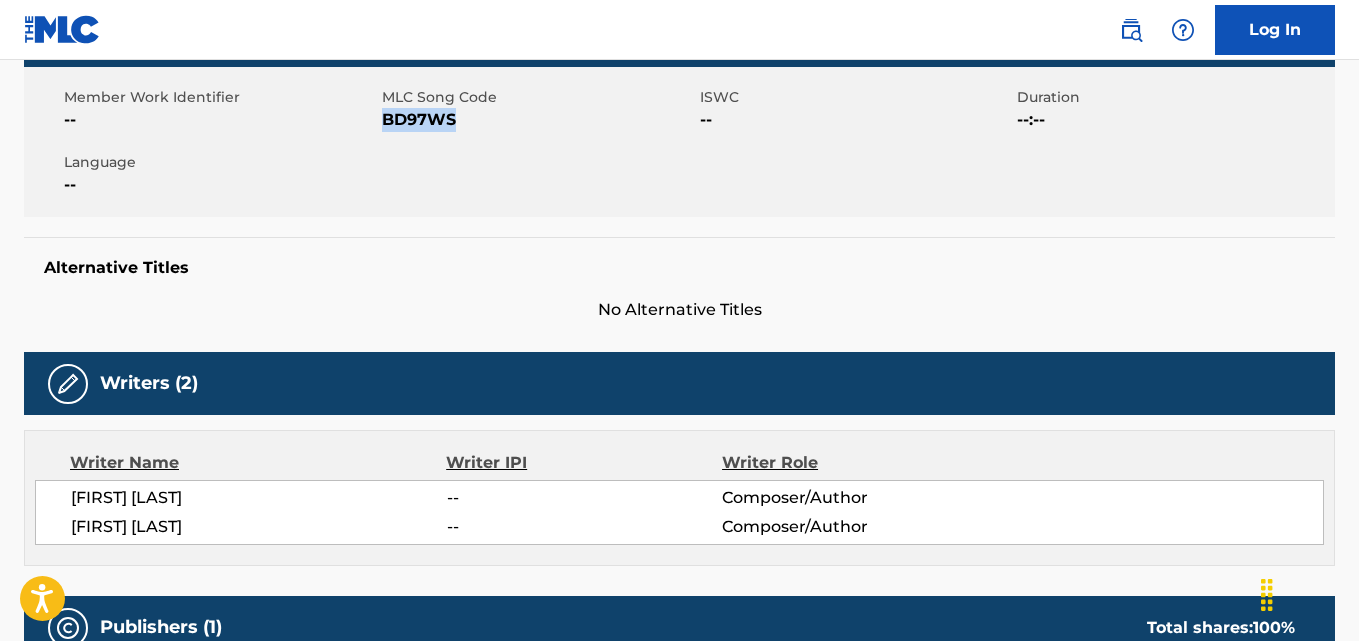 copy on "BD97WS" 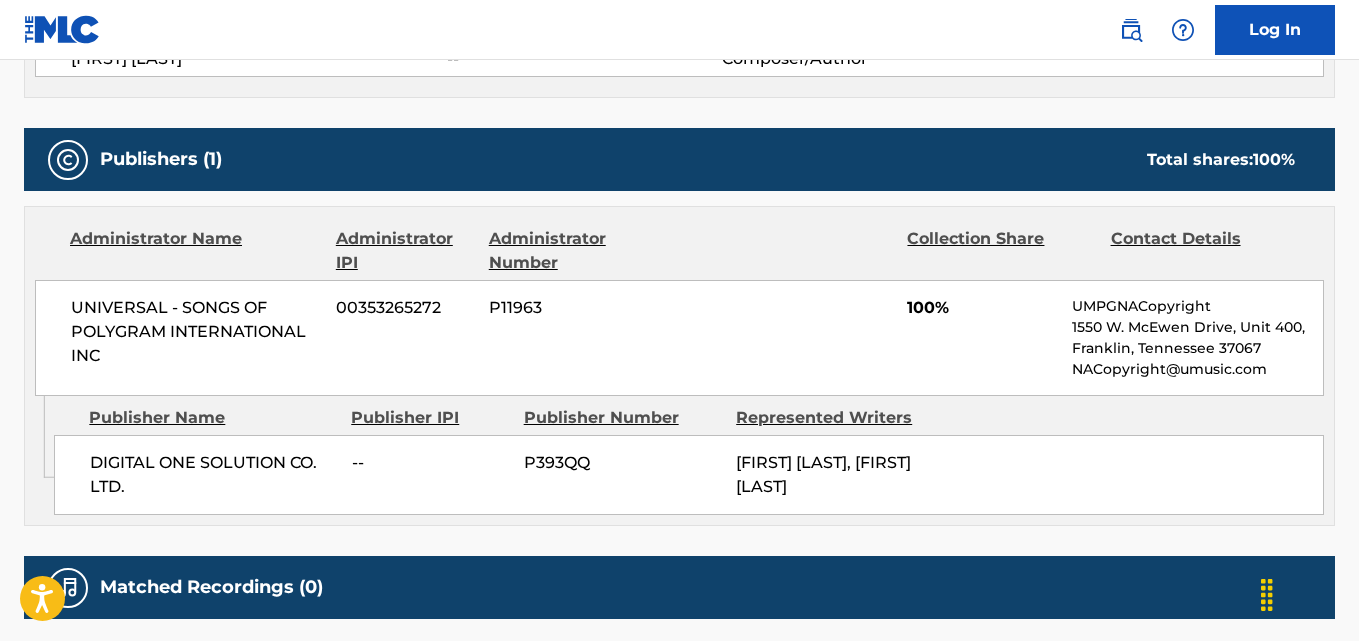 scroll, scrollTop: 818, scrollLeft: 0, axis: vertical 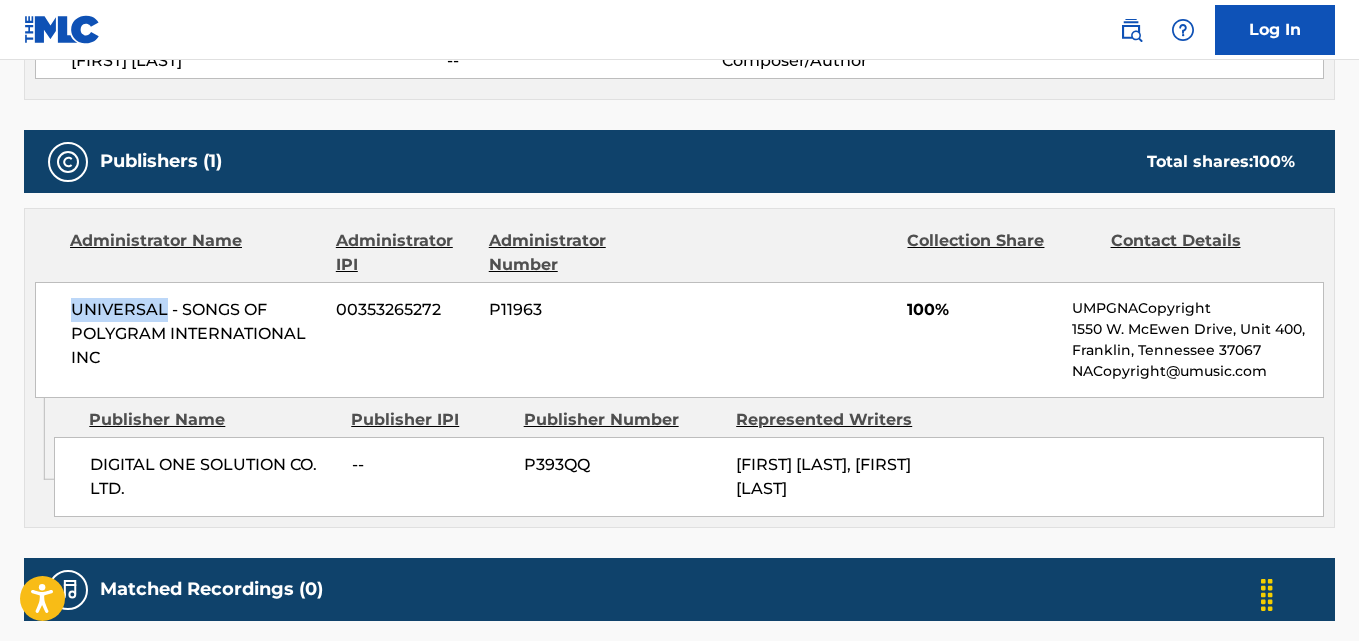 drag, startPoint x: 68, startPoint y: 312, endPoint x: 165, endPoint y: 312, distance: 97 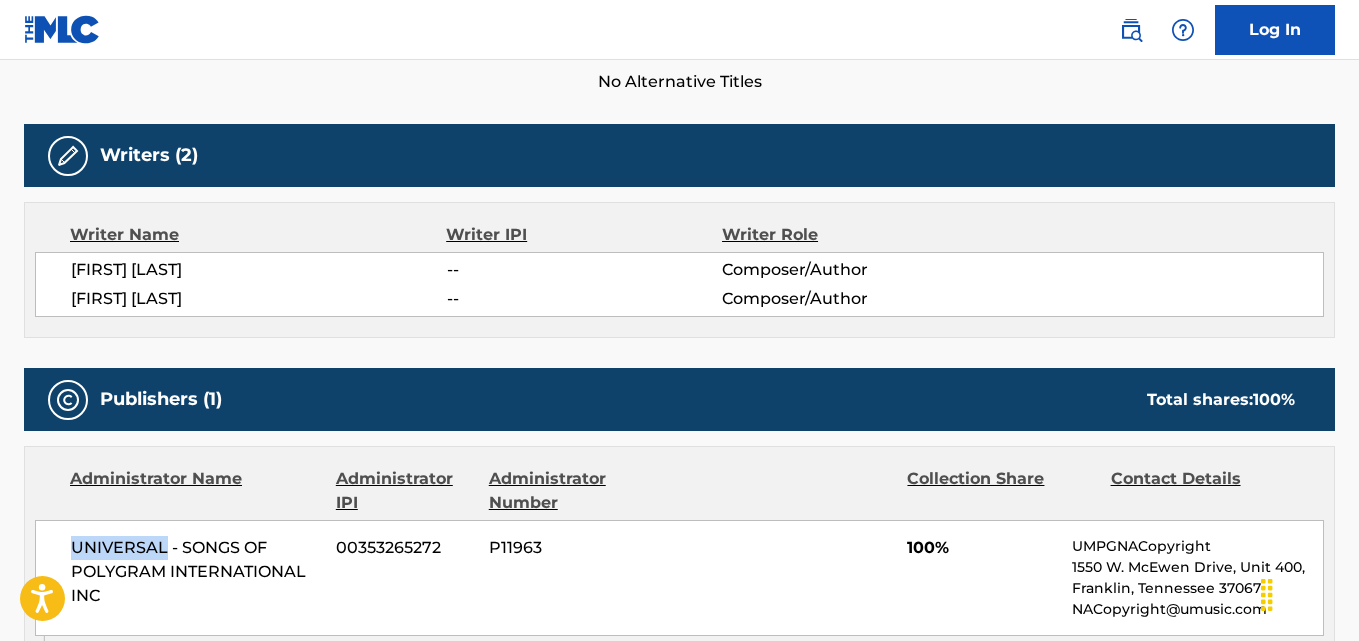 scroll, scrollTop: 579, scrollLeft: 0, axis: vertical 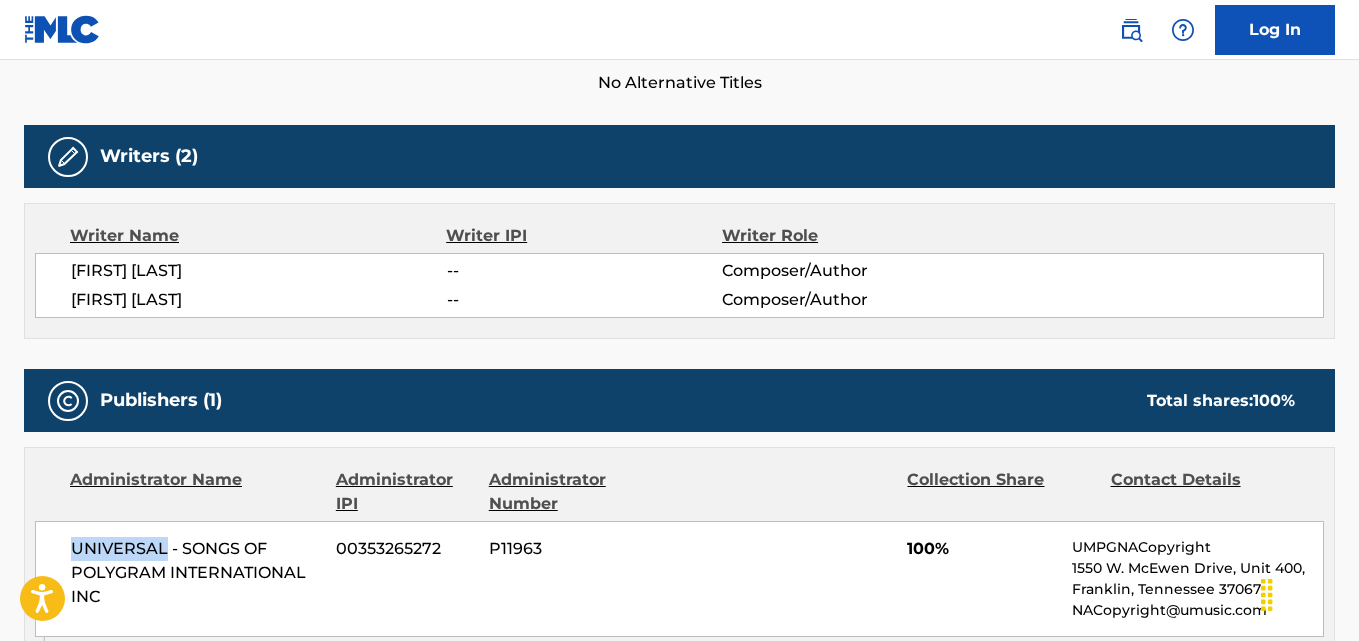 drag, startPoint x: 66, startPoint y: 268, endPoint x: 314, endPoint y: 274, distance: 248.07257 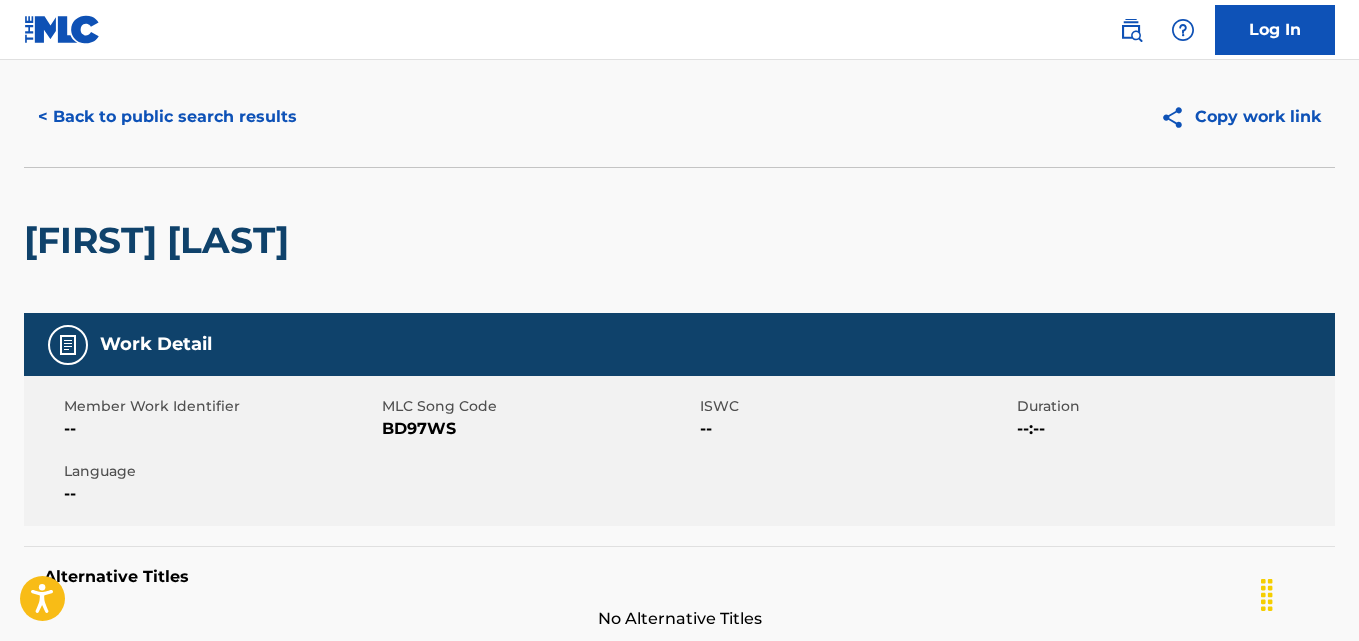 scroll, scrollTop: 0, scrollLeft: 0, axis: both 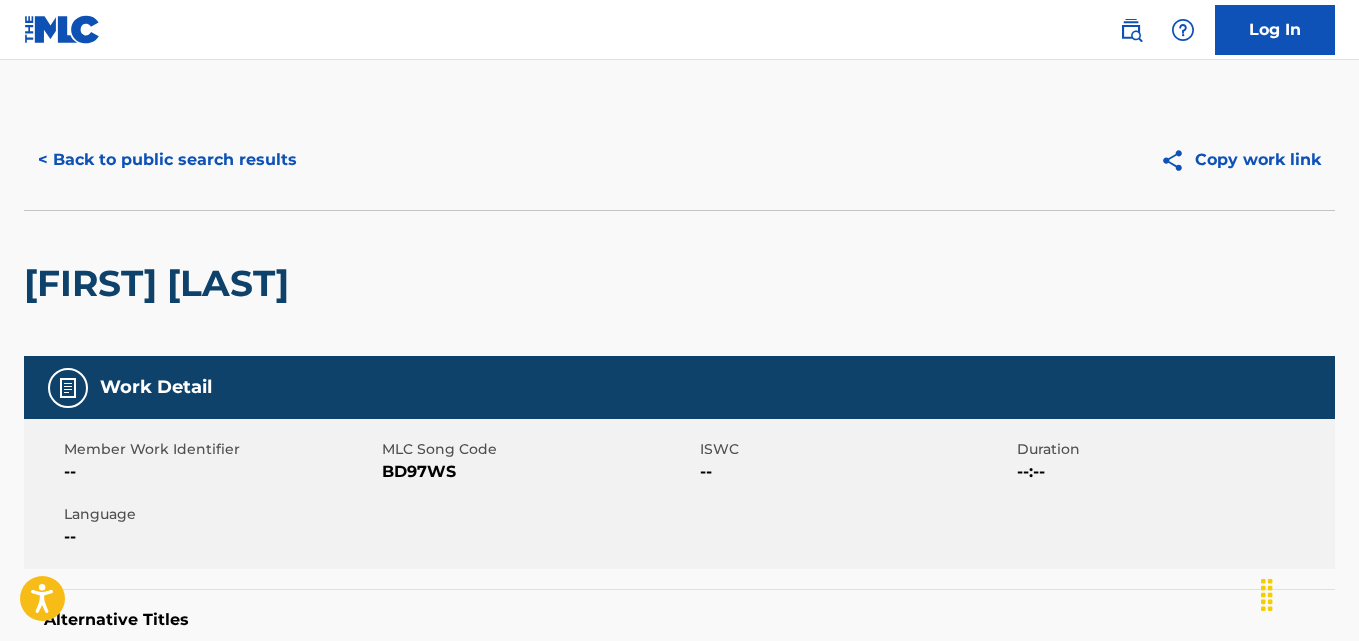 click on "< Back to public search results" at bounding box center [167, 160] 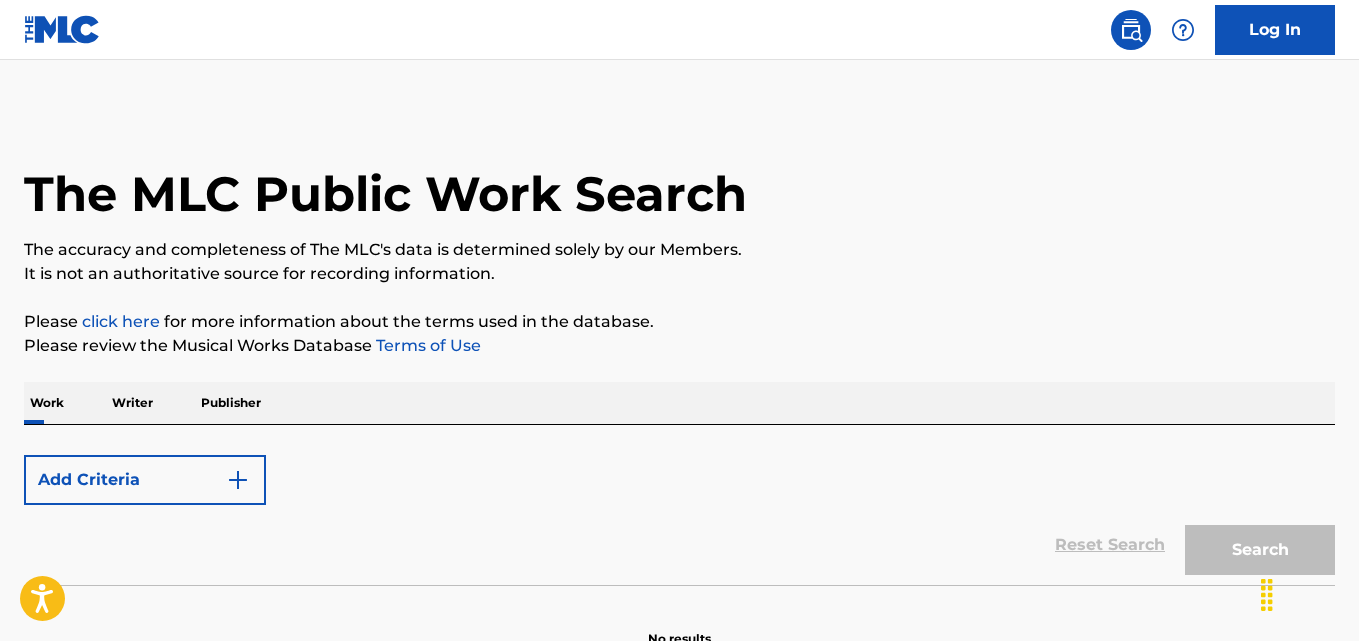 scroll, scrollTop: 113, scrollLeft: 0, axis: vertical 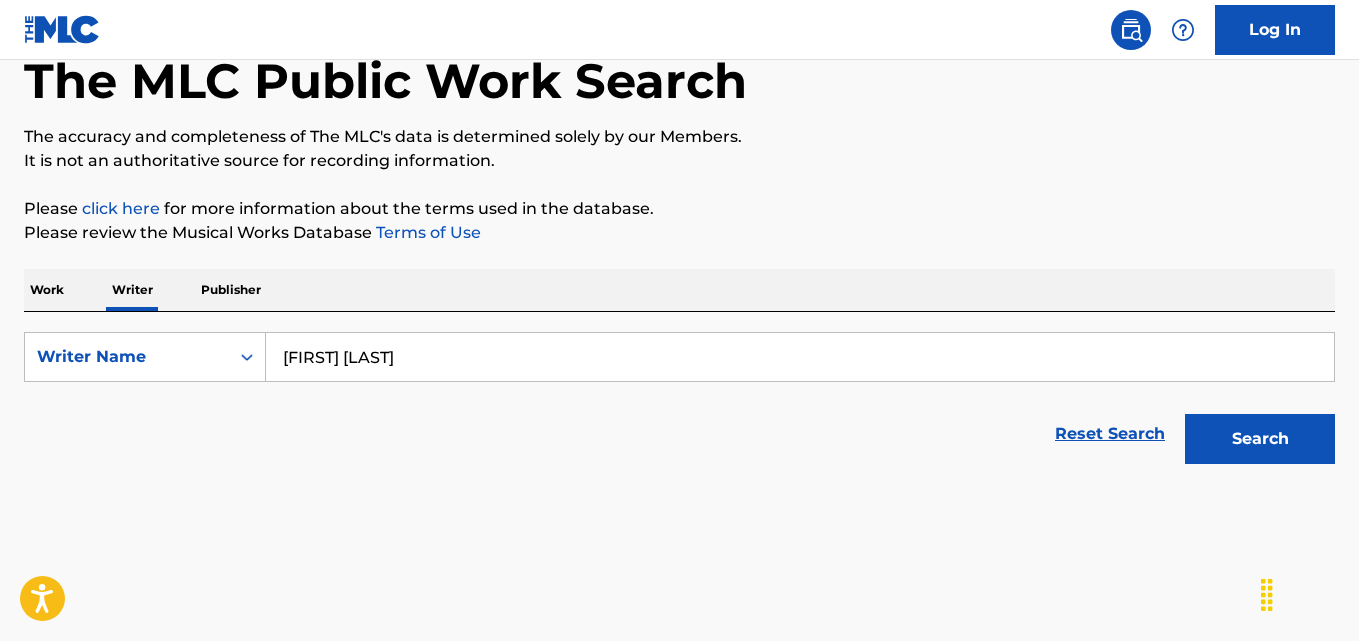 click on "Theerayud Charoenrum" at bounding box center (800, 357) 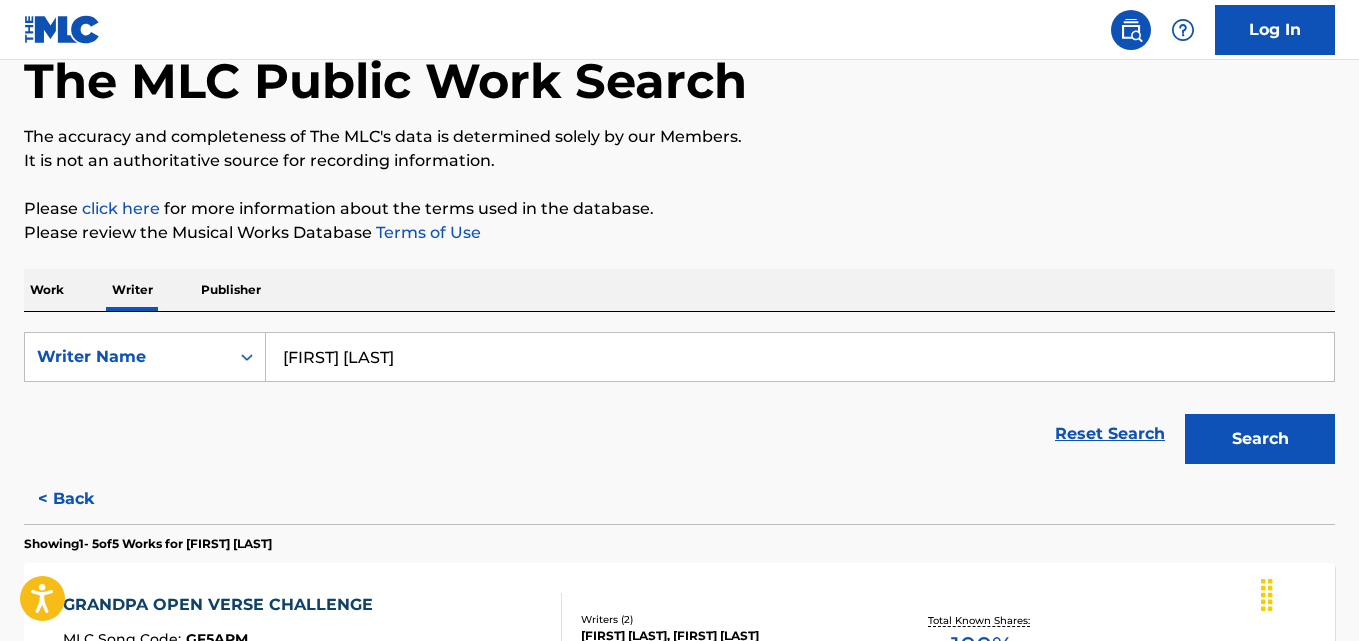 paste on "Herbert Randall Wright III" 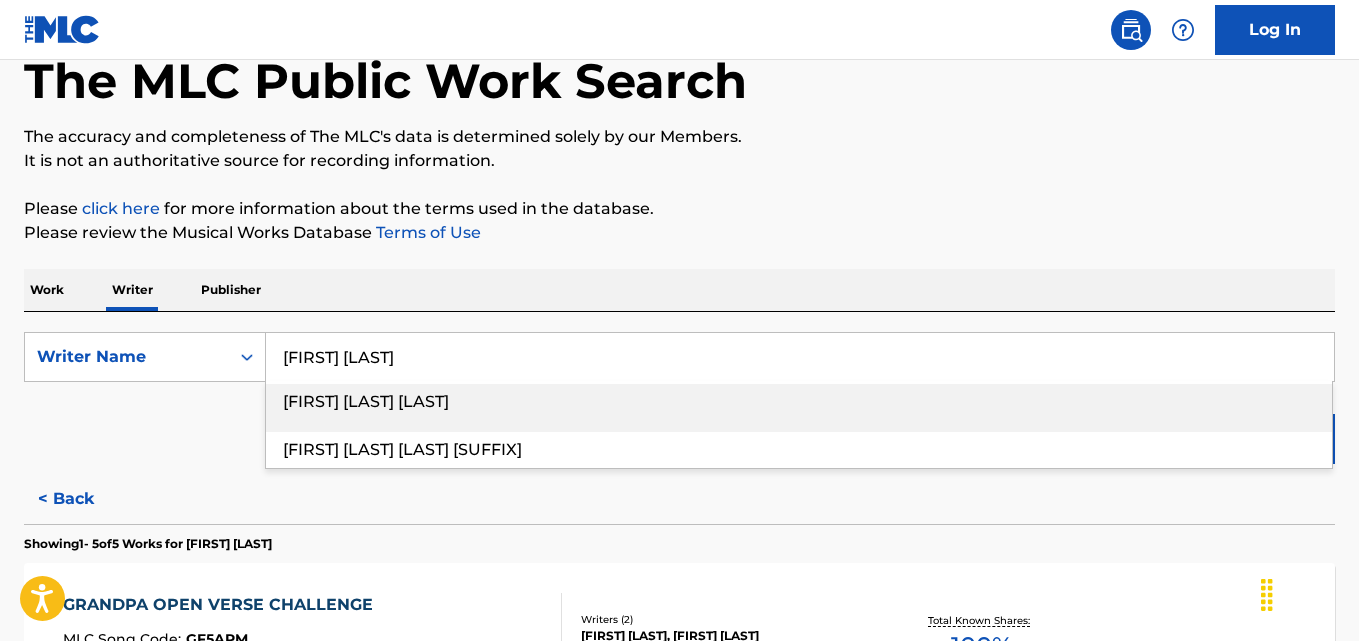 click on "herbert randall wright iii" at bounding box center [366, 401] 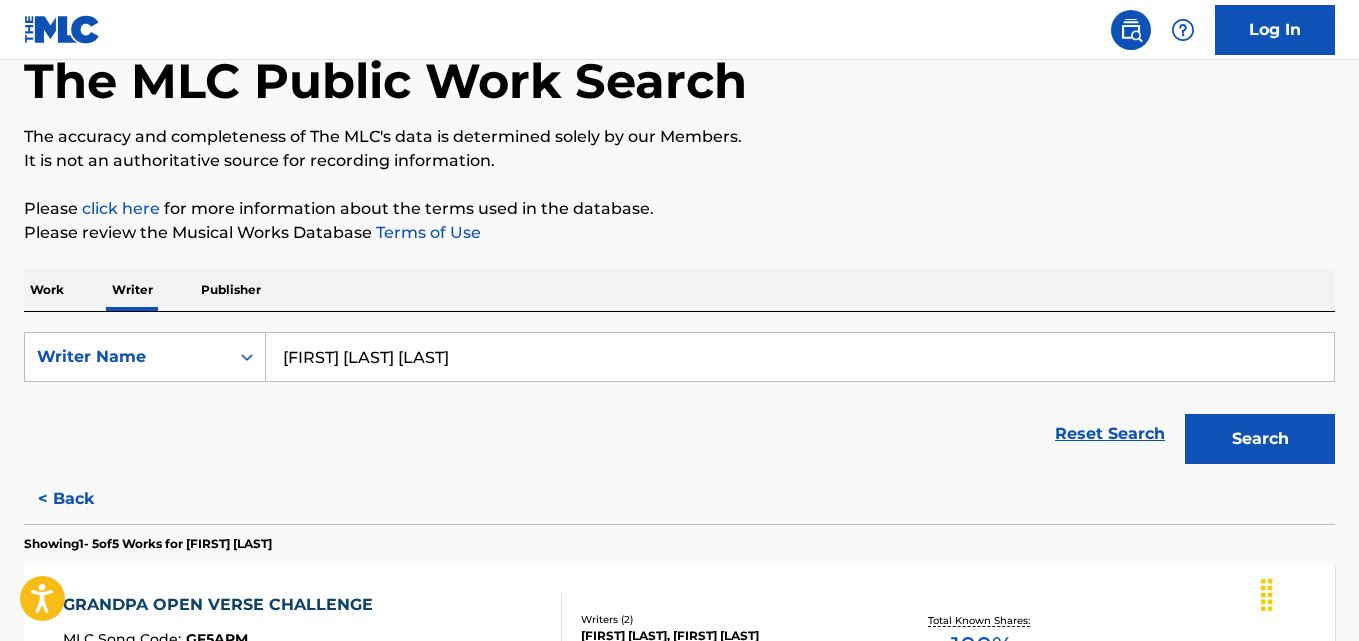 click on "Search" at bounding box center (1260, 439) 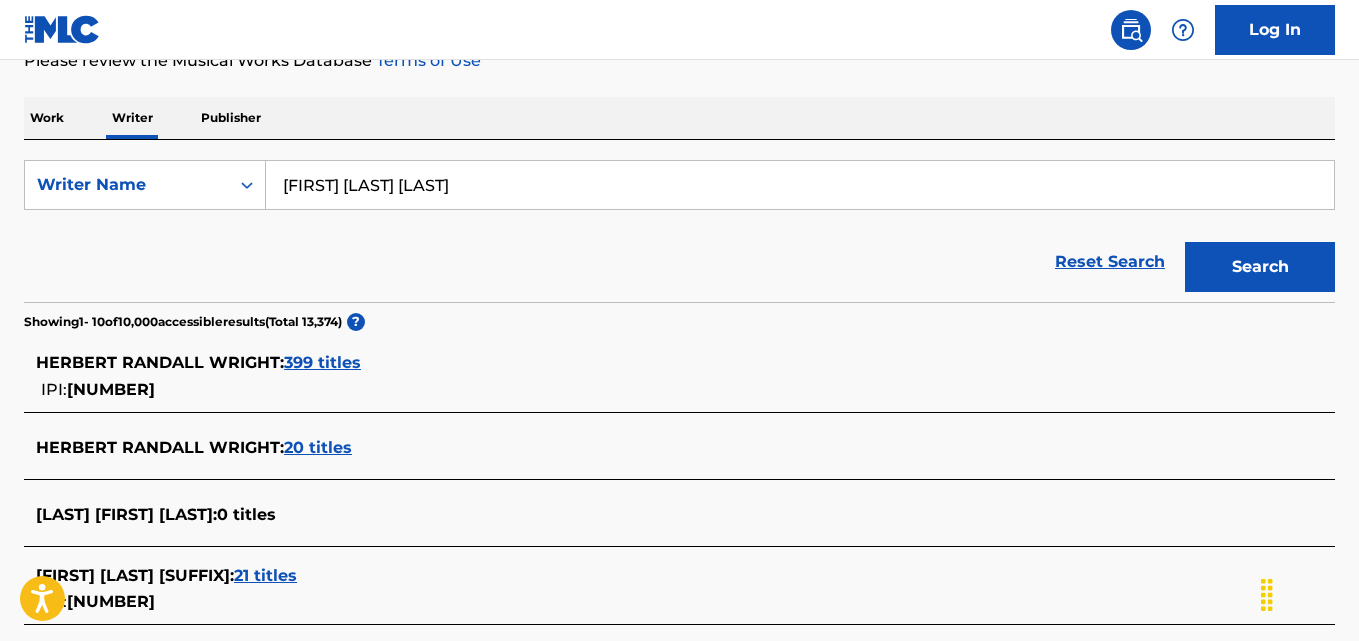 scroll, scrollTop: 288, scrollLeft: 0, axis: vertical 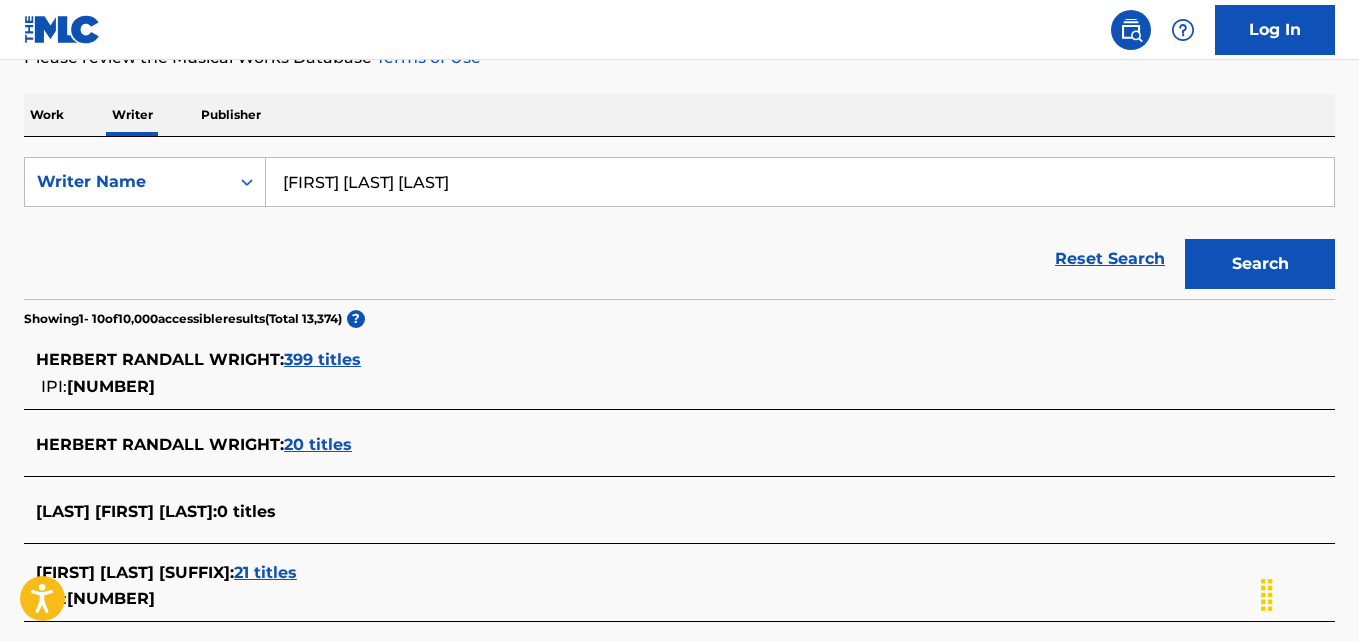 click on "399 titles" at bounding box center [322, 359] 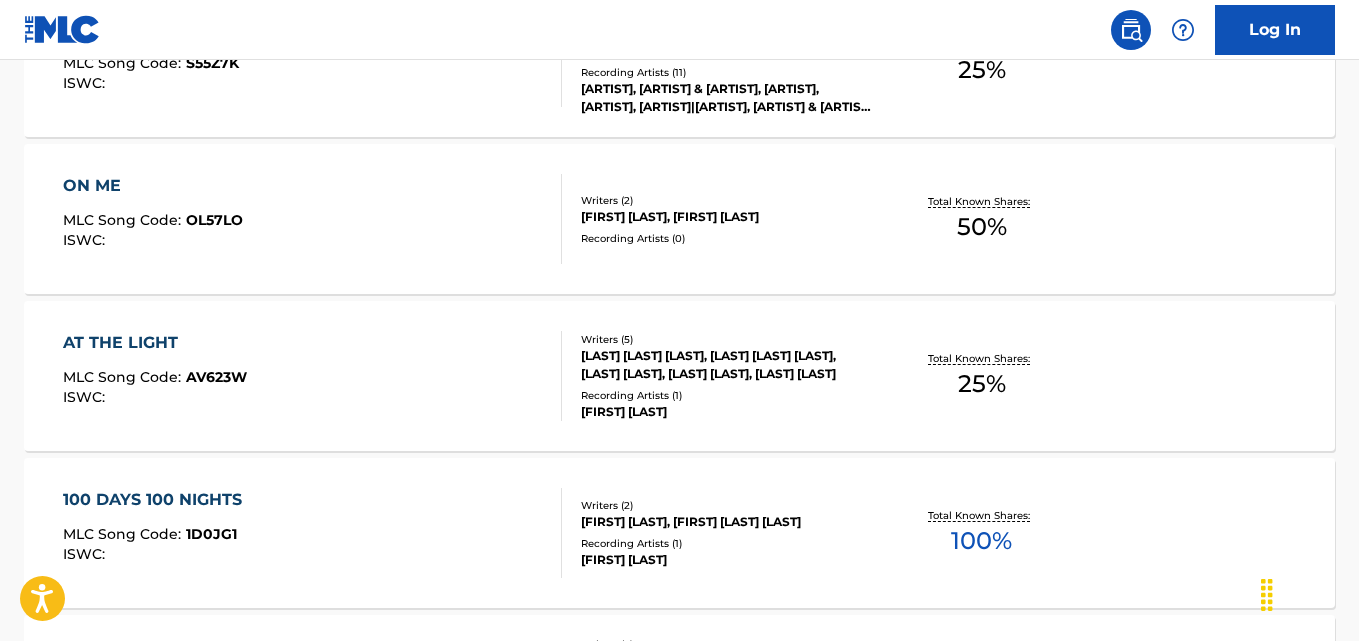 scroll, scrollTop: 1008, scrollLeft: 0, axis: vertical 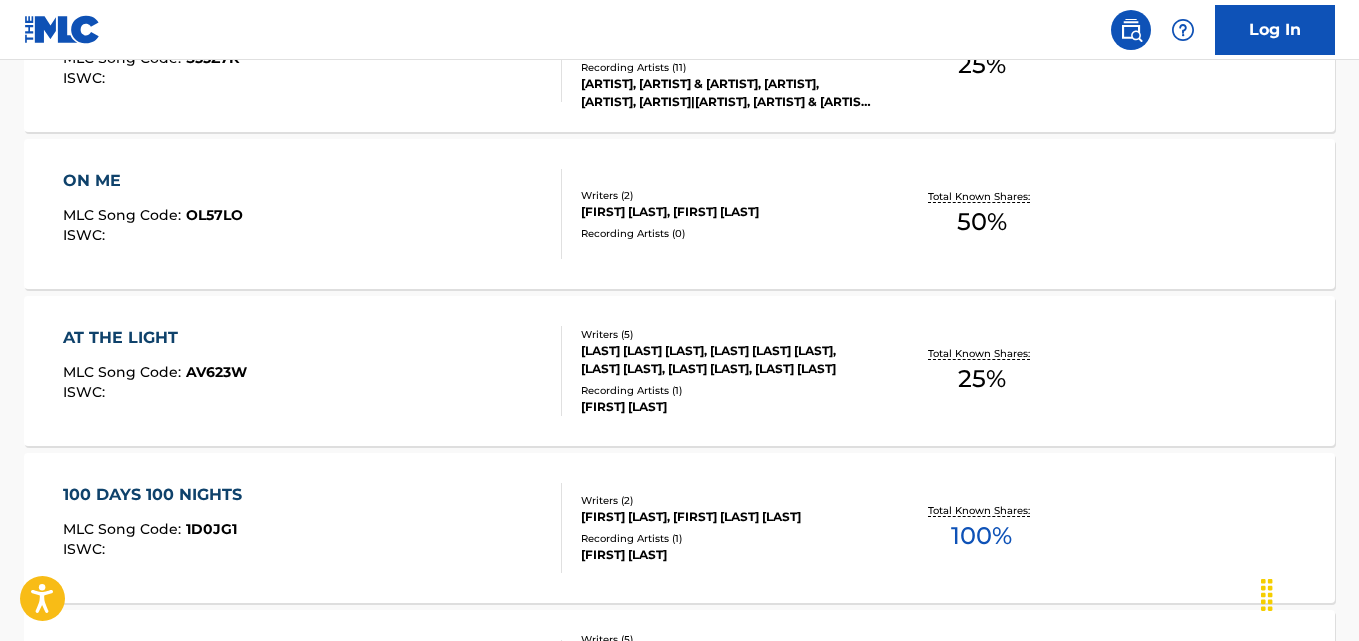 click on "Total Known Shares: 50 %" at bounding box center [982, 214] 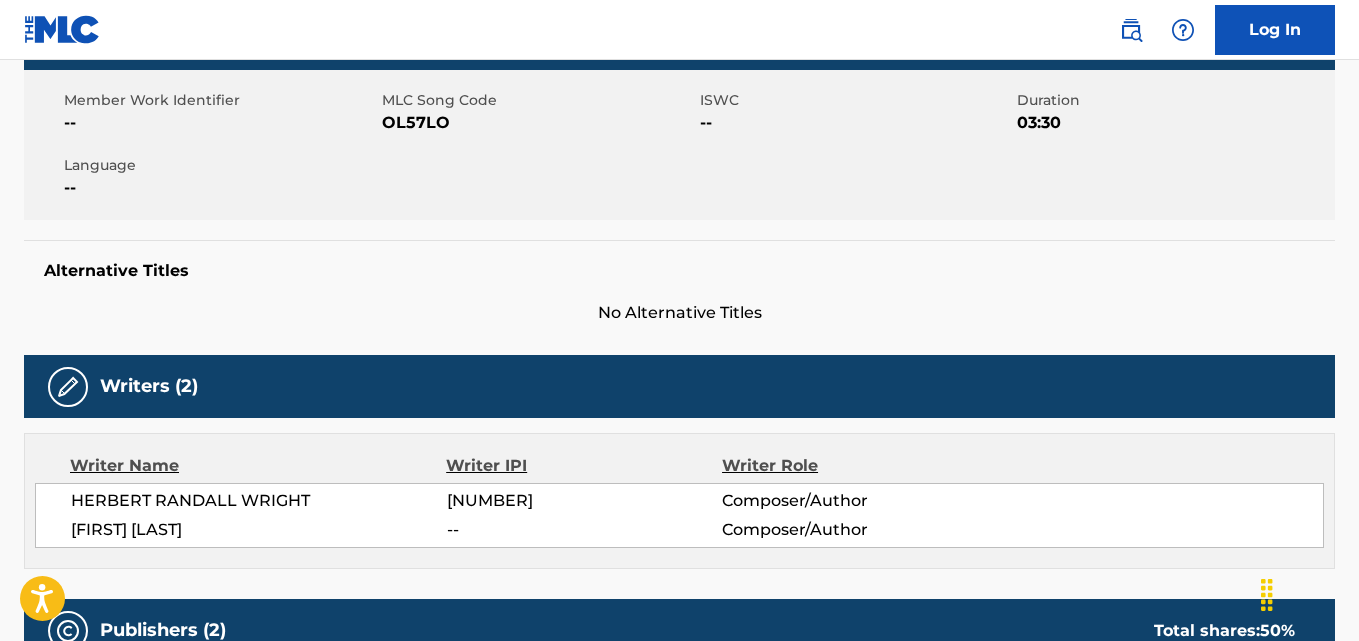 scroll, scrollTop: 342, scrollLeft: 0, axis: vertical 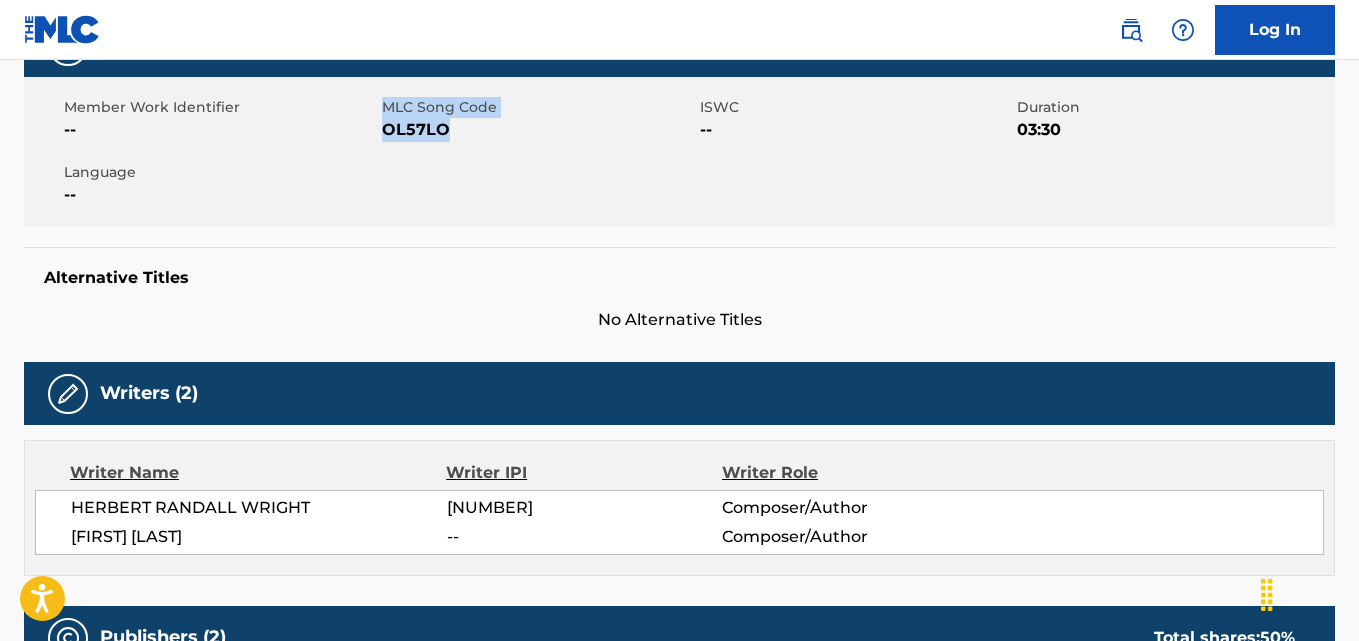 drag, startPoint x: 453, startPoint y: 128, endPoint x: 378, endPoint y: 130, distance: 75.026665 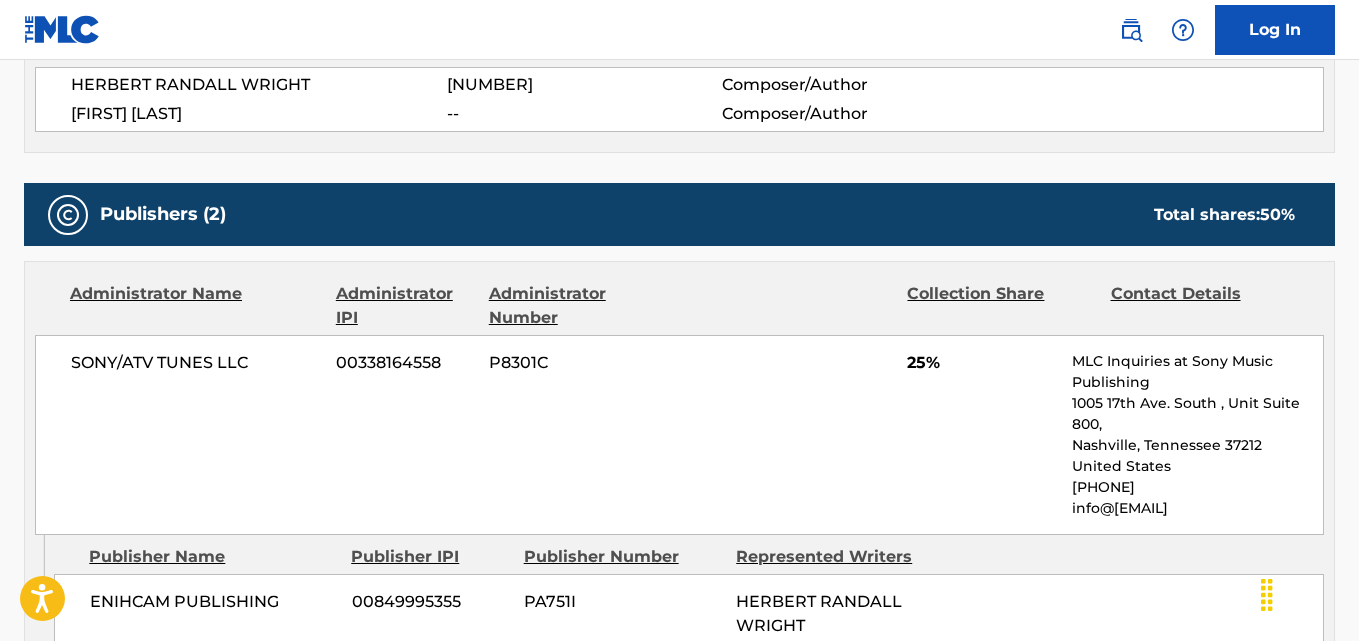 scroll, scrollTop: 772, scrollLeft: 0, axis: vertical 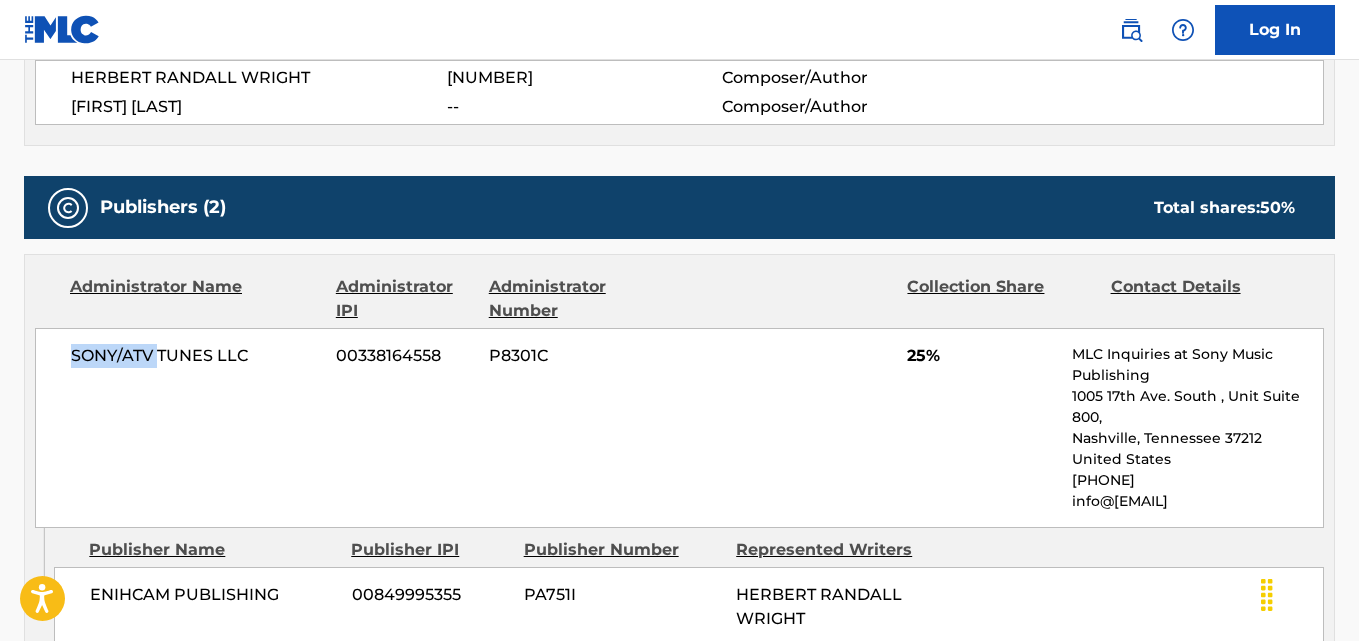 drag, startPoint x: 132, startPoint y: 360, endPoint x: 68, endPoint y: 360, distance: 64 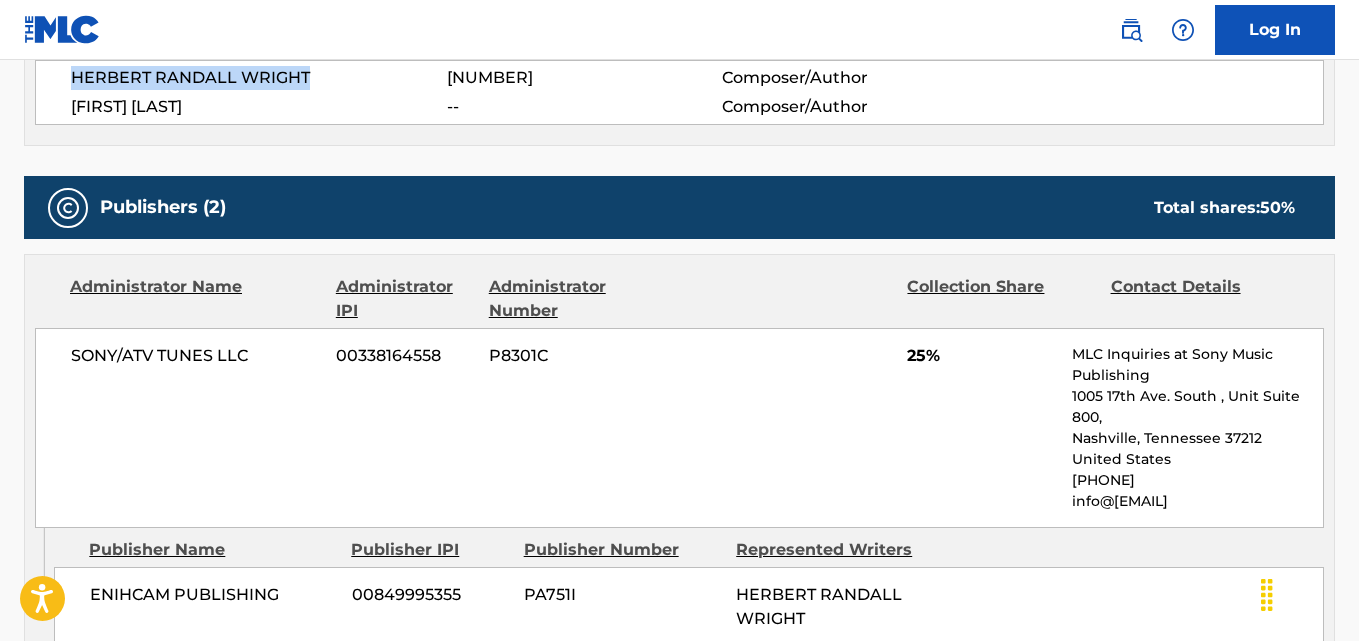 drag, startPoint x: 227, startPoint y: 79, endPoint x: 70, endPoint y: 82, distance: 157.02866 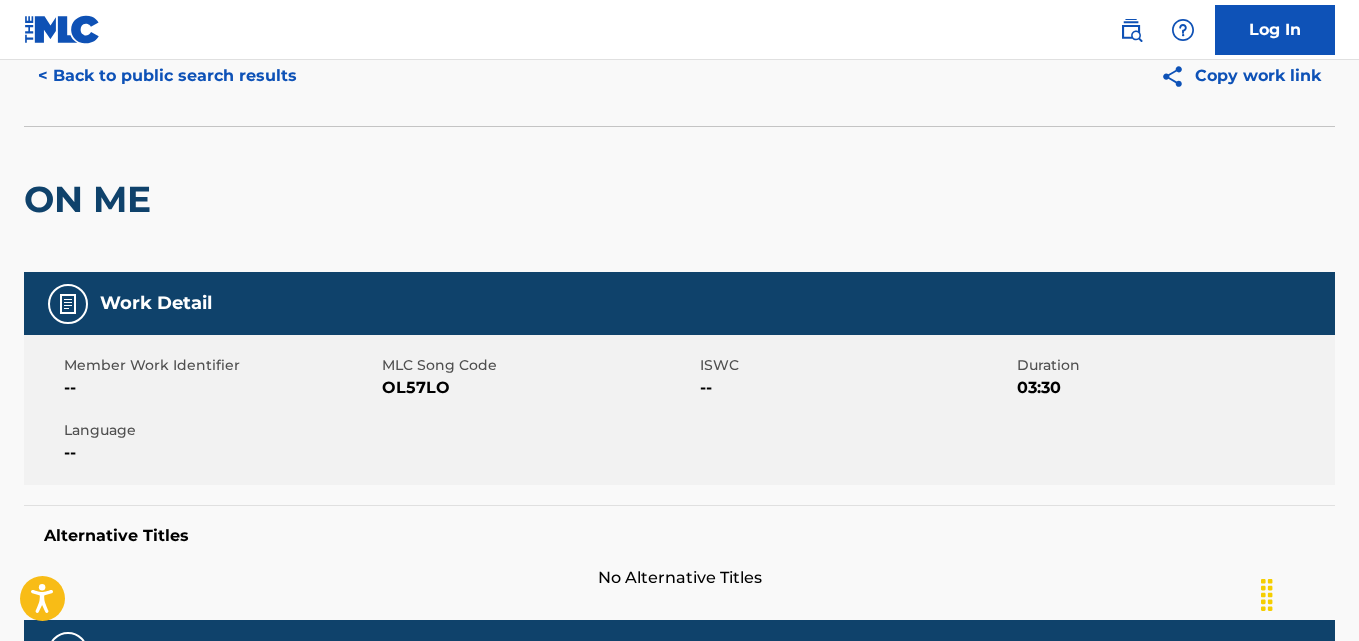 scroll, scrollTop: 0, scrollLeft: 0, axis: both 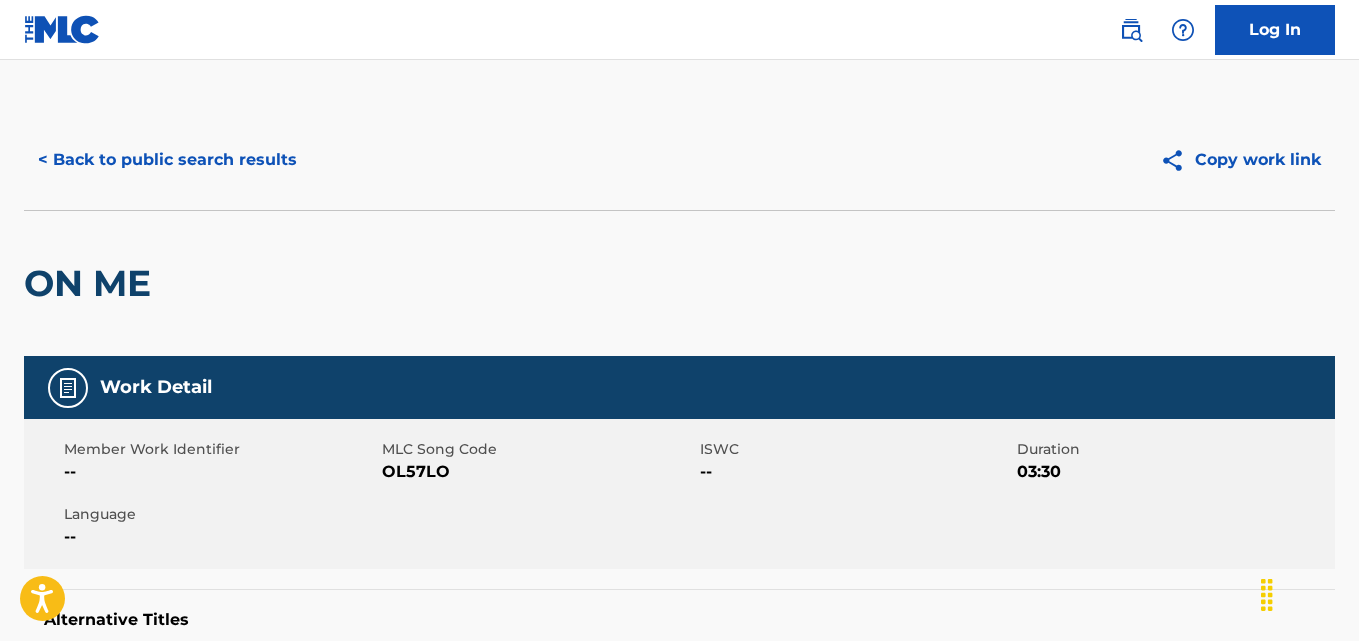 click on "< Back to public search results" at bounding box center [167, 160] 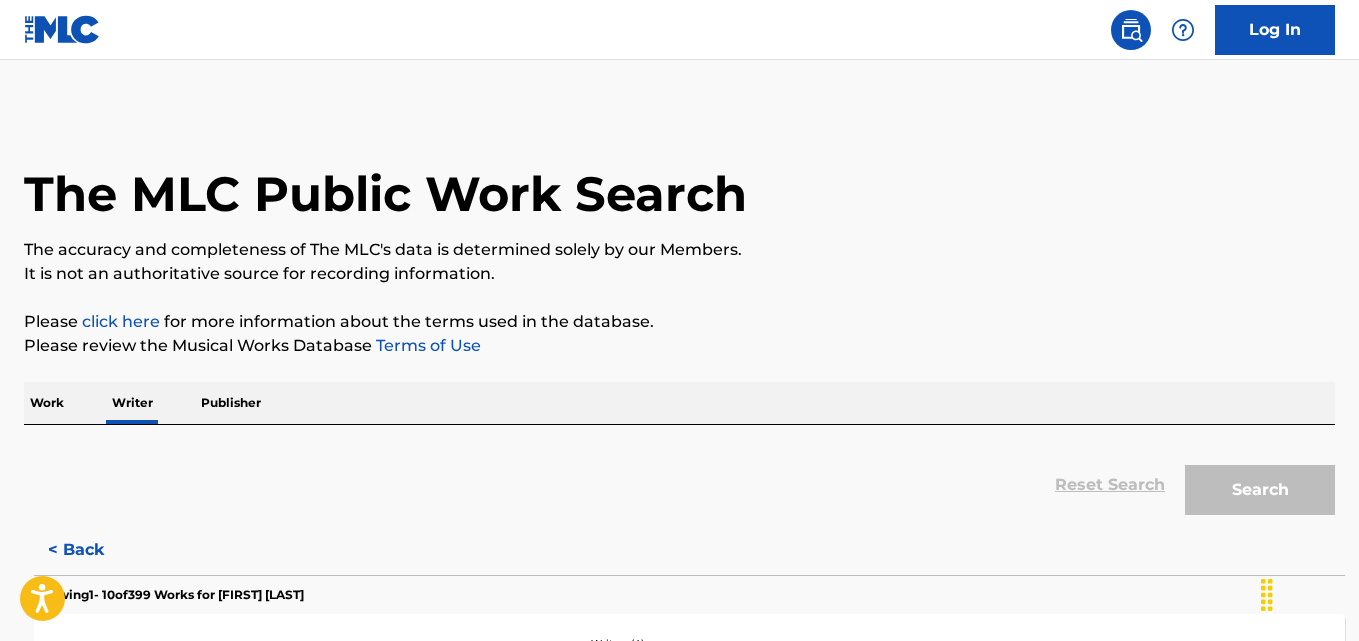 scroll, scrollTop: 113, scrollLeft: 0, axis: vertical 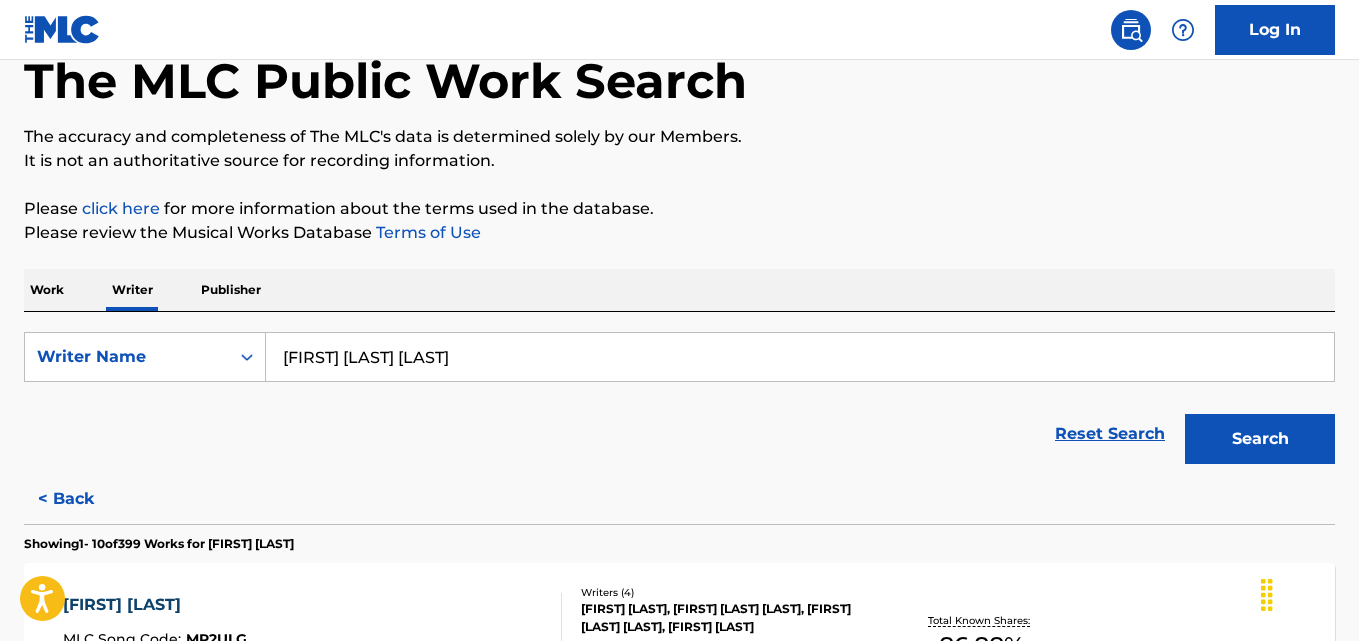 click on "herbert randall wright iii" at bounding box center (800, 357) 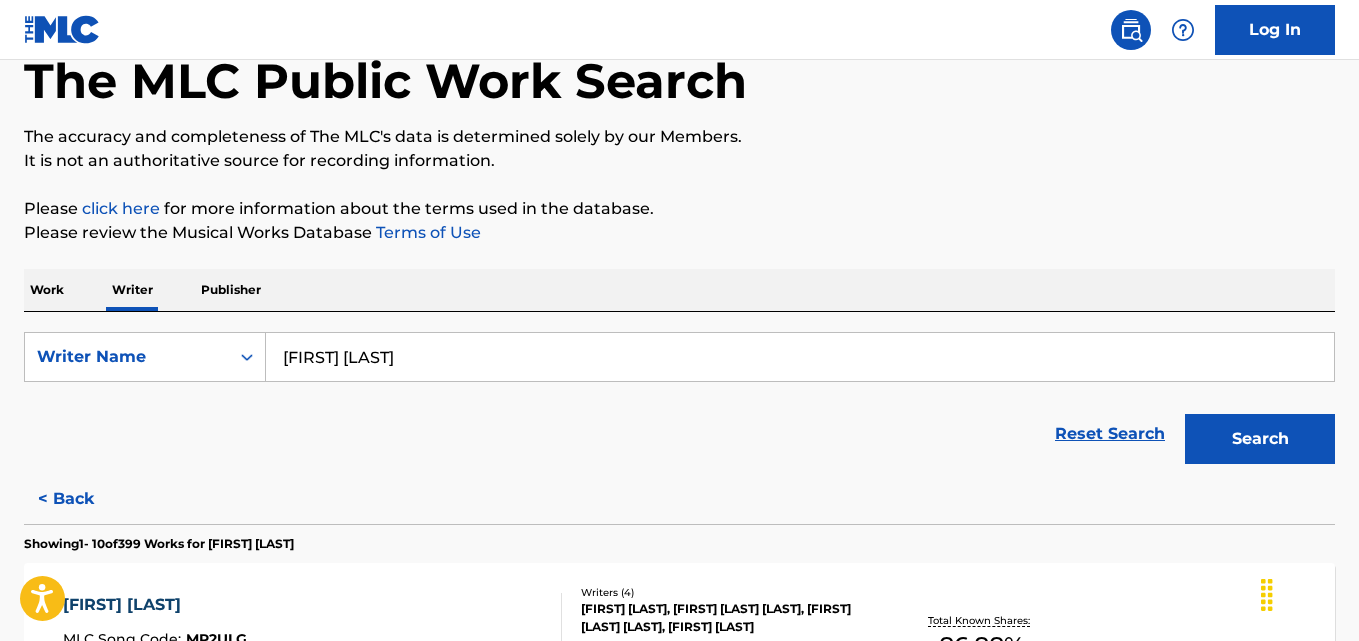 type on "Robert Williams" 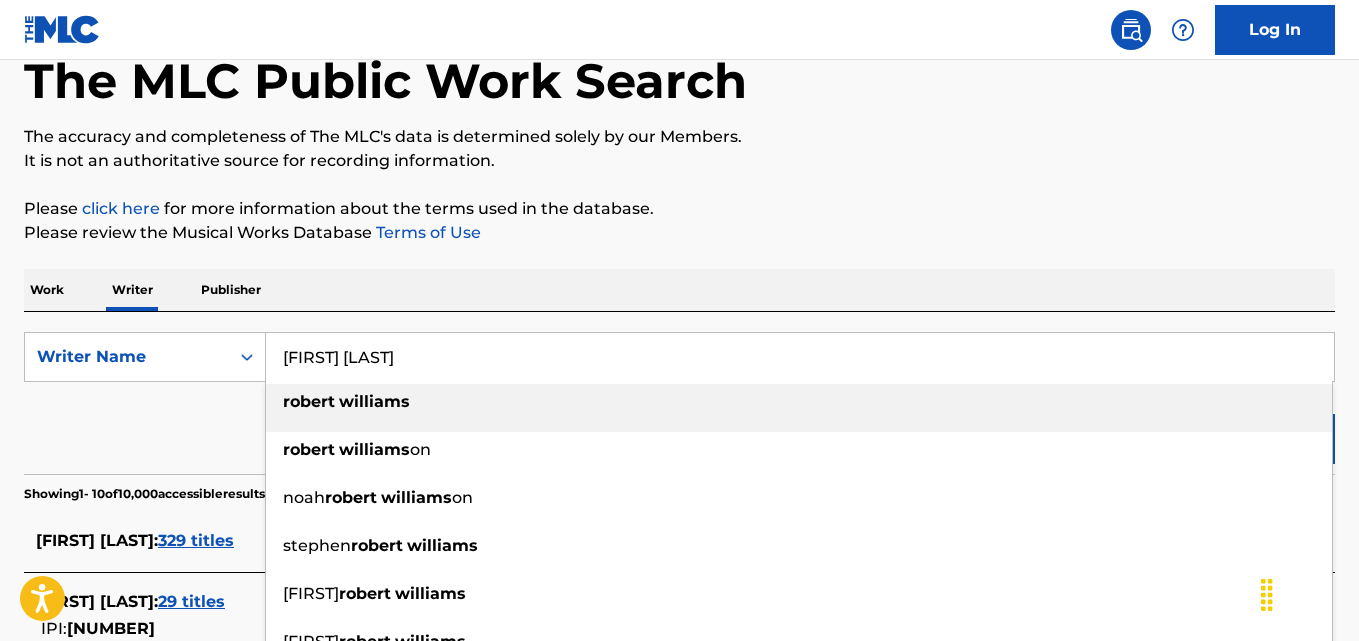 click on "Please review the Musical Works Database   Terms of Use" at bounding box center (679, 233) 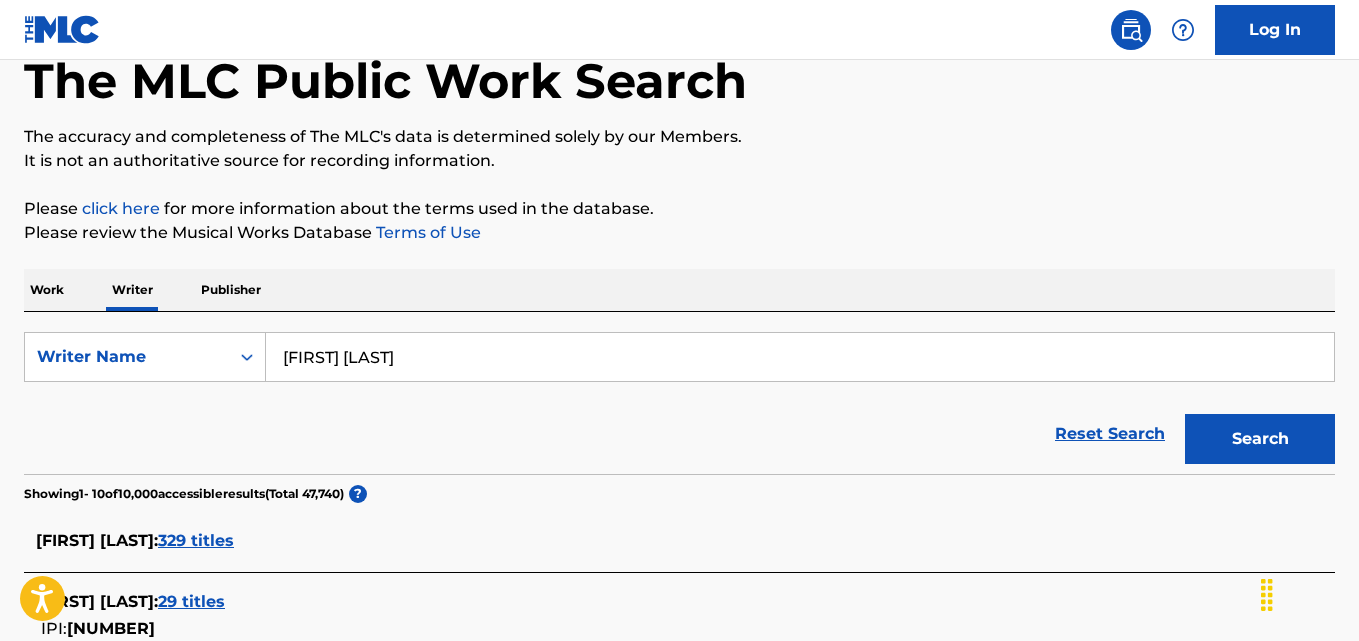 click on "29 titles" at bounding box center (191, 601) 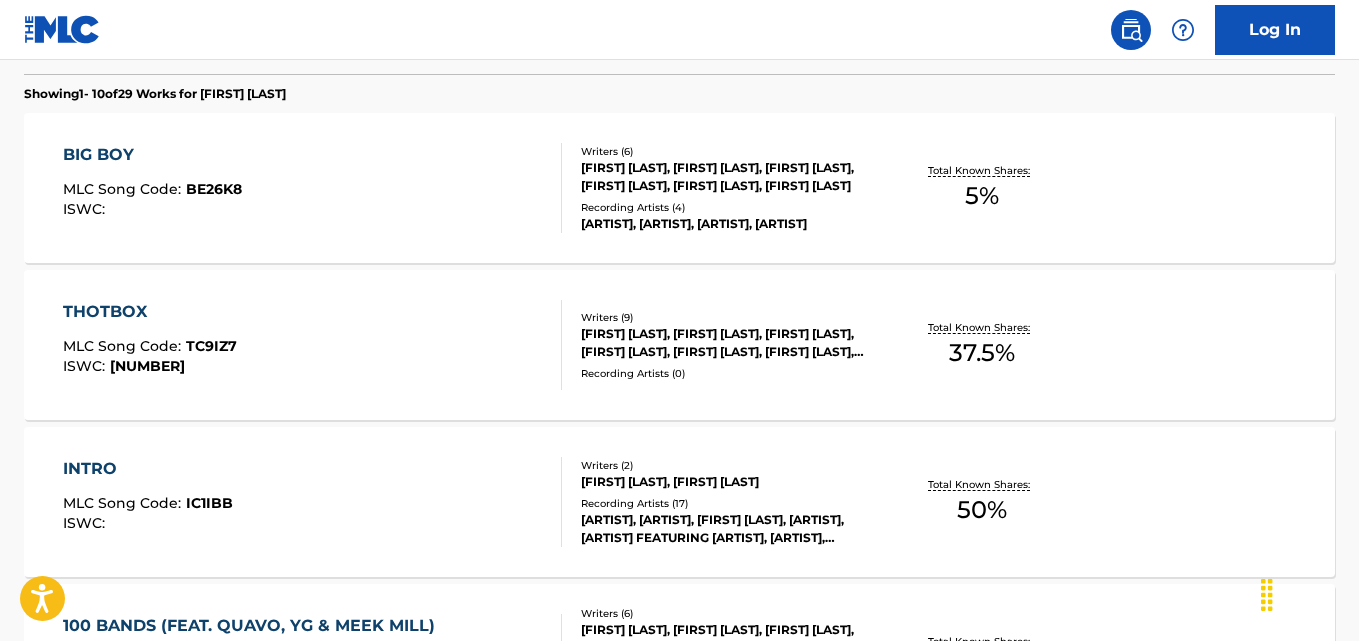 scroll, scrollTop: 574, scrollLeft: 0, axis: vertical 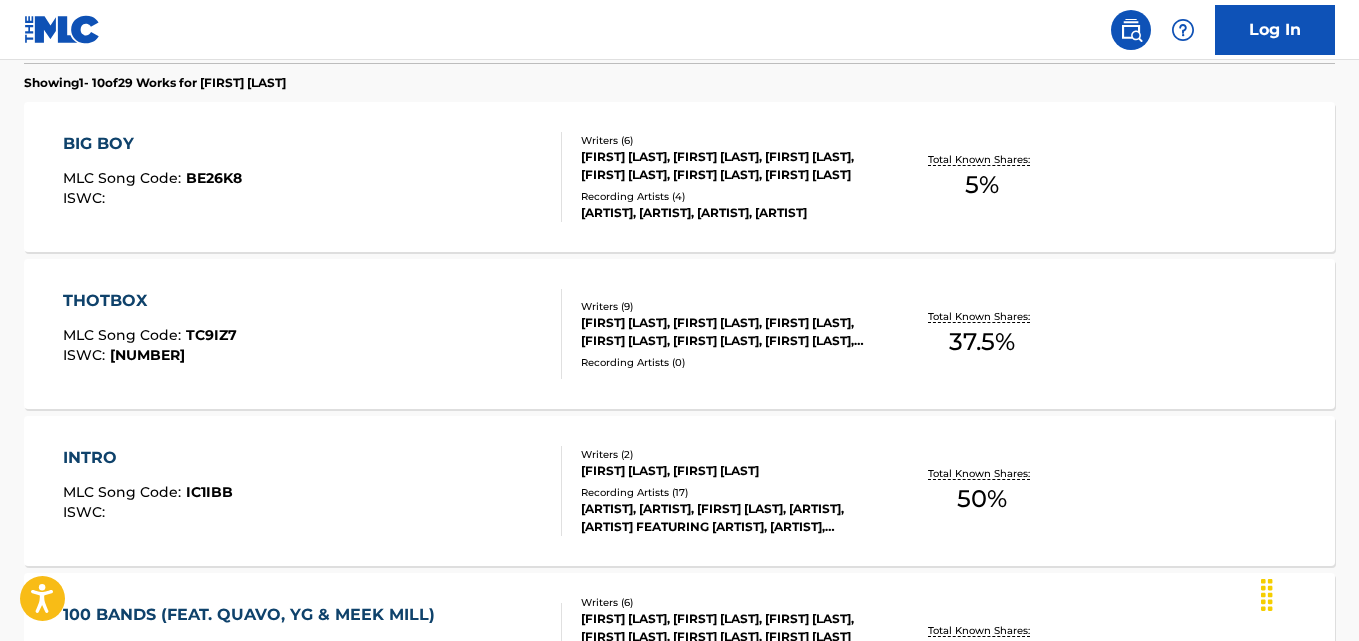 click on "Total Known Shares: 50 %" at bounding box center (982, 491) 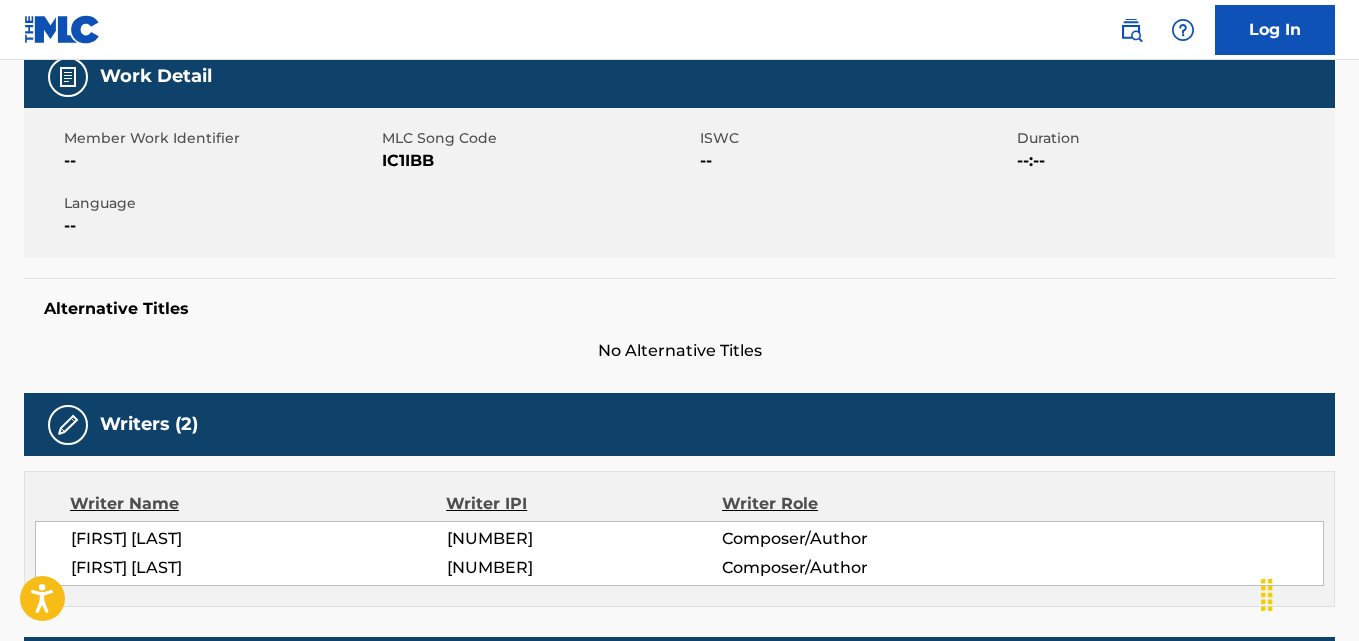 scroll, scrollTop: 309, scrollLeft: 0, axis: vertical 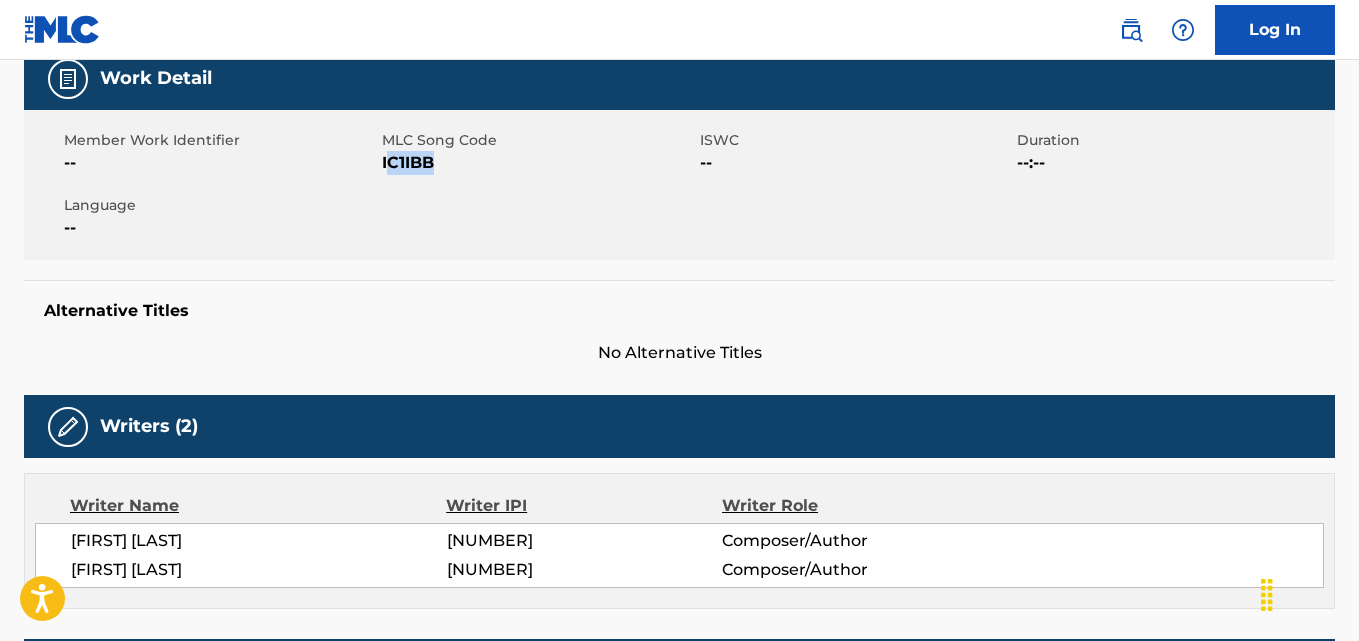 drag, startPoint x: 404, startPoint y: 160, endPoint x: 387, endPoint y: 169, distance: 19.235384 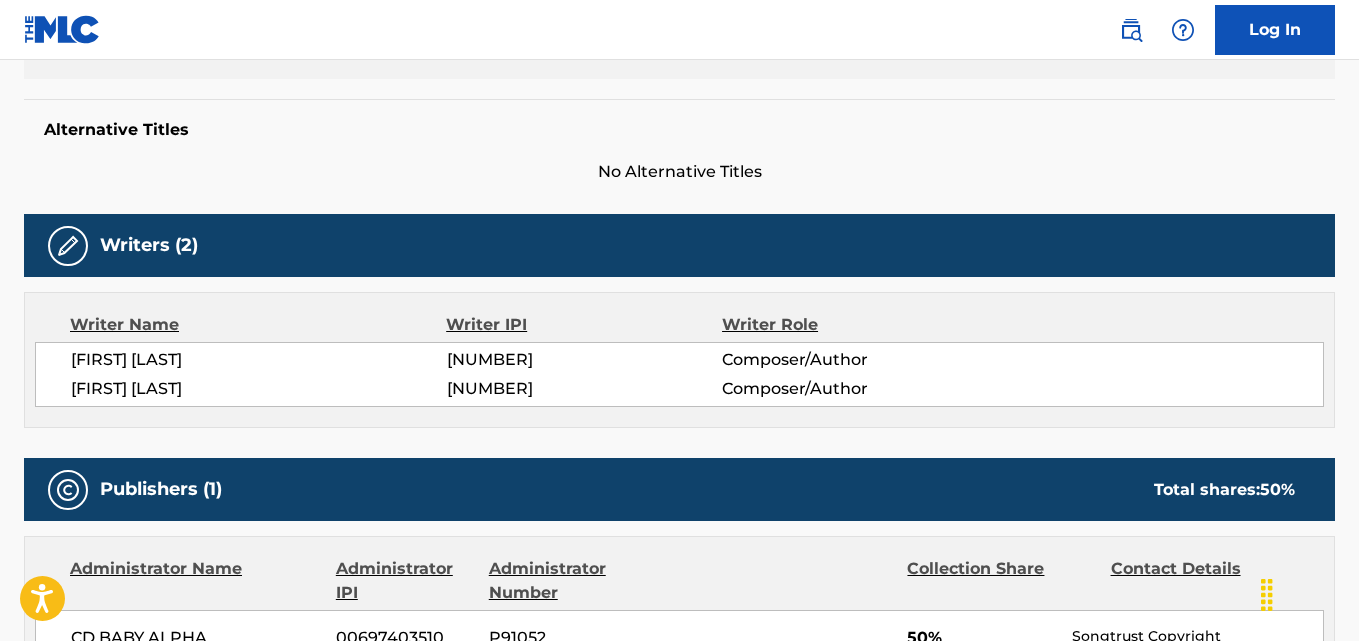 scroll, scrollTop: 504, scrollLeft: 0, axis: vertical 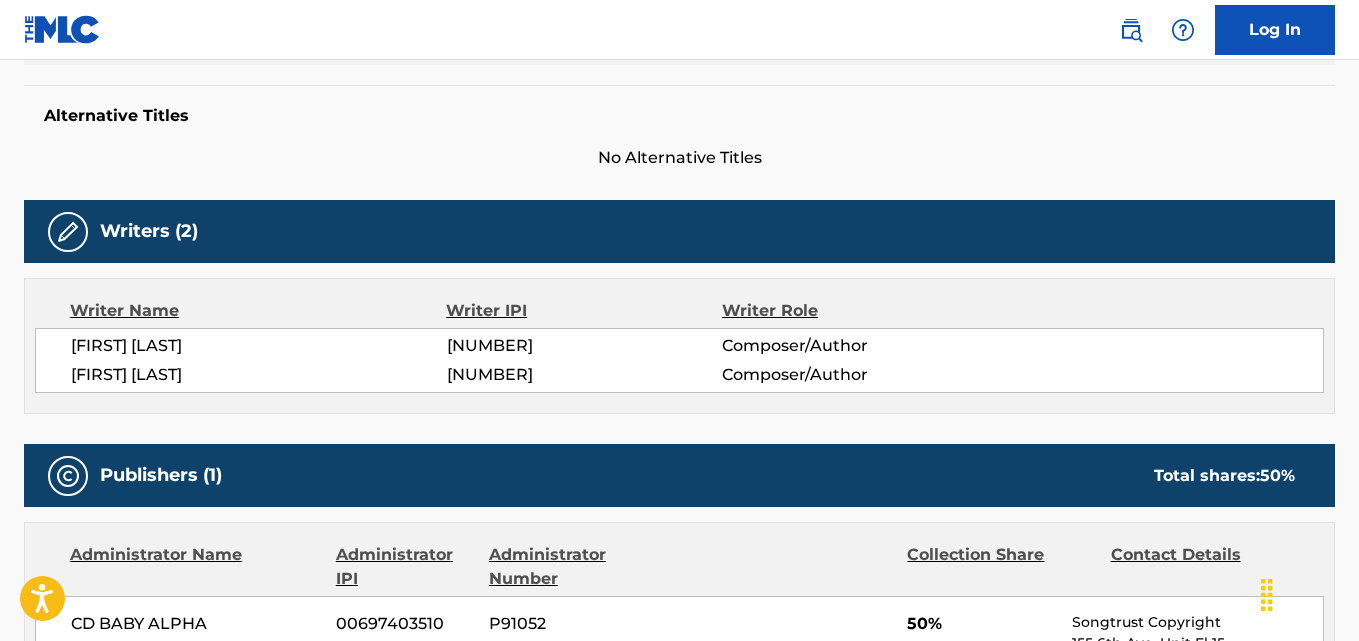 drag, startPoint x: 239, startPoint y: 383, endPoint x: 71, endPoint y: 386, distance: 168.02678 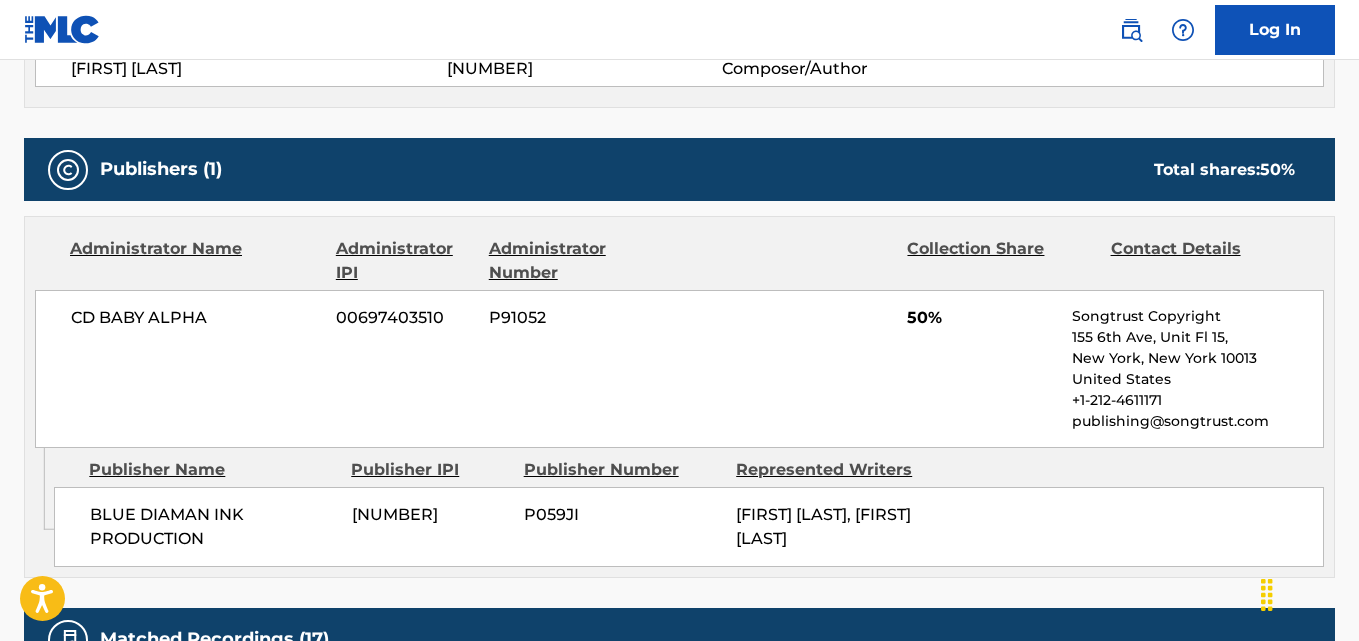 scroll, scrollTop: 831, scrollLeft: 0, axis: vertical 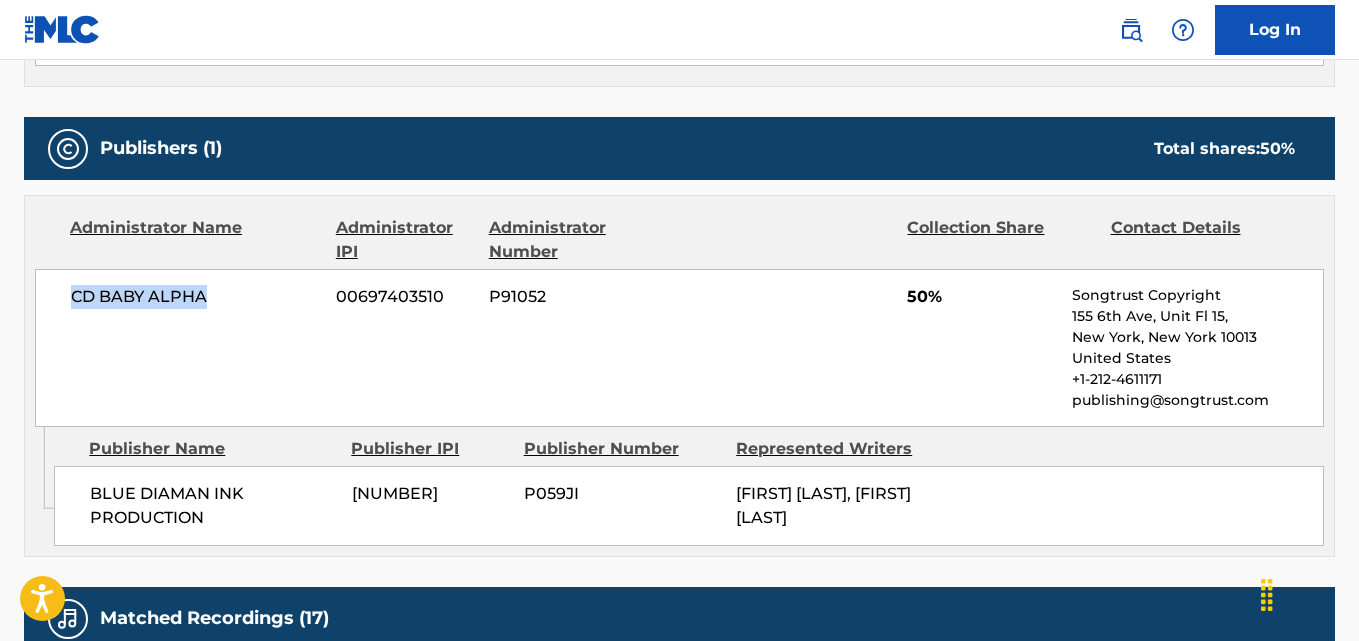 drag, startPoint x: 60, startPoint y: 303, endPoint x: 225, endPoint y: 310, distance: 165.14842 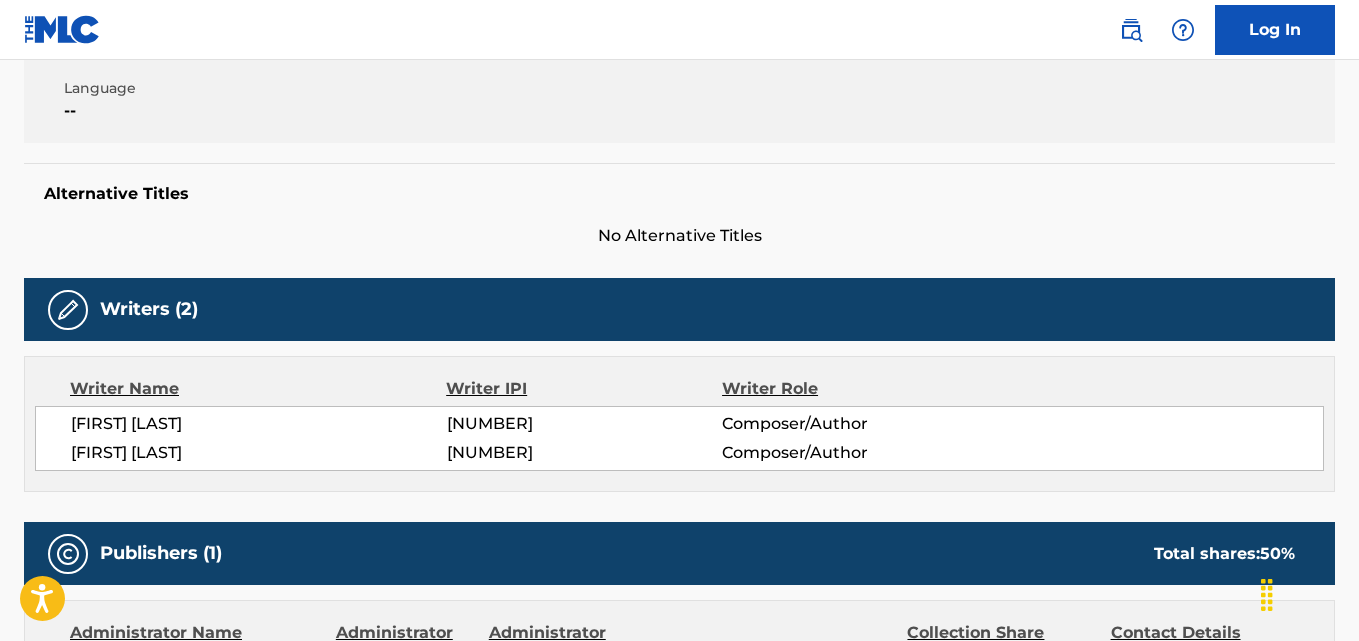 scroll, scrollTop: 0, scrollLeft: 0, axis: both 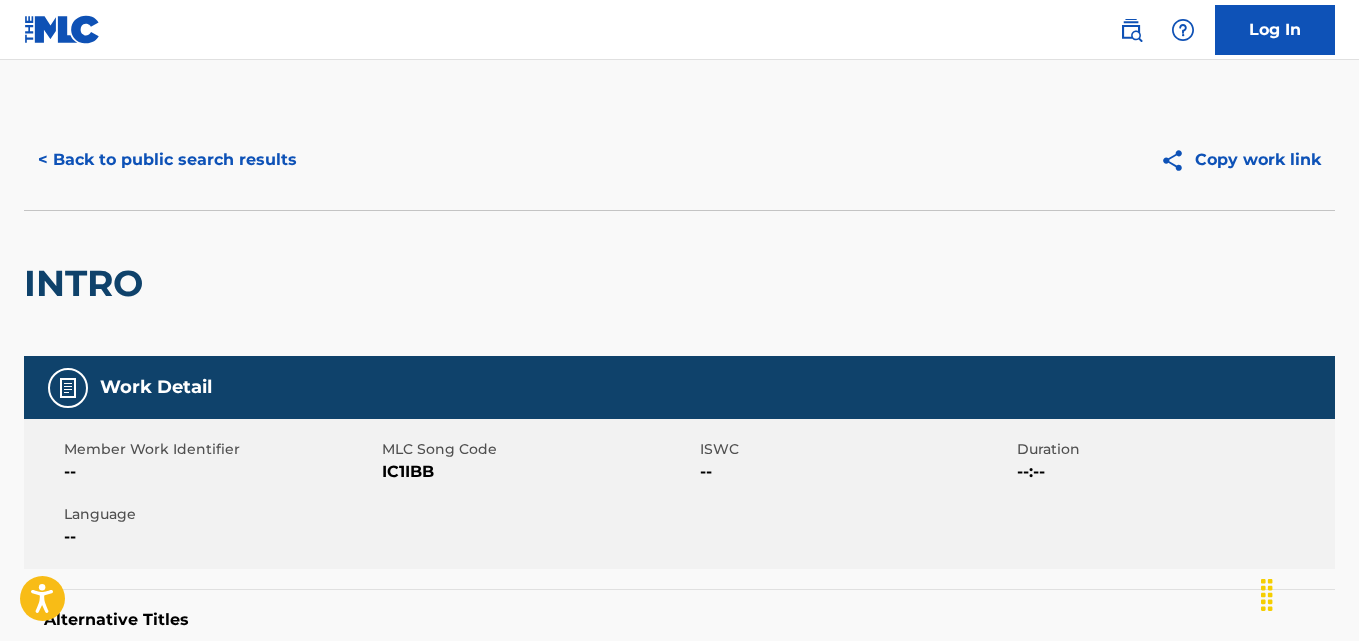 click on "< Back to public search results" at bounding box center [167, 160] 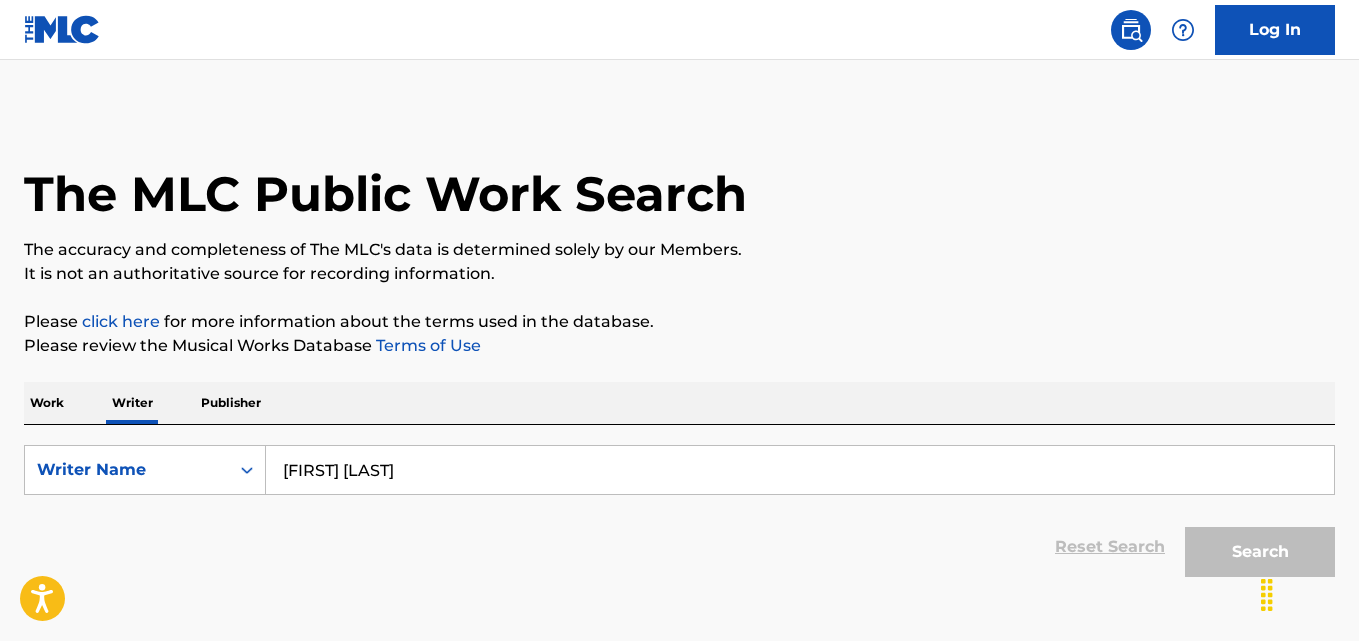 scroll, scrollTop: 113, scrollLeft: 0, axis: vertical 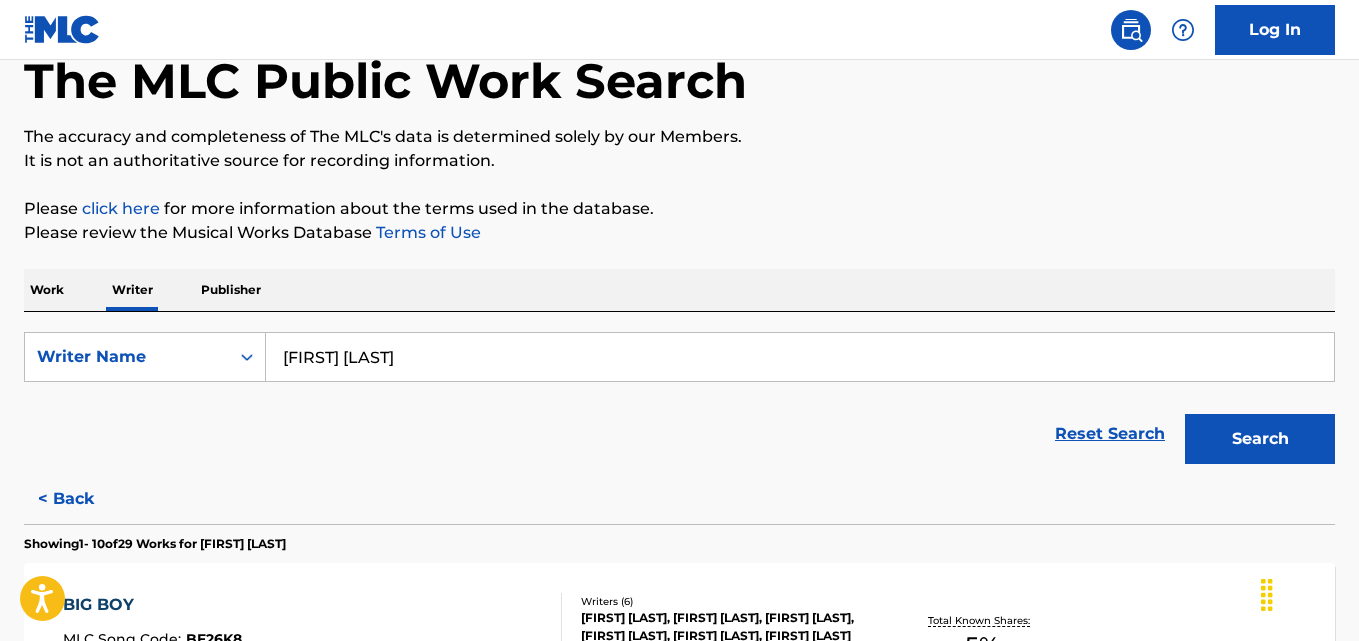 click on "Robert Williams" at bounding box center [800, 357] 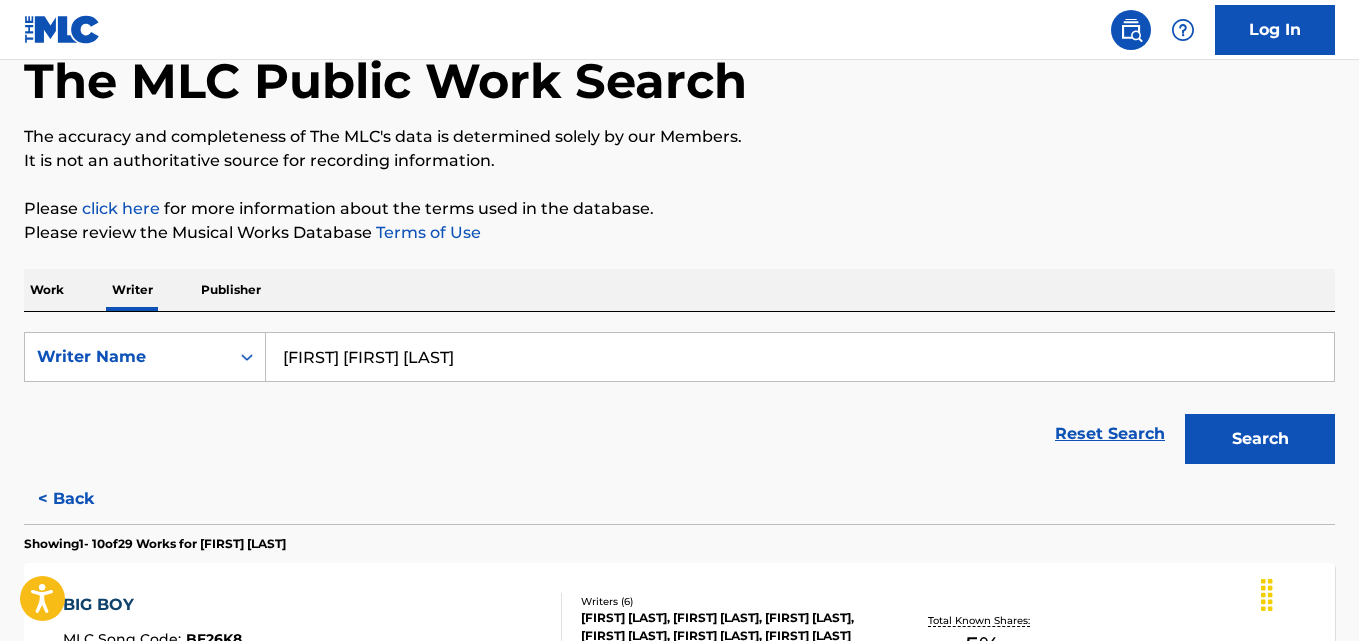 type on "Nathan John Dawe" 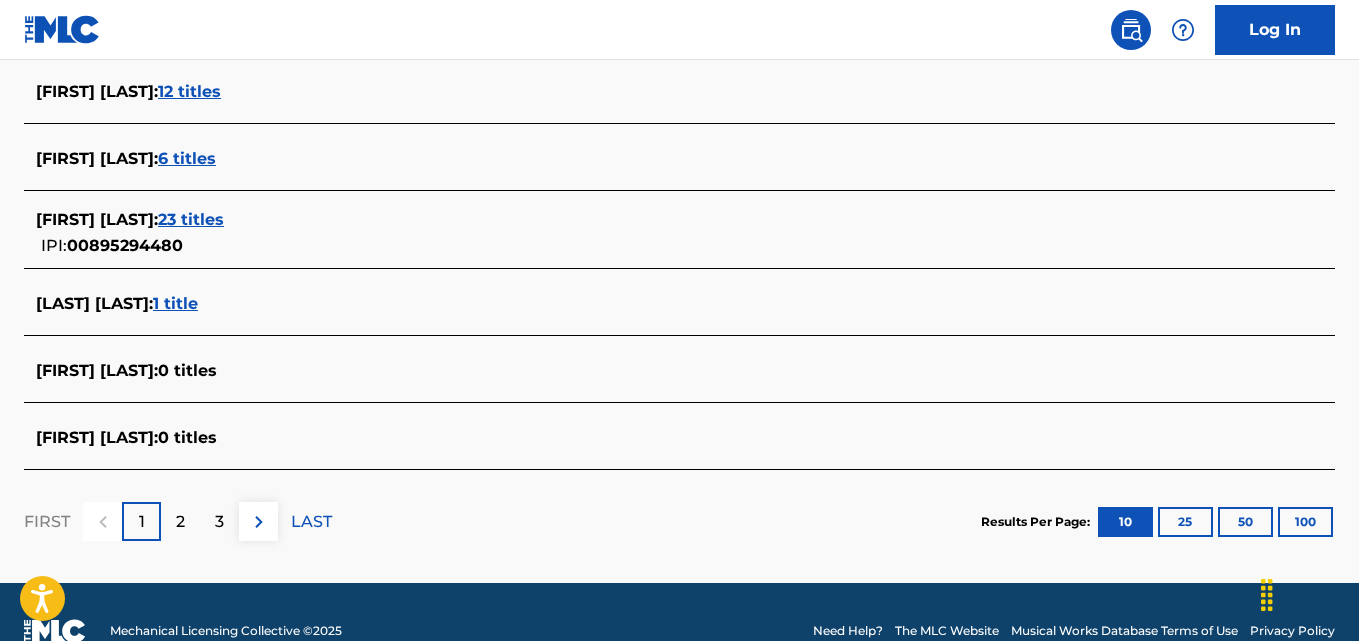 scroll, scrollTop: 848, scrollLeft: 0, axis: vertical 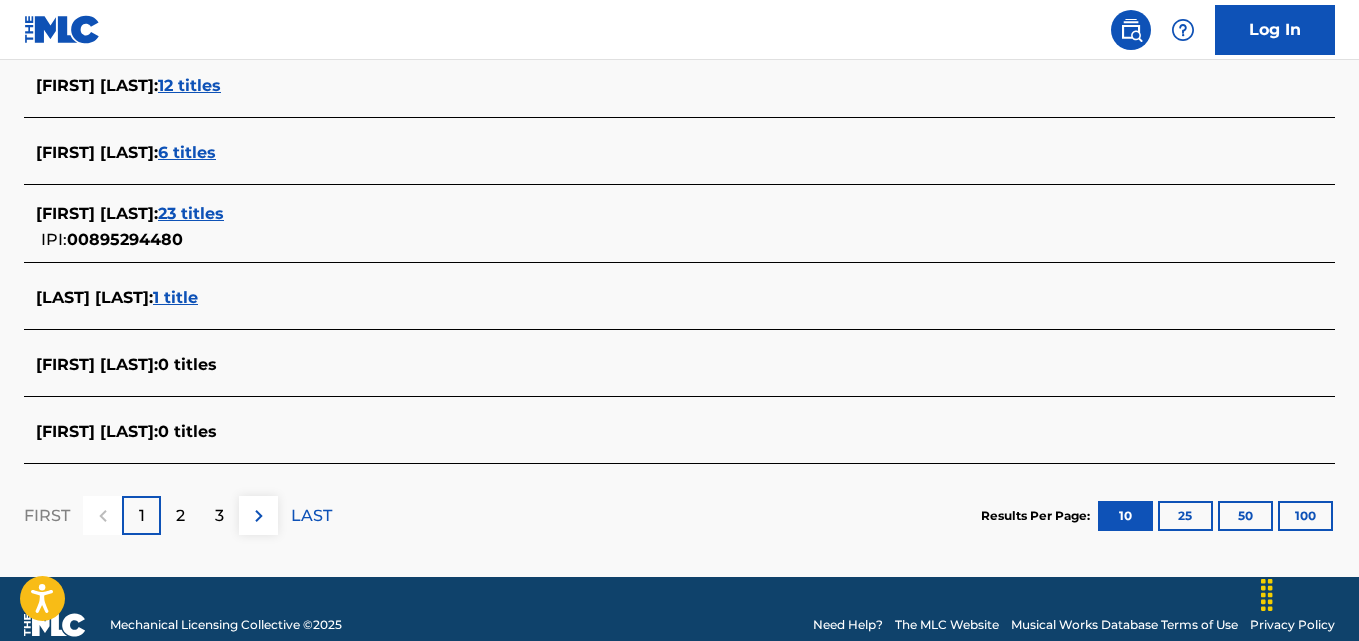 click on "NATHAN DAWE :  23 titles IPI:  00895294480" at bounding box center (653, 227) 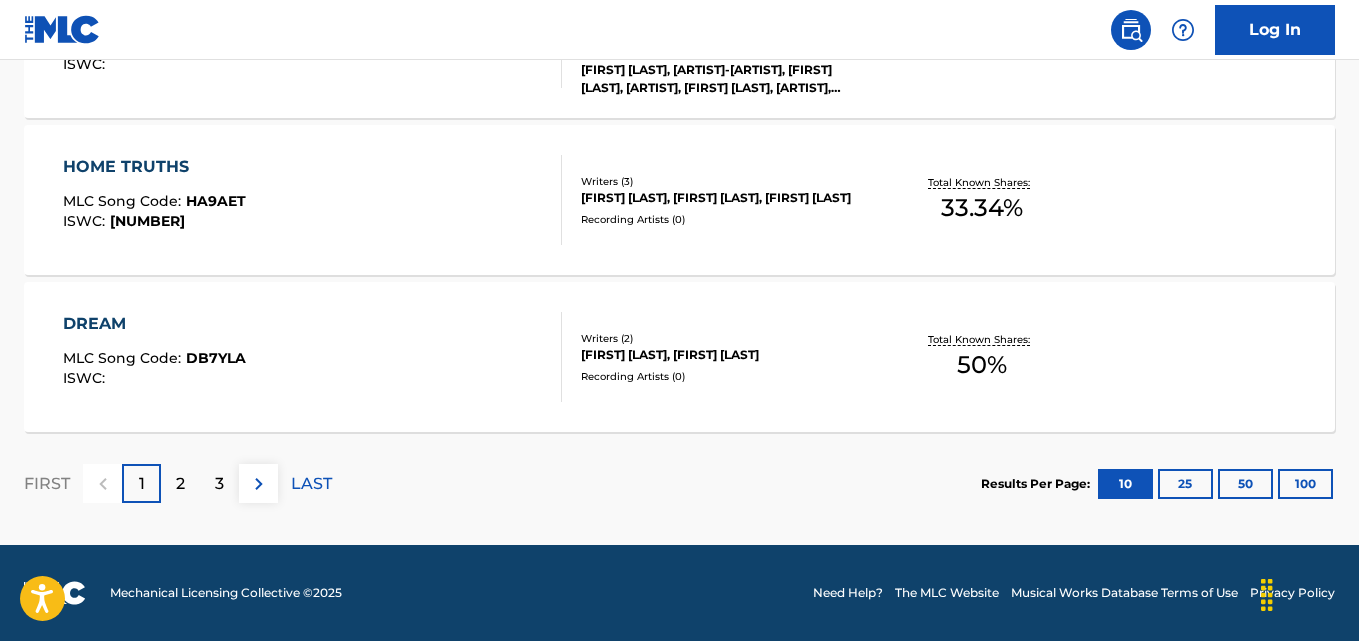 click on "2" at bounding box center [180, 484] 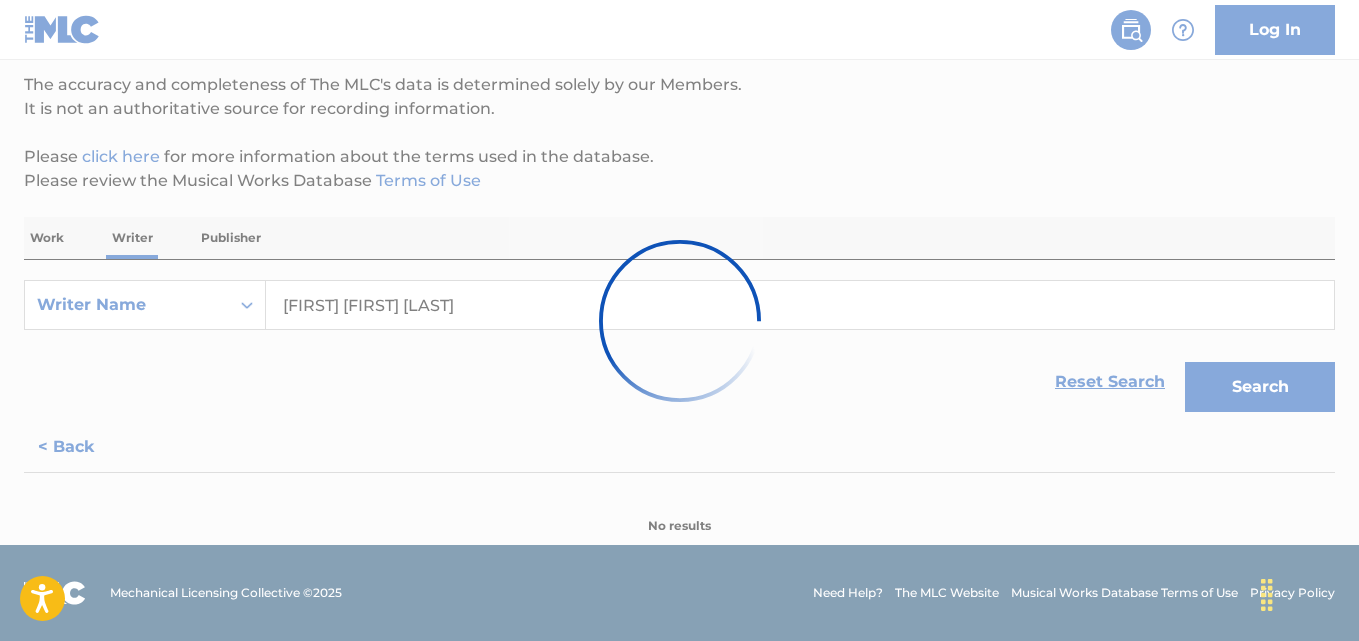 scroll, scrollTop: 165, scrollLeft: 0, axis: vertical 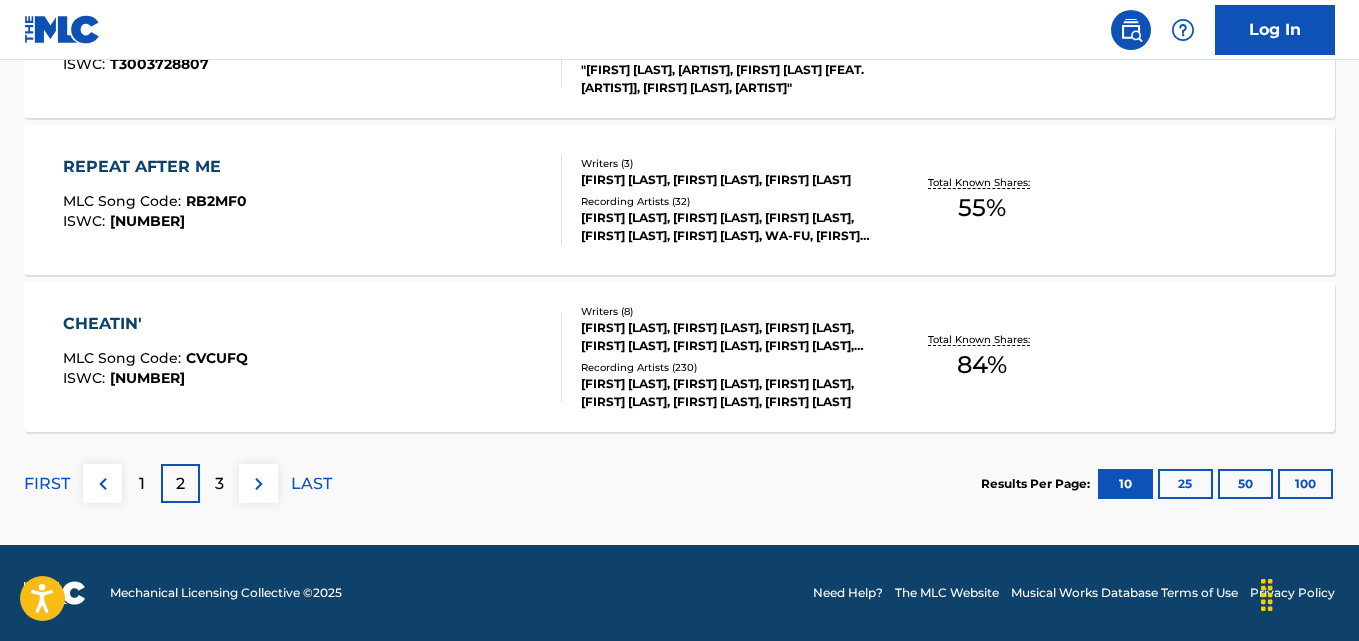 click on "3" at bounding box center [219, 484] 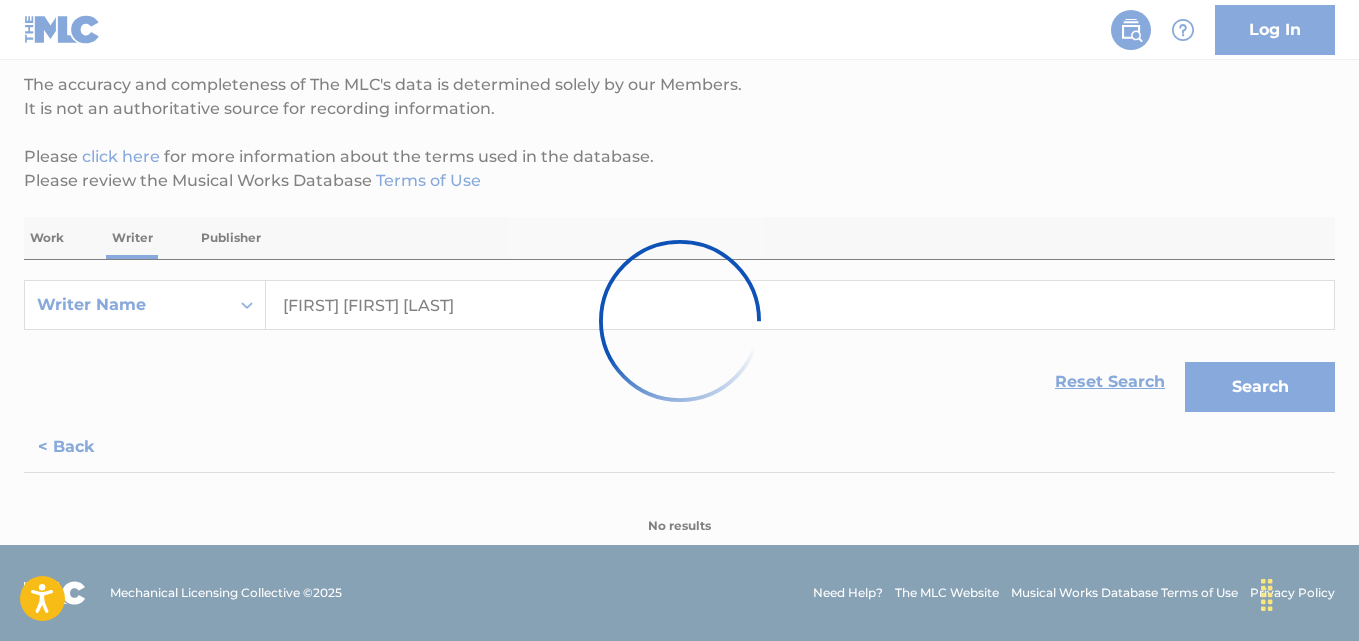 scroll, scrollTop: 708, scrollLeft: 0, axis: vertical 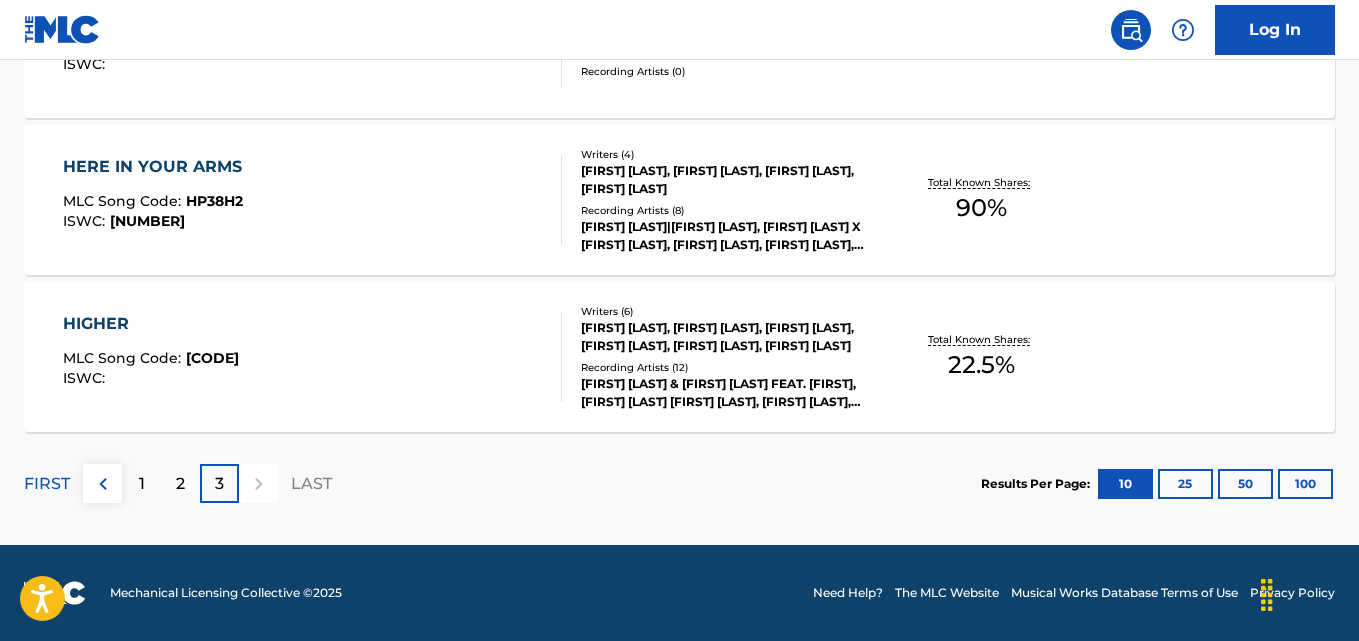 click on "1" at bounding box center (142, 484) 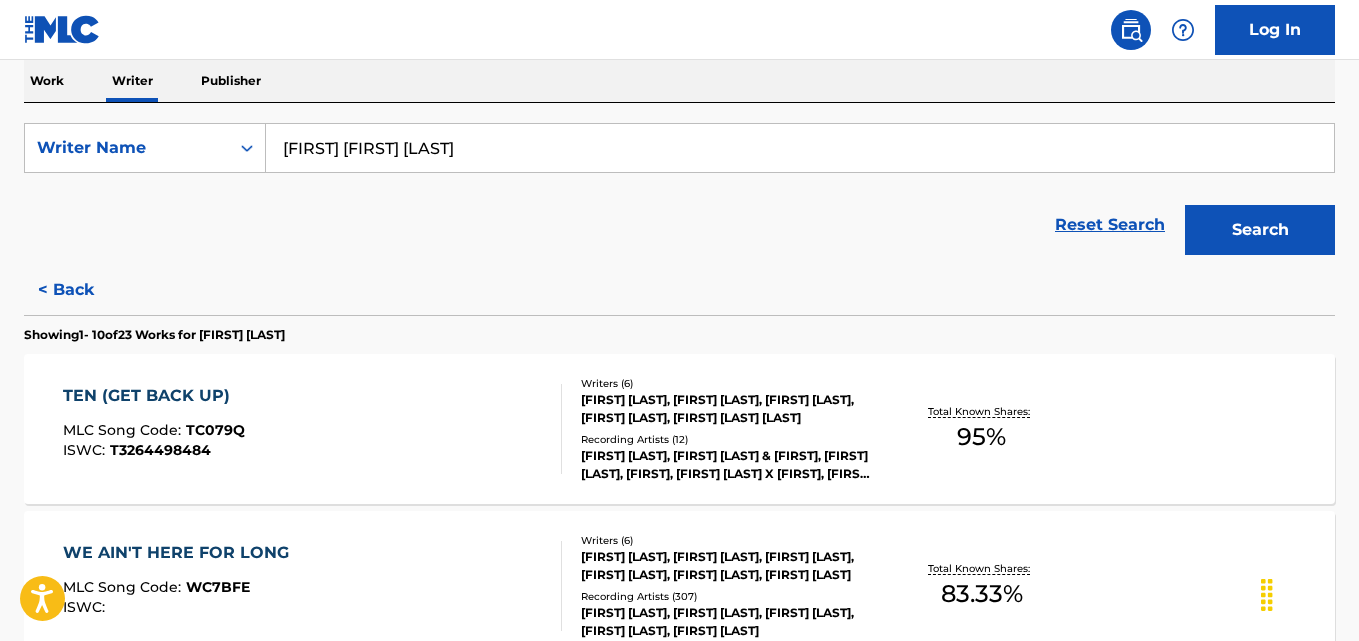 scroll, scrollTop: 424, scrollLeft: 0, axis: vertical 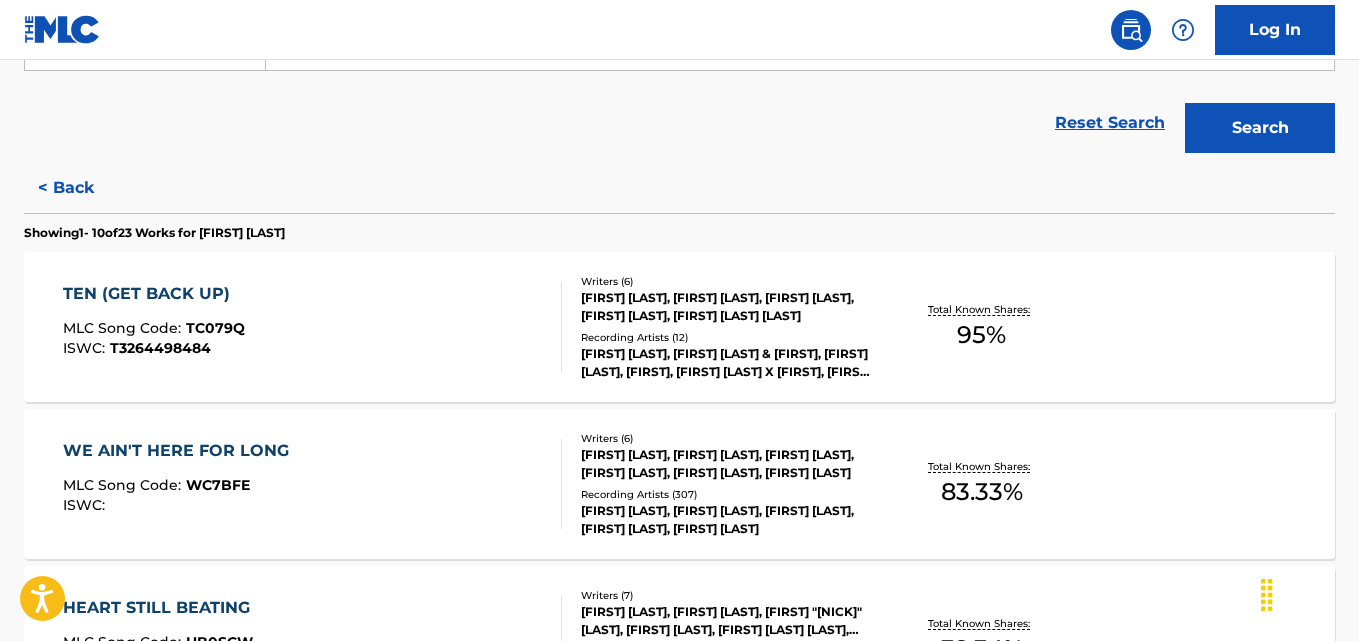 click on "Total Known Shares: 83.33 %" at bounding box center [982, 484] 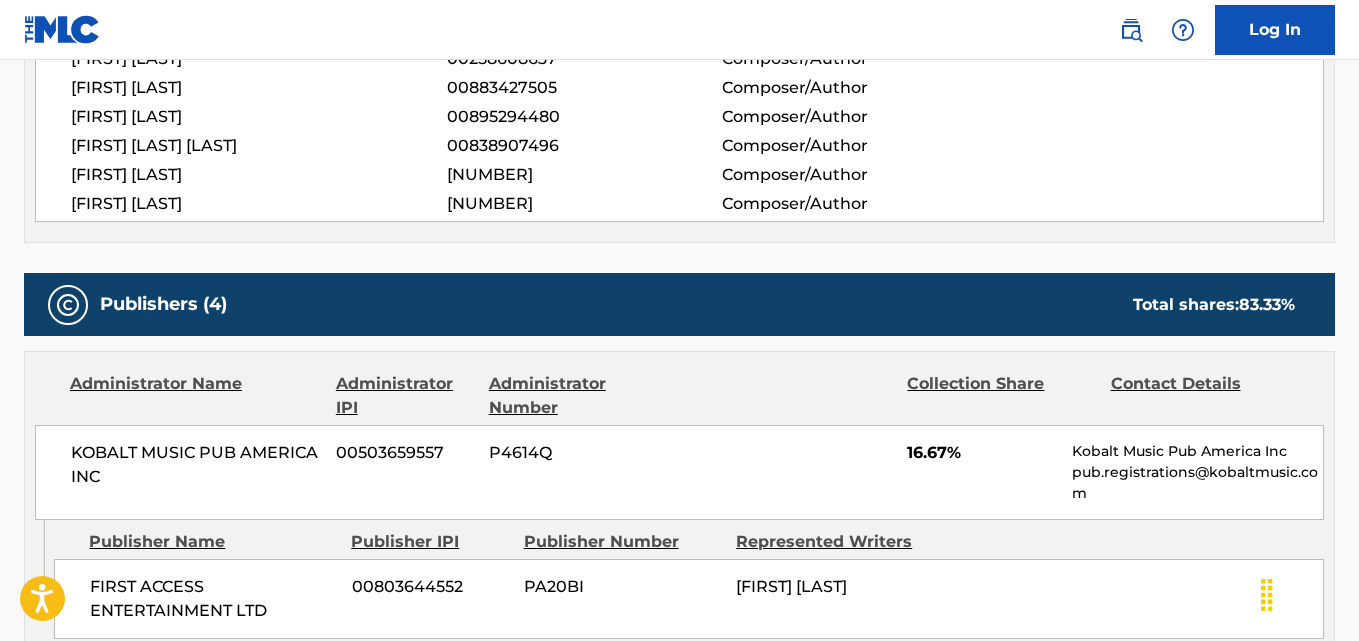 scroll, scrollTop: 0, scrollLeft: 0, axis: both 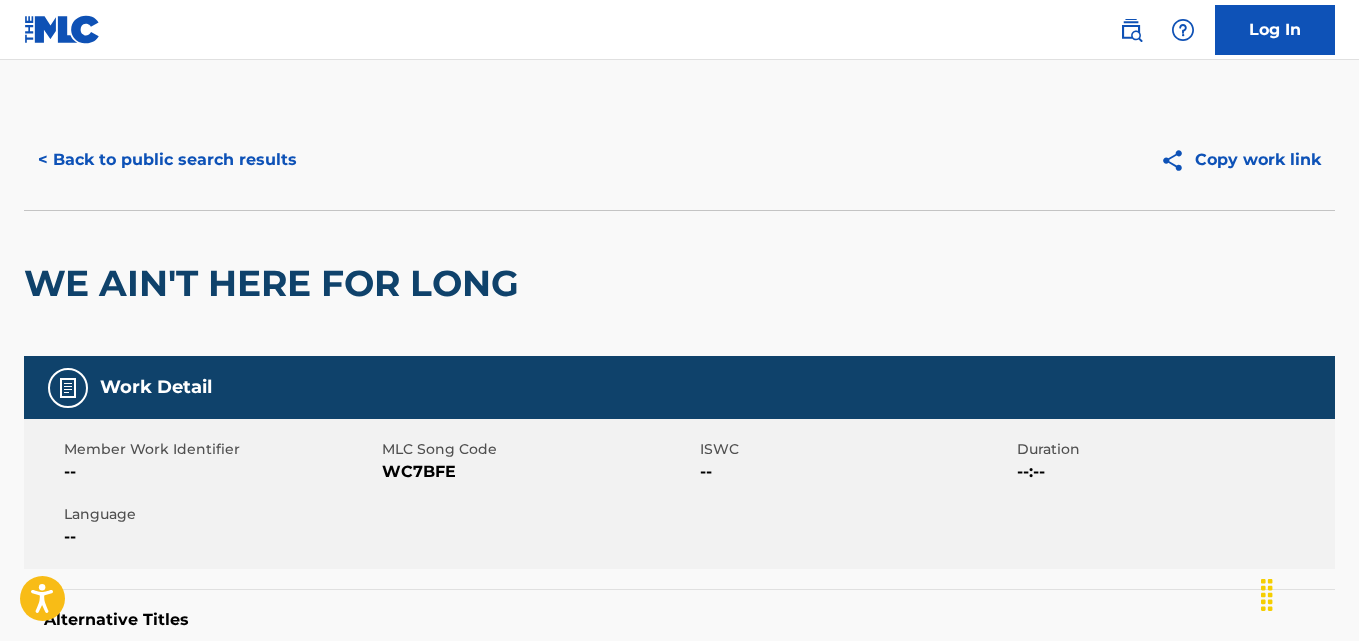 click on "< Back to public search results" at bounding box center [167, 160] 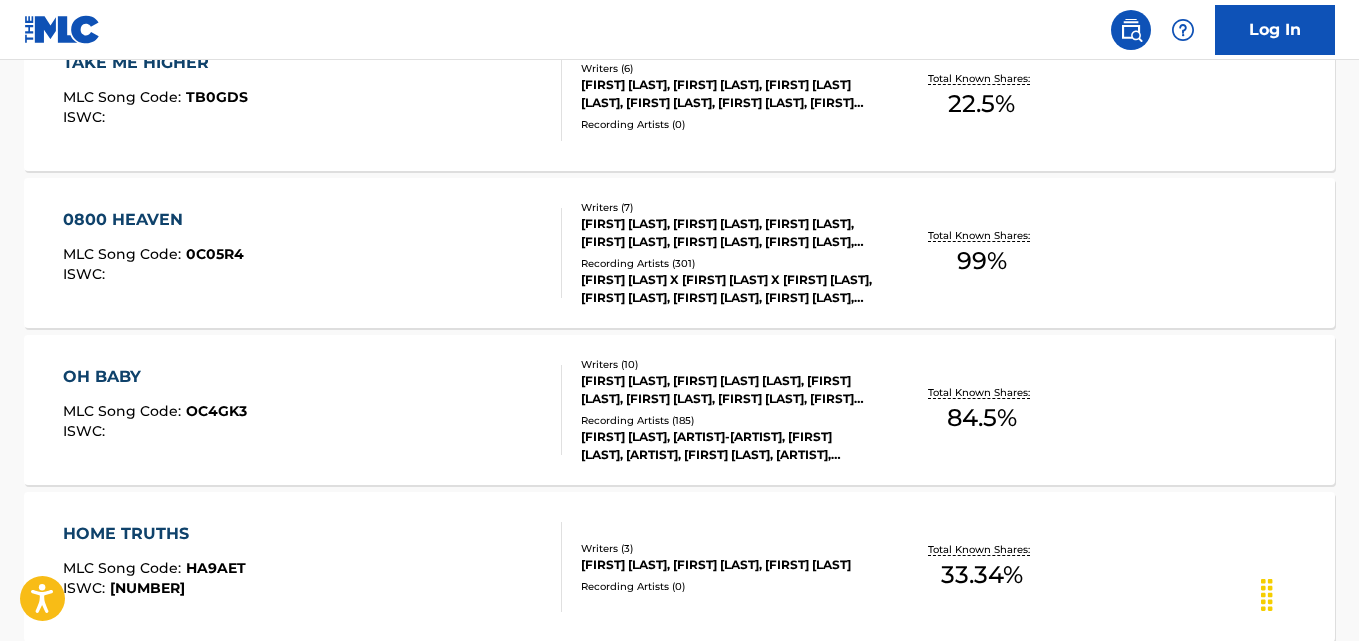 scroll, scrollTop: 1482, scrollLeft: 0, axis: vertical 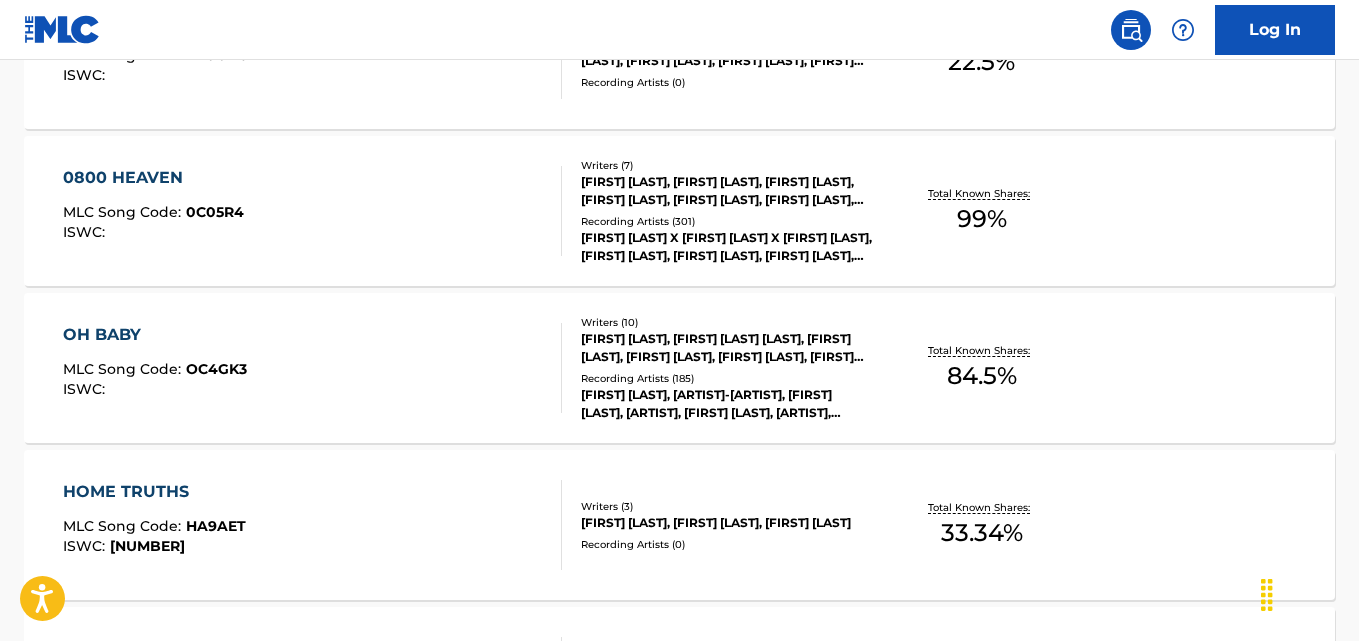 click on "33.34 %" at bounding box center [982, 533] 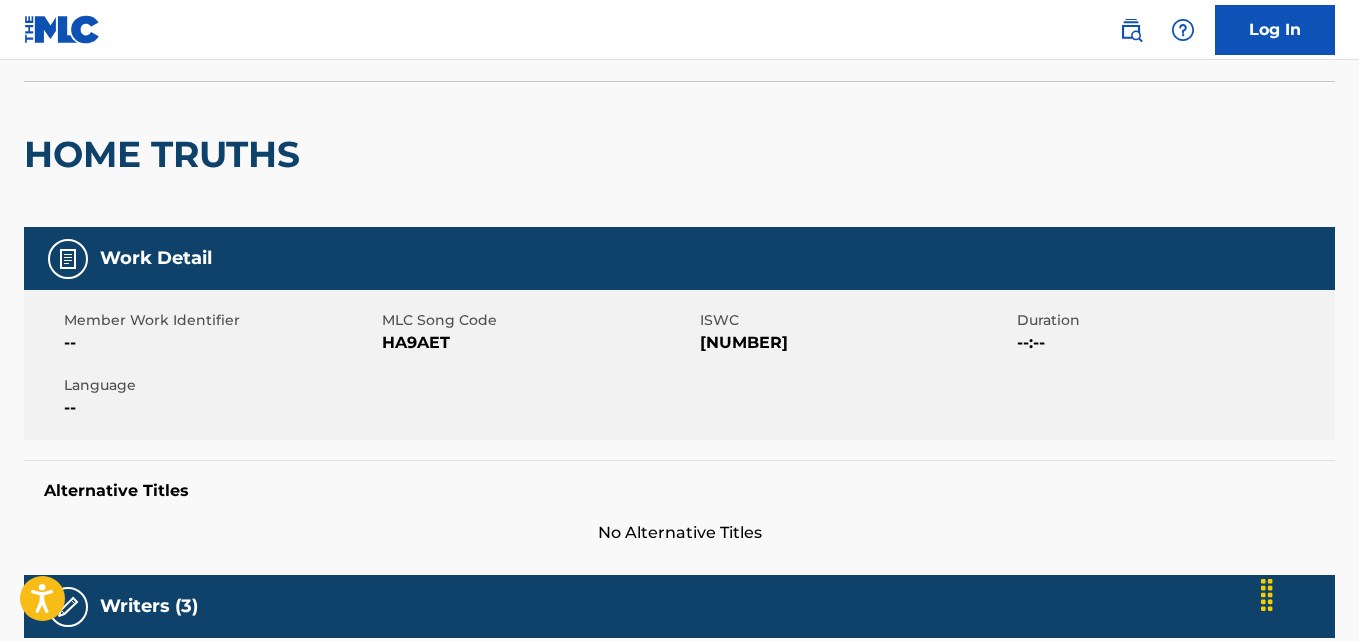 scroll, scrollTop: 0, scrollLeft: 0, axis: both 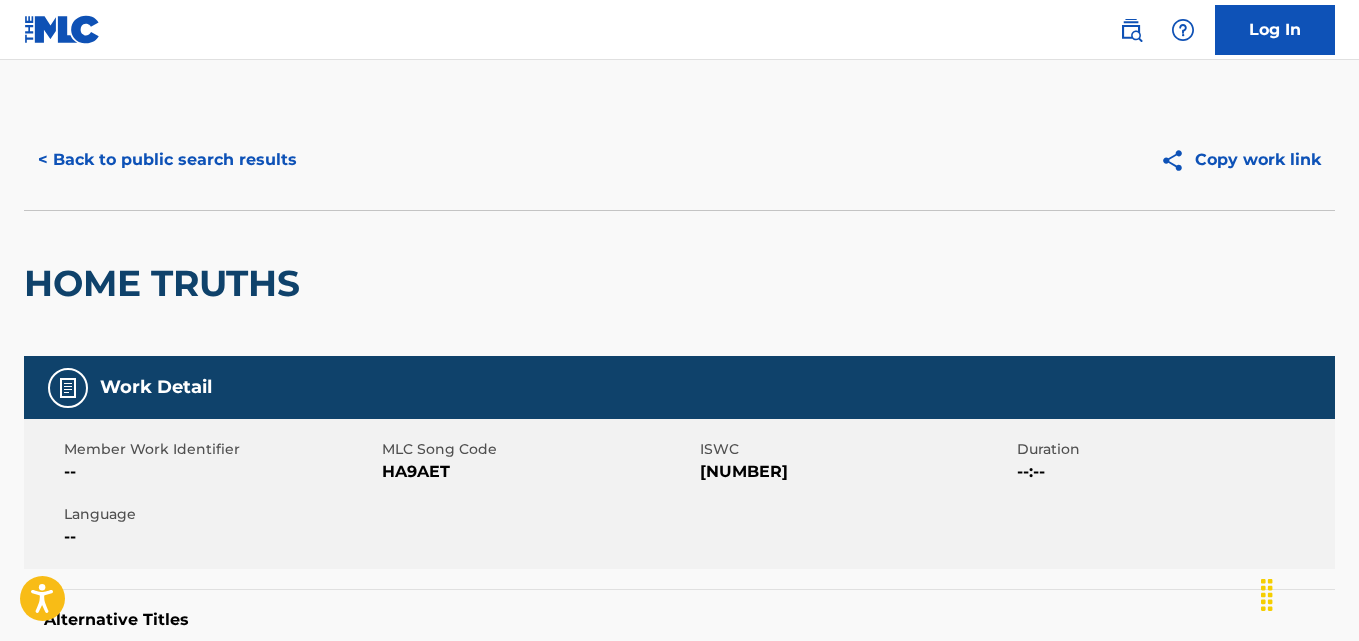 click on "< Back to public search results" at bounding box center (167, 160) 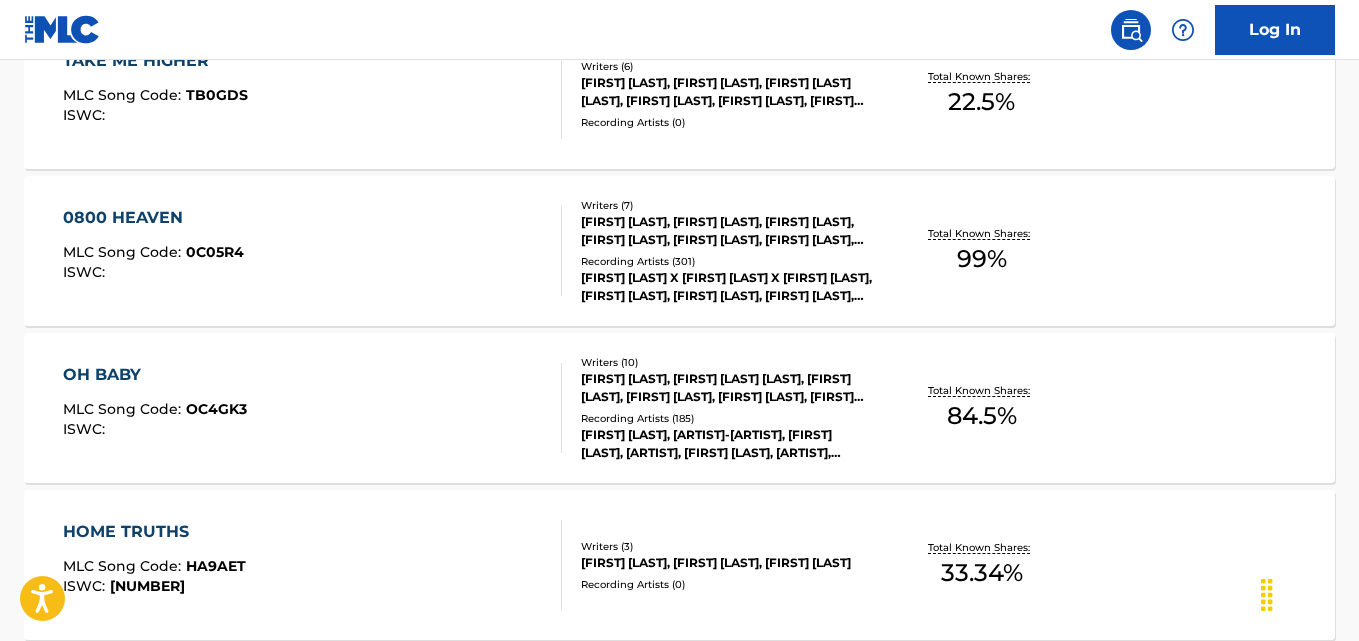 scroll, scrollTop: 1443, scrollLeft: 0, axis: vertical 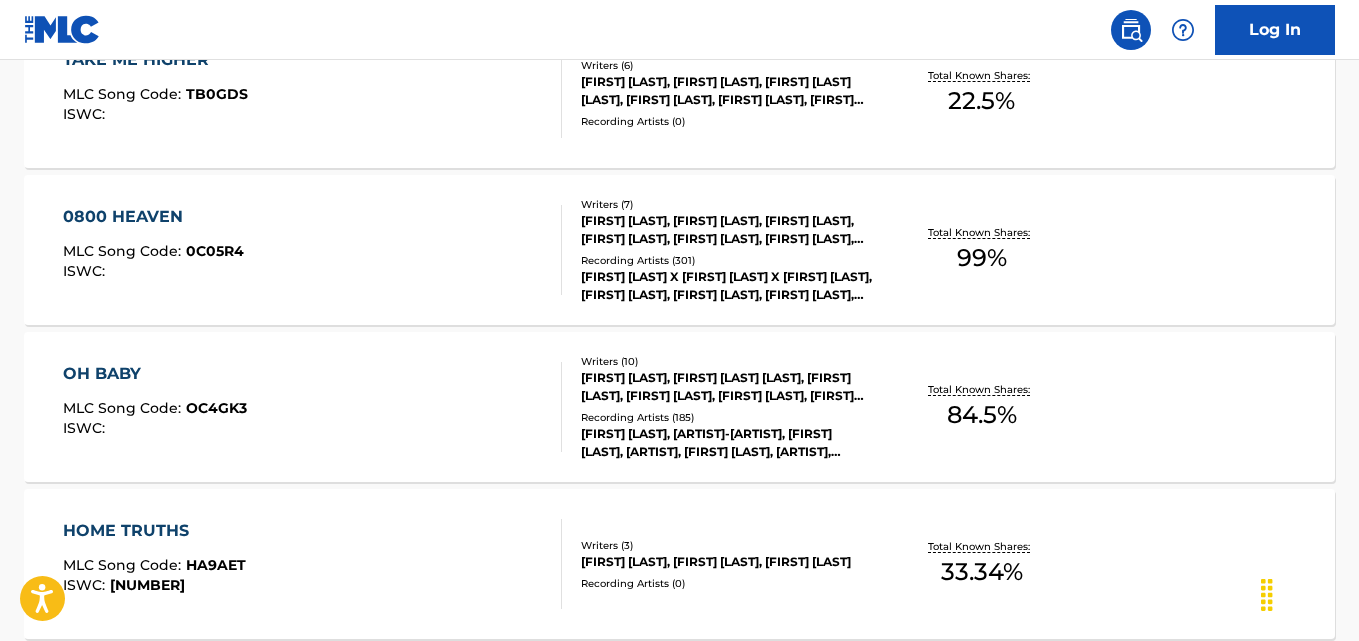 click on "0800 HEAVEN MLC Song Code : 0C05R4 ISWC : Writers ( 7 ) JOHN NICHOLAS EALAND MORGAN, WILLIAM MARTYN MORRIS LANSLEY, JOSEPH BARBE, JOEL CORRY, NATHAN DAWE, ELLA HENDERSON, MAEGAN SEVERIA COTTONE Recording Artists ( 301 ) NATHAN DAWE X JOEL CORRY X ELLA HENDERSON, NATHAN DAWE,JOEL CORRY,ELLA HENDERSON, NATHAN DAWE,JOEL CORRY,ELLA HENDERSON, ELLA HENDERSON|NATHAN DAWE|JOEL CORRY, ELLA HENDERSON, JOEL CORRY, NATHAN DAWE Total Known Shares: 99 %" at bounding box center [679, 250] 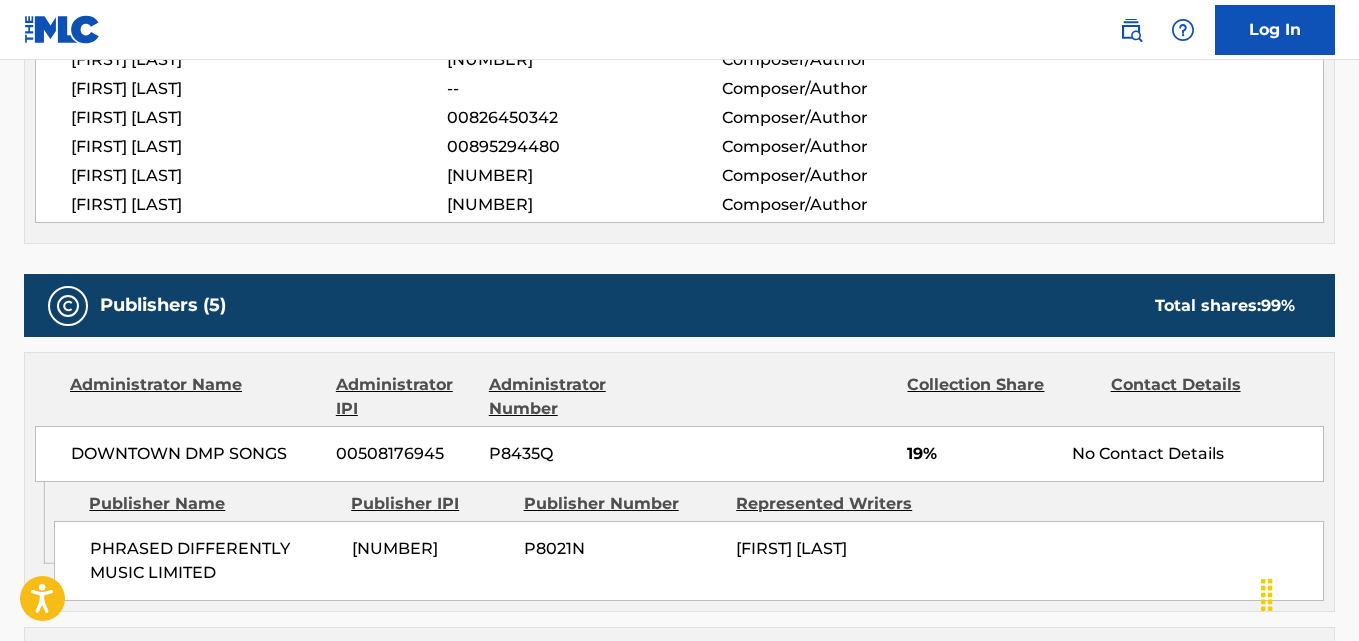 scroll, scrollTop: 0, scrollLeft: 0, axis: both 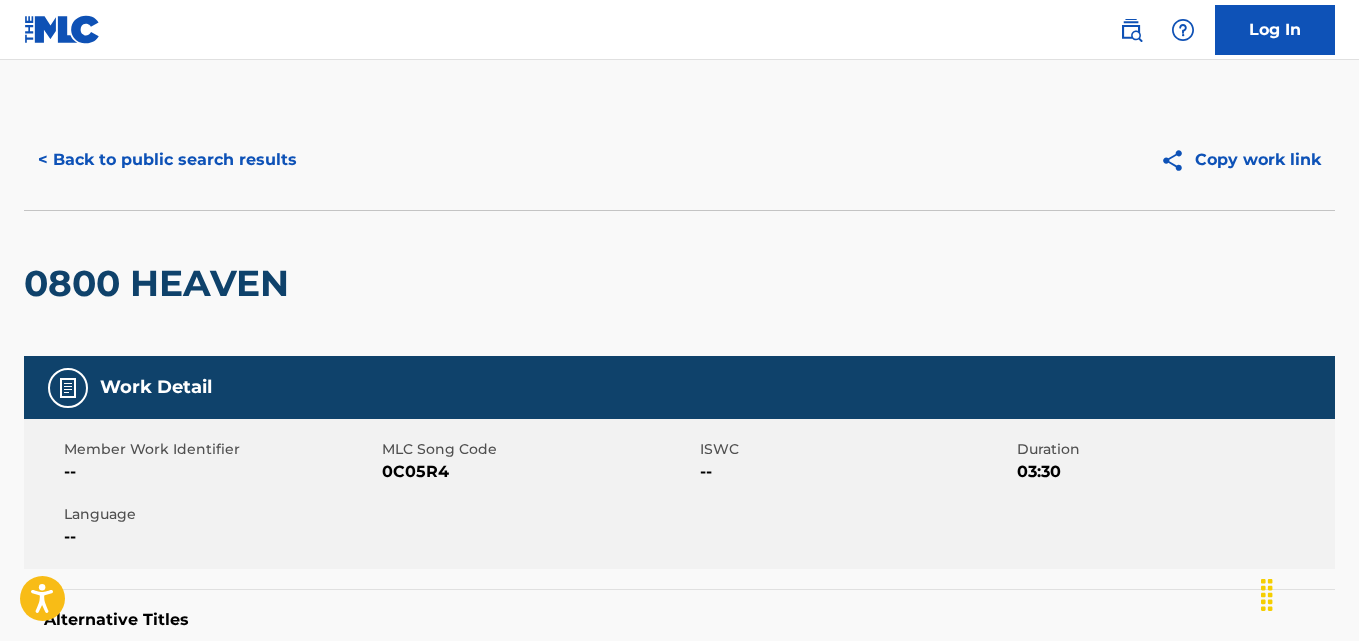 click on "< Back to public search results" at bounding box center (167, 160) 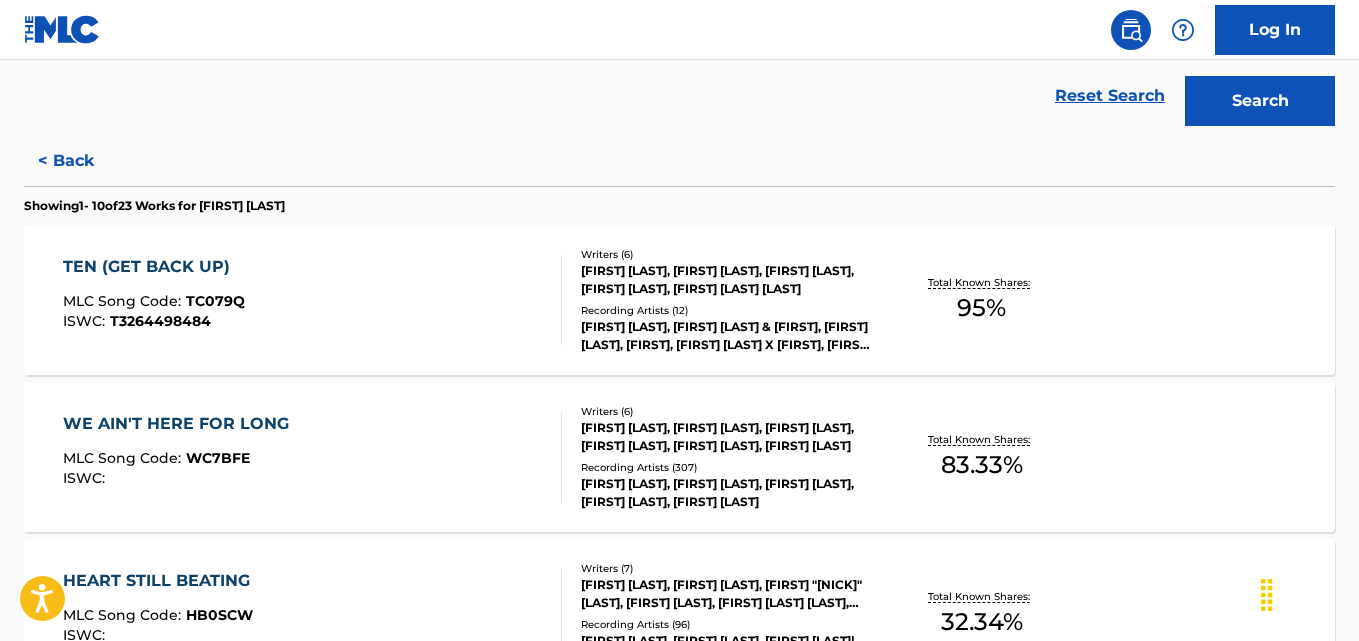 scroll, scrollTop: 460, scrollLeft: 0, axis: vertical 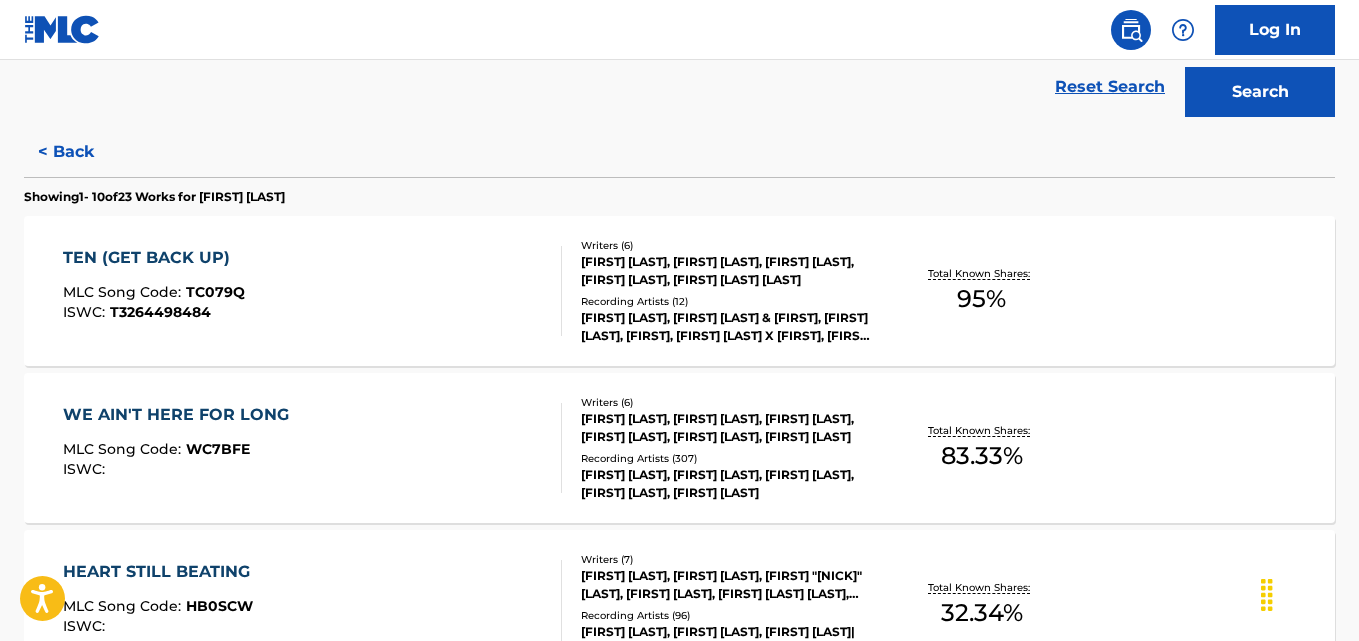 click on "Total Known Shares:" at bounding box center [981, 430] 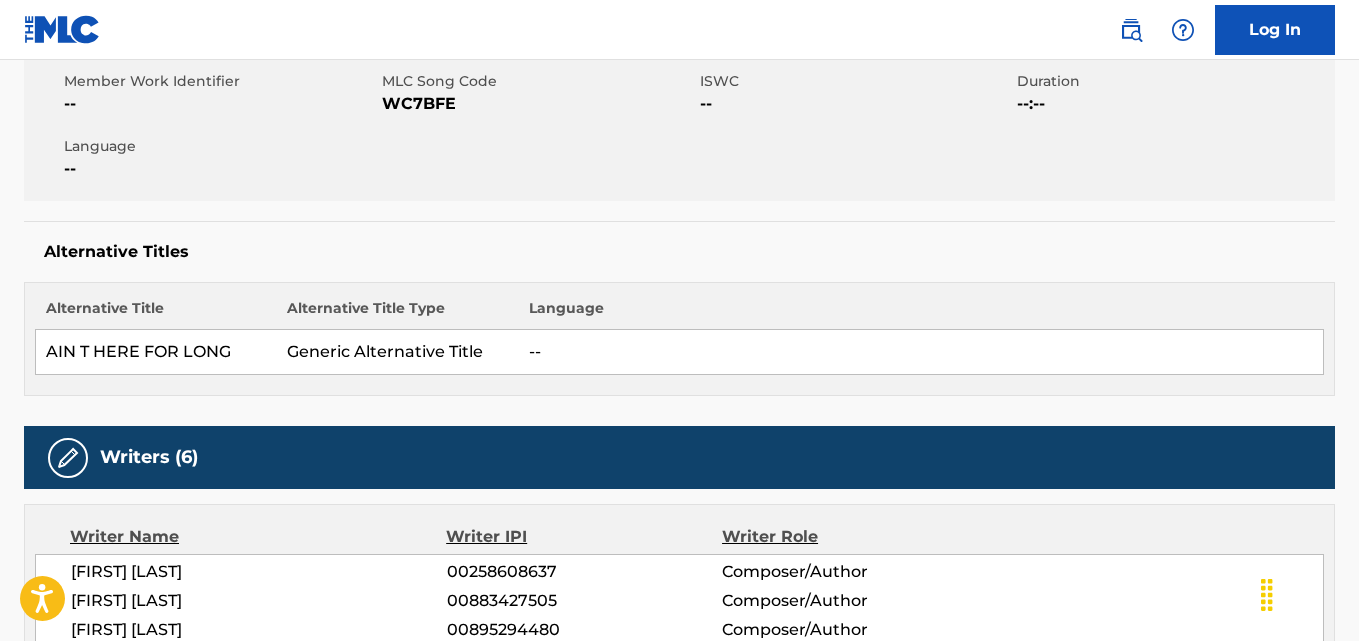 scroll, scrollTop: 0, scrollLeft: 0, axis: both 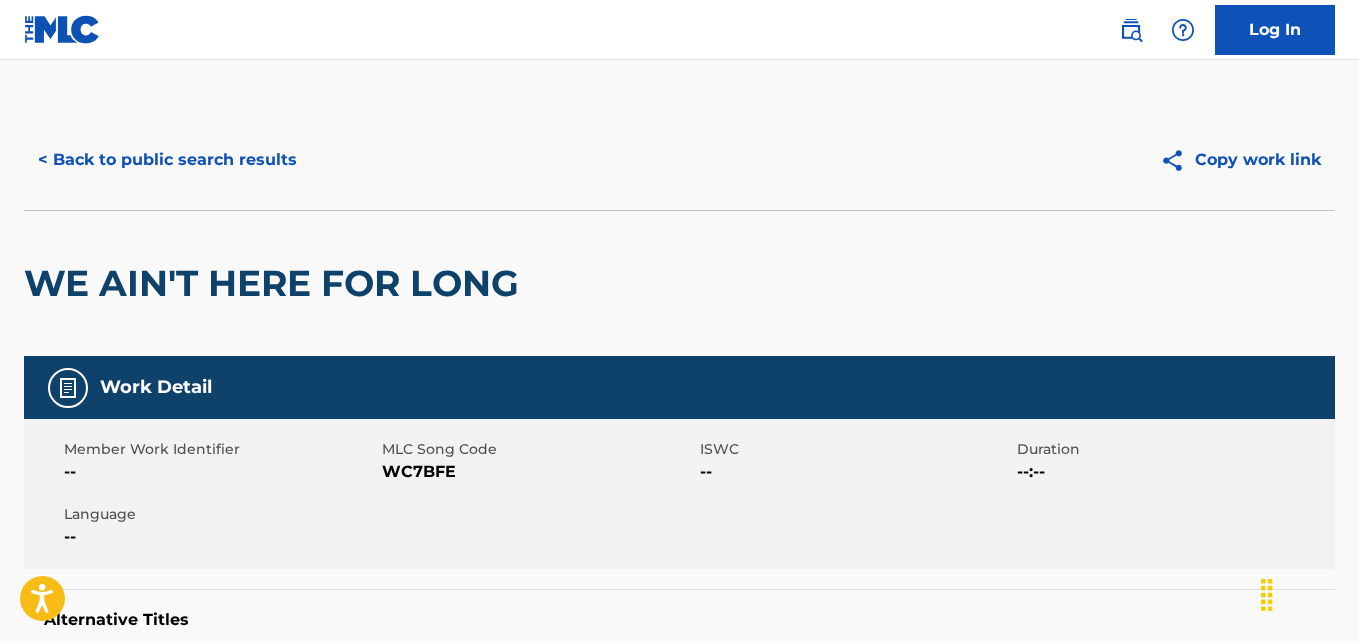 click on "< Back to public search results" at bounding box center [167, 160] 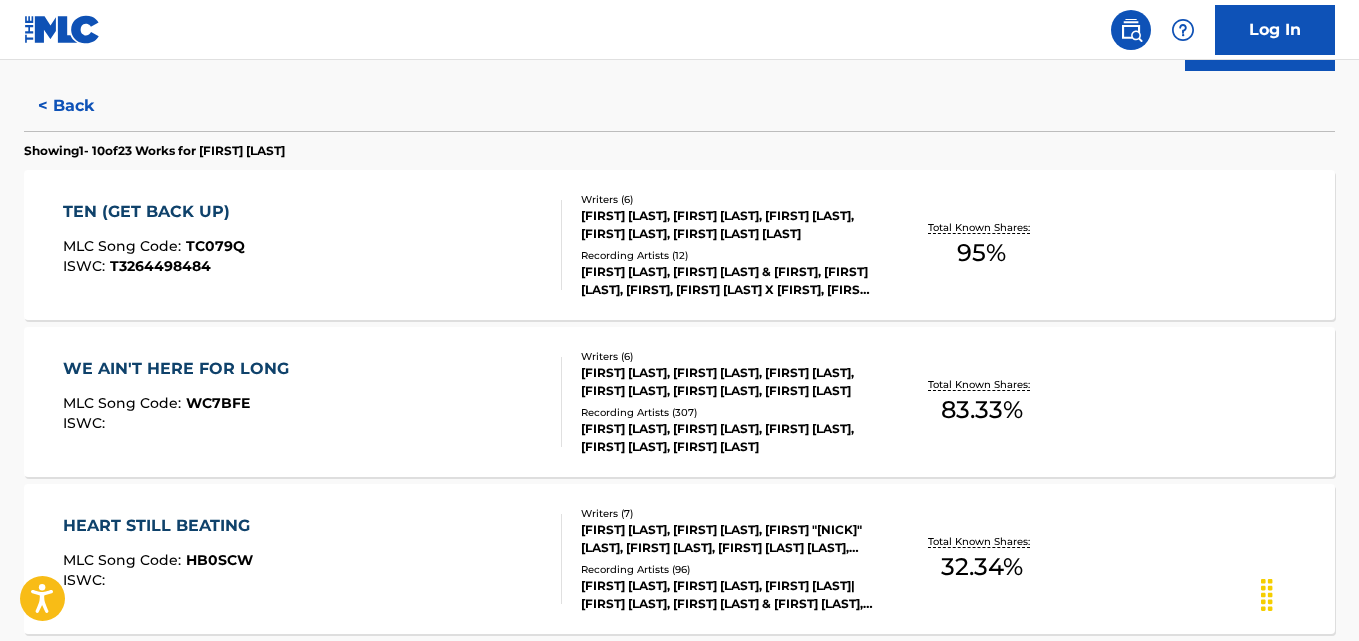 scroll, scrollTop: 505, scrollLeft: 0, axis: vertical 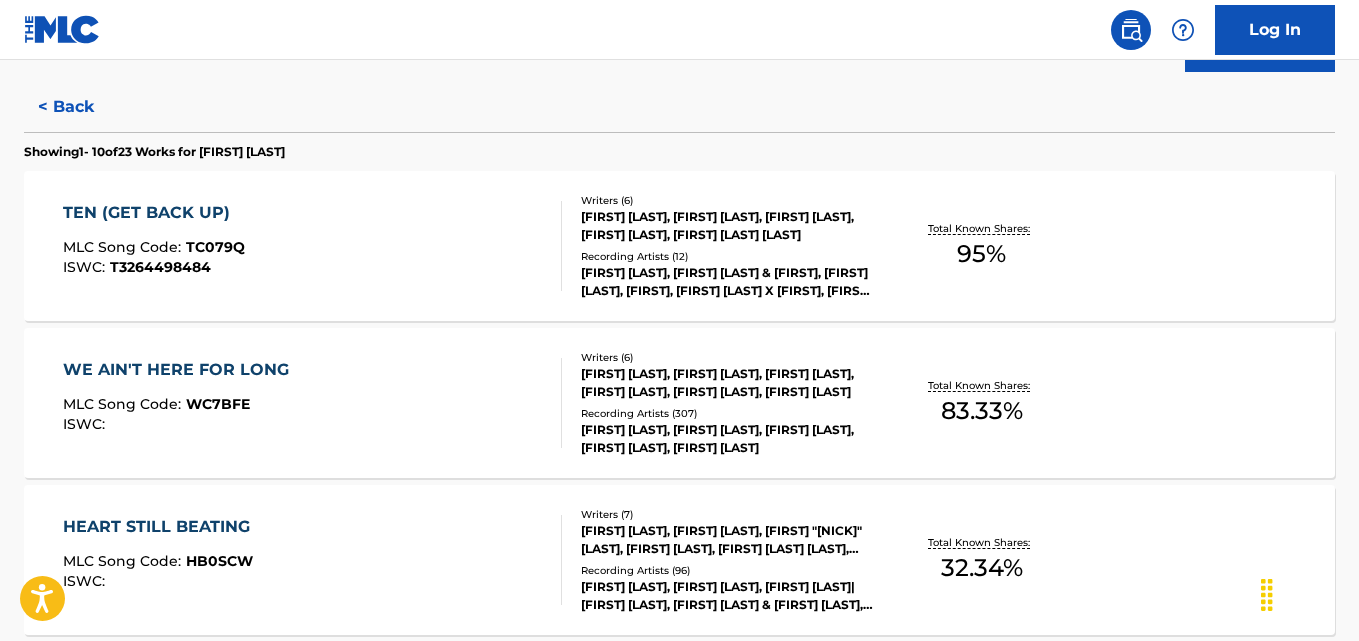 click on "Total Known Shares: 83.33 %" at bounding box center (982, 403) 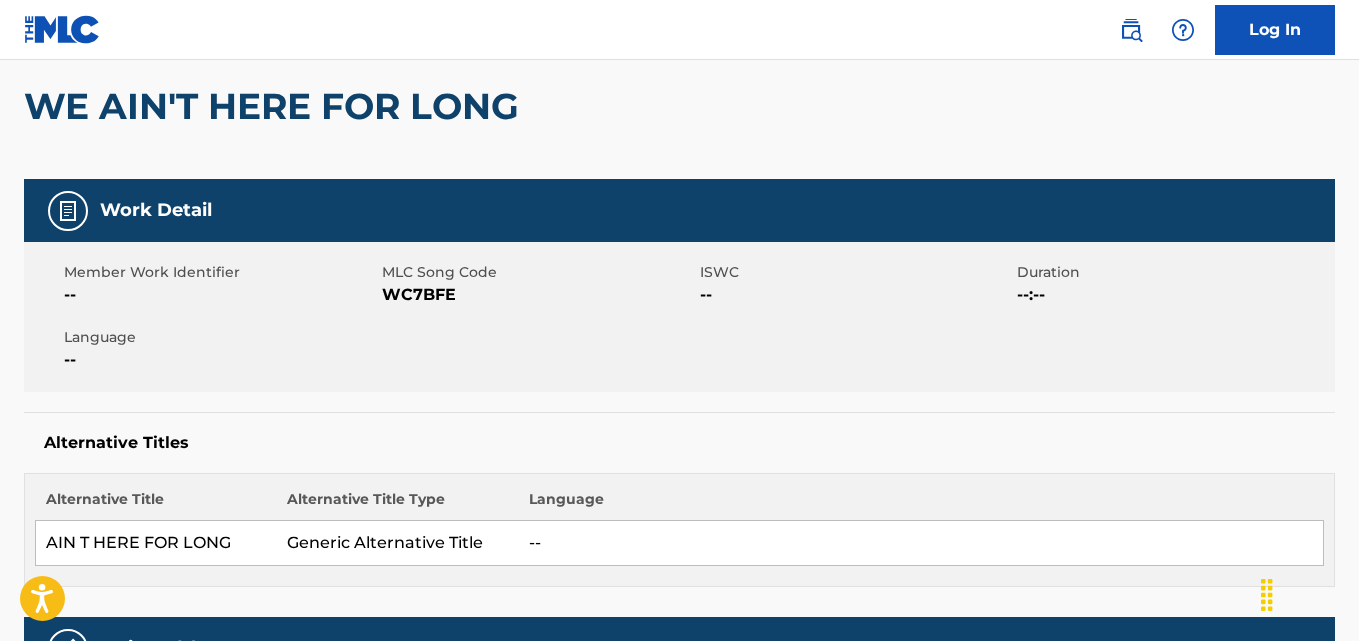 scroll, scrollTop: 0, scrollLeft: 0, axis: both 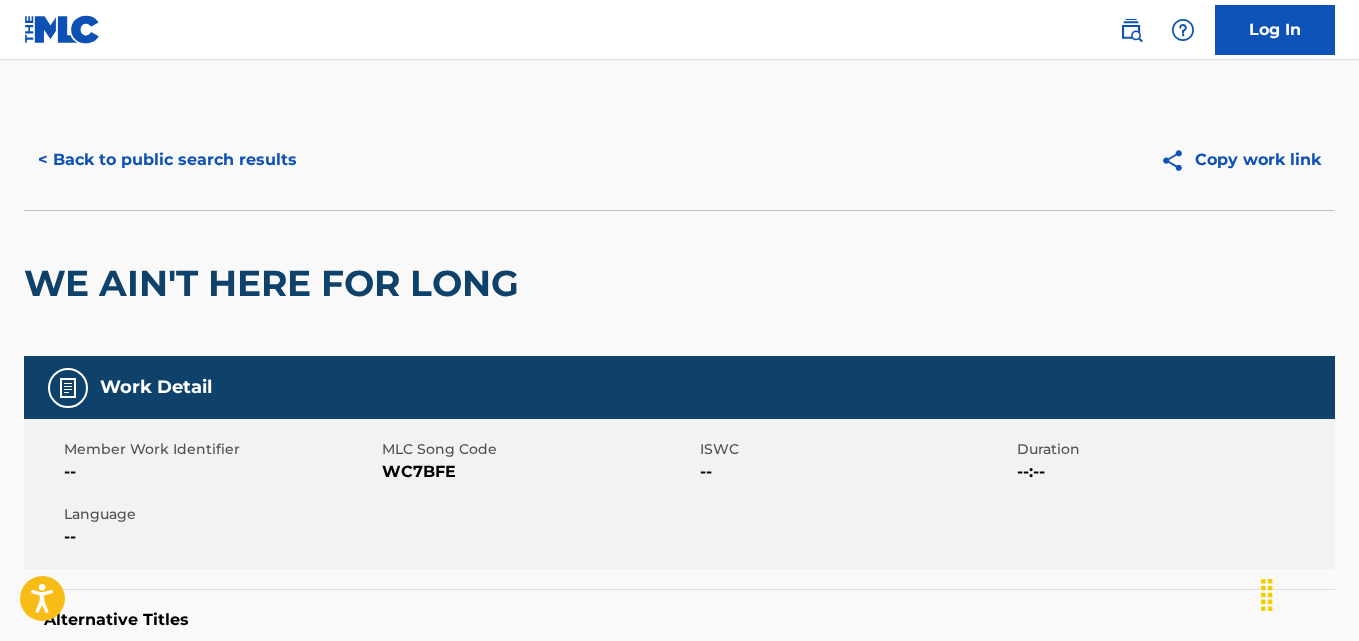 click on "< Back to public search results" at bounding box center [167, 160] 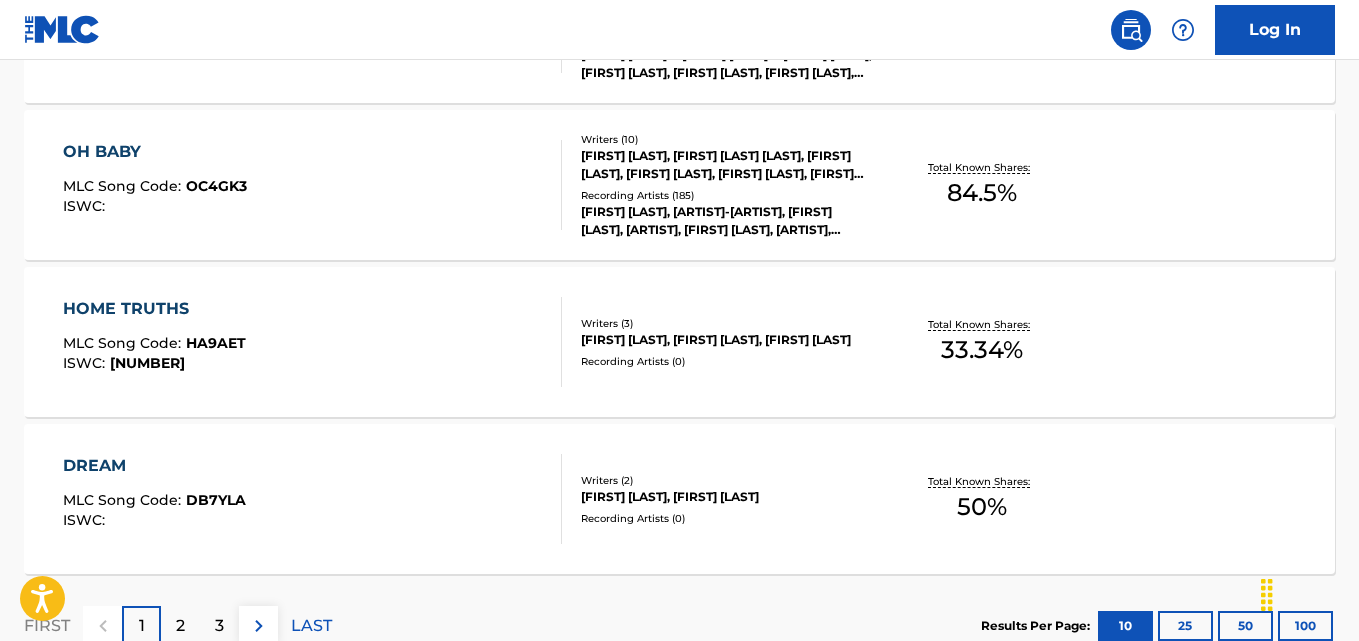 scroll, scrollTop: 1807, scrollLeft: 0, axis: vertical 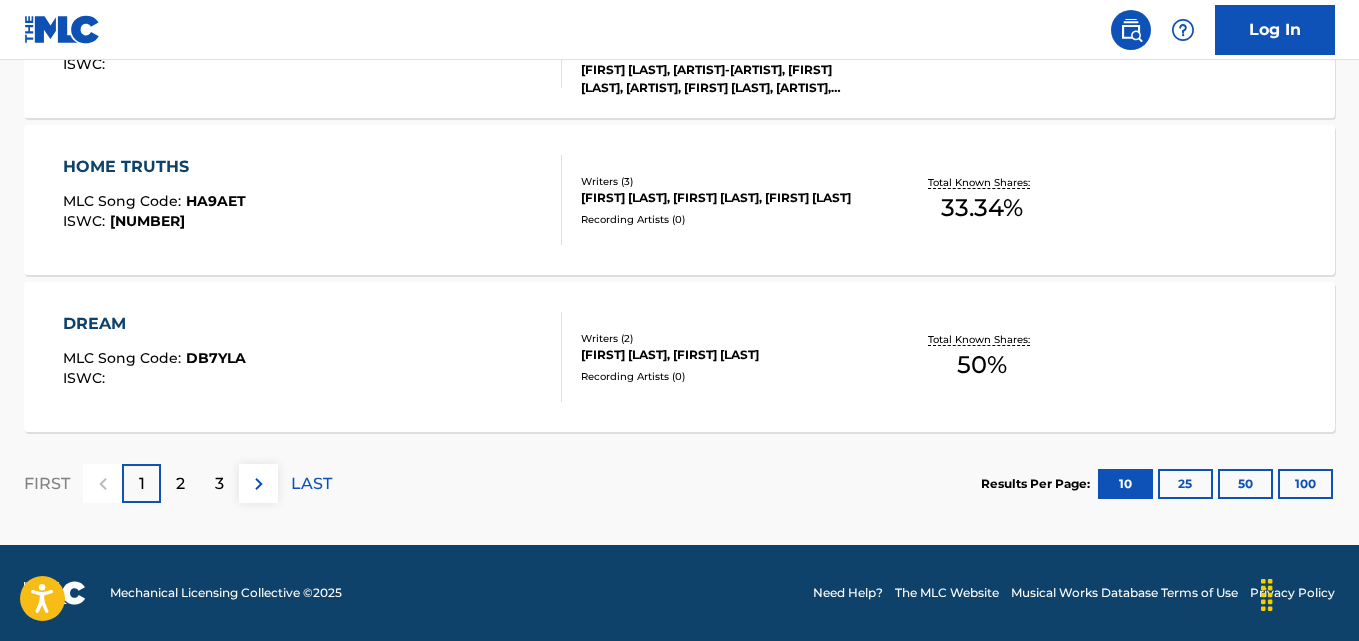 click on "3" at bounding box center [219, 484] 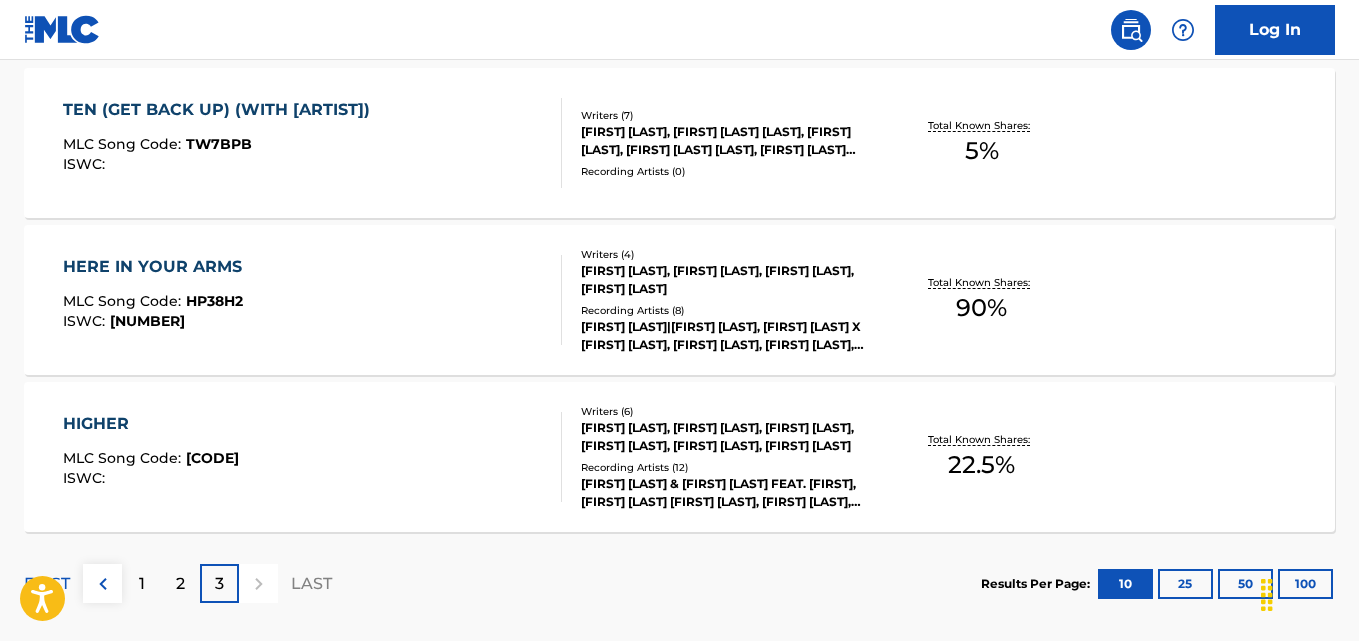 scroll, scrollTop: 607, scrollLeft: 0, axis: vertical 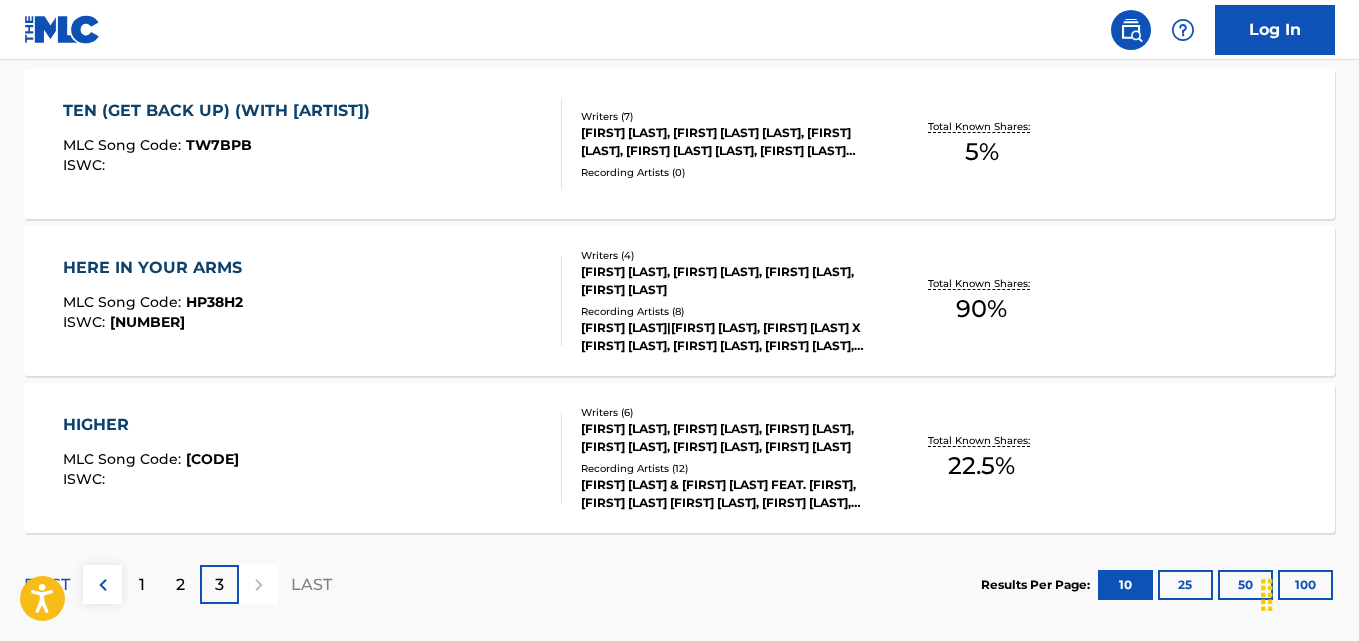 click on "HERE IN YOUR ARMS MLC Song Code : HP38H2 ISWC : T3305724118 Writers ( 4 ) ABIGAIL FLYNN, ISABELLA CROSS, NEAVE APPLEBAUM, NATHAN DAWE Recording Artists ( 8 ) ABI FLYNN|NATHAN DAWE, NATHAN DAWE X ABI FLYNN, NATHAN DAWE,ABI FLYNN, ABI FLYNN|NATHAN DAWE, NATHAN DAWE,ABI FLYNN Total Known Shares: 90 %" at bounding box center (679, 301) 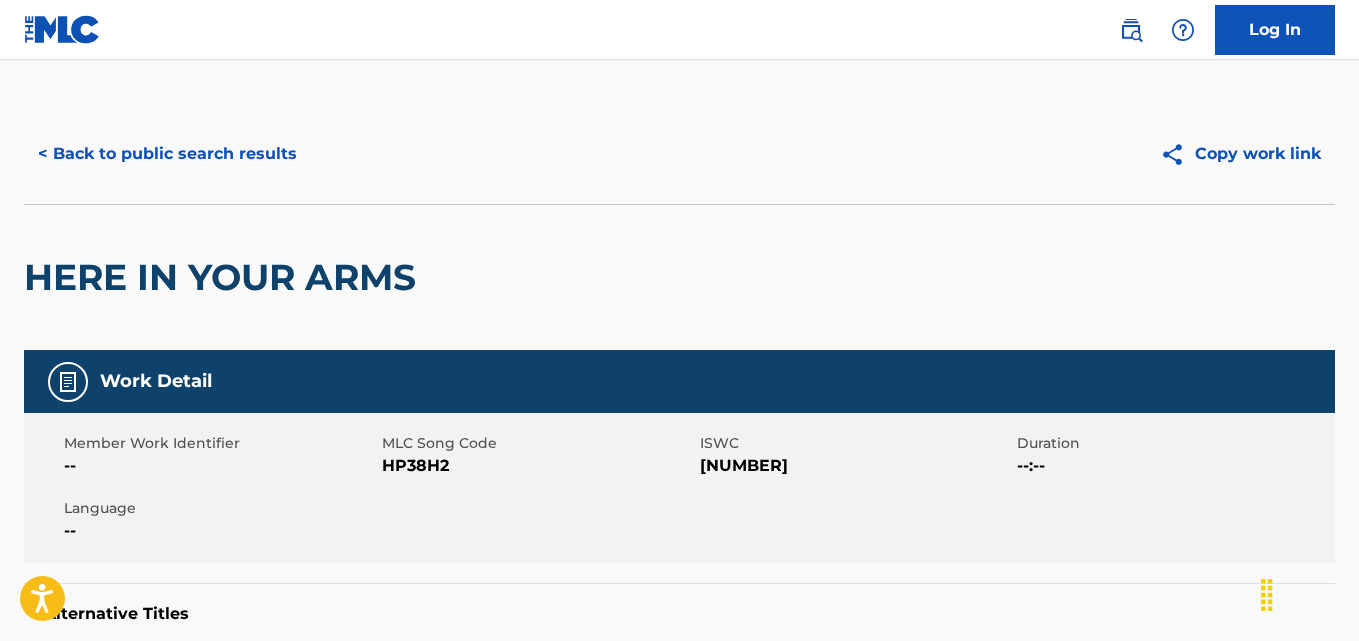 scroll, scrollTop: 0, scrollLeft: 0, axis: both 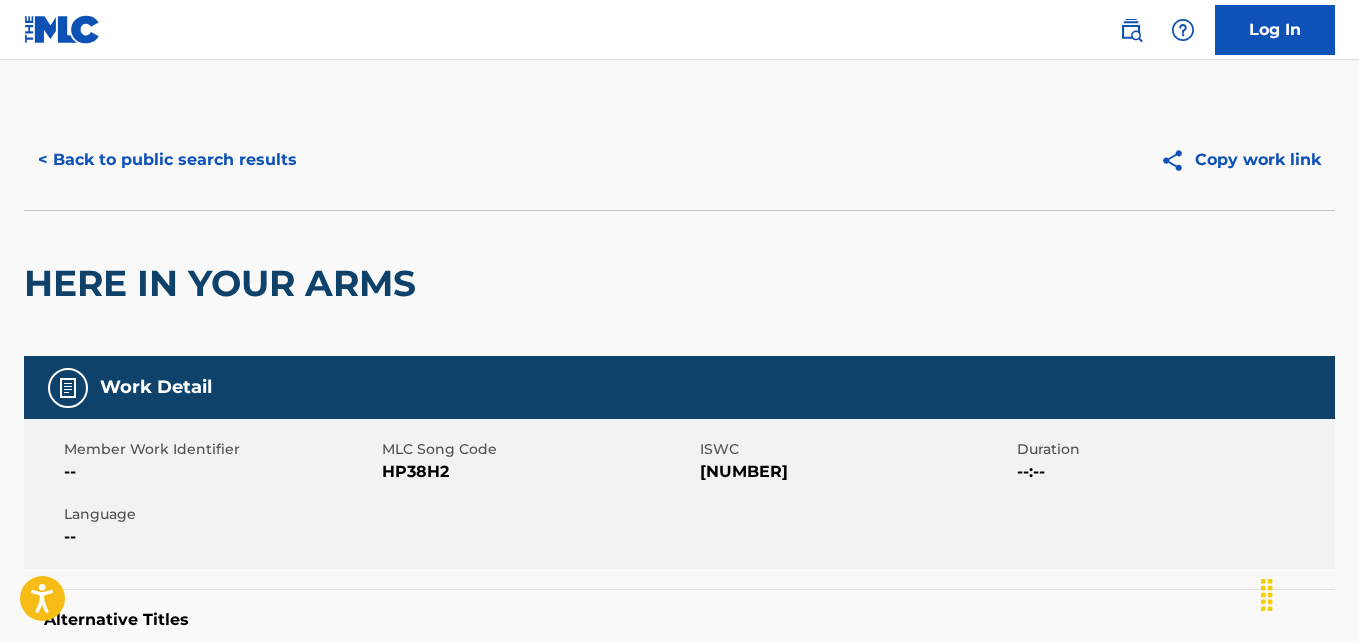 click on "< Back to public search results" at bounding box center (167, 160) 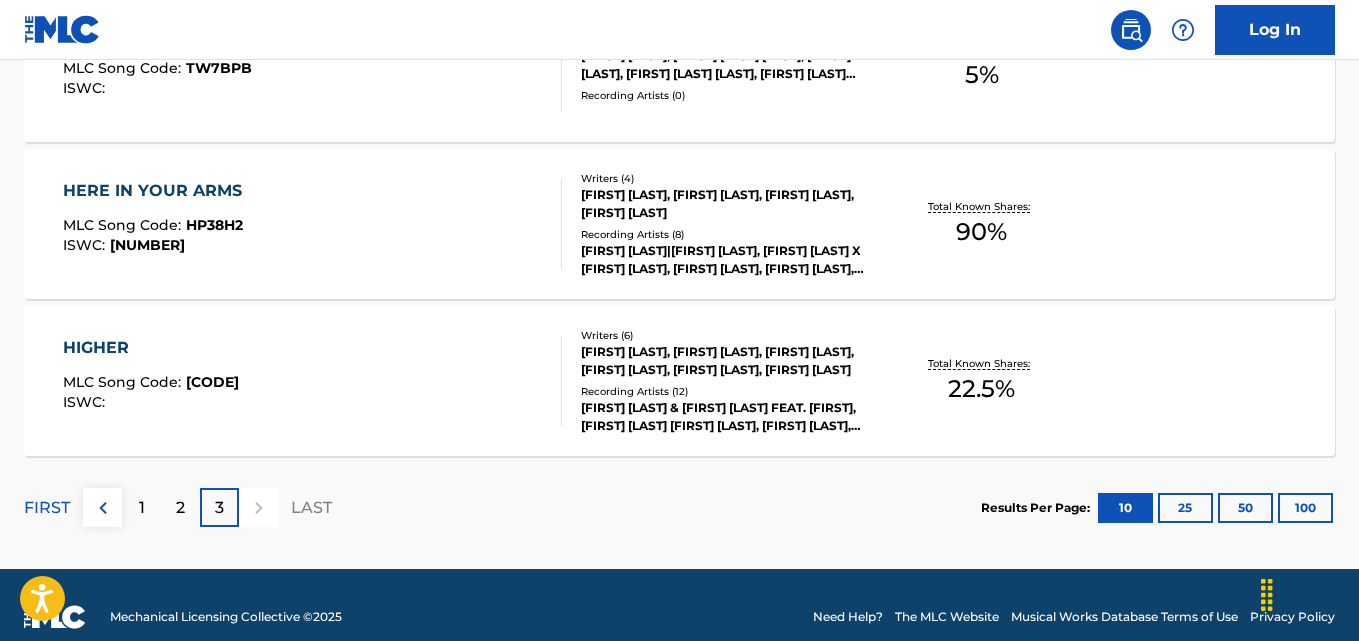 scroll, scrollTop: 686, scrollLeft: 0, axis: vertical 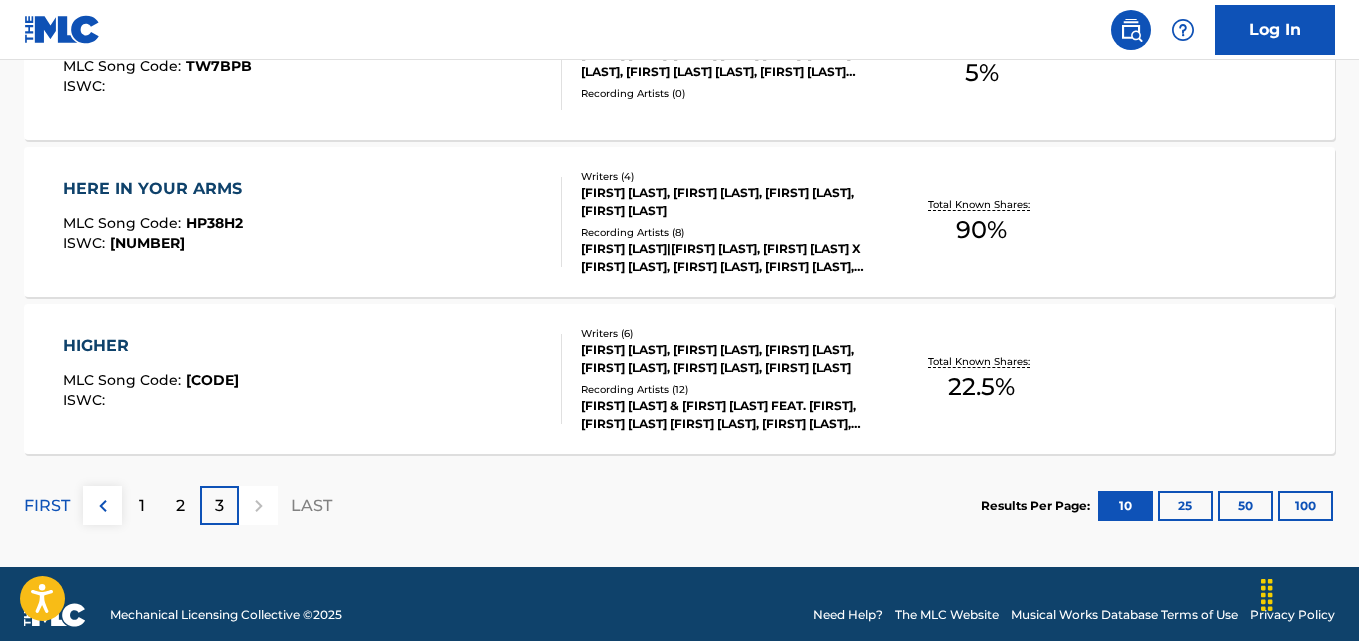 click on "Total Known Shares: 22.5 %" at bounding box center [982, 379] 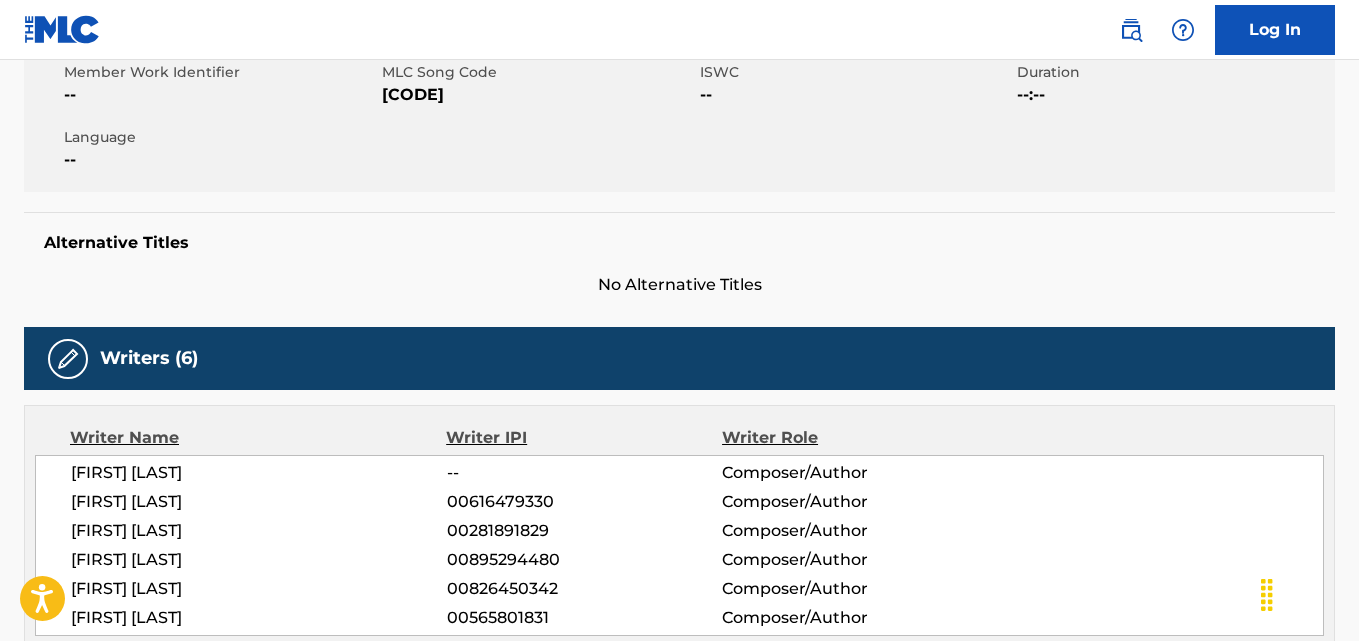 scroll, scrollTop: 0, scrollLeft: 0, axis: both 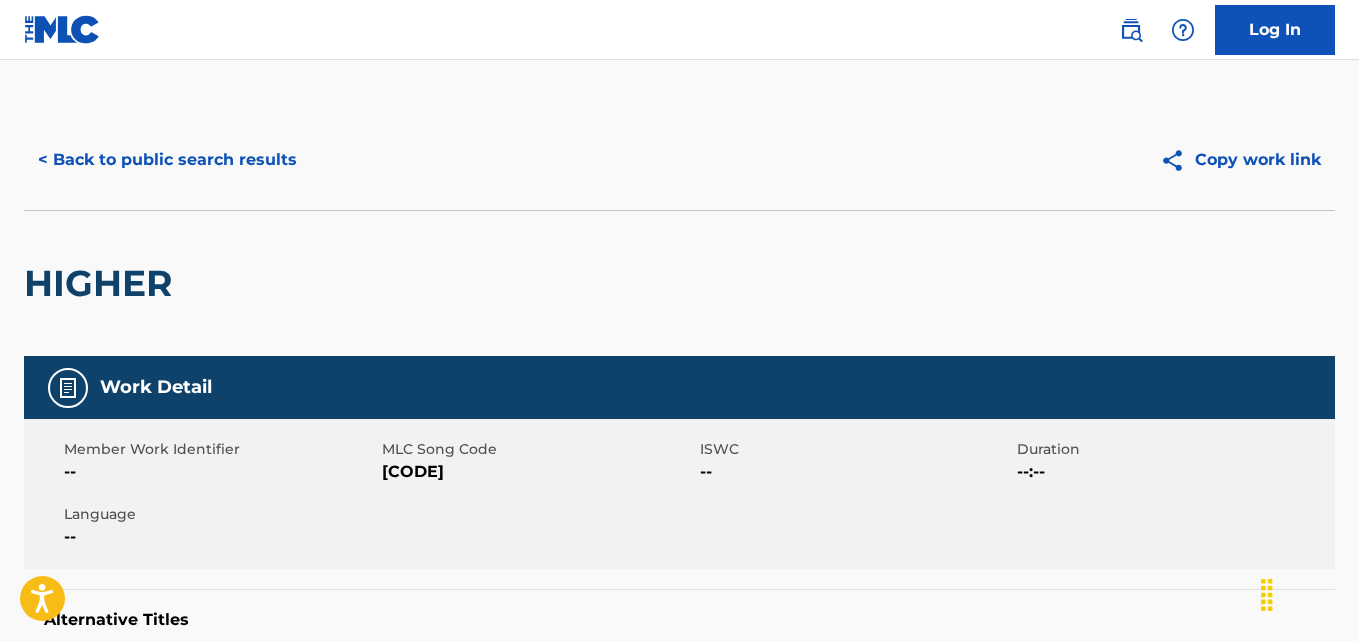 click on "< Back to public search results" at bounding box center [167, 160] 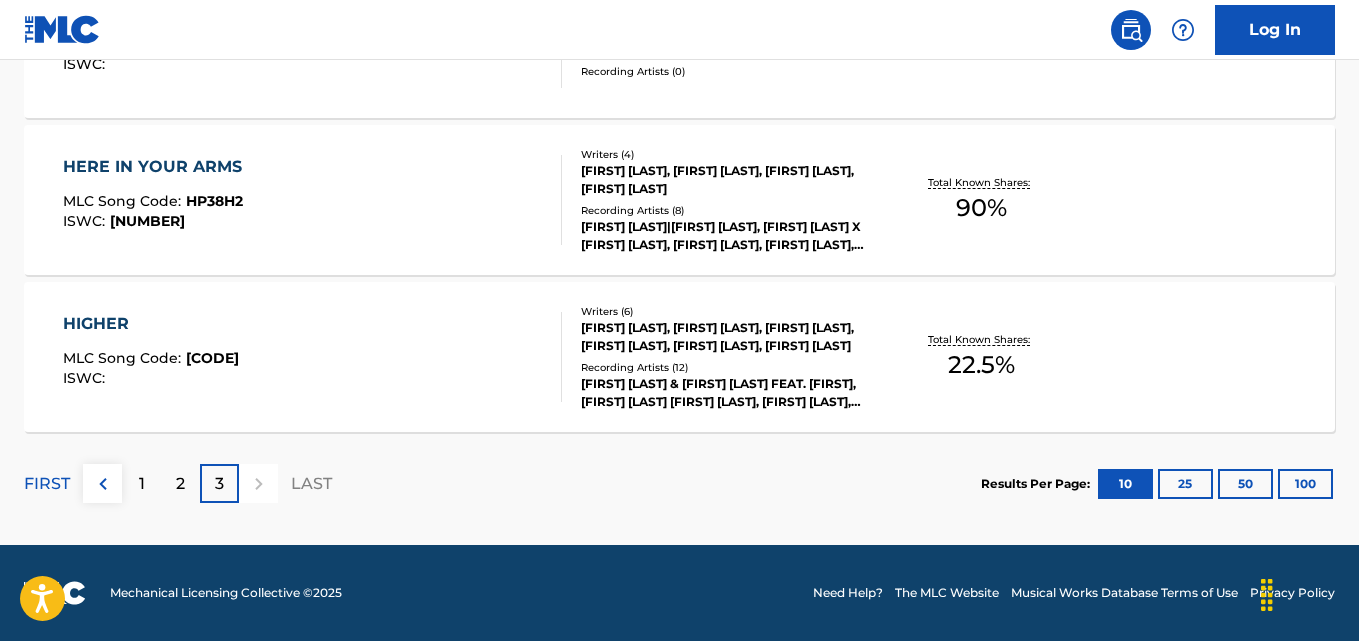click on "2" at bounding box center (180, 484) 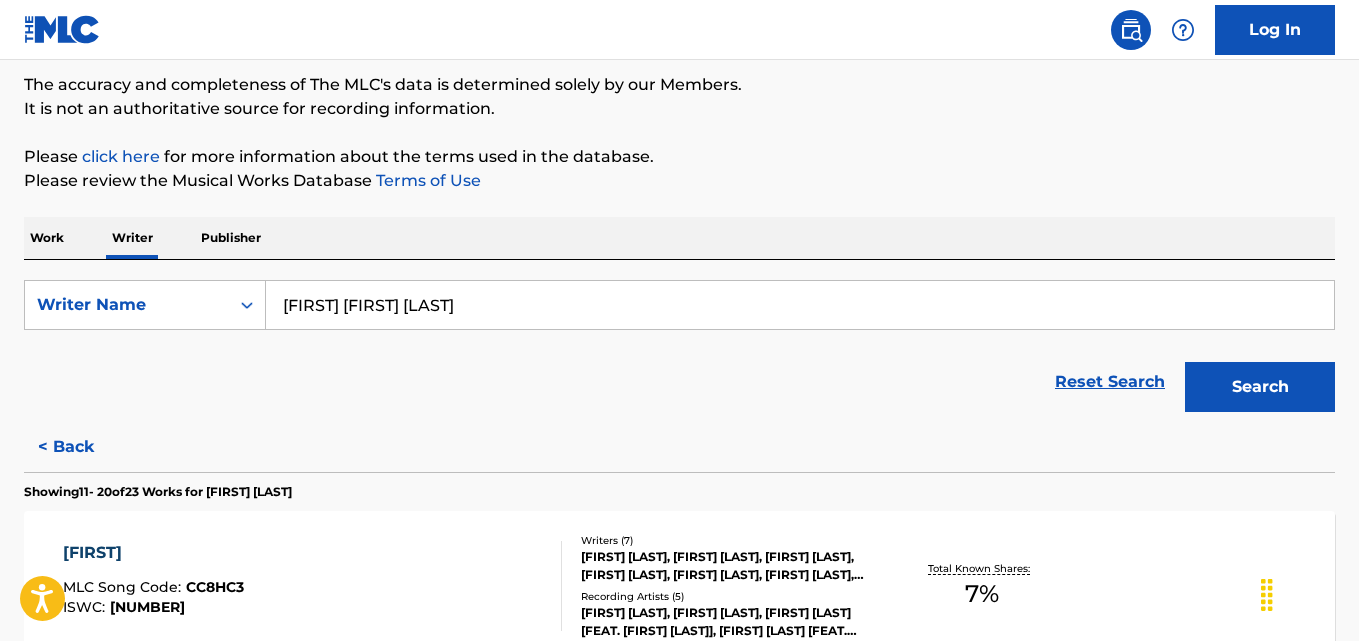 scroll, scrollTop: 708, scrollLeft: 0, axis: vertical 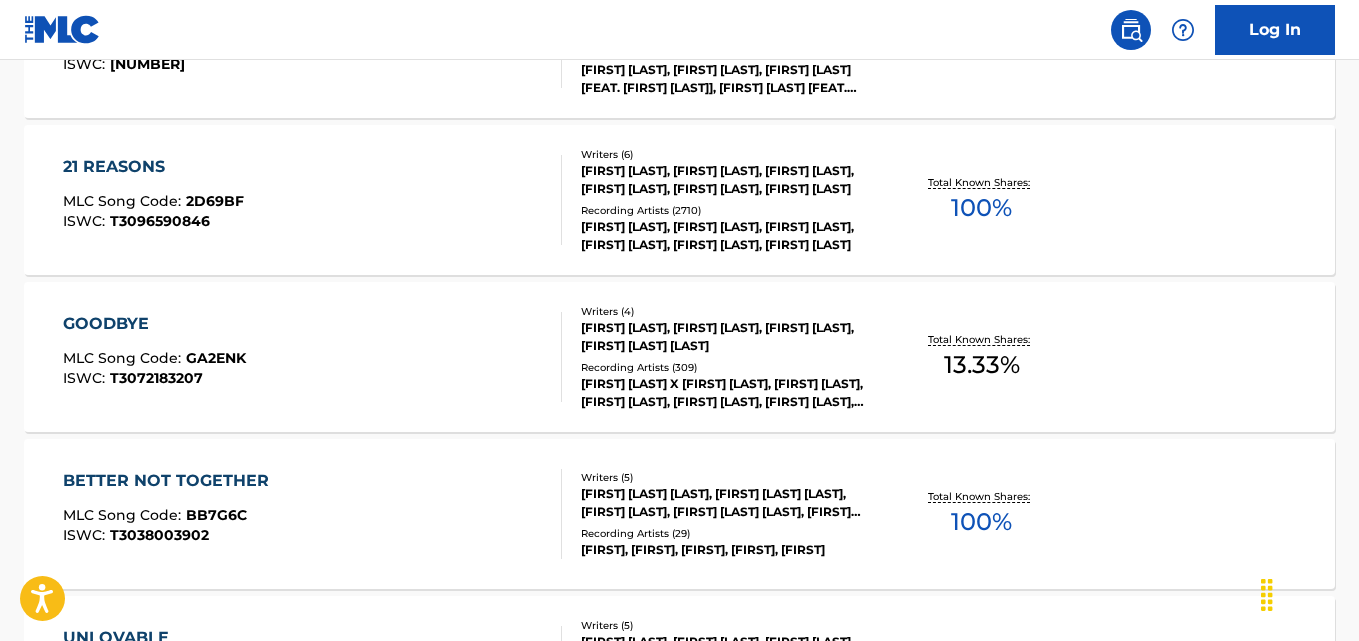 click on "21 REASONS MLC Song Code : 2D69BF ISWC : T3096590846 Writers ( 6 ) MAEGAN SEVERIA COTTONE, RUNE REILLY KOELSCH, ELLA HENDERSON, NATHAN DAWE, JOHN NICHOLAS EALAND MORGAN, WILLIAM MARTYN MORRIS LANSLEY Recording Artists ( 2710 ) NATHAN DAWE, NATHAN DAWE,ELLA HENDERSON, NATHAN DAWE, NATHAN DAWE, NATHAN DAWE Total Known Shares: 100 %" at bounding box center [679, 200] 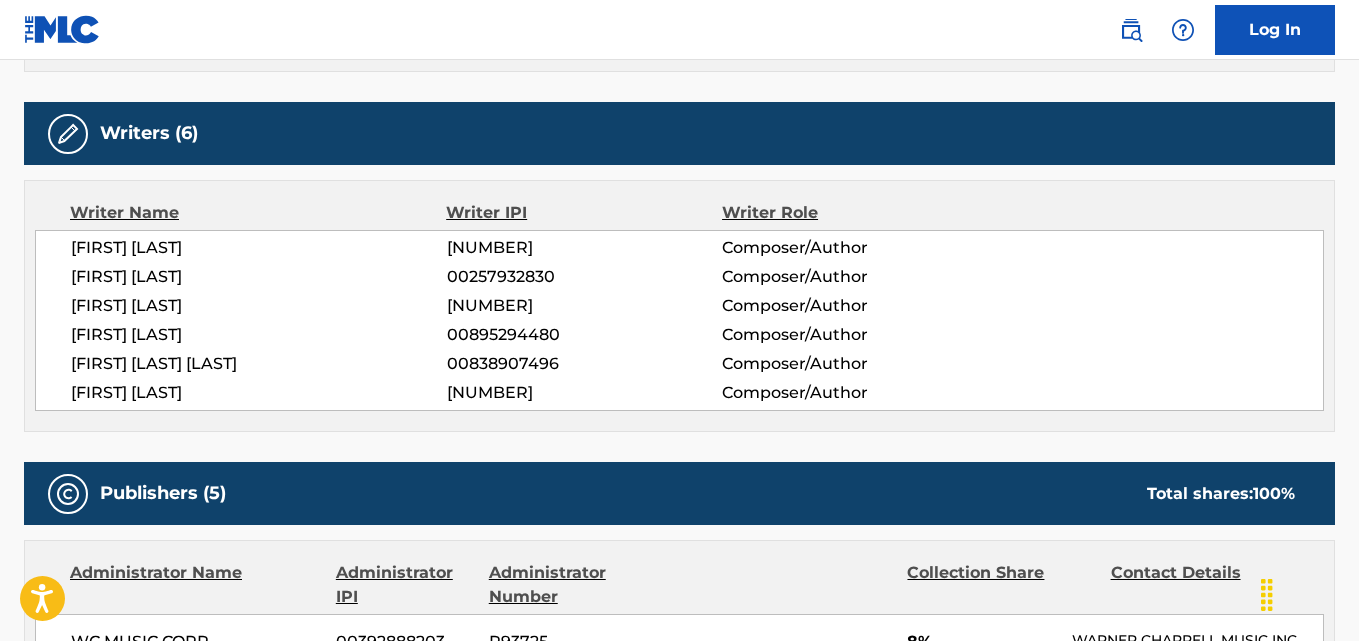 scroll, scrollTop: 992, scrollLeft: 0, axis: vertical 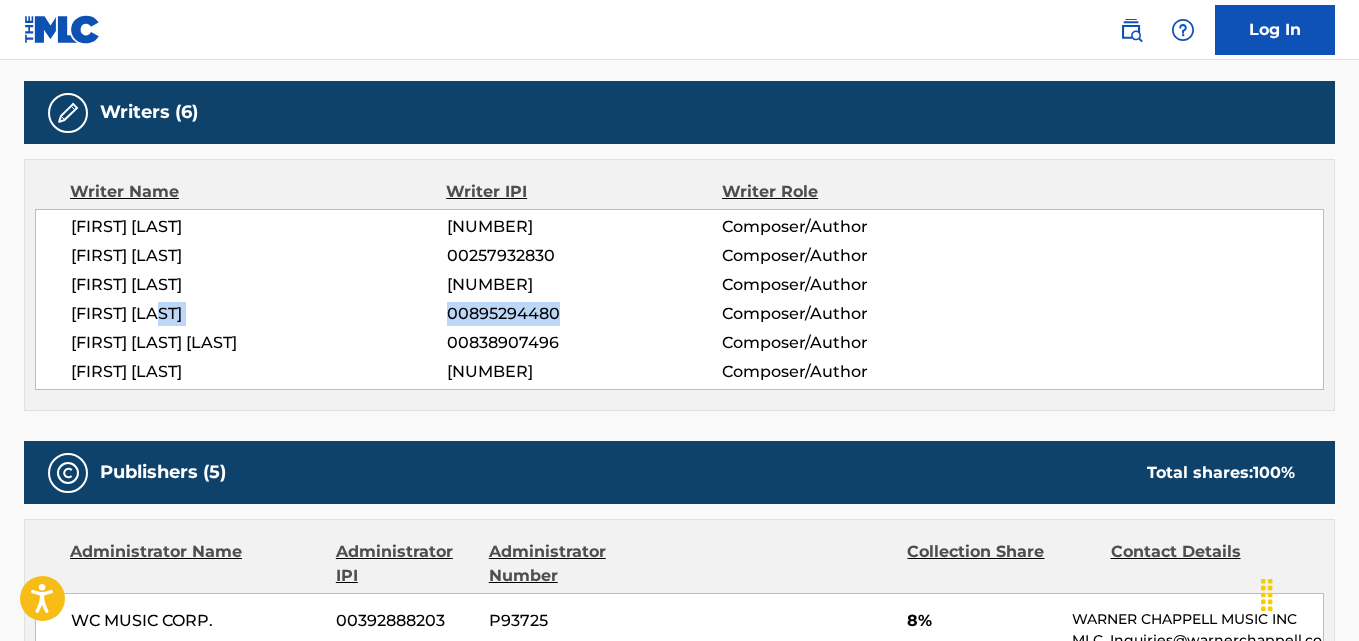 drag, startPoint x: 576, startPoint y: 332, endPoint x: 445, endPoint y: 342, distance: 131.38112 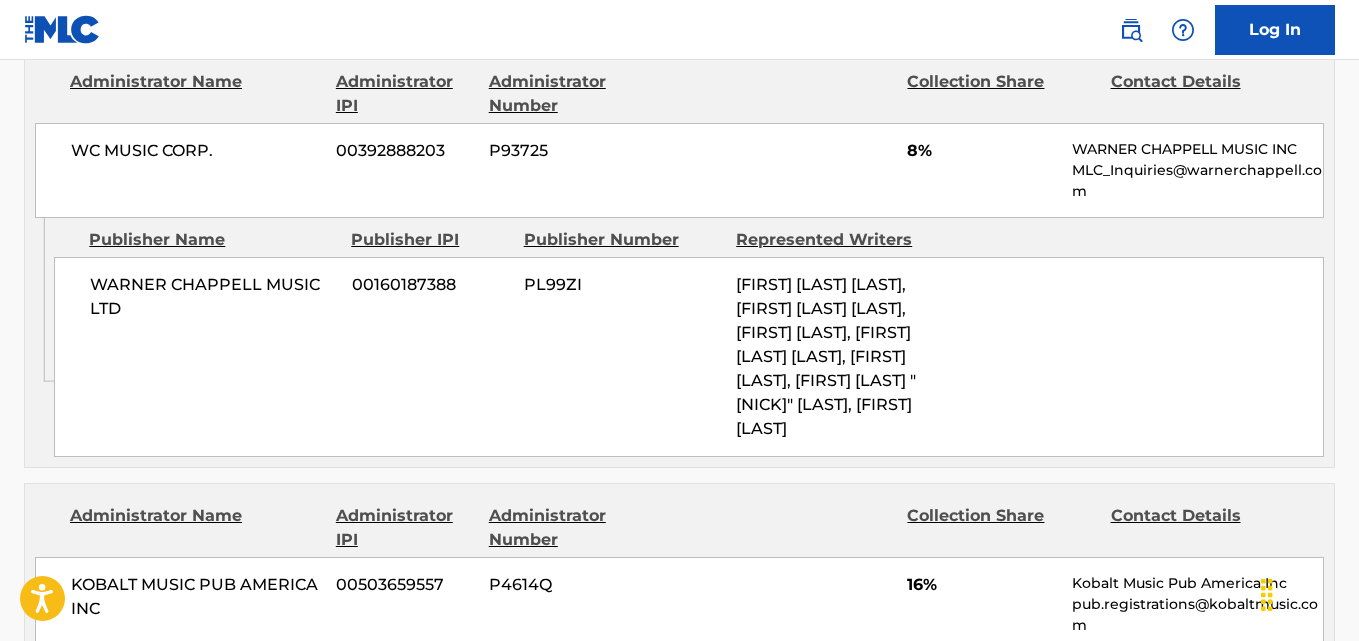 scroll, scrollTop: 1465, scrollLeft: 0, axis: vertical 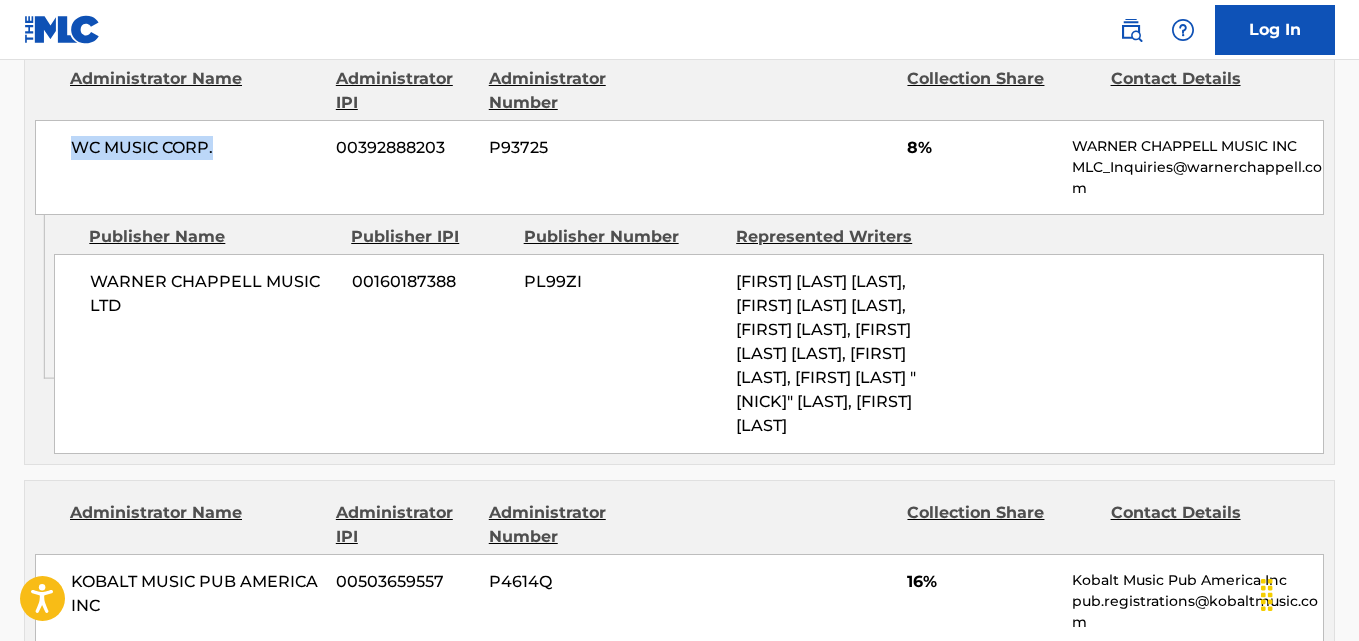 drag, startPoint x: 211, startPoint y: 166, endPoint x: 44, endPoint y: 182, distance: 167.76471 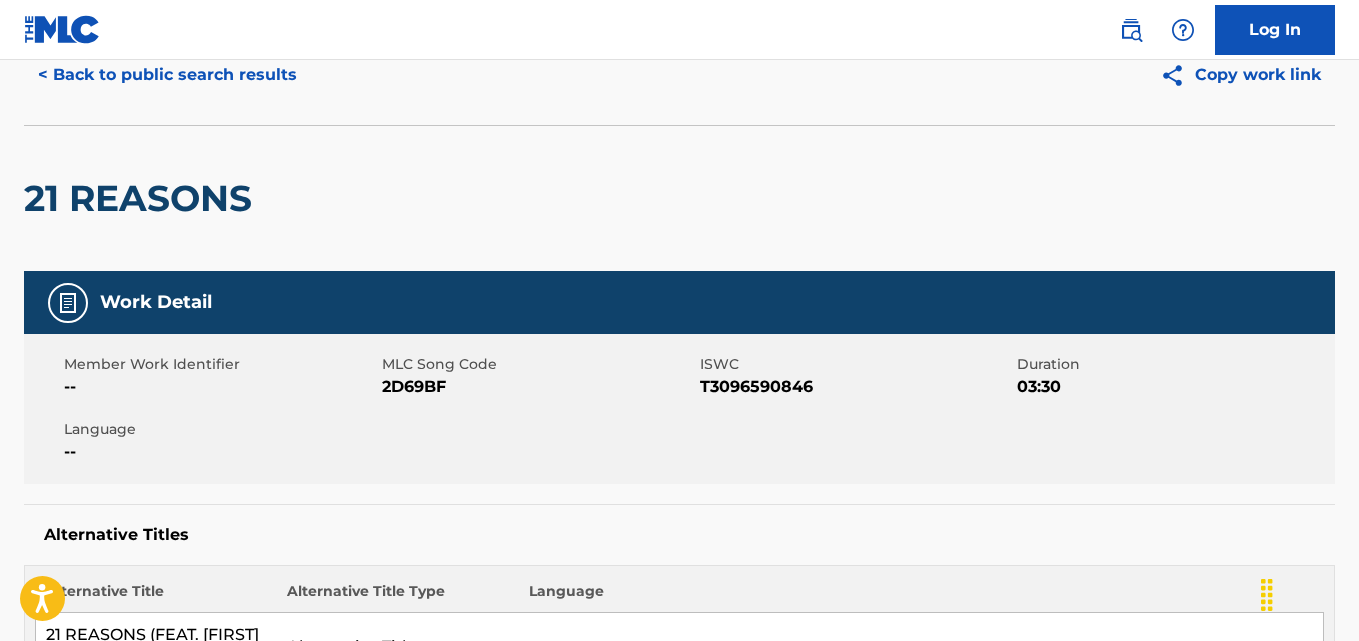 scroll, scrollTop: 0, scrollLeft: 0, axis: both 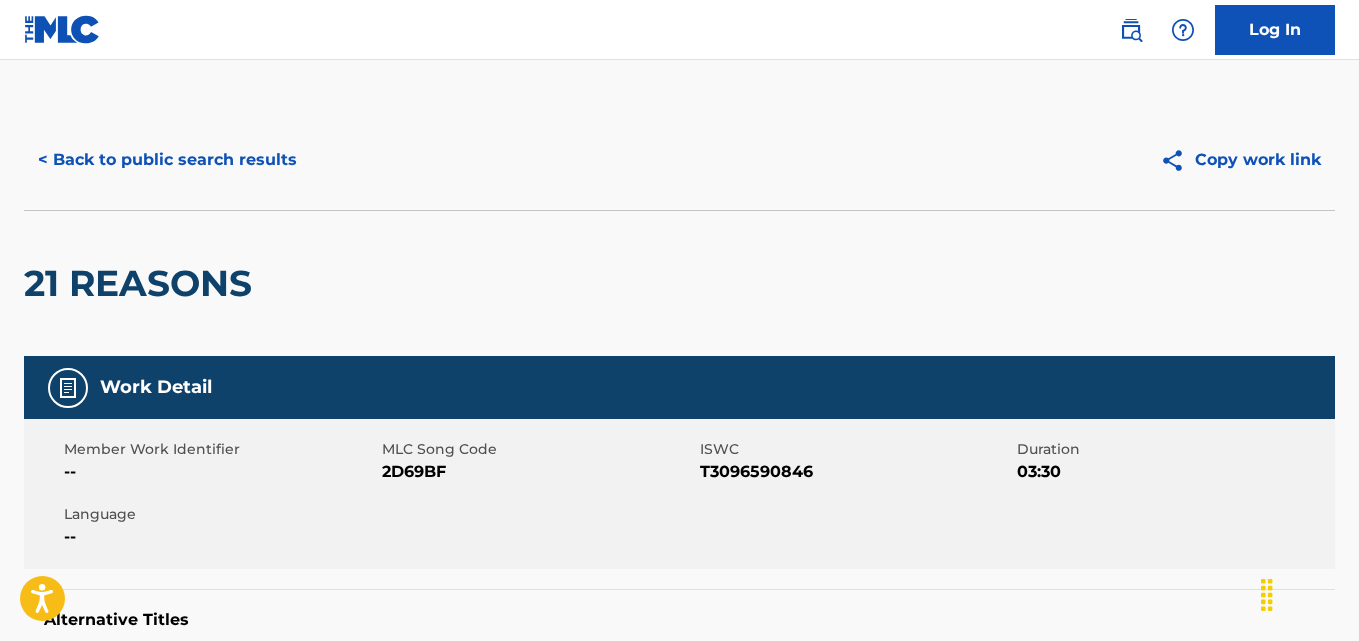 click on "< Back to public search results" at bounding box center [167, 160] 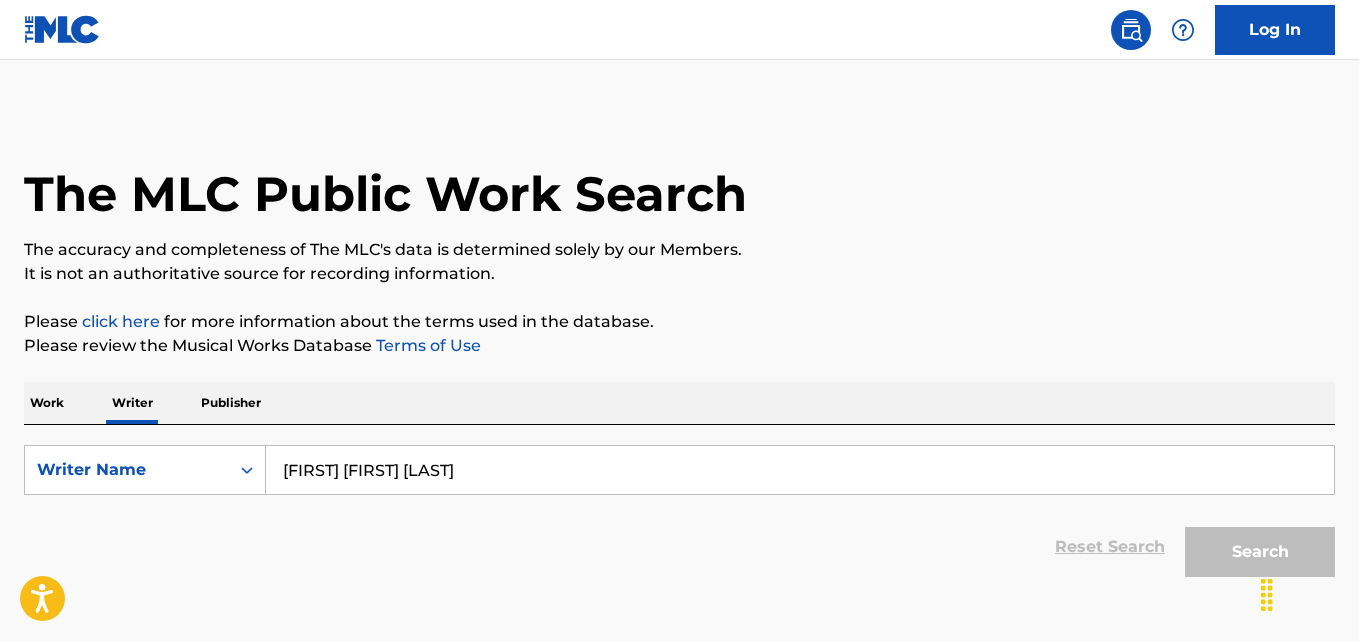 scroll, scrollTop: 113, scrollLeft: 0, axis: vertical 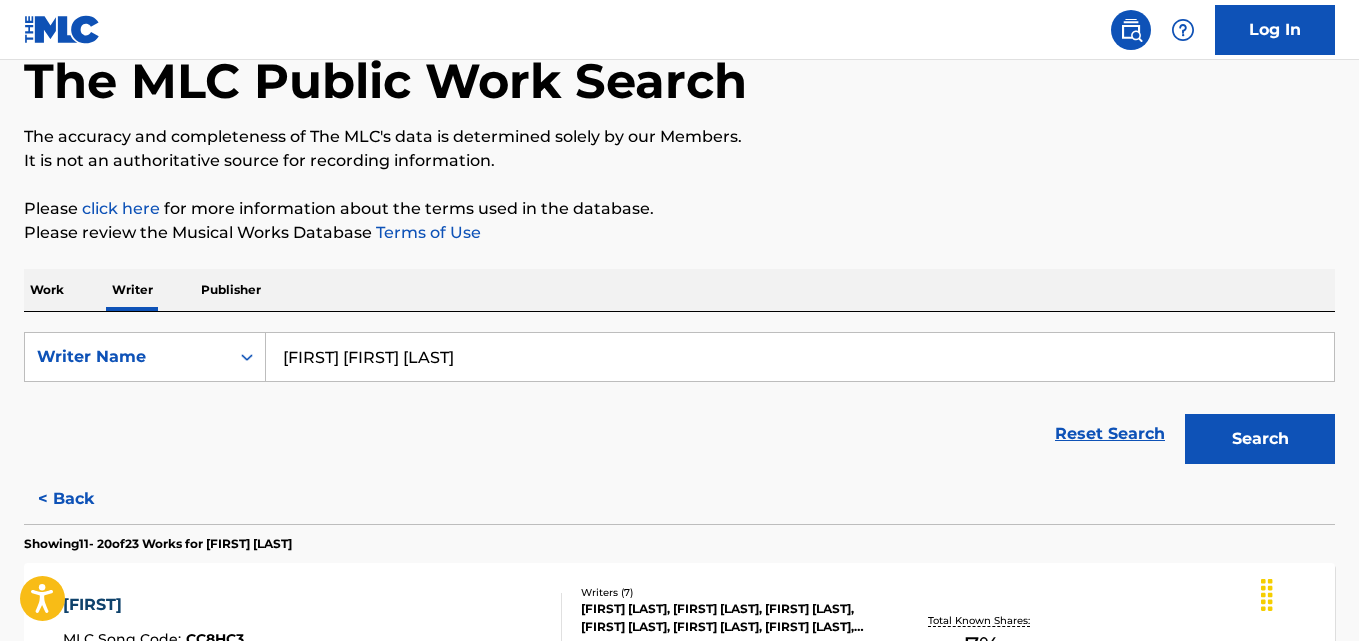 click on "Nathan John Dawe" at bounding box center (800, 357) 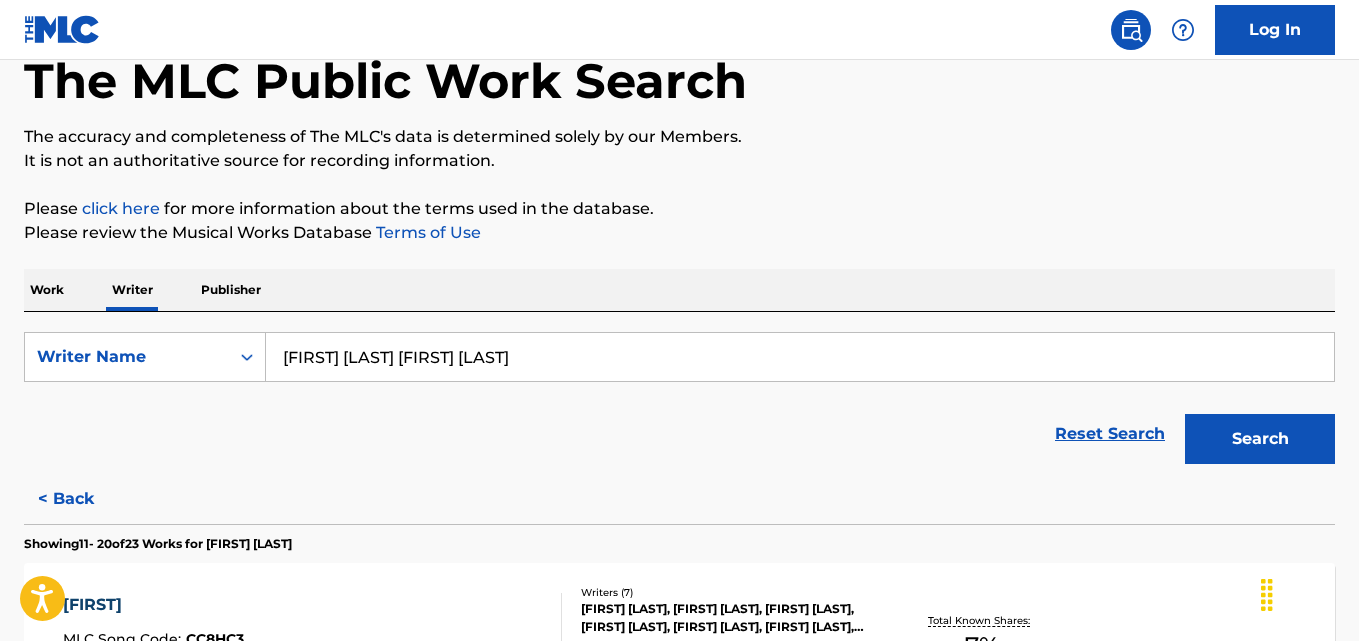 type on "v" 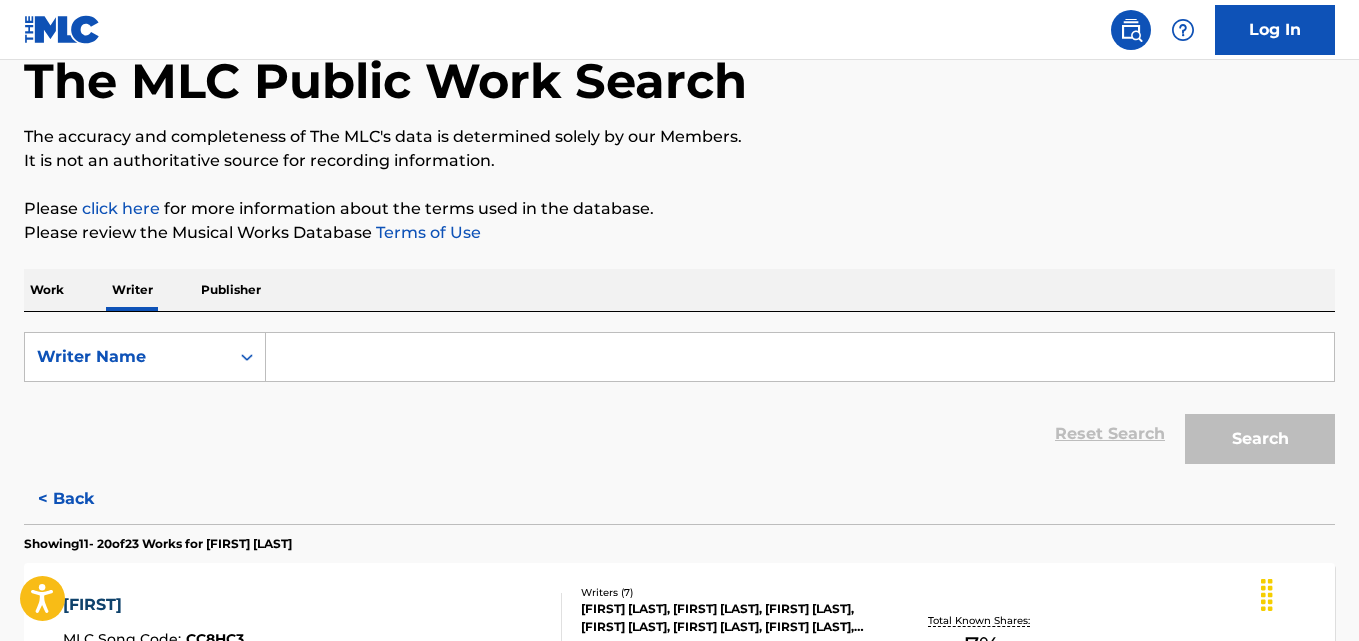 paste on "Wesley Figueiredo" 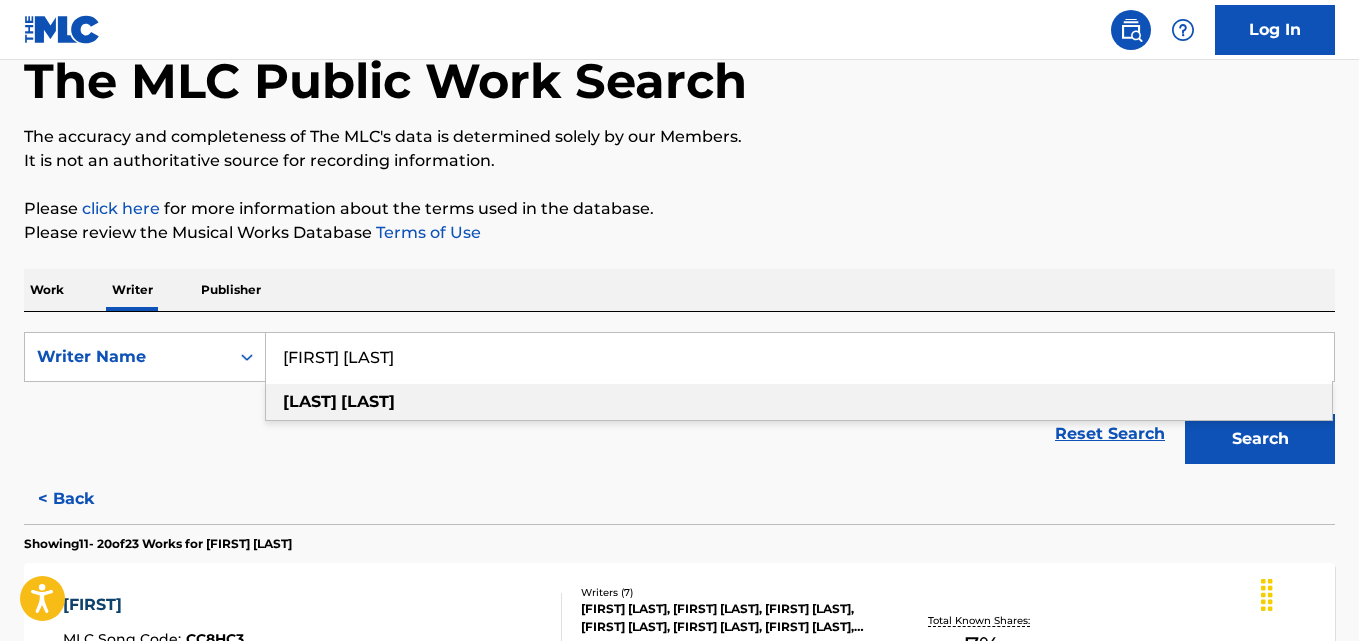 type on "Wesley Figueiredo" 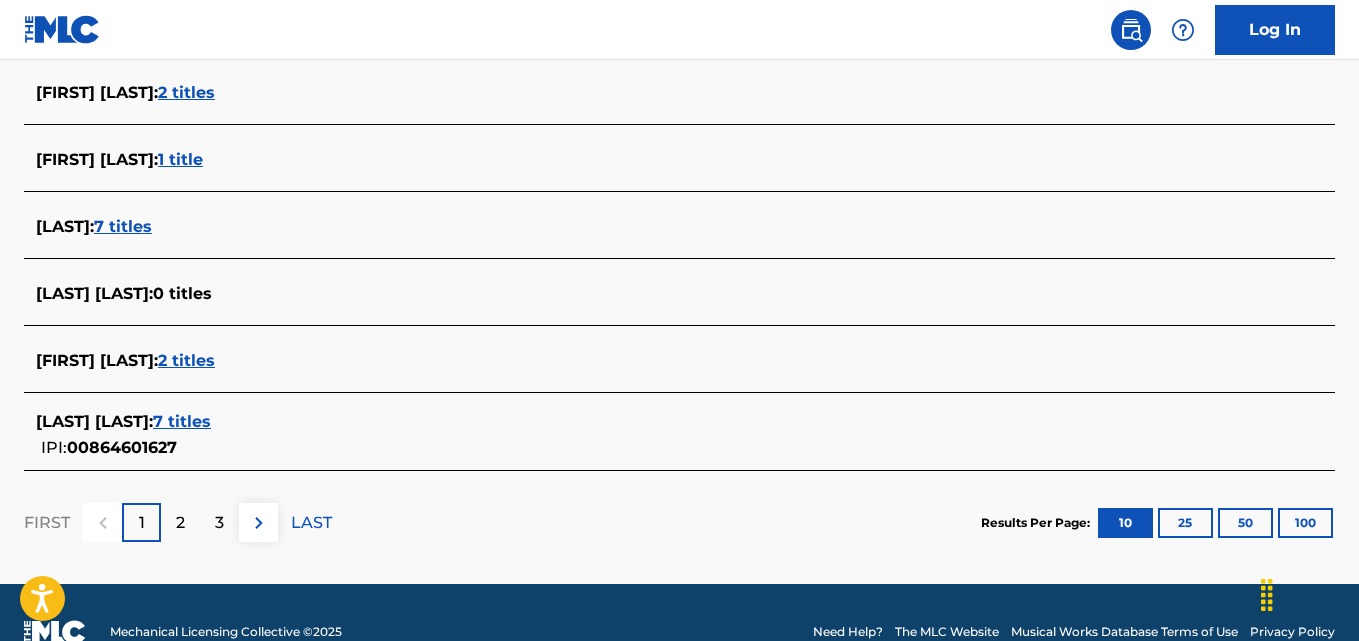 scroll, scrollTop: 866, scrollLeft: 0, axis: vertical 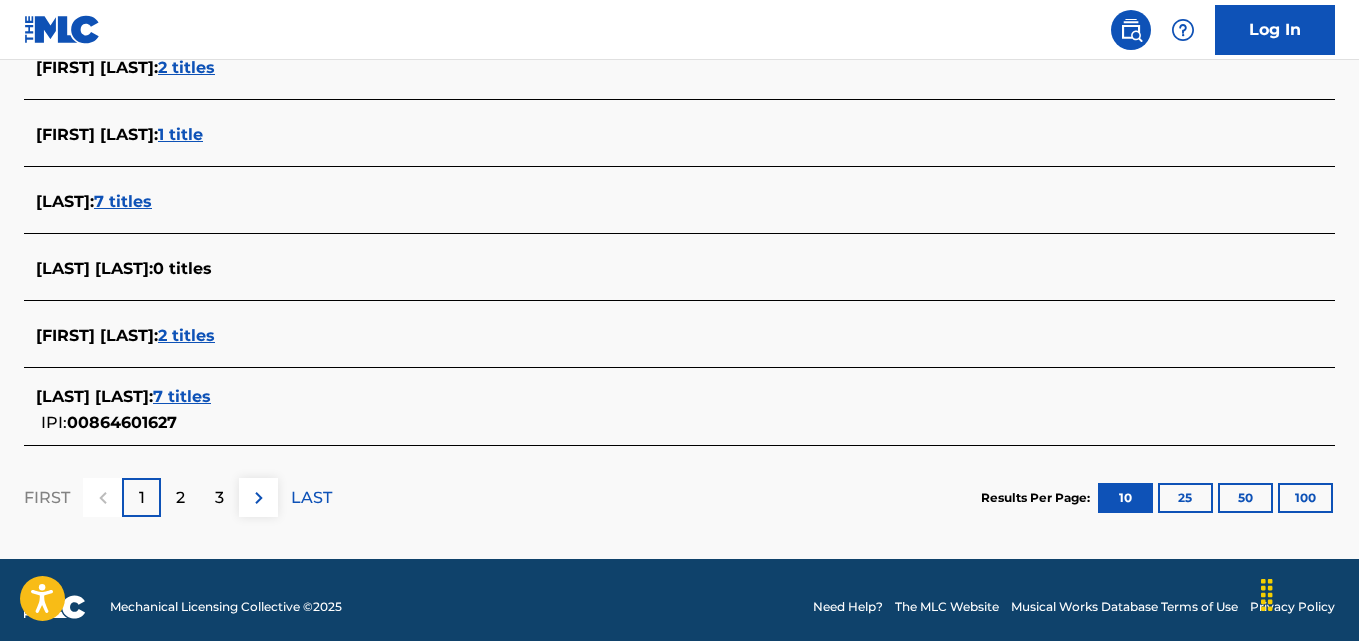 click on "2 titles" at bounding box center [186, 335] 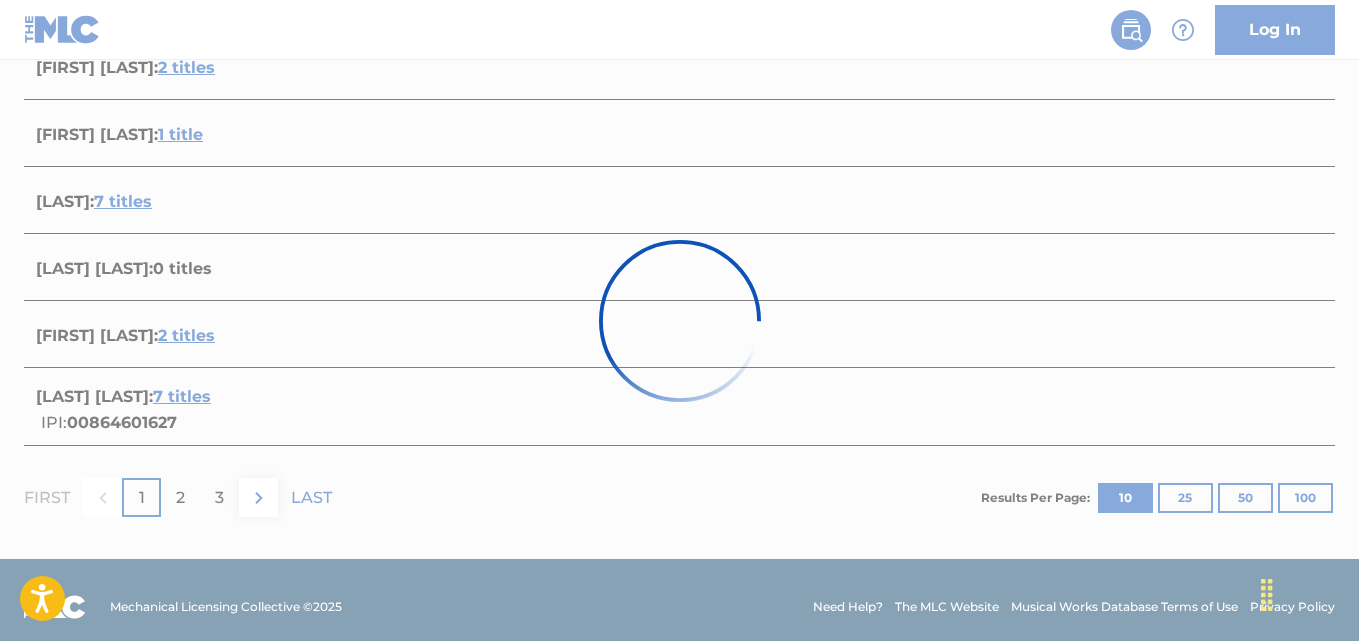 scroll, scrollTop: 542, scrollLeft: 0, axis: vertical 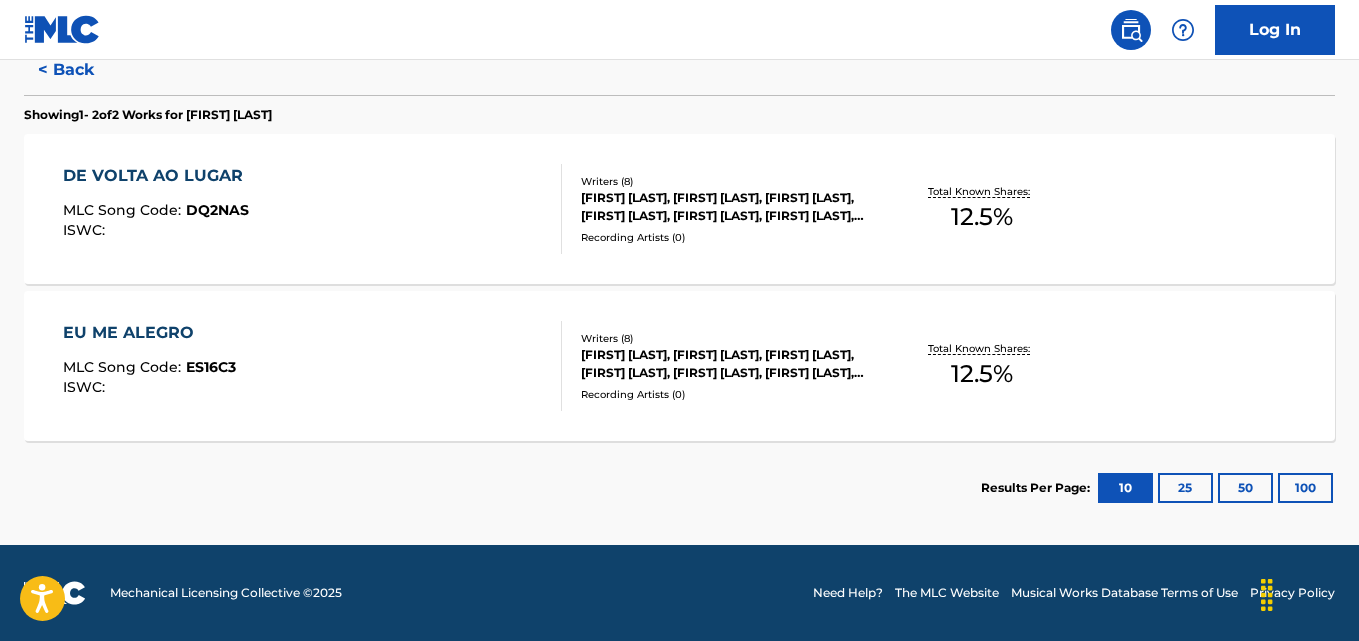 click on "JHONATAS EDWARDS, LUCAS MOURAO, WESLEY FIGUEIREDO, SIMONE VICENTE, RAQUEL EMERICK, MARCOS RIBEIRO, MAIRA MIGUEL, EMI SOUSA" at bounding box center [727, 207] 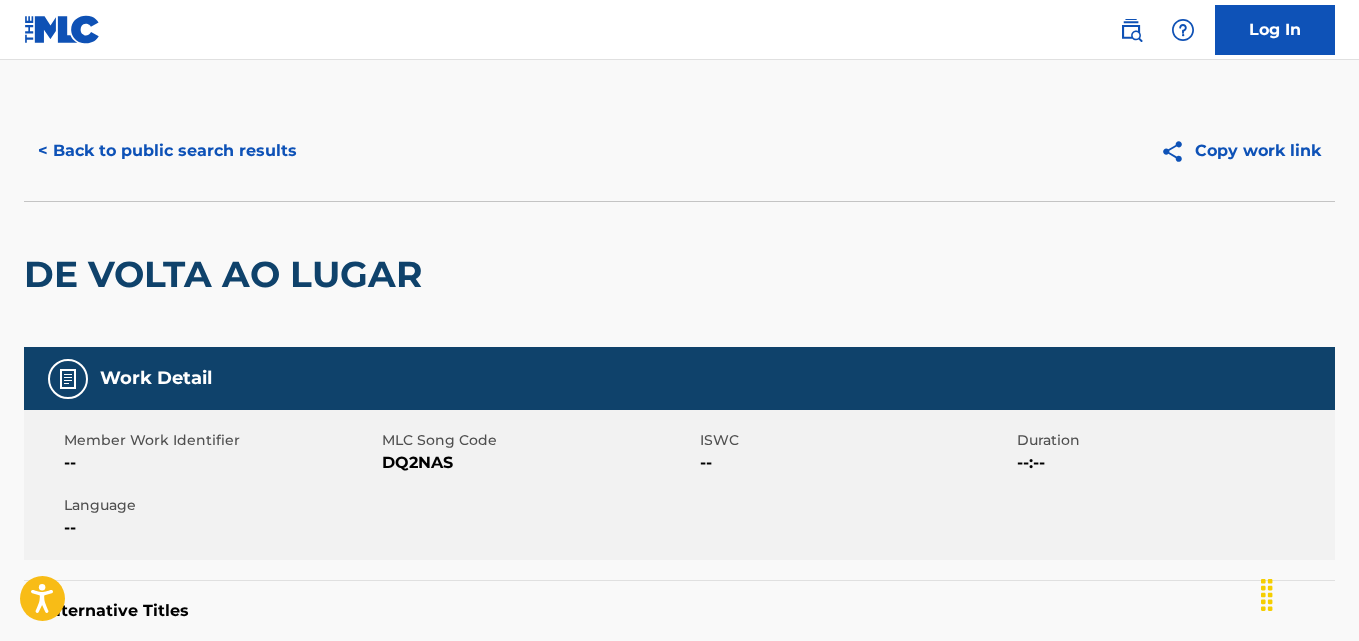 scroll, scrollTop: 0, scrollLeft: 0, axis: both 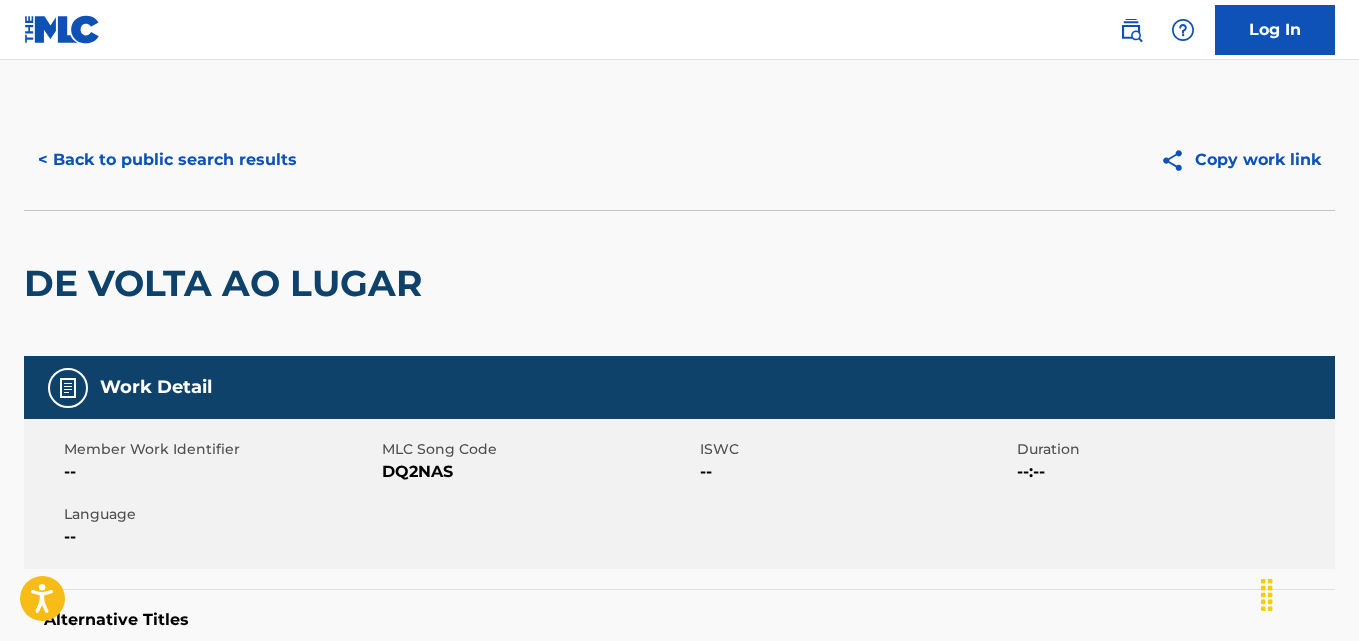 click on "< Back to public search results" at bounding box center [167, 160] 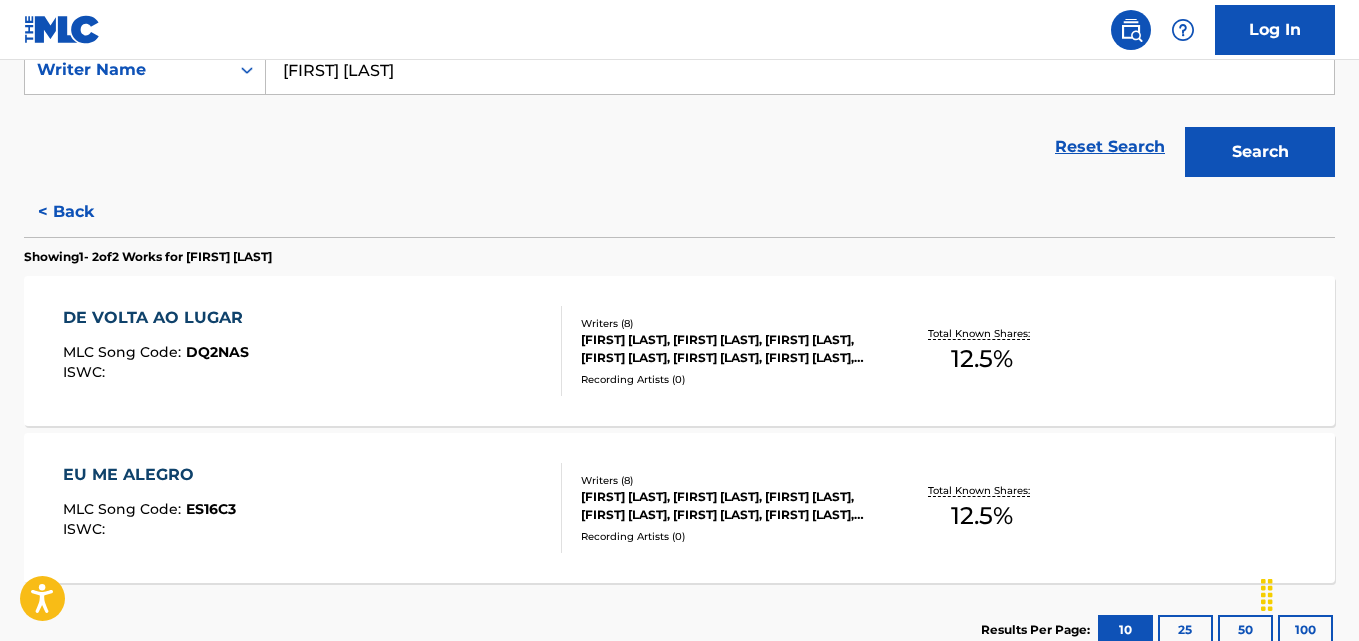 scroll, scrollTop: 412, scrollLeft: 0, axis: vertical 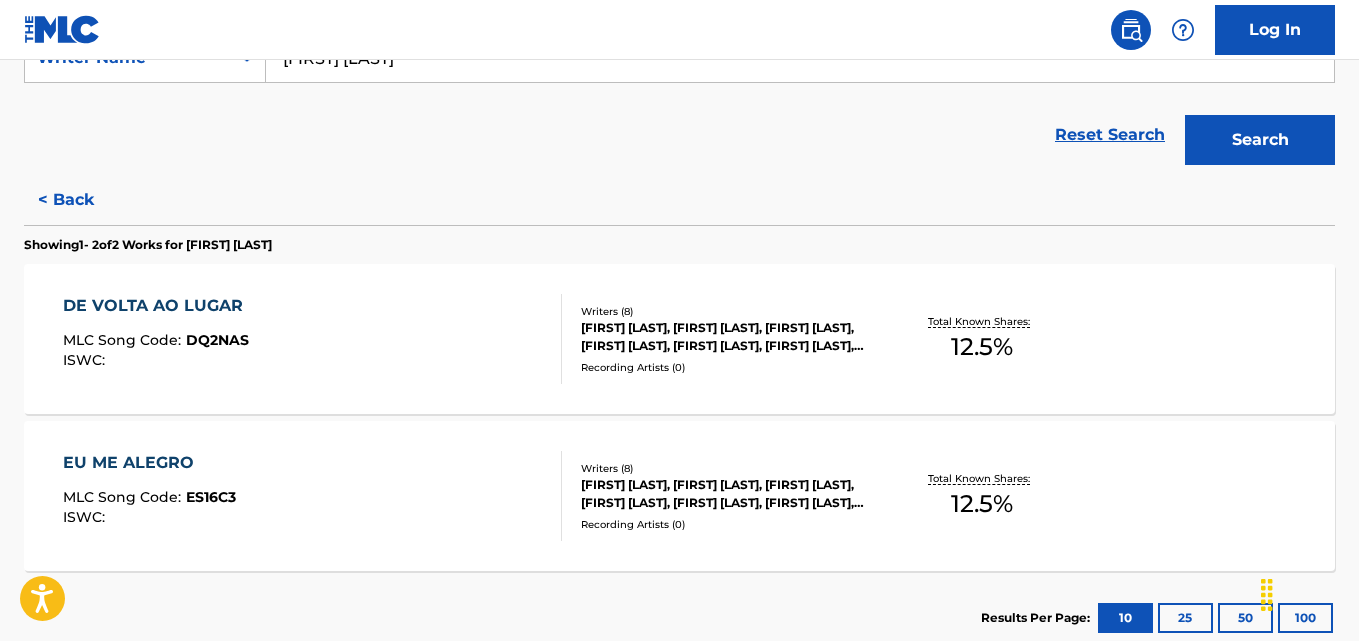 click on "ES16C3" at bounding box center (211, 497) 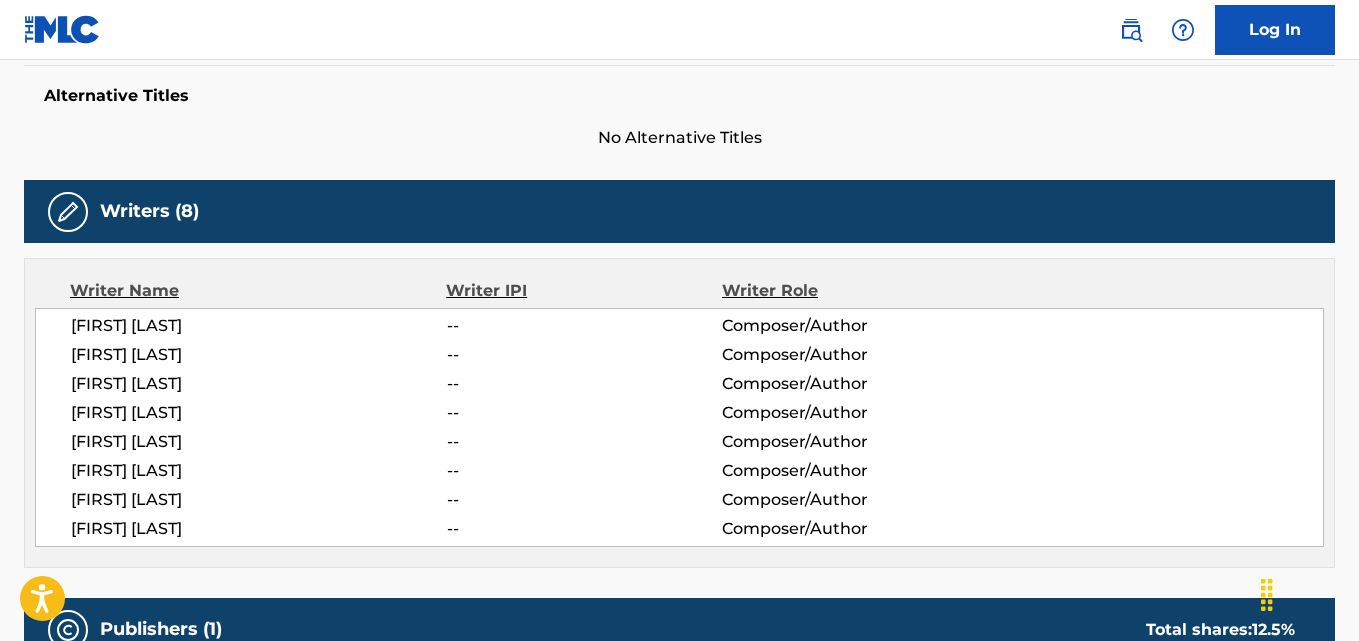 scroll, scrollTop: 534, scrollLeft: 0, axis: vertical 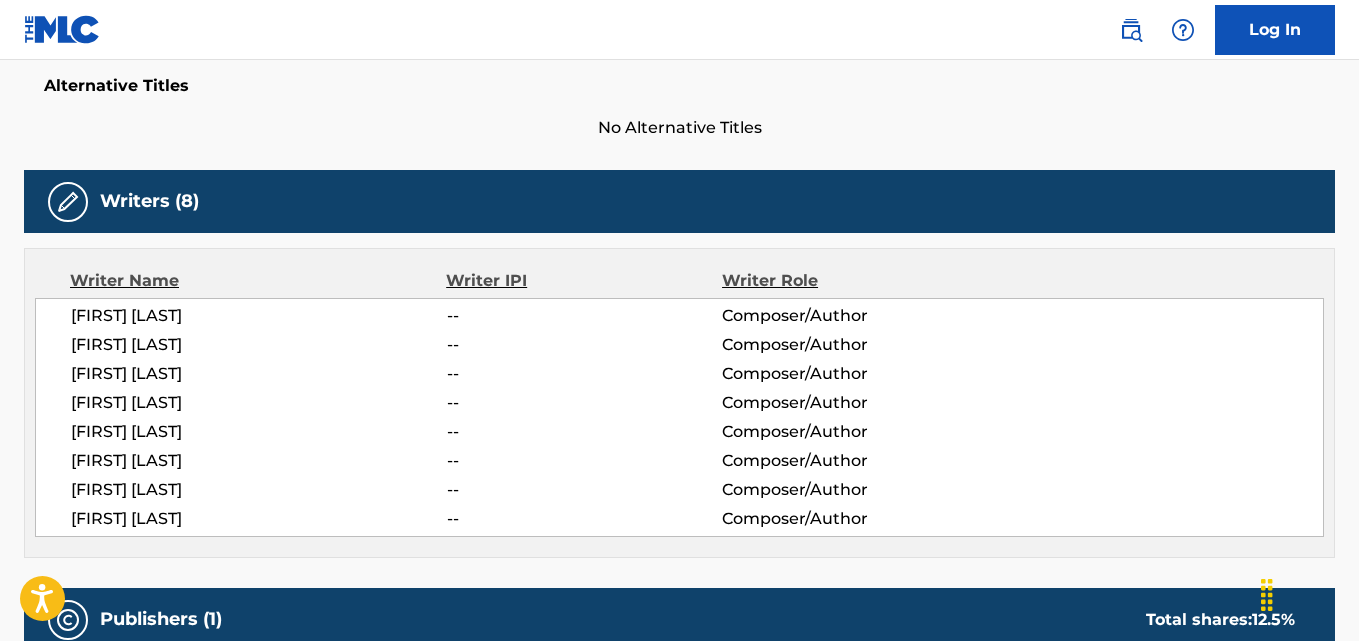 drag, startPoint x: 205, startPoint y: 373, endPoint x: 75, endPoint y: 377, distance: 130.06152 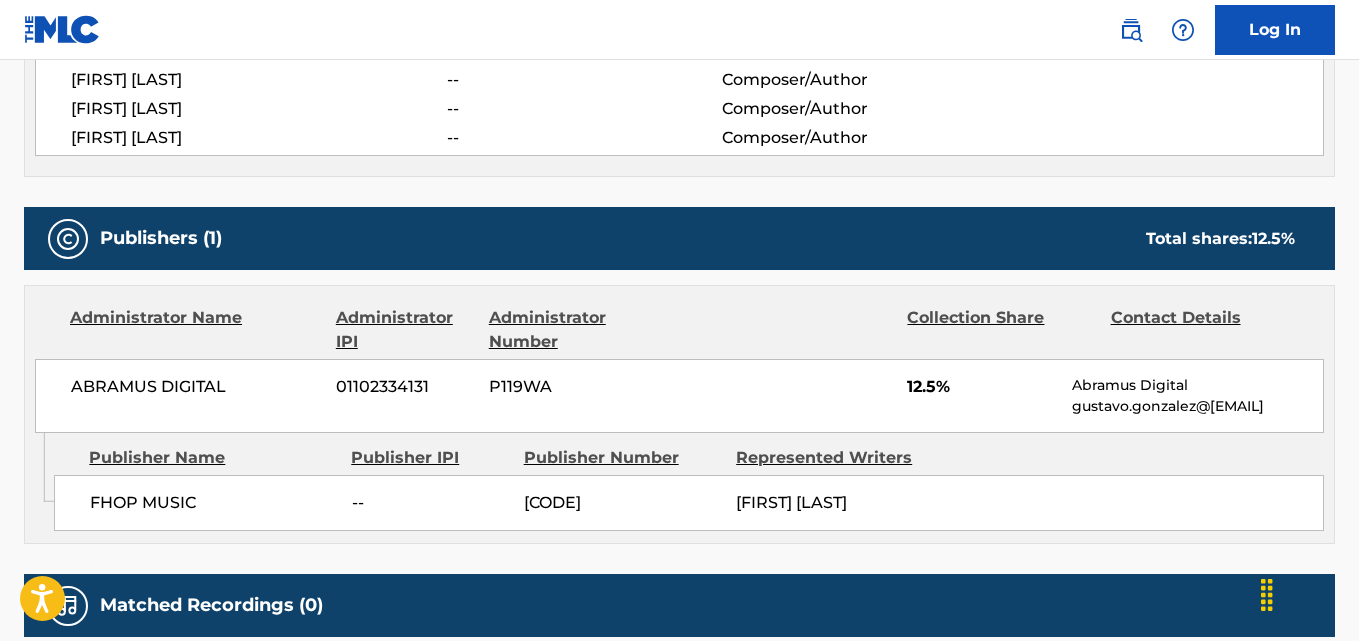 scroll, scrollTop: 916, scrollLeft: 0, axis: vertical 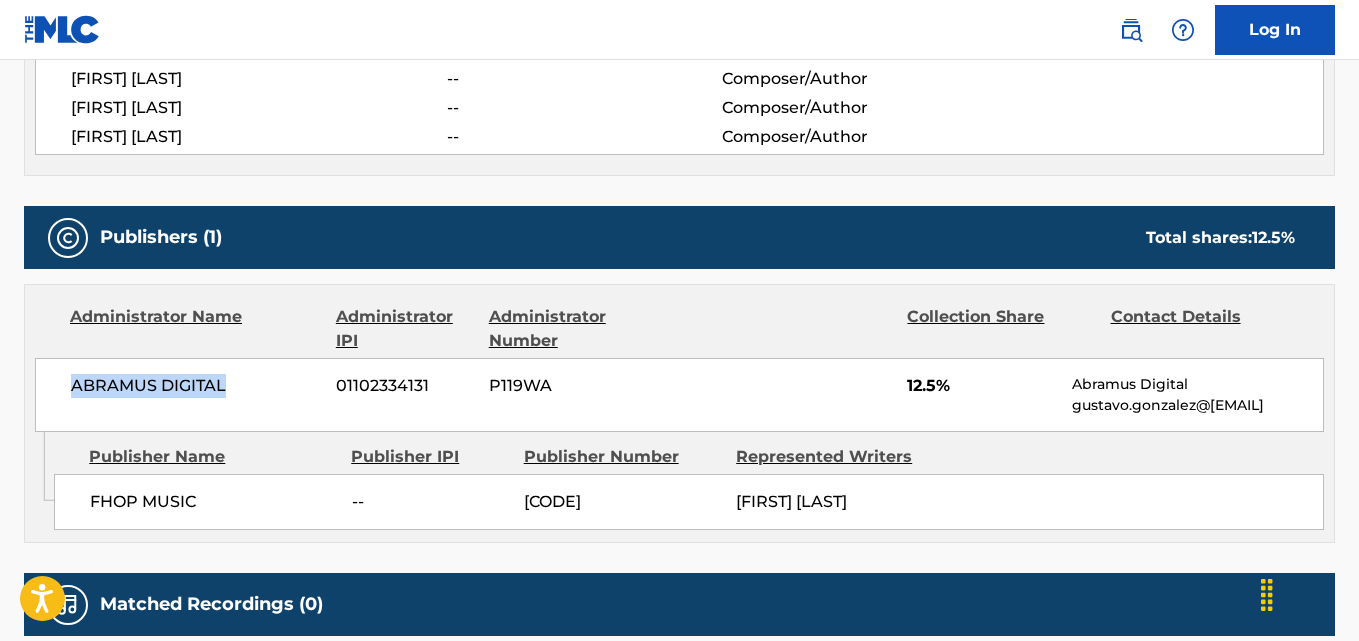 drag, startPoint x: 227, startPoint y: 396, endPoint x: 71, endPoint y: 400, distance: 156.05127 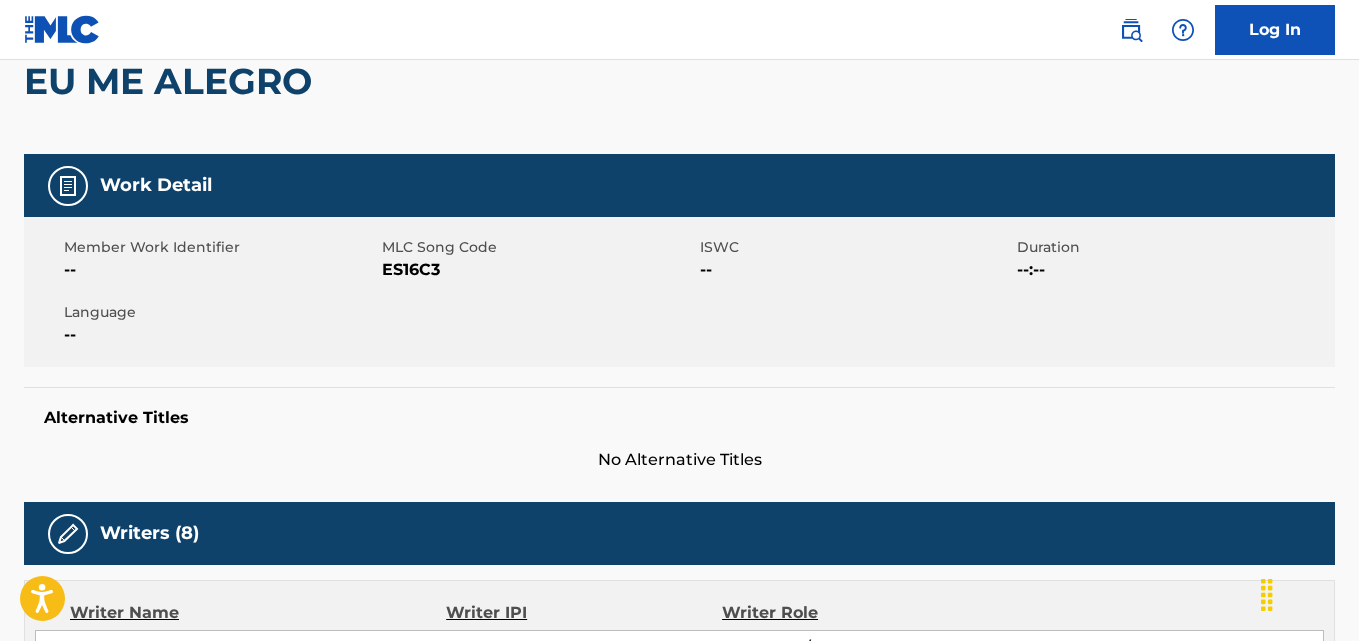 scroll, scrollTop: 0, scrollLeft: 0, axis: both 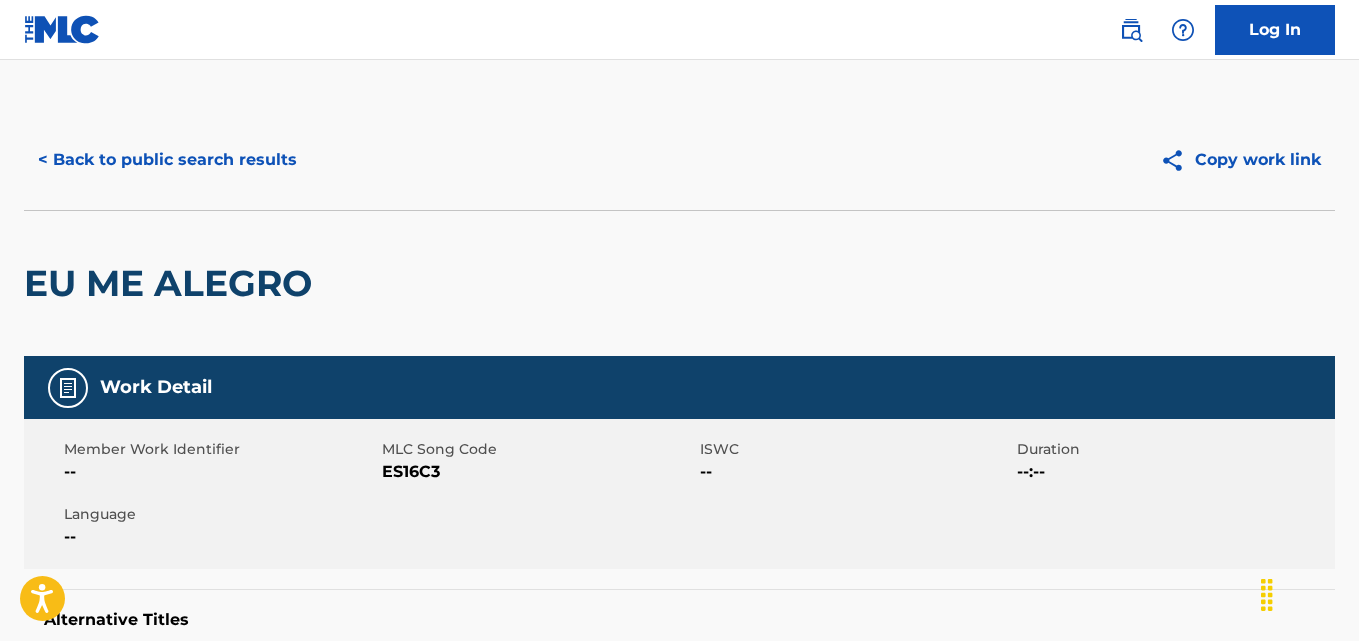 click on "< Back to public search results" at bounding box center (167, 160) 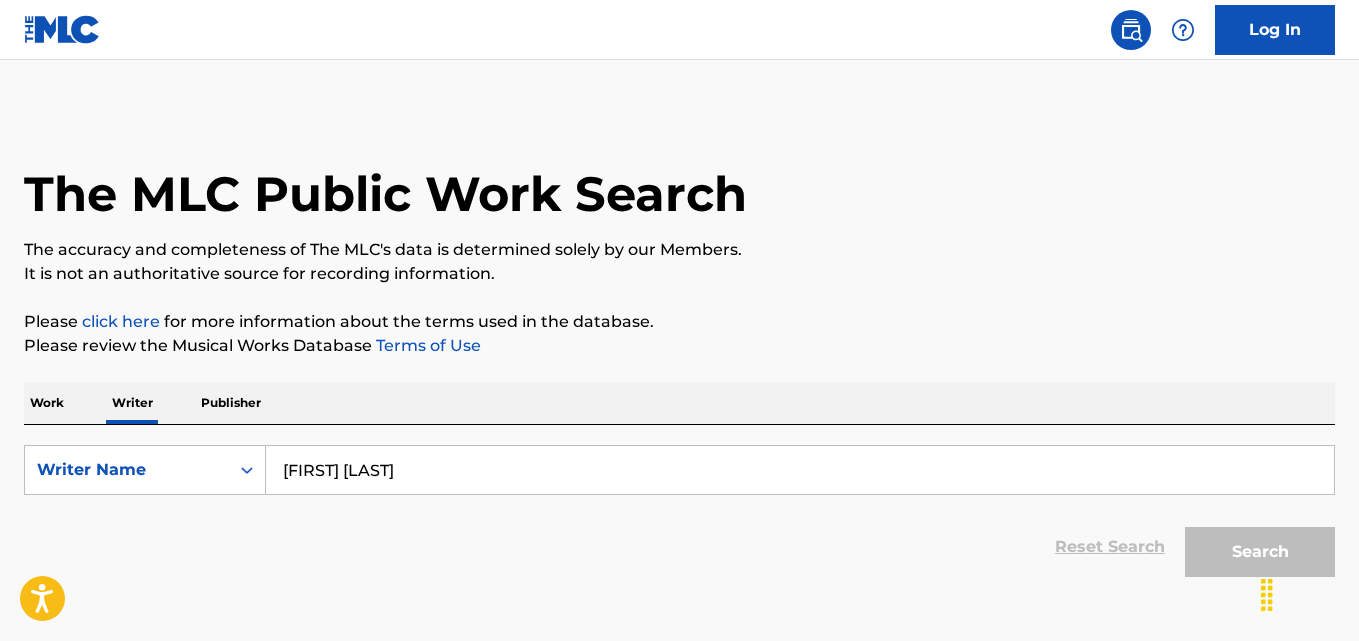 scroll, scrollTop: 113, scrollLeft: 0, axis: vertical 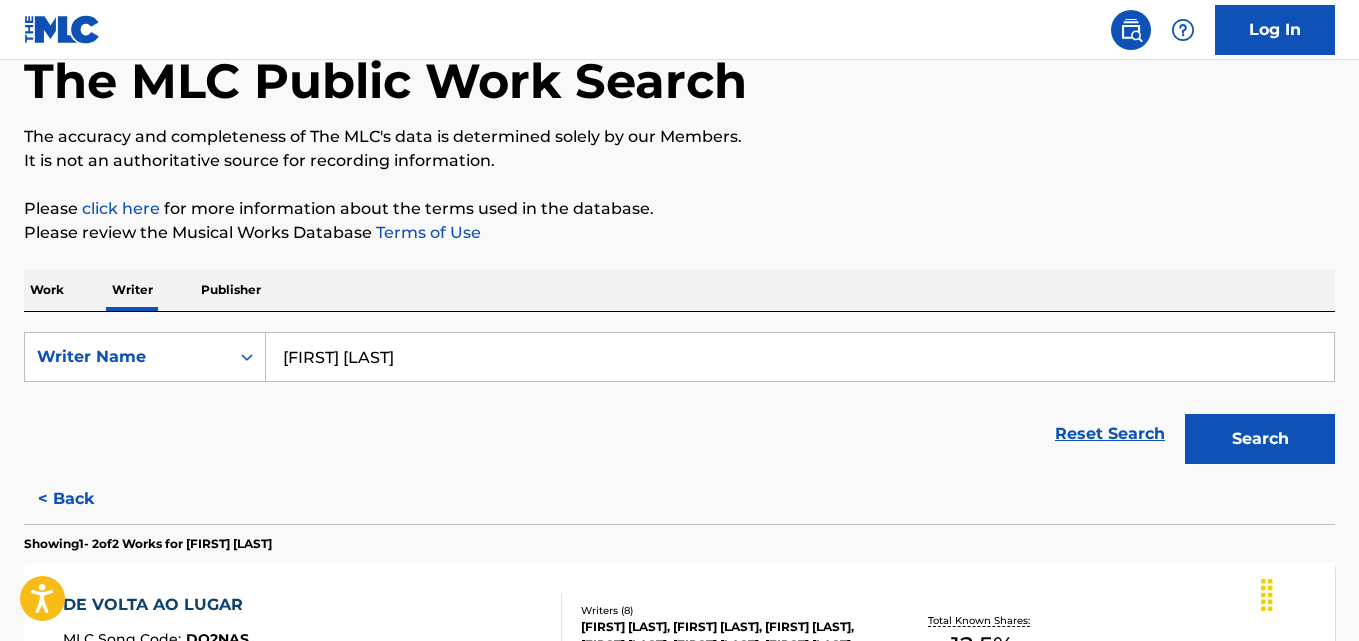 click on "Wesley Figueiredo" at bounding box center (800, 357) 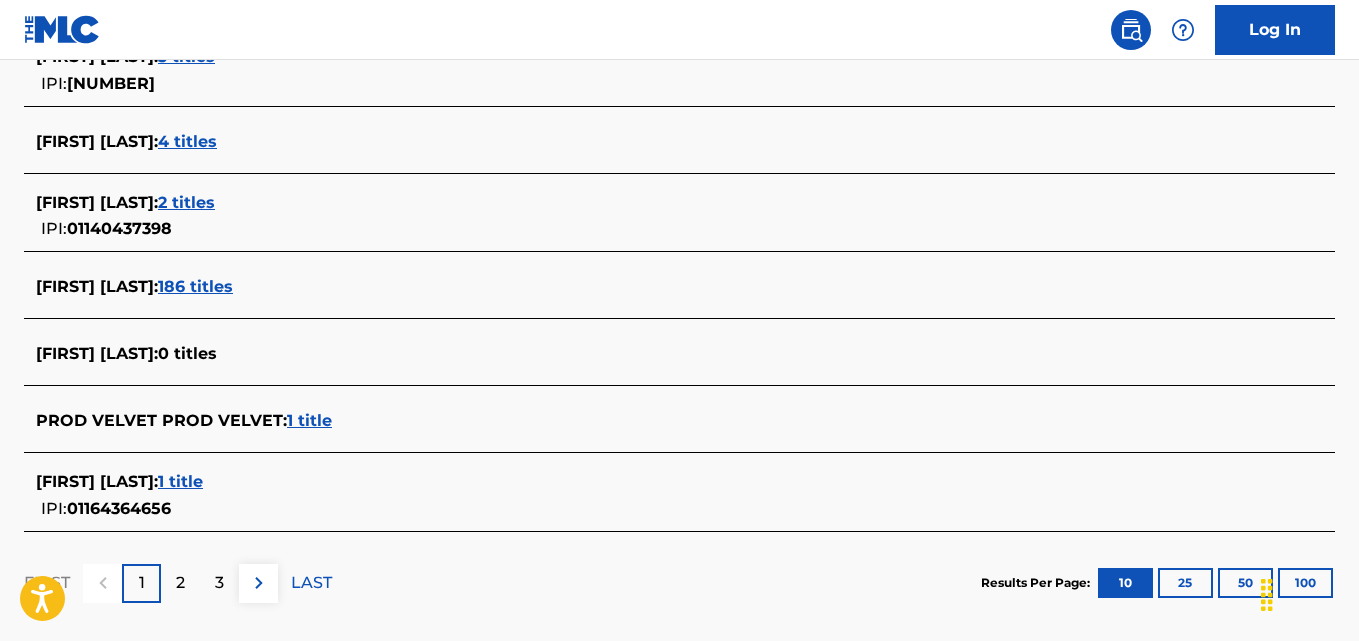 scroll, scrollTop: 813, scrollLeft: 0, axis: vertical 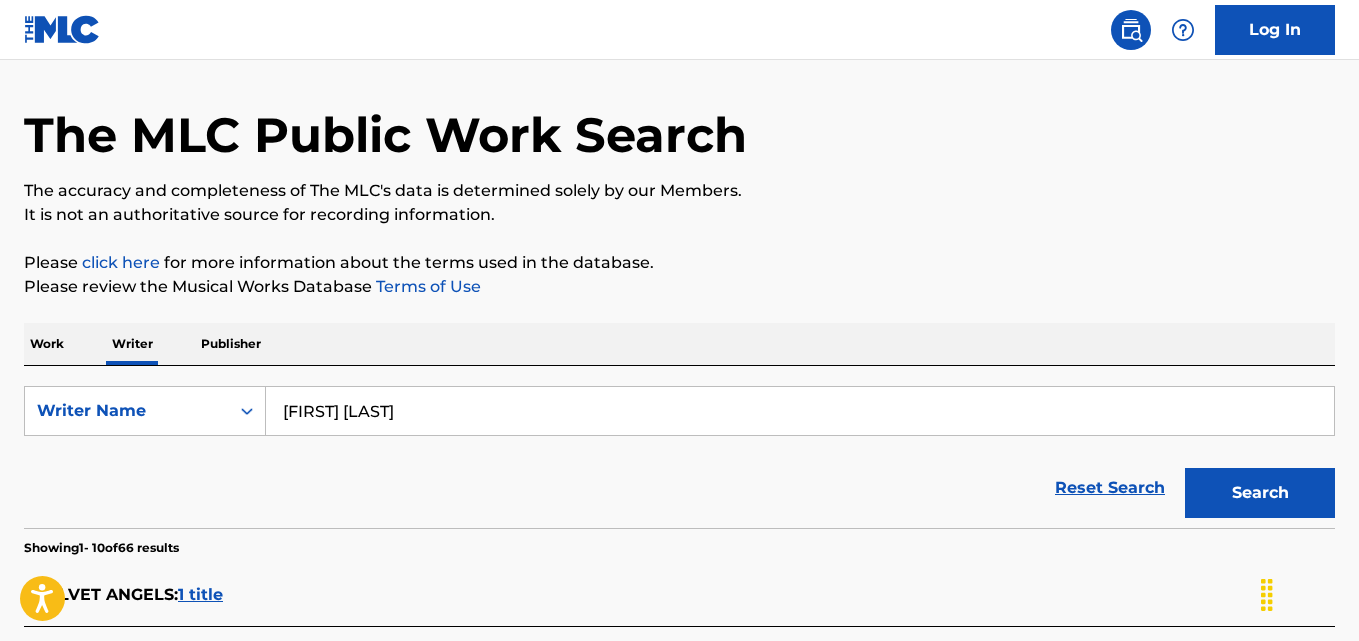 click on "Onu Velvet" at bounding box center [800, 411] 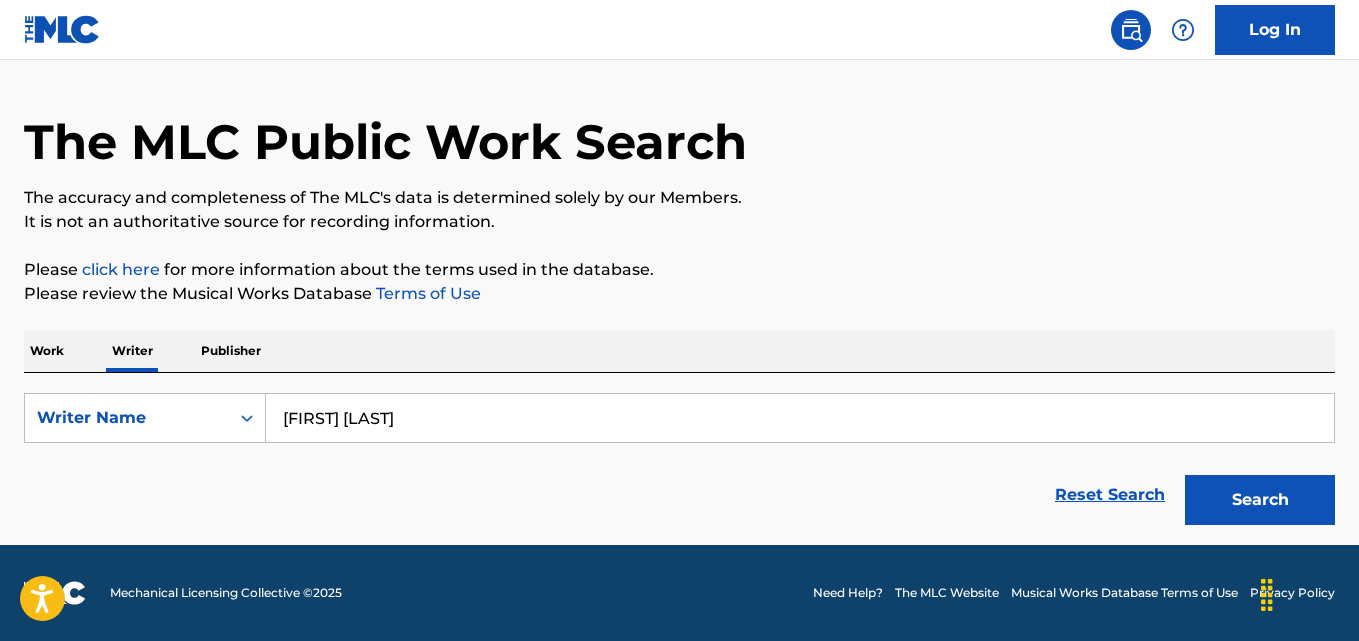 scroll, scrollTop: 52, scrollLeft: 0, axis: vertical 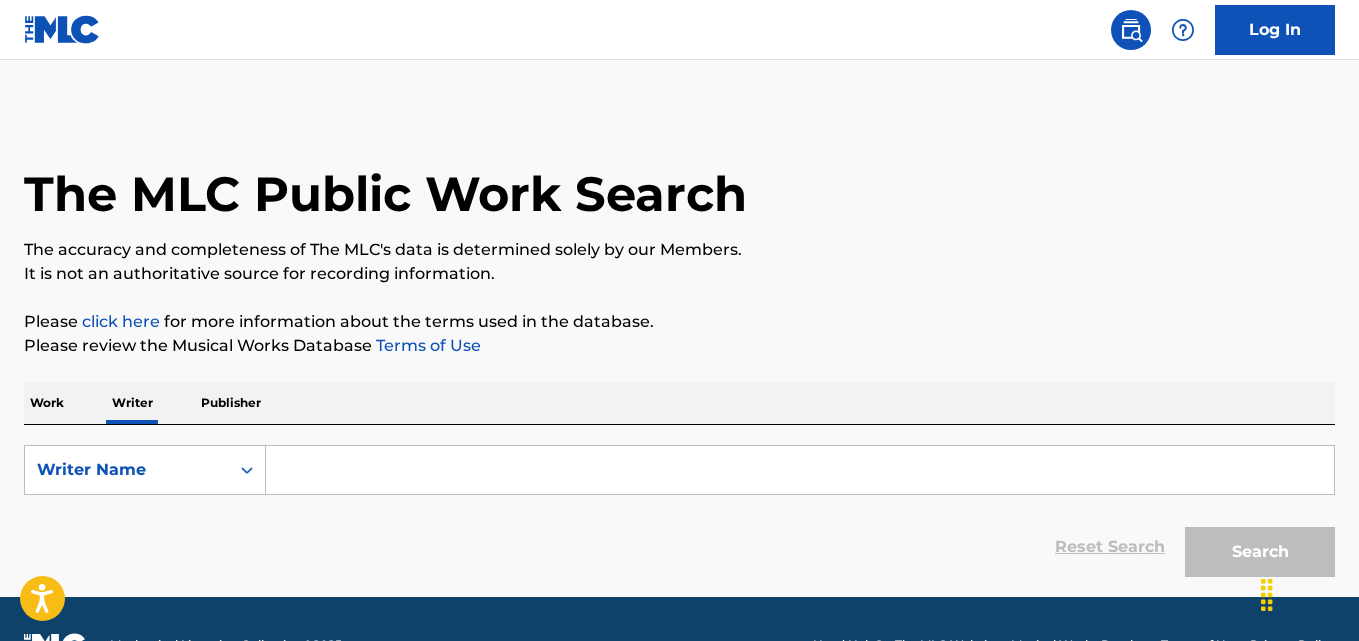 click at bounding box center (800, 470) 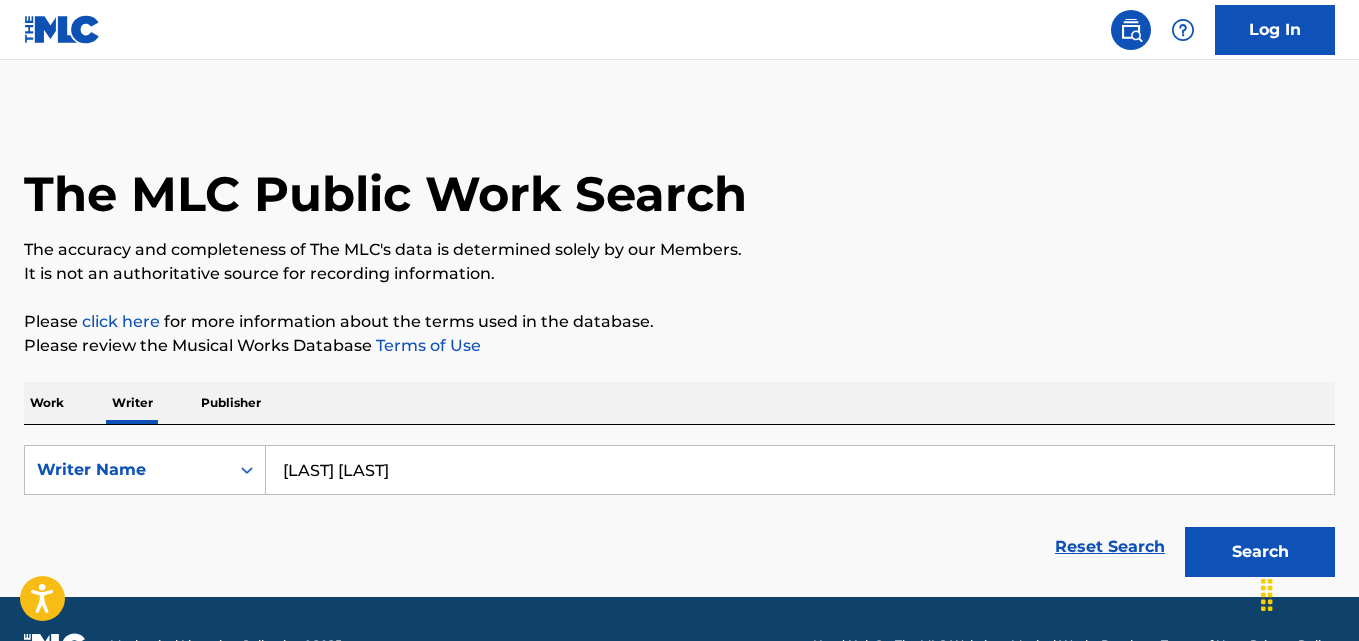 click on "Search" at bounding box center [1260, 552] 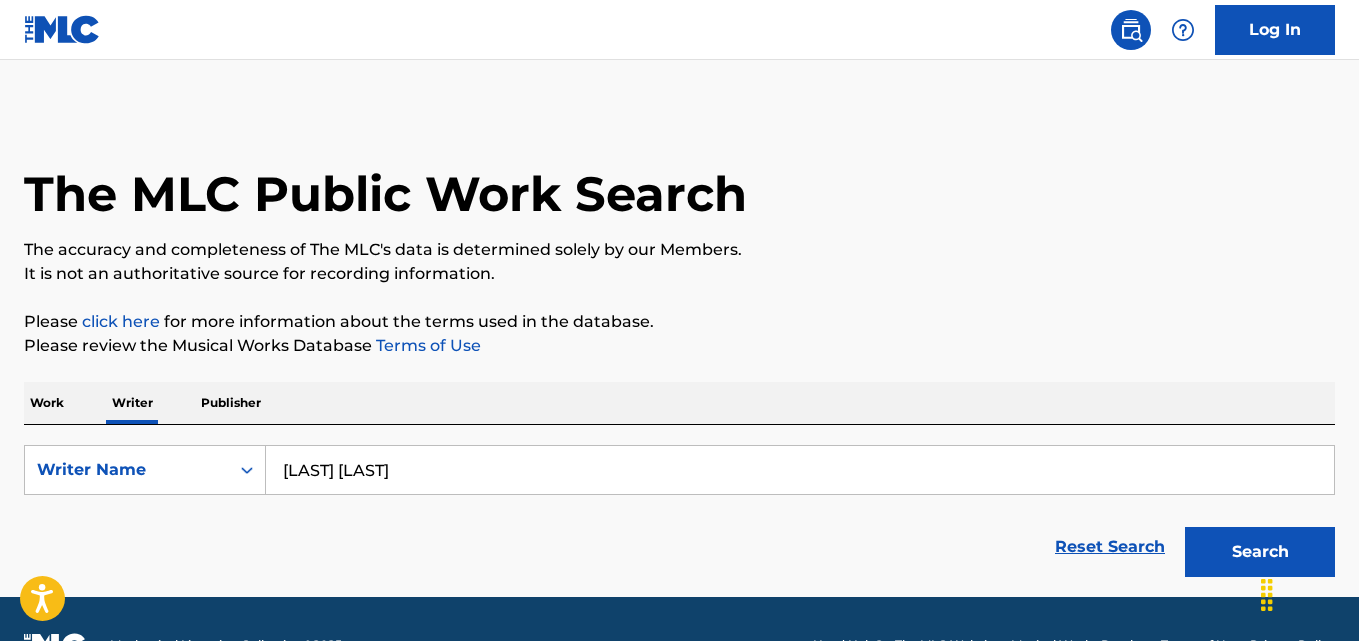 click on "Search" at bounding box center [1260, 552] 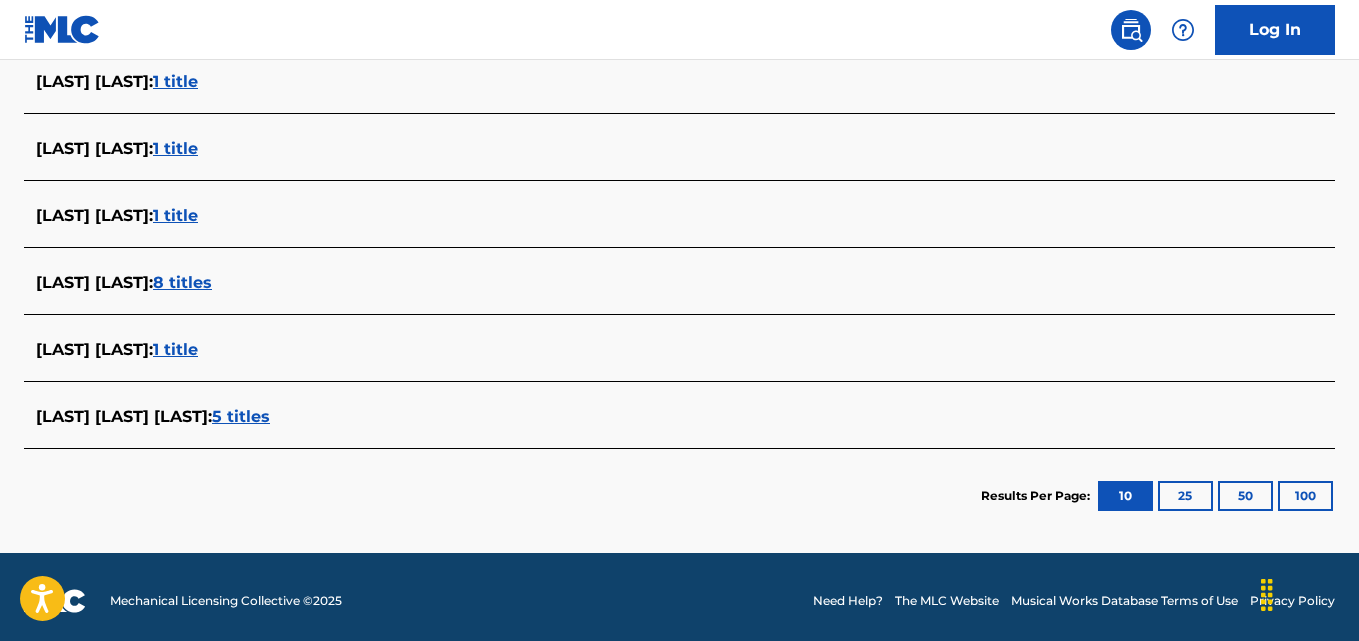 scroll, scrollTop: 640, scrollLeft: 0, axis: vertical 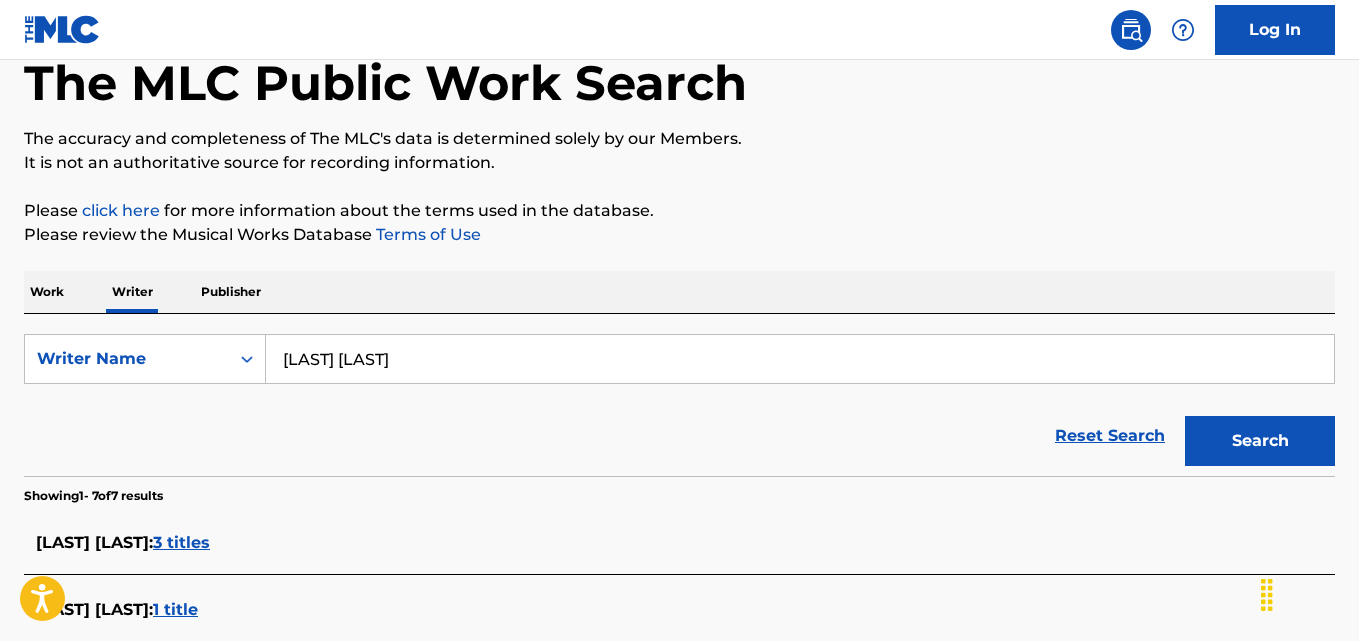 click on "[LAST] [LAST]" at bounding box center (800, 359) 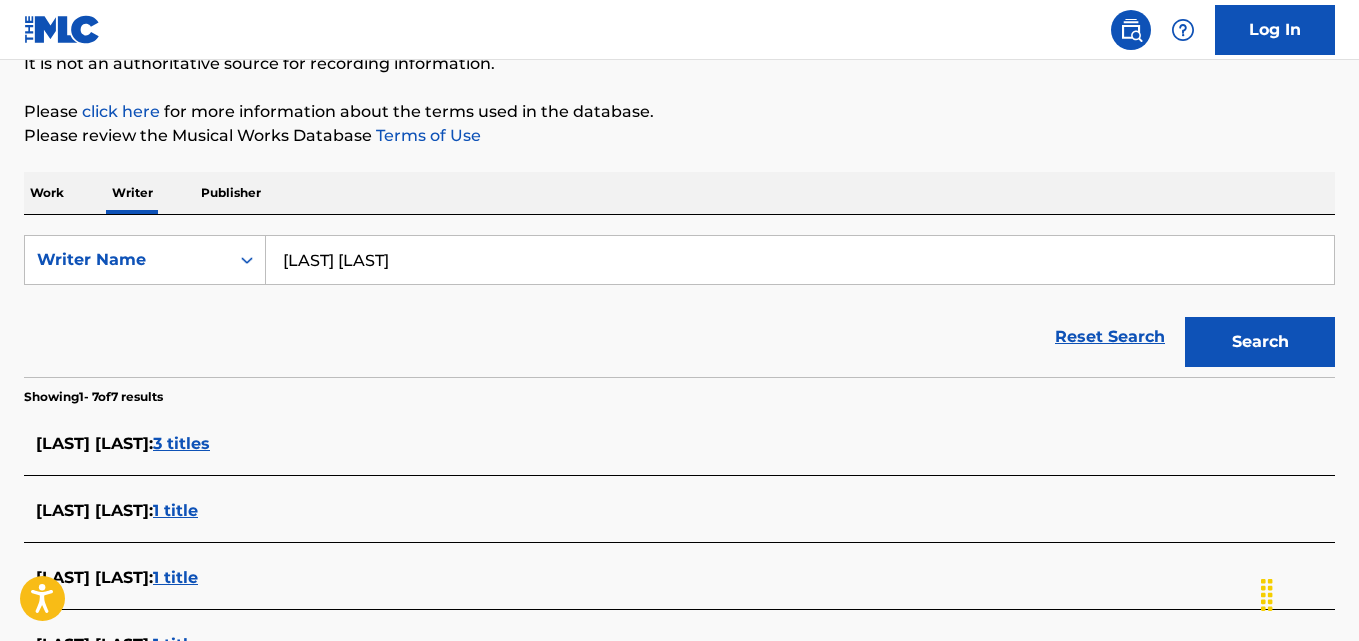 scroll, scrollTop: 209, scrollLeft: 0, axis: vertical 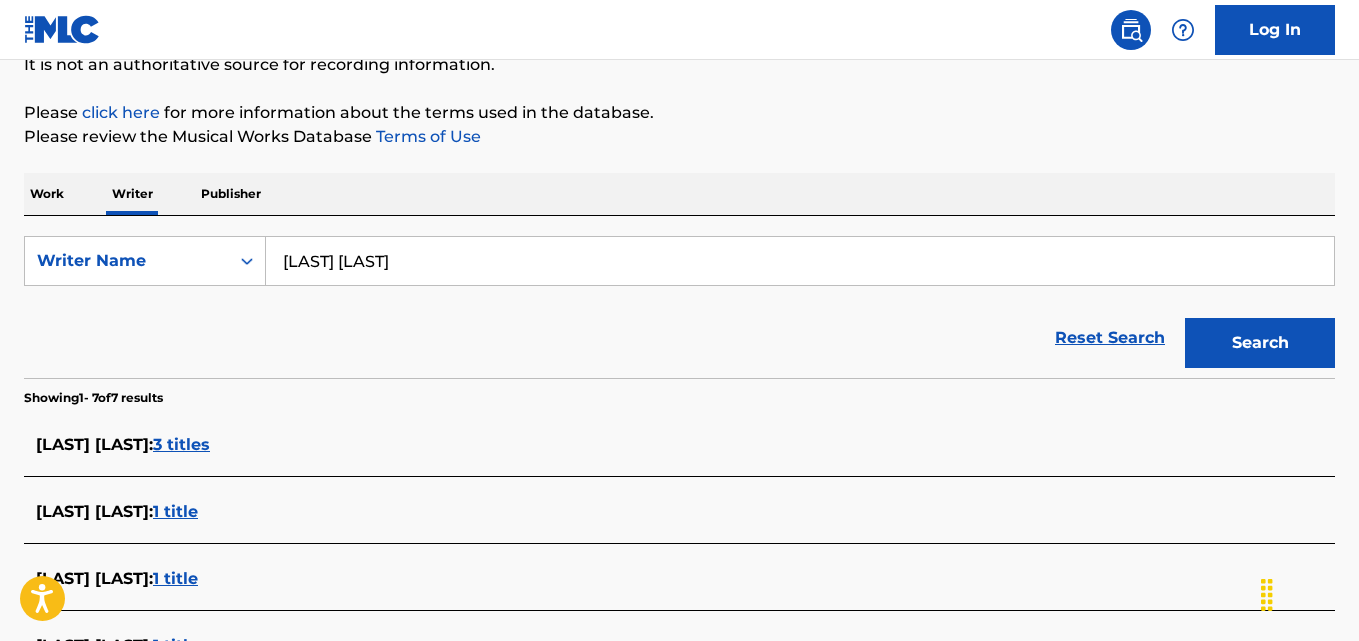 paste on "[FIRST] [LAST] [LAST]" 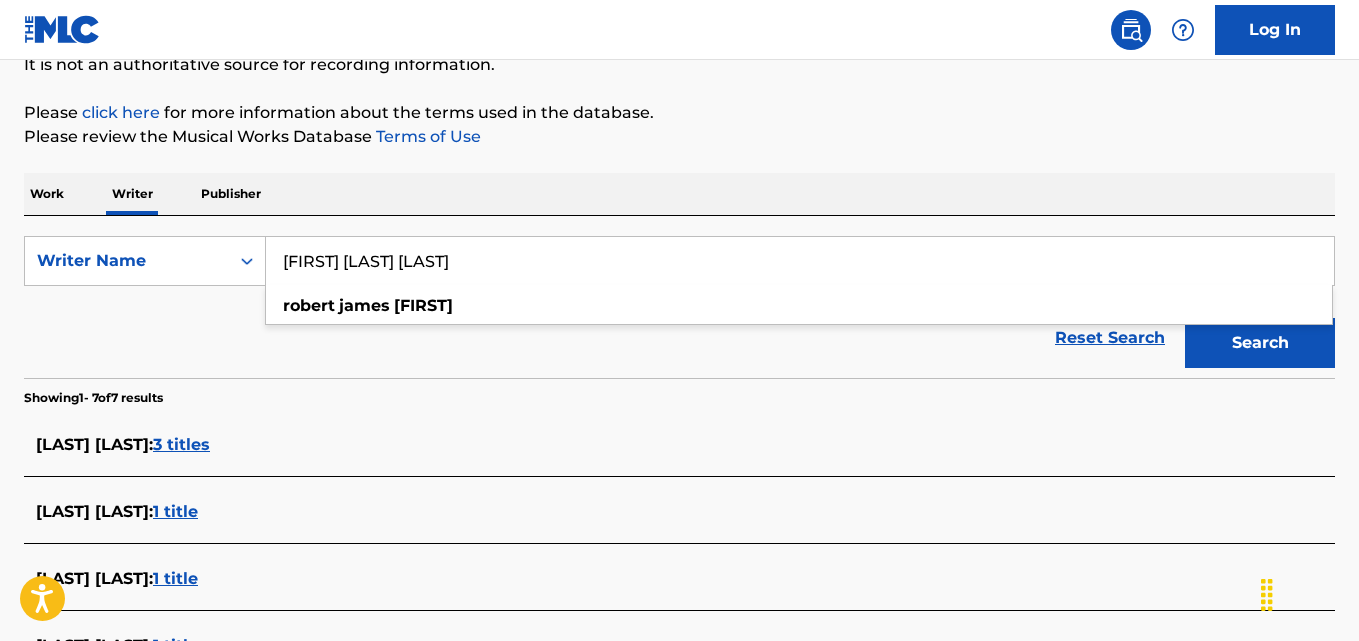 type on "Robert James Harvey" 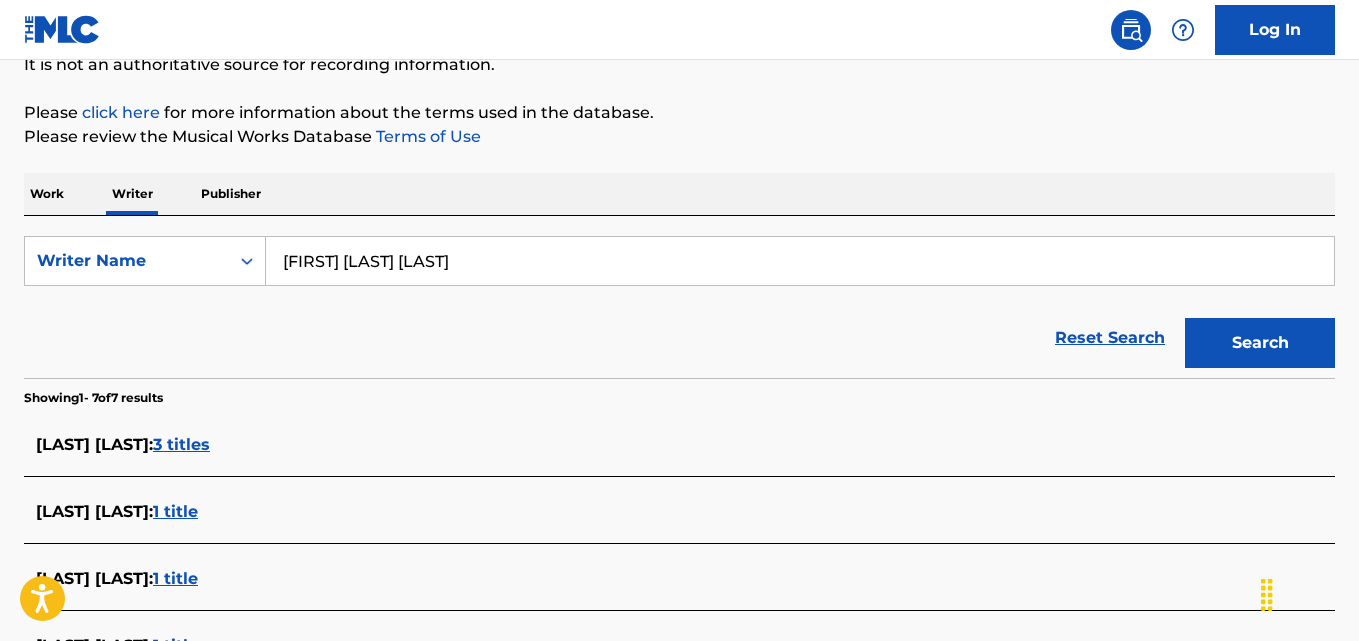 click on "Search" at bounding box center (1260, 343) 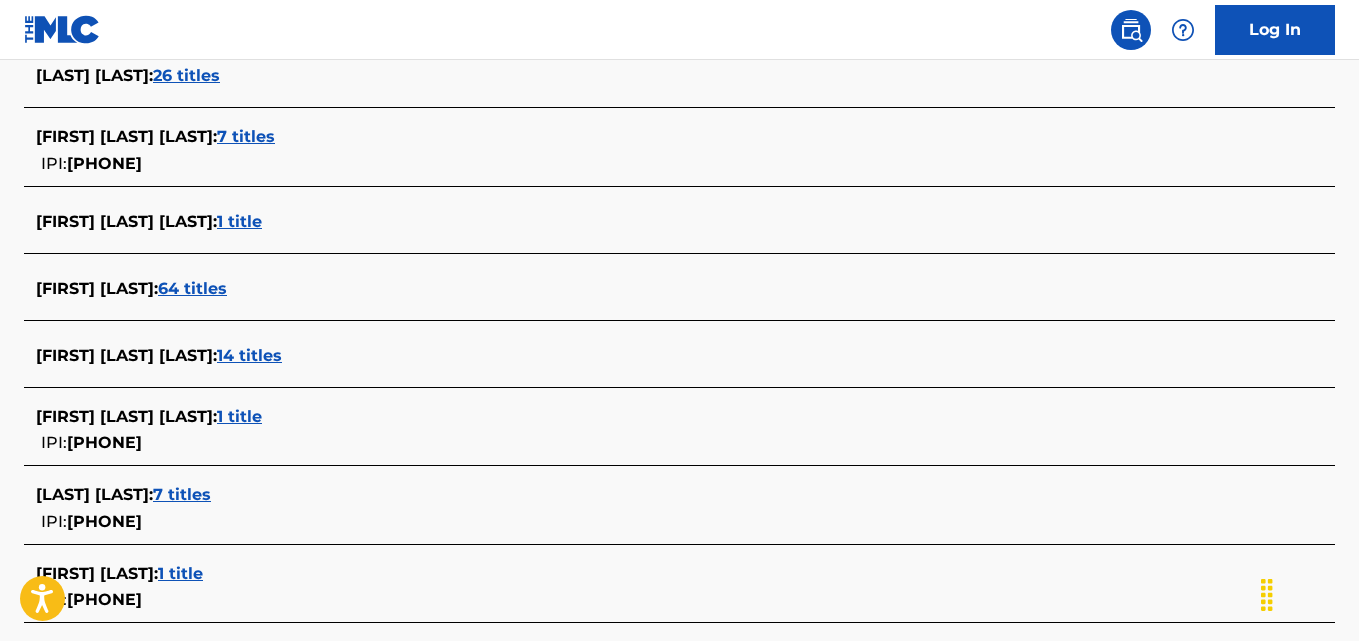 scroll, scrollTop: 653, scrollLeft: 0, axis: vertical 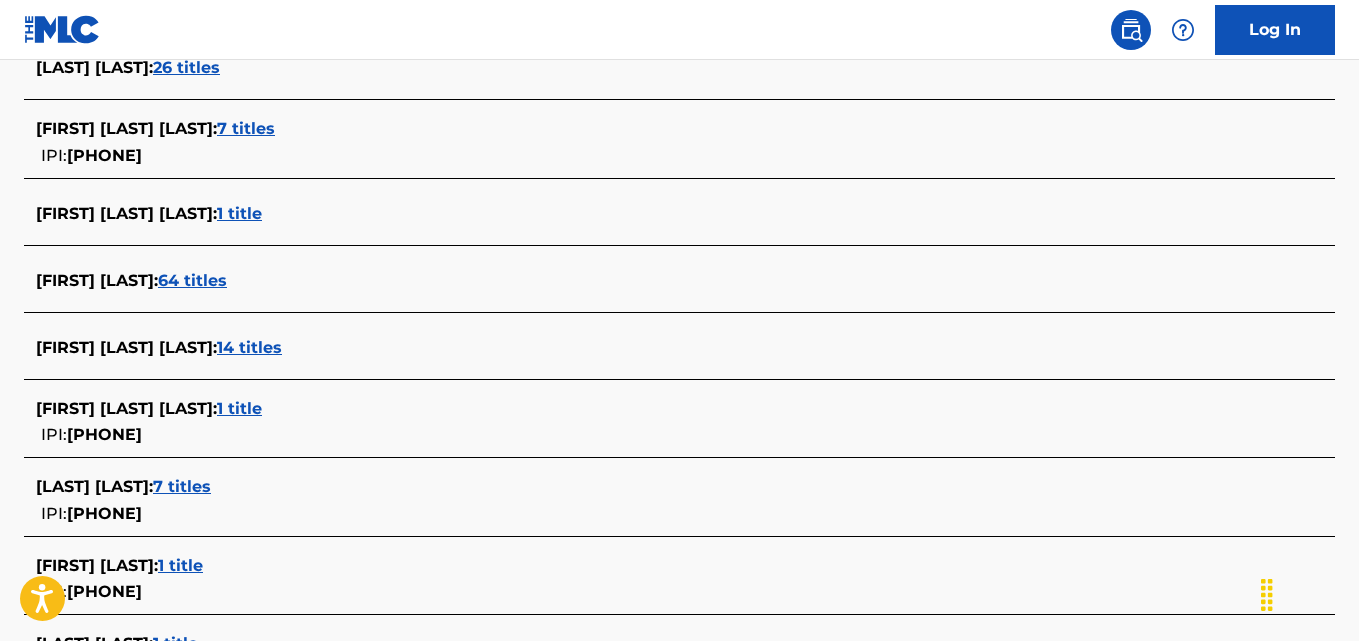 click on "14 titles" at bounding box center (249, 347) 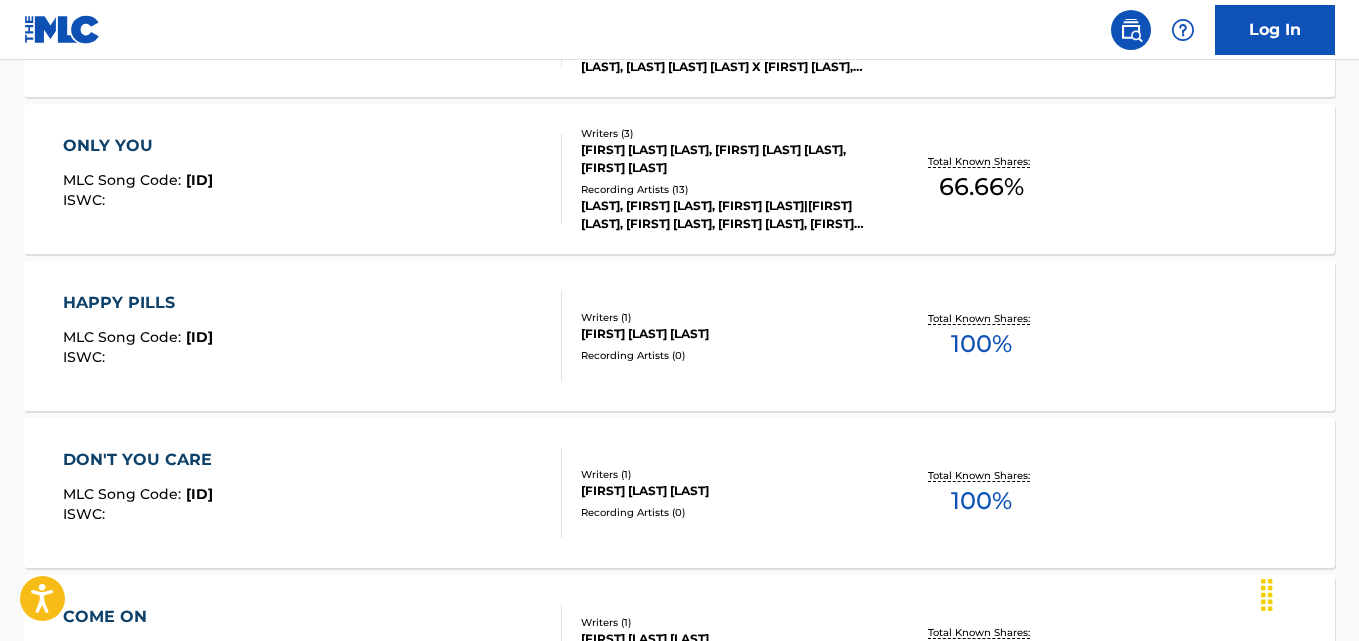 scroll, scrollTop: 736, scrollLeft: 0, axis: vertical 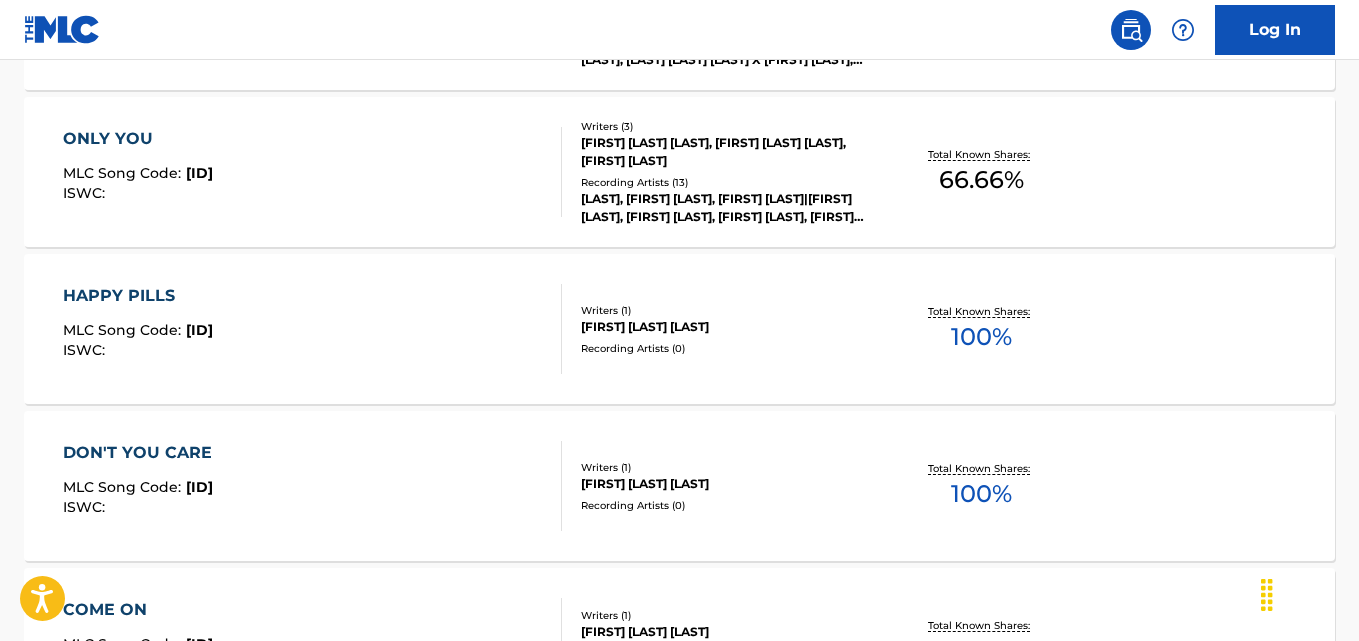 click on "Recording Artists ( 0 )" at bounding box center (727, 348) 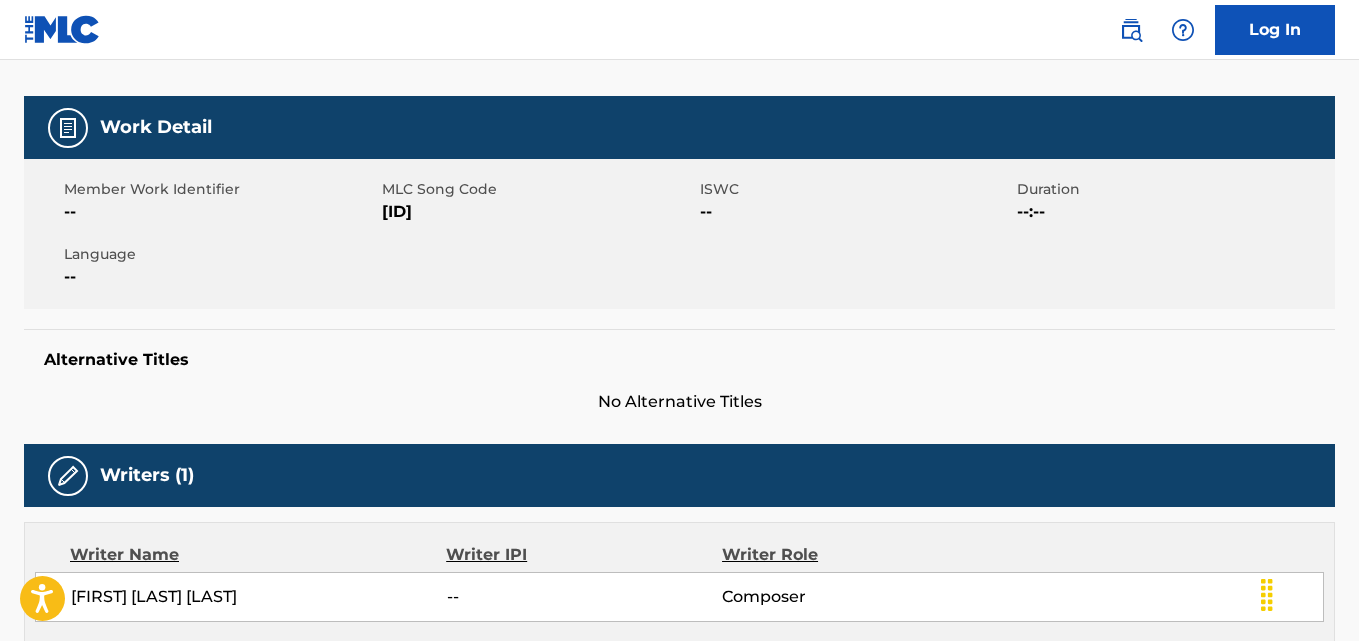 scroll, scrollTop: 243, scrollLeft: 0, axis: vertical 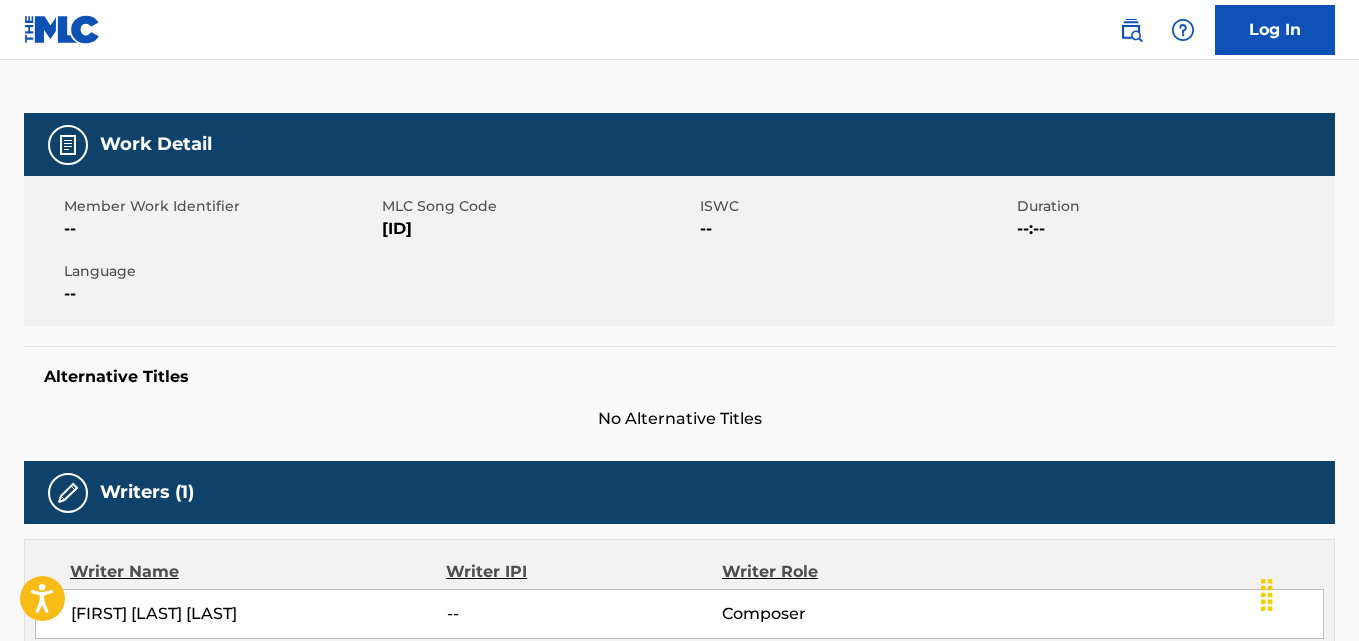 click on "MLC Song Code" at bounding box center (538, 206) 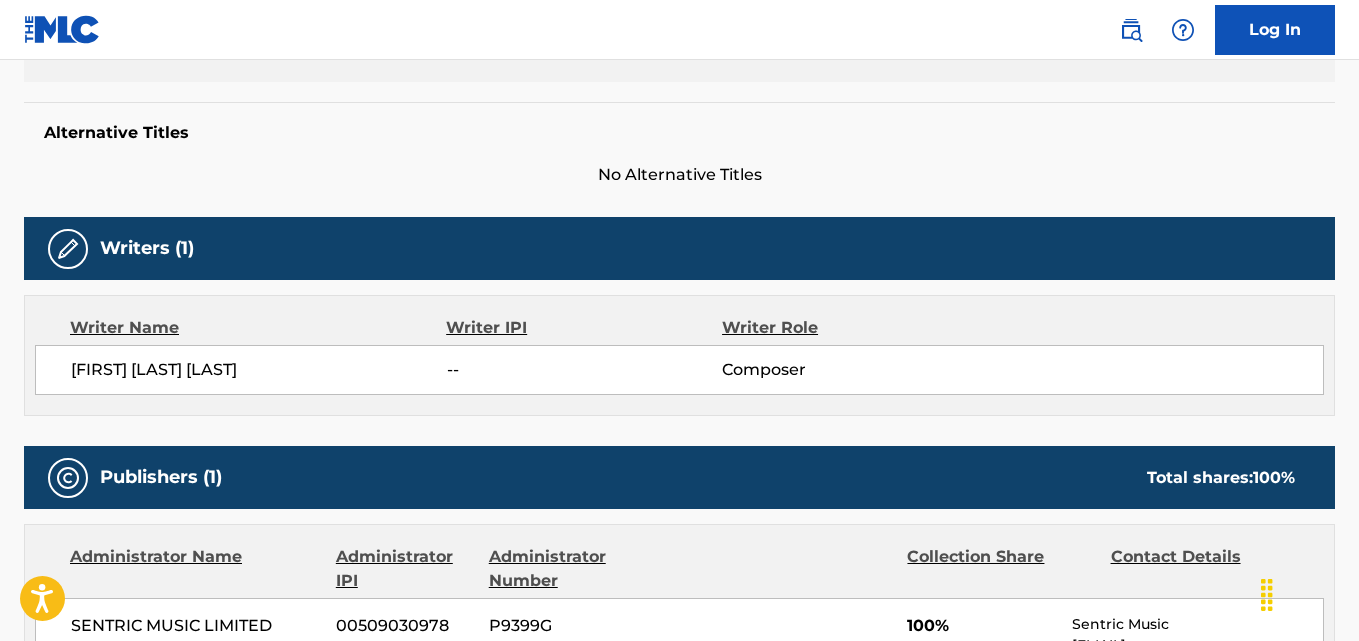 scroll, scrollTop: 578, scrollLeft: 0, axis: vertical 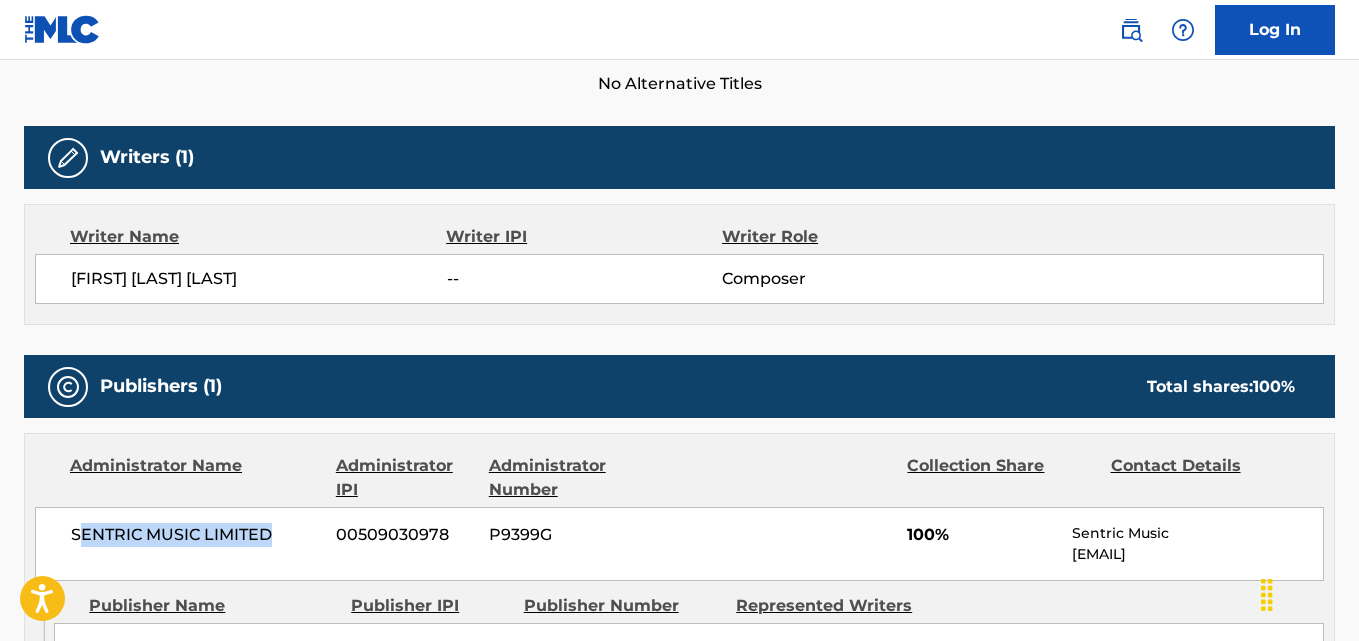 drag, startPoint x: 304, startPoint y: 523, endPoint x: 76, endPoint y: 524, distance: 228.0022 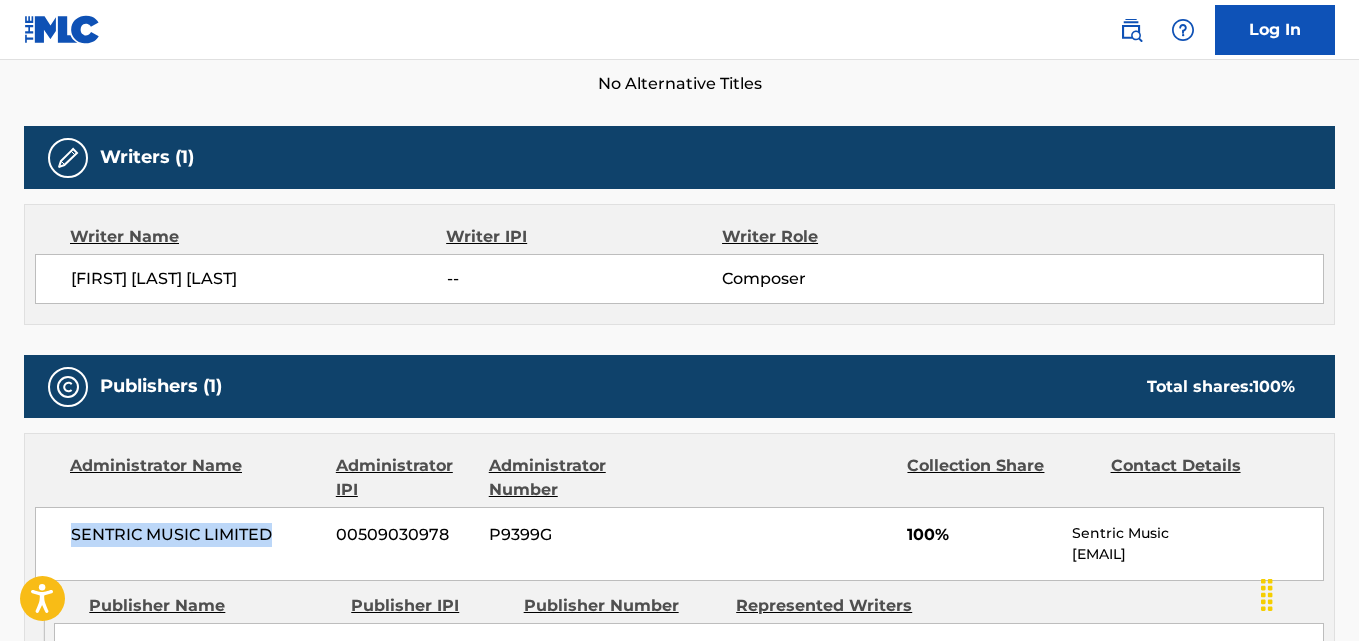 drag, startPoint x: 279, startPoint y: 537, endPoint x: 68, endPoint y: 546, distance: 211.19185 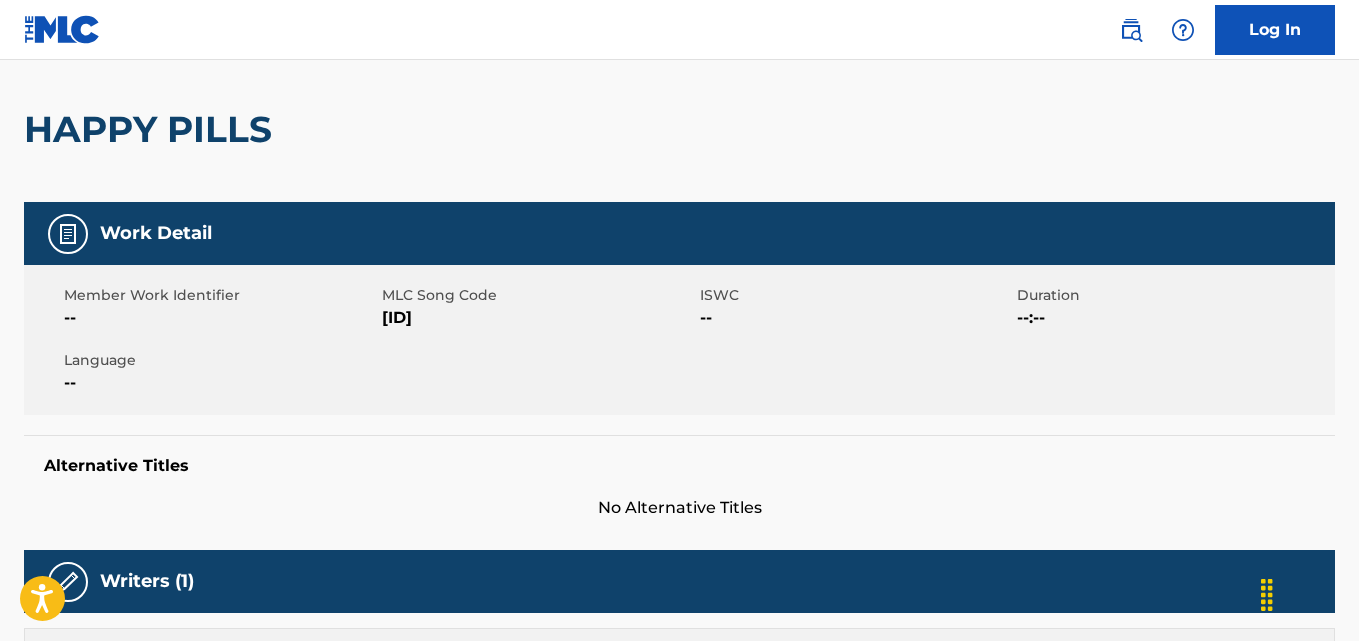 scroll, scrollTop: 0, scrollLeft: 0, axis: both 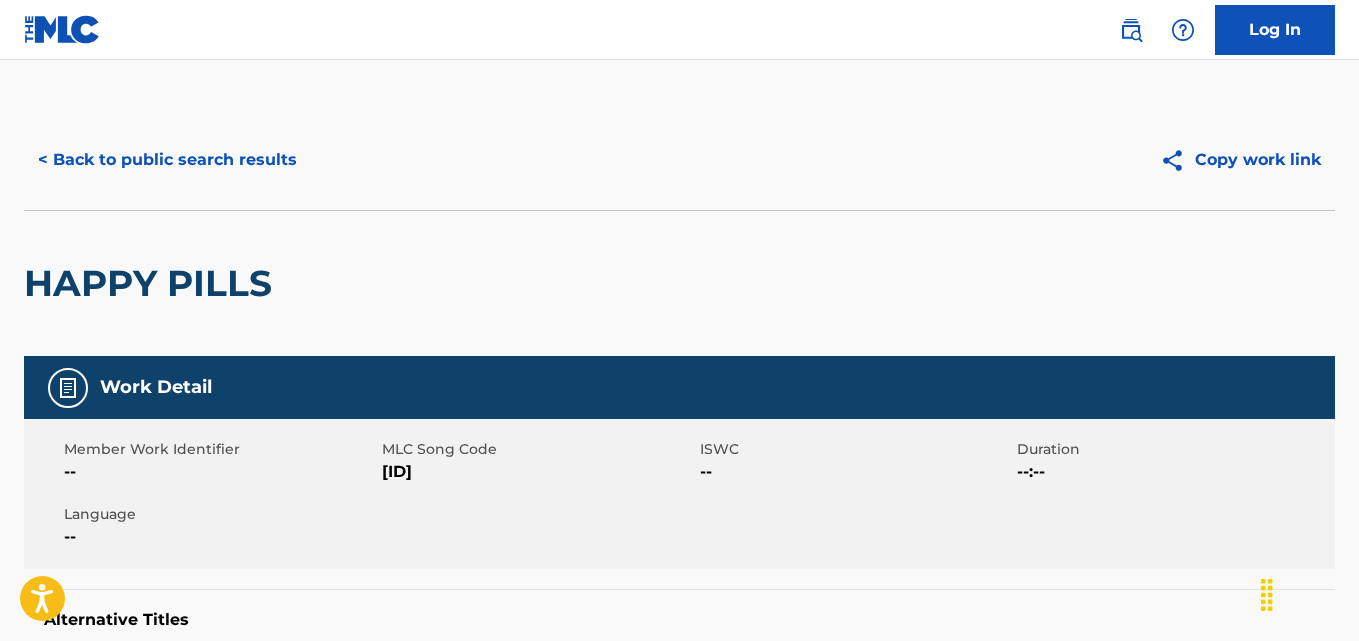 click on "< Back to public search results" at bounding box center [167, 160] 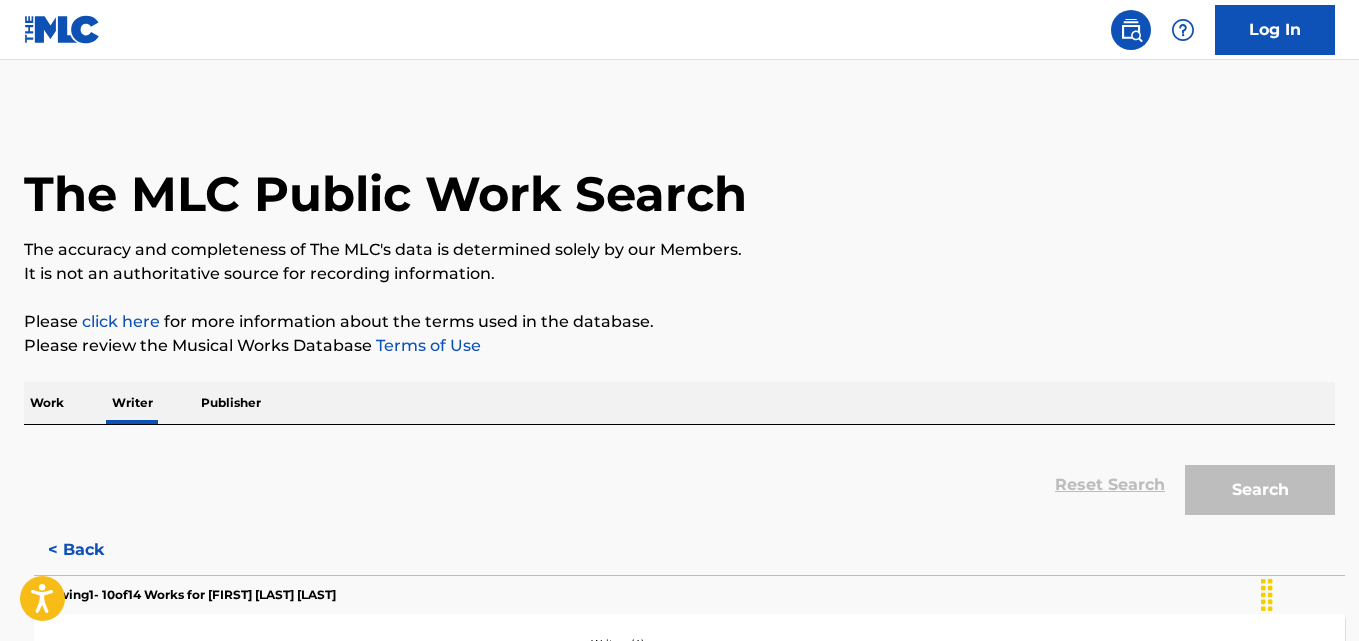 scroll, scrollTop: 113, scrollLeft: 0, axis: vertical 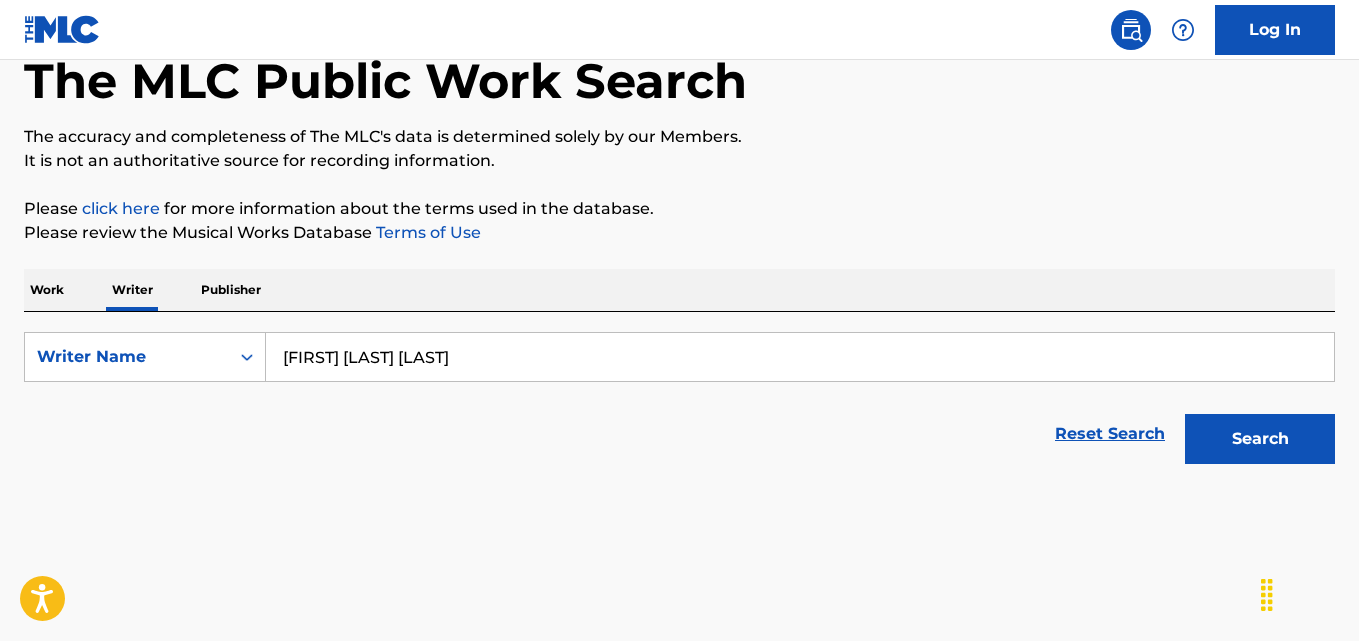 click on "Robert James Harvey" at bounding box center (800, 357) 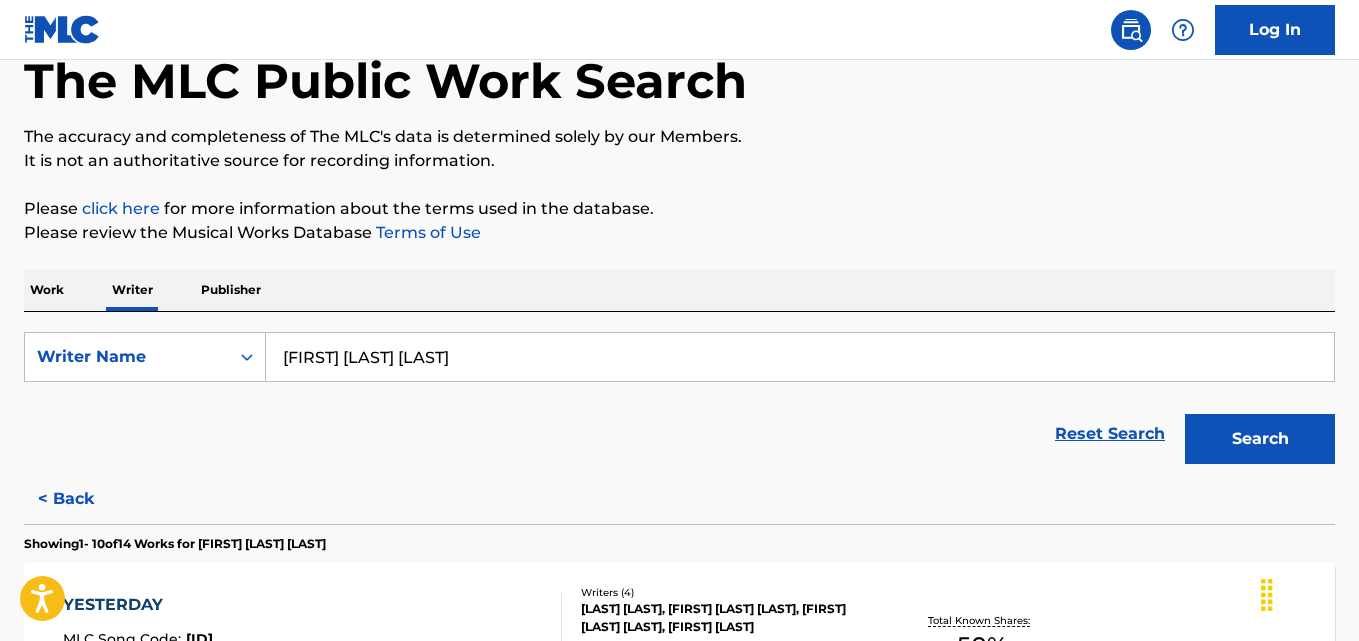 paste on "Õlbis Turts" 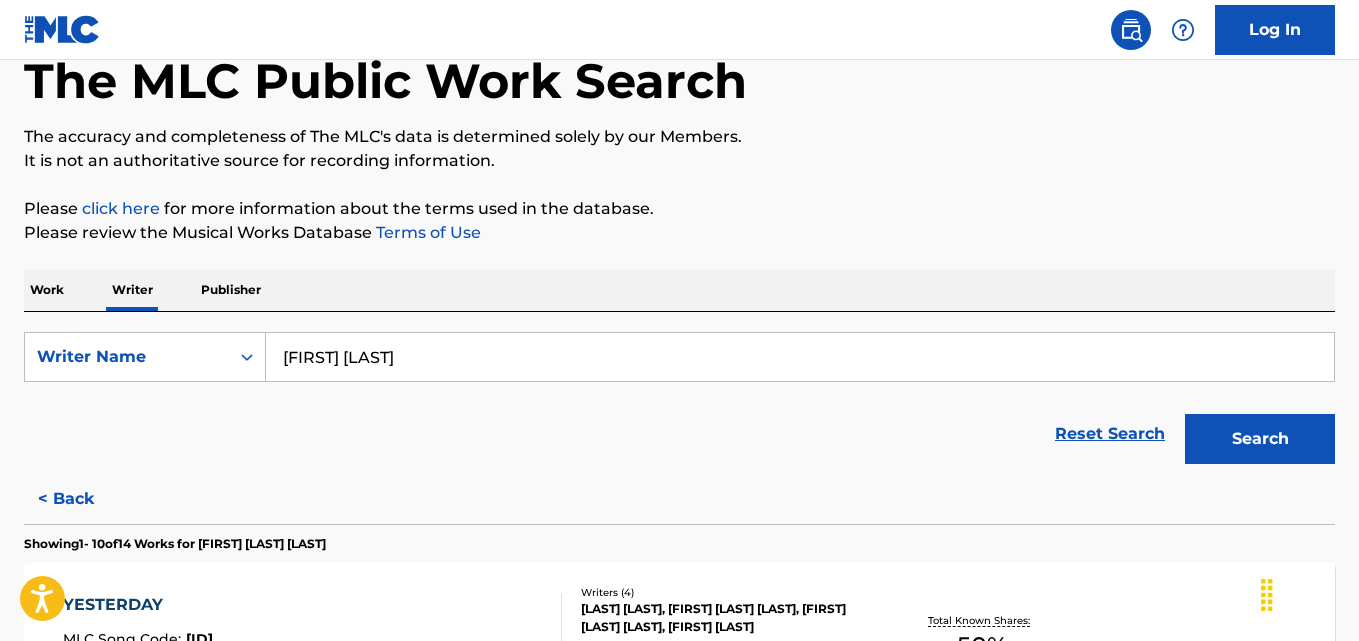 click on "Õlbis Turts" at bounding box center (800, 357) 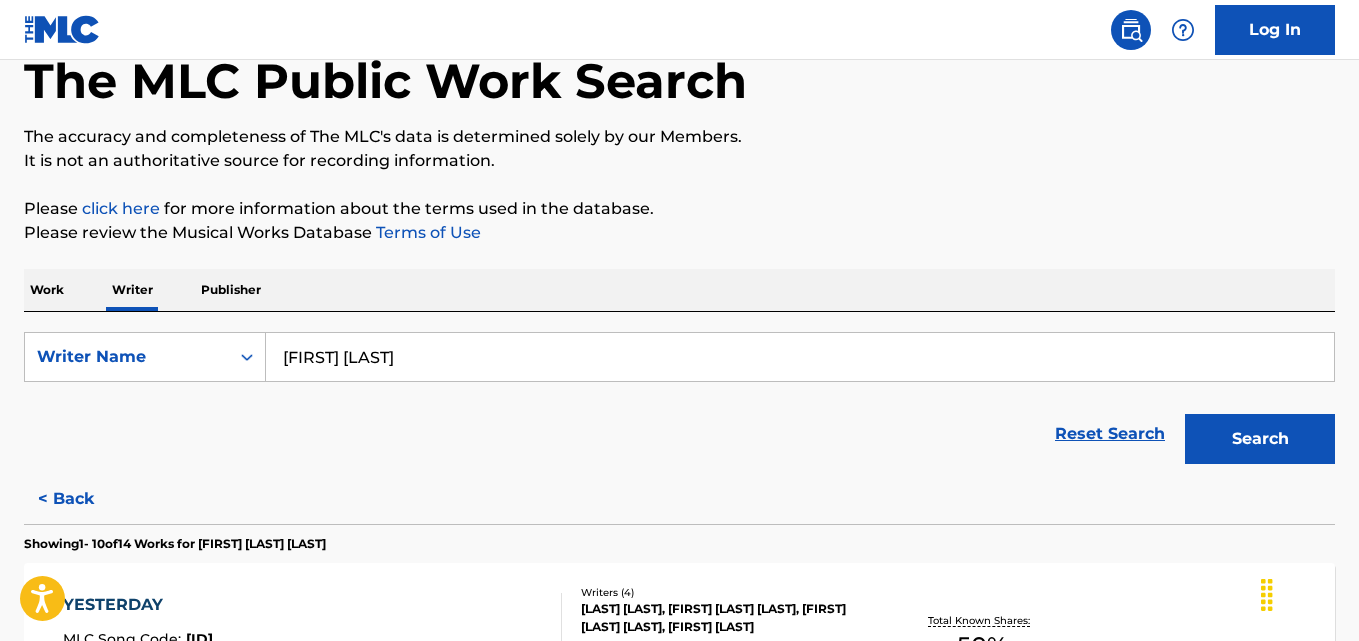 type on "olbis Turts" 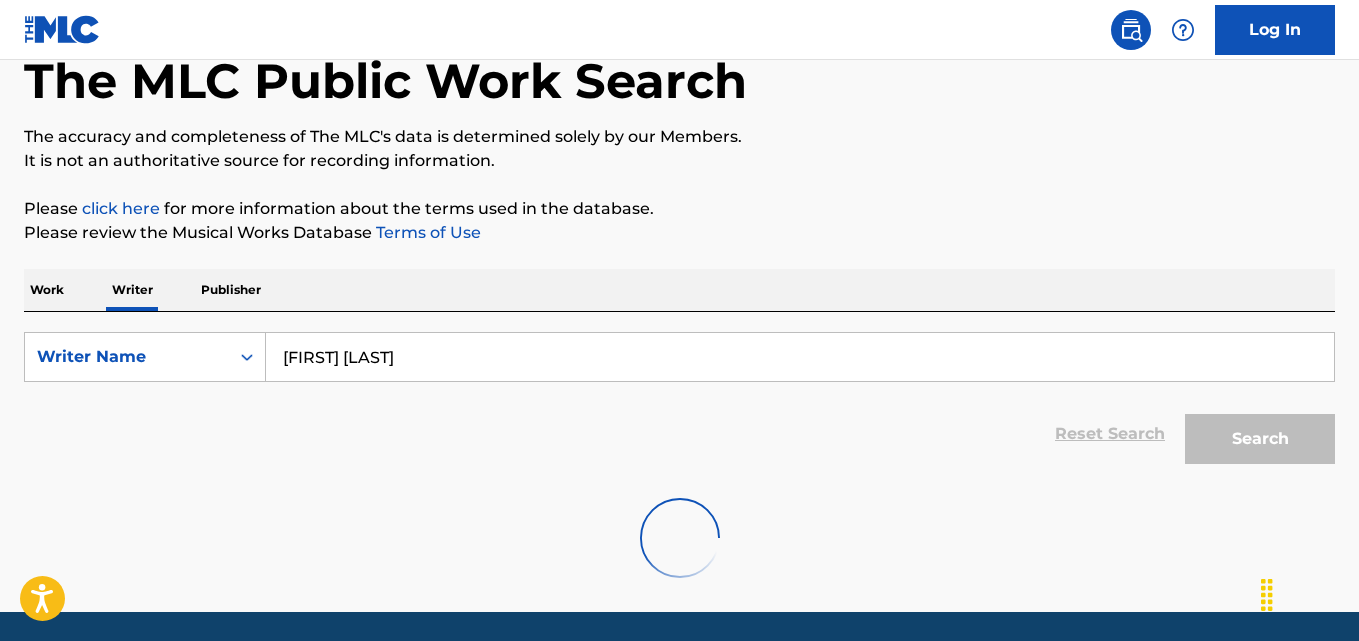 scroll, scrollTop: 52, scrollLeft: 0, axis: vertical 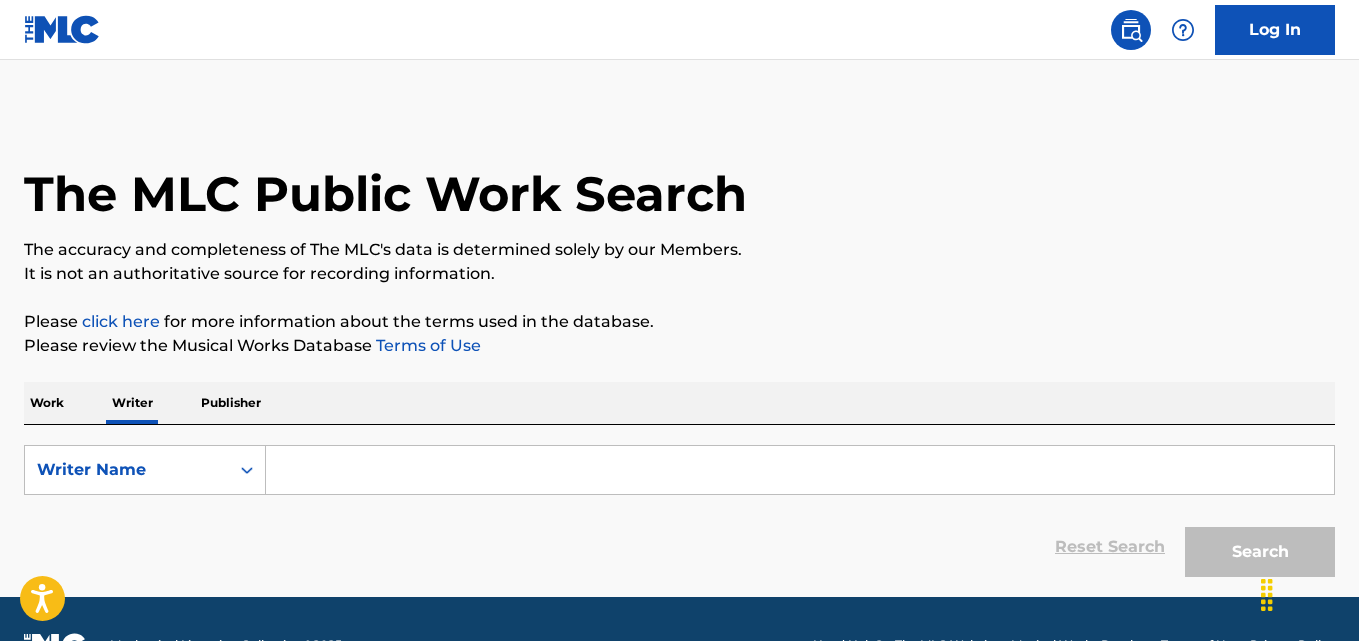click at bounding box center (800, 470) 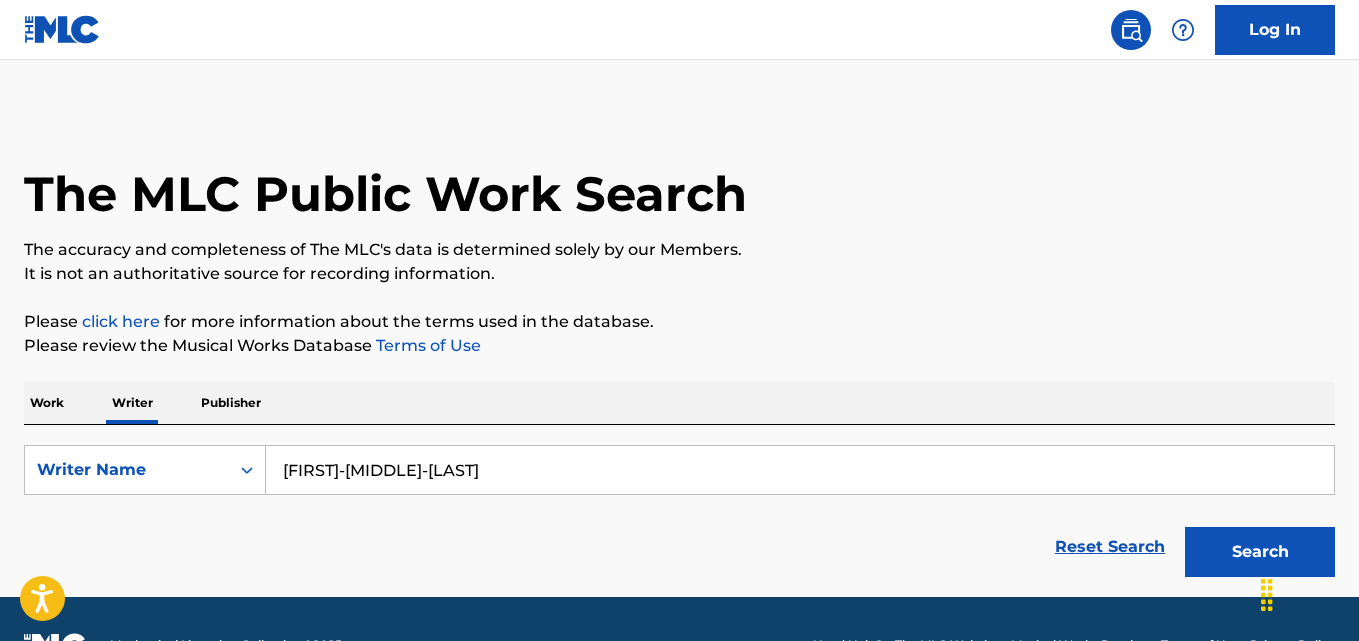 type on "[FIRST]-[MIDDLE]-[LAST]" 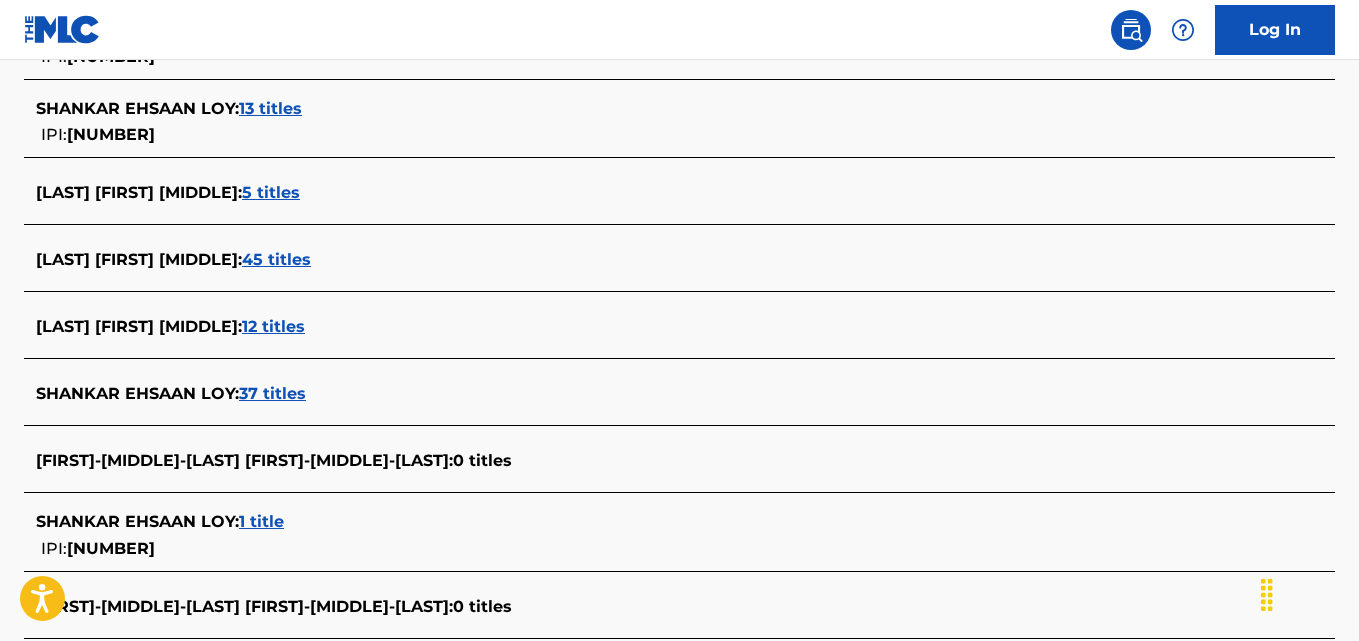 scroll, scrollTop: 505, scrollLeft: 0, axis: vertical 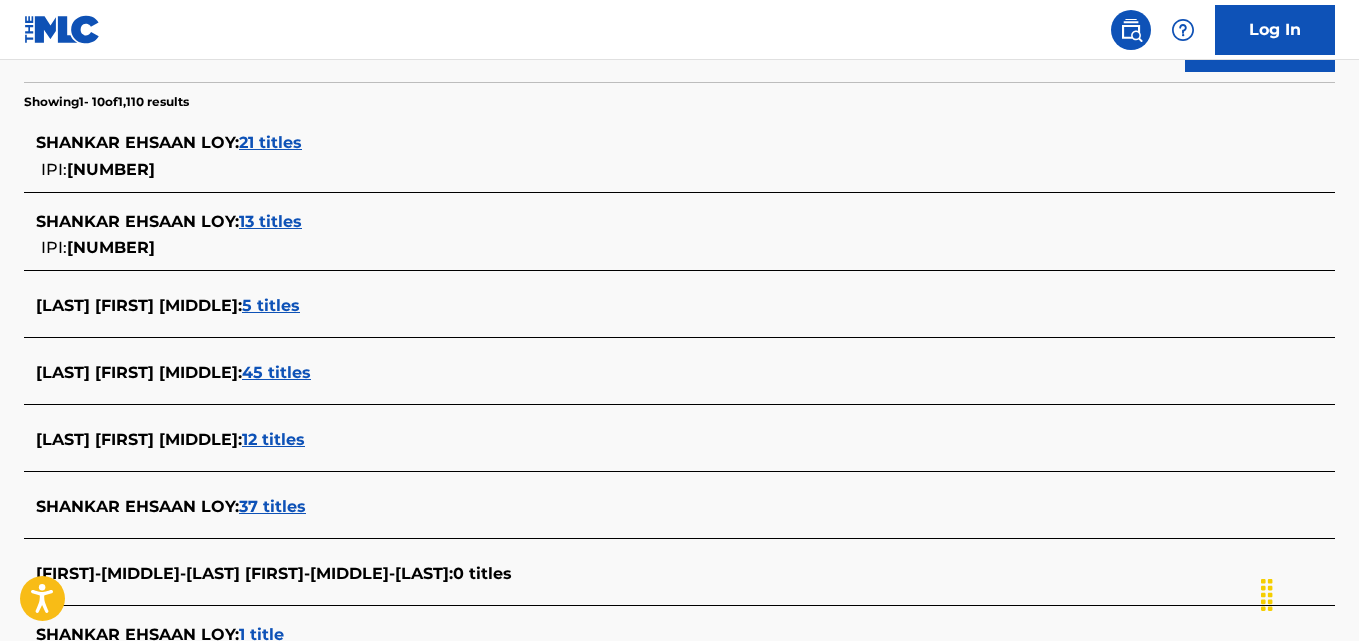 click on "SHANKAR EHSAAN LOY :  21 titles IPI:  00806280746" at bounding box center (653, 156) 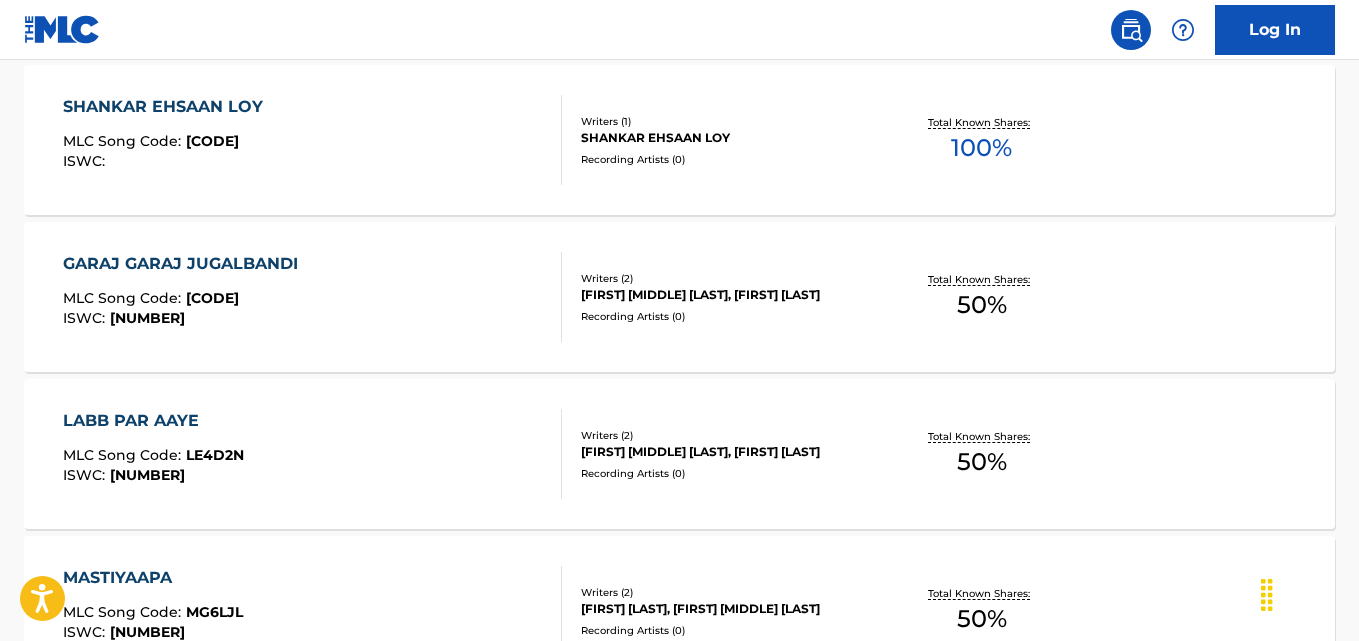 scroll, scrollTop: 716, scrollLeft: 0, axis: vertical 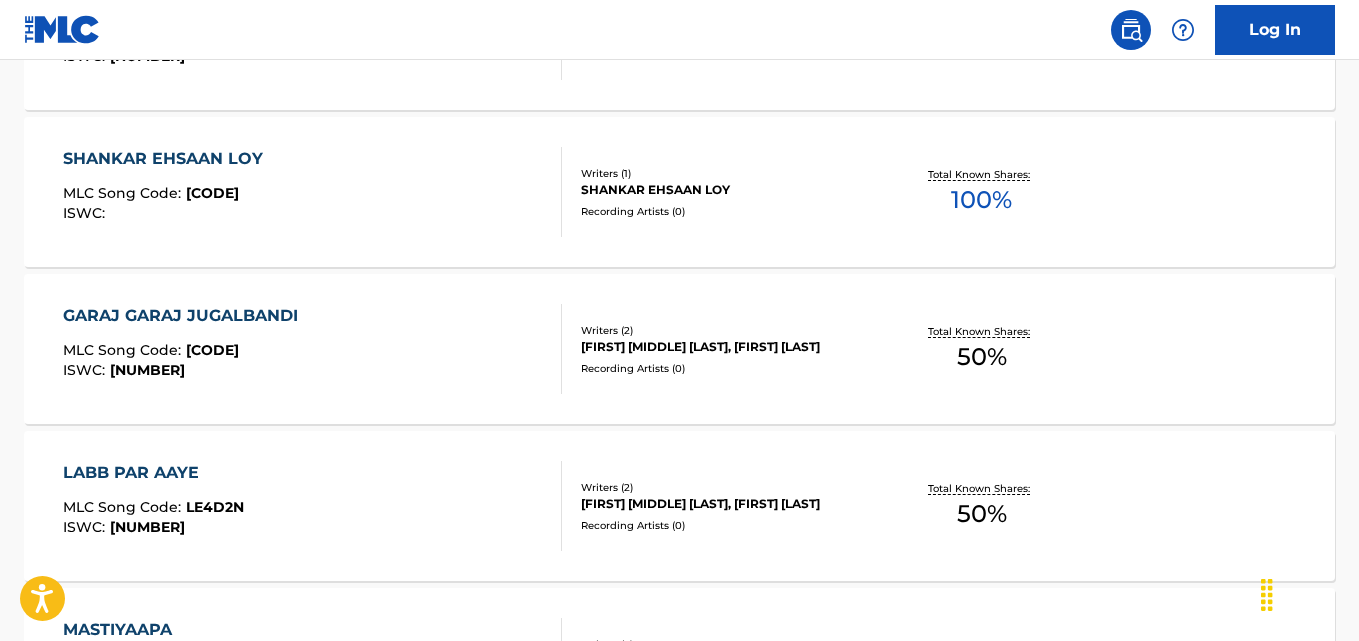 click on "Total Known Shares:" at bounding box center (981, 174) 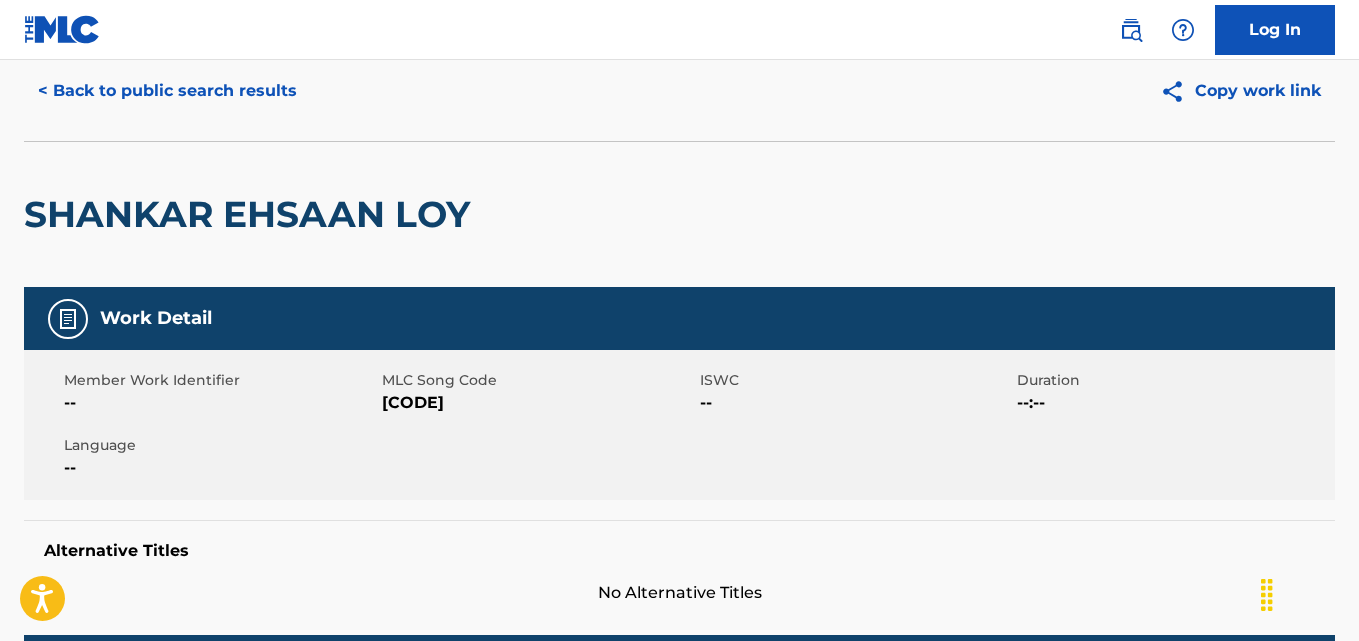 scroll, scrollTop: 0, scrollLeft: 0, axis: both 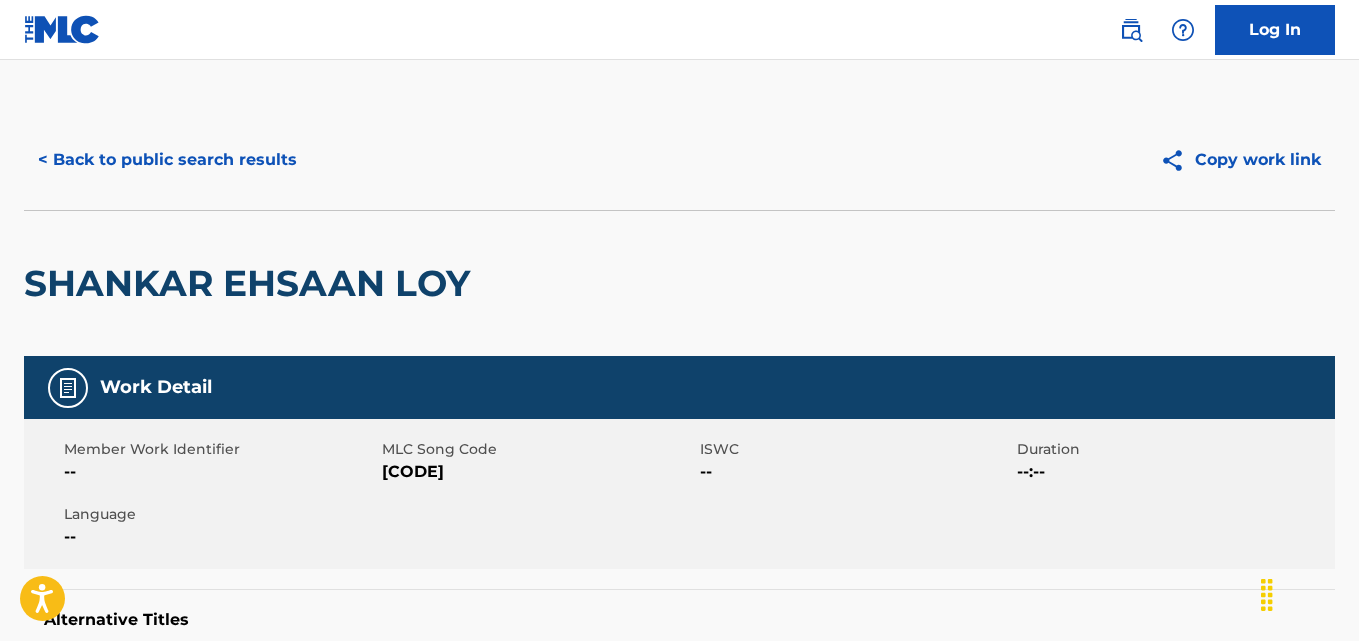 click on "< Back to public search results" at bounding box center [167, 160] 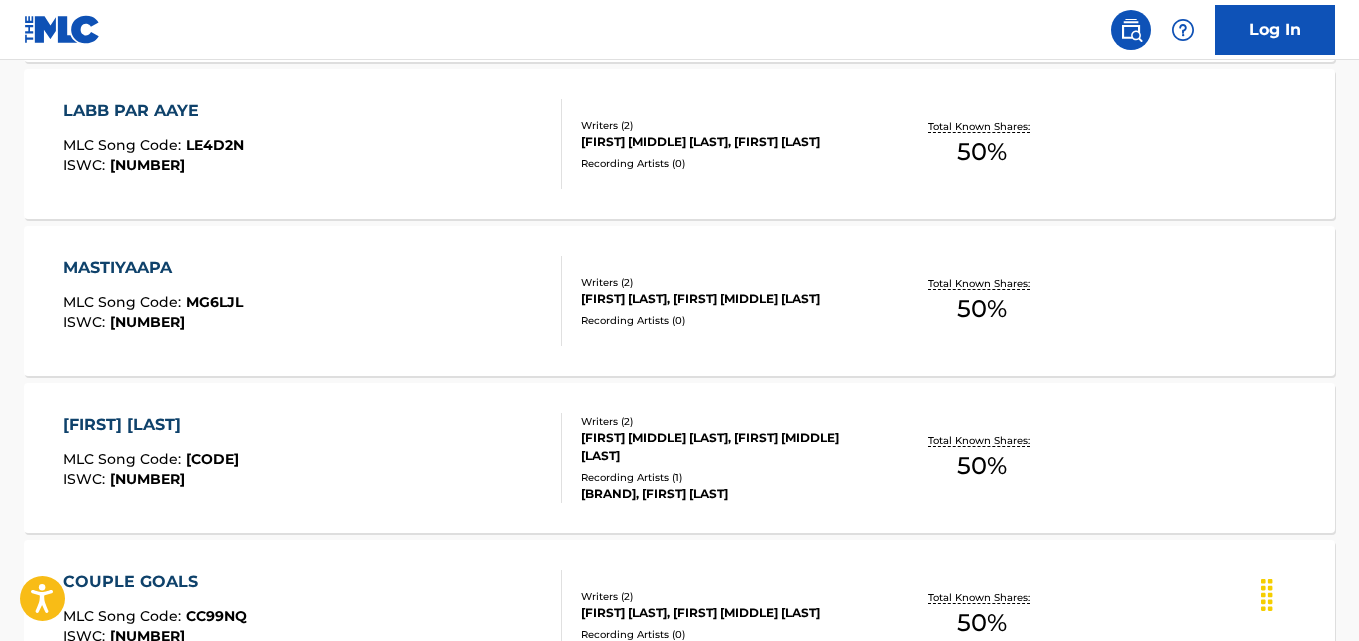 scroll, scrollTop: 1080, scrollLeft: 0, axis: vertical 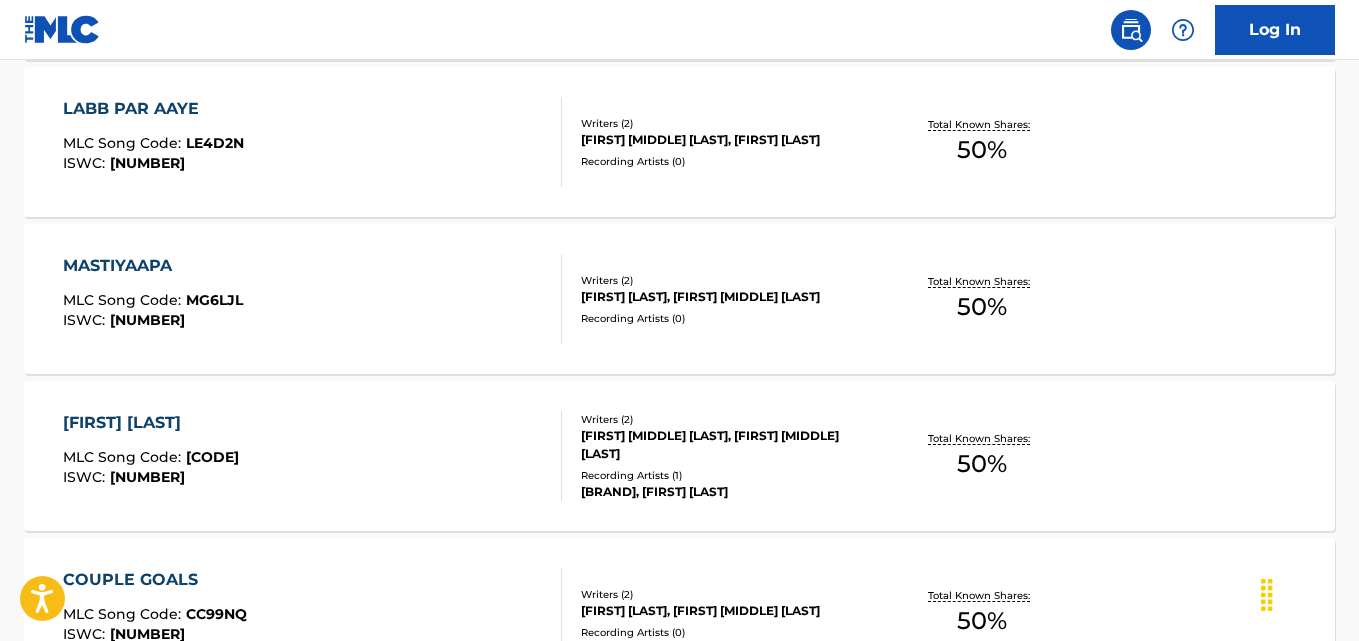 click on "Total Known Shares:" at bounding box center (981, 281) 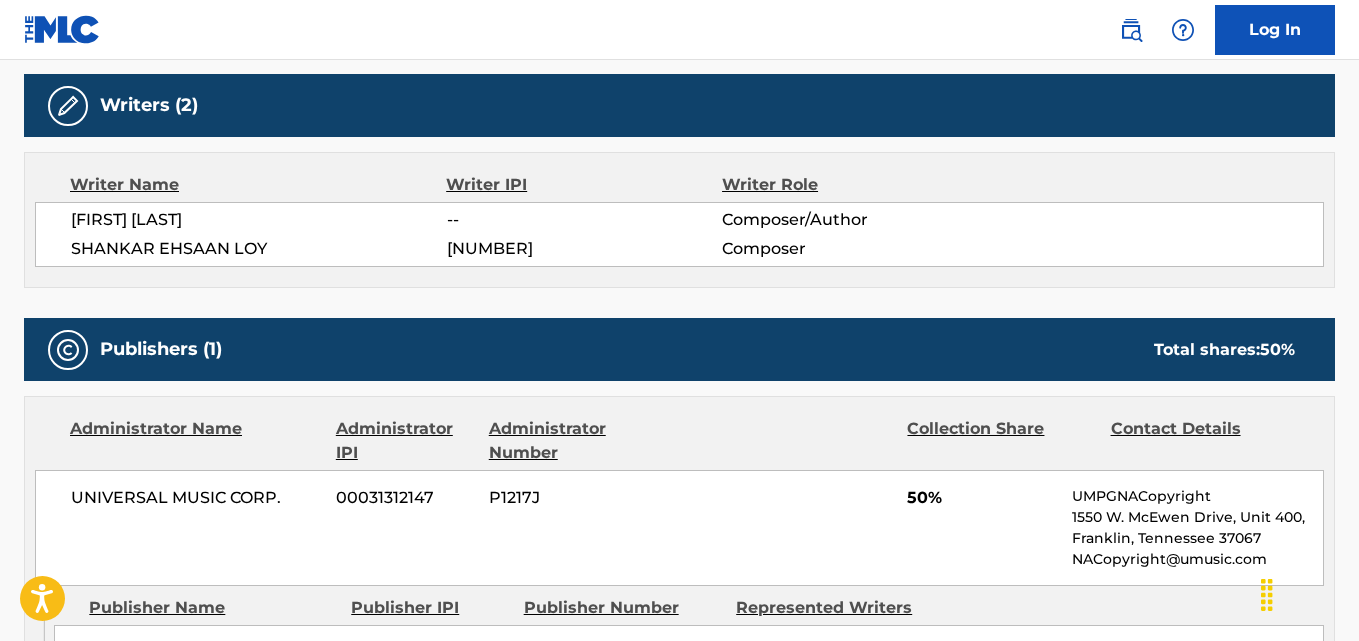 scroll, scrollTop: 0, scrollLeft: 0, axis: both 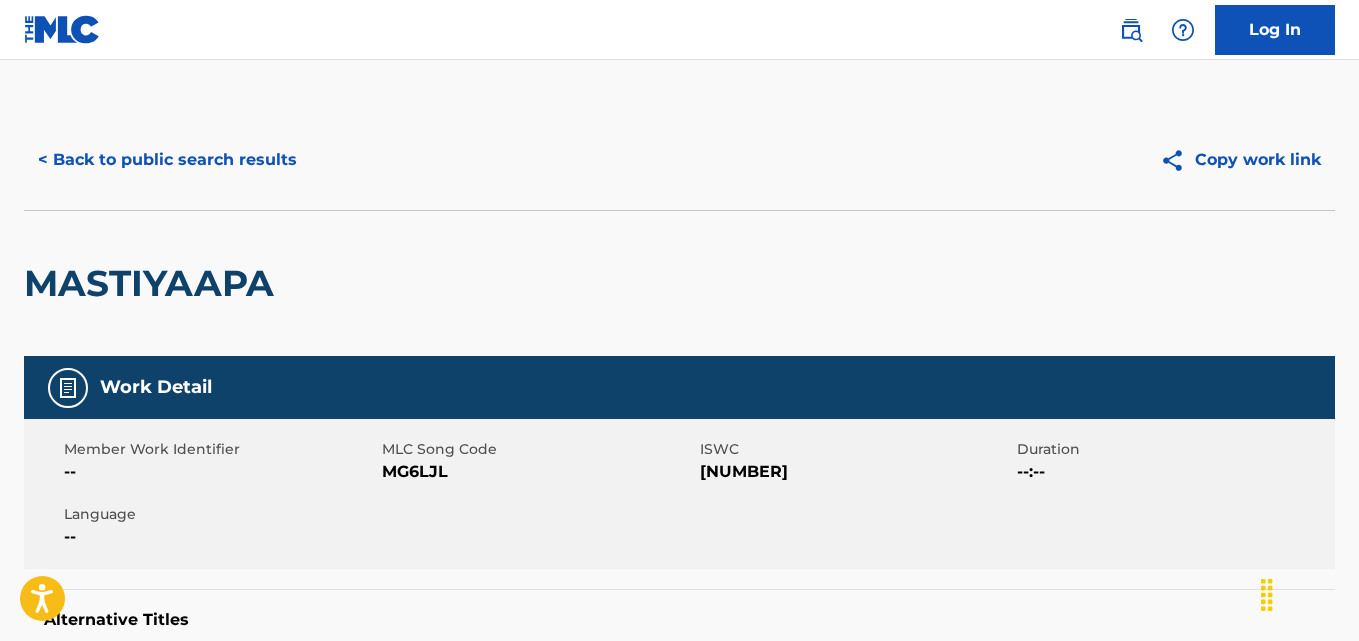 click on "Member Work Identifier -- MLC Song Code MG6LJL ISWC T3153626401 Duration --:-- Language --" at bounding box center (679, 494) 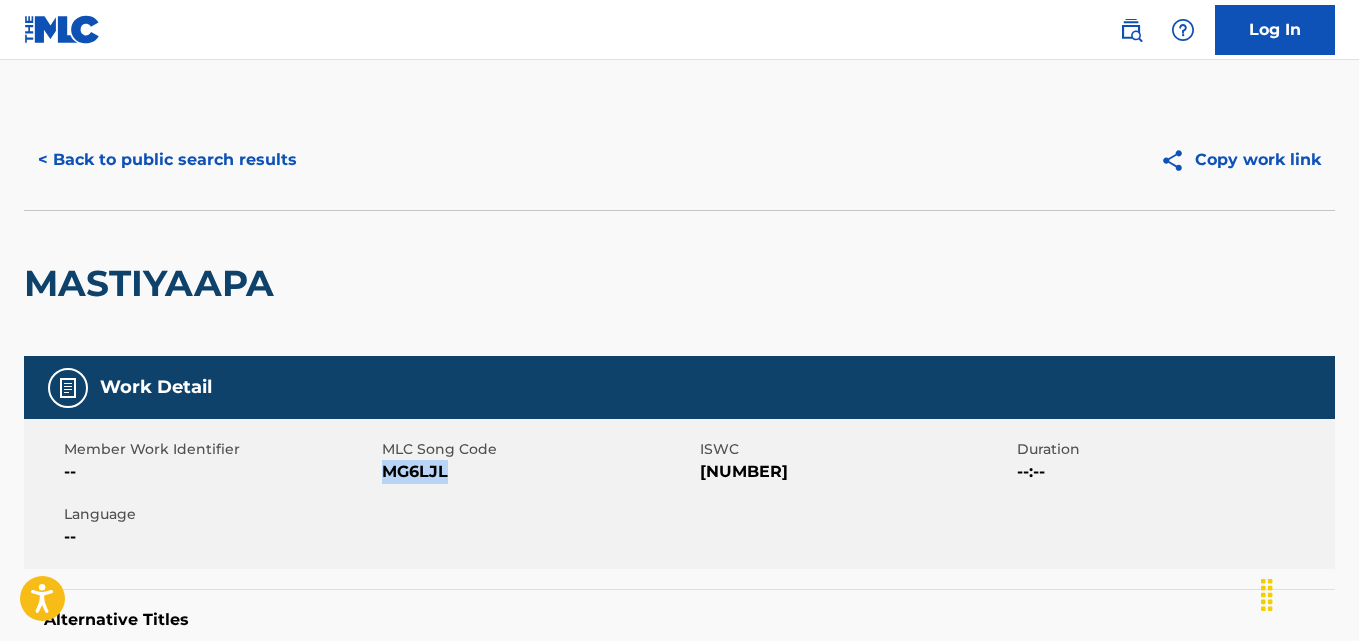 copy on "MG6LJL" 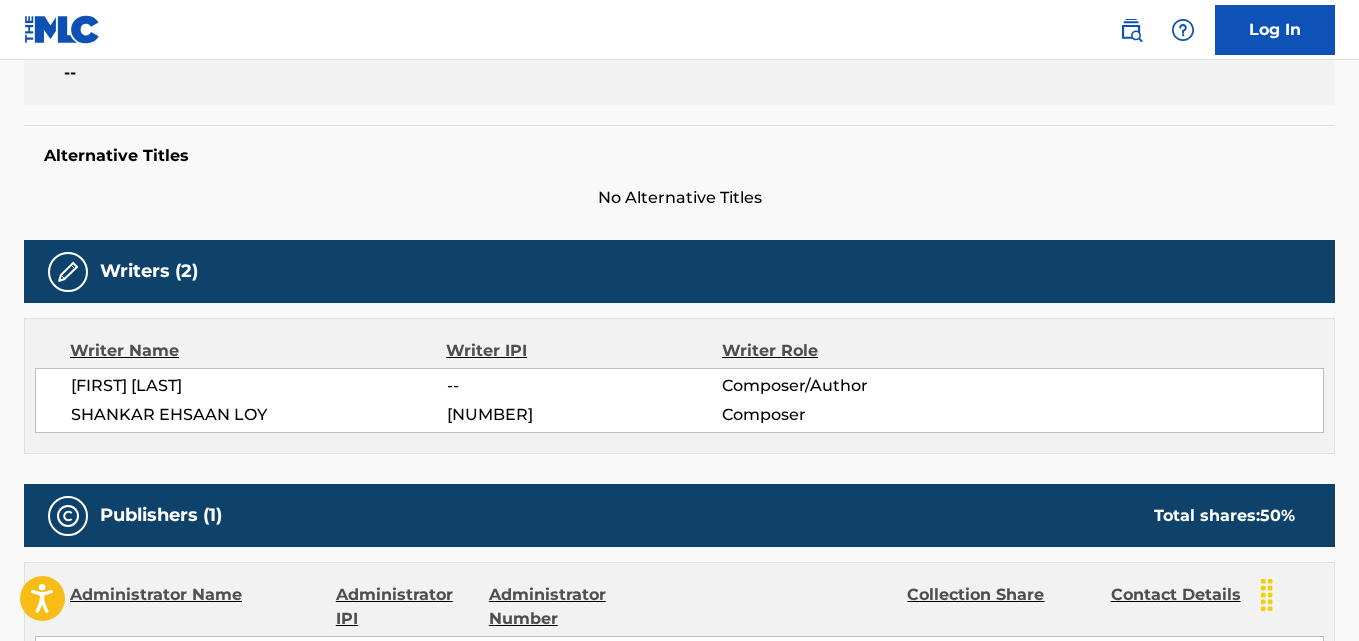 scroll, scrollTop: 473, scrollLeft: 0, axis: vertical 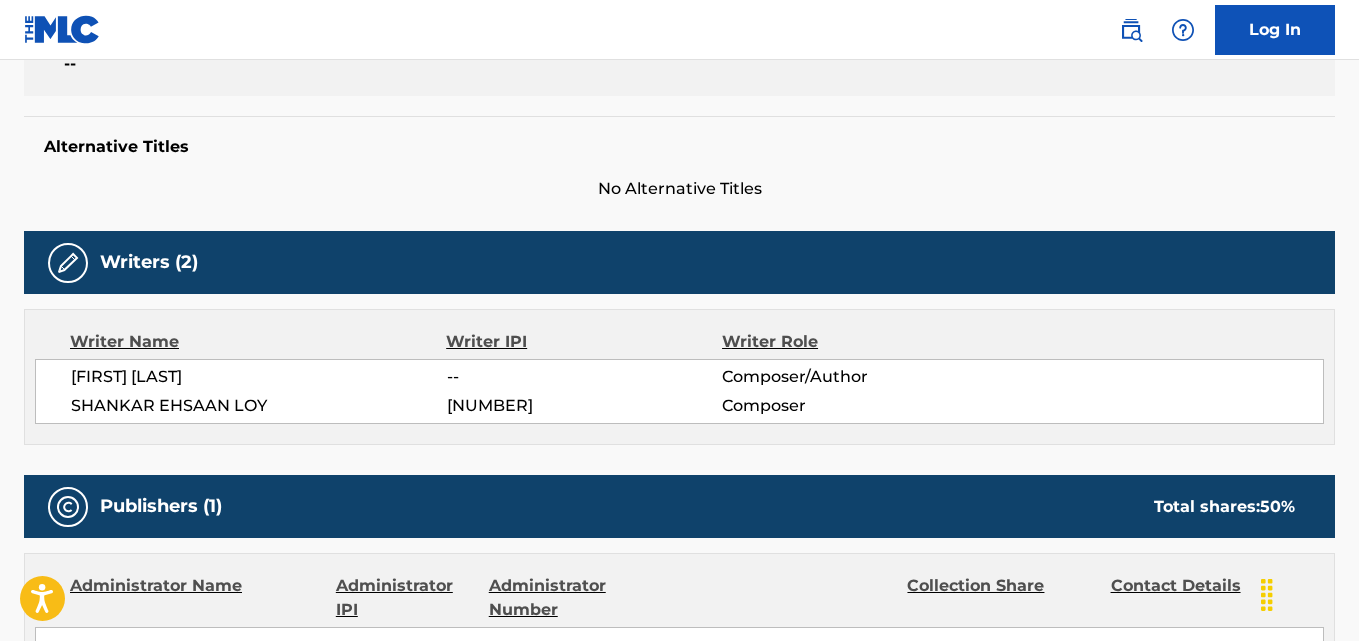 drag, startPoint x: 573, startPoint y: 405, endPoint x: 434, endPoint y: 413, distance: 139.23003 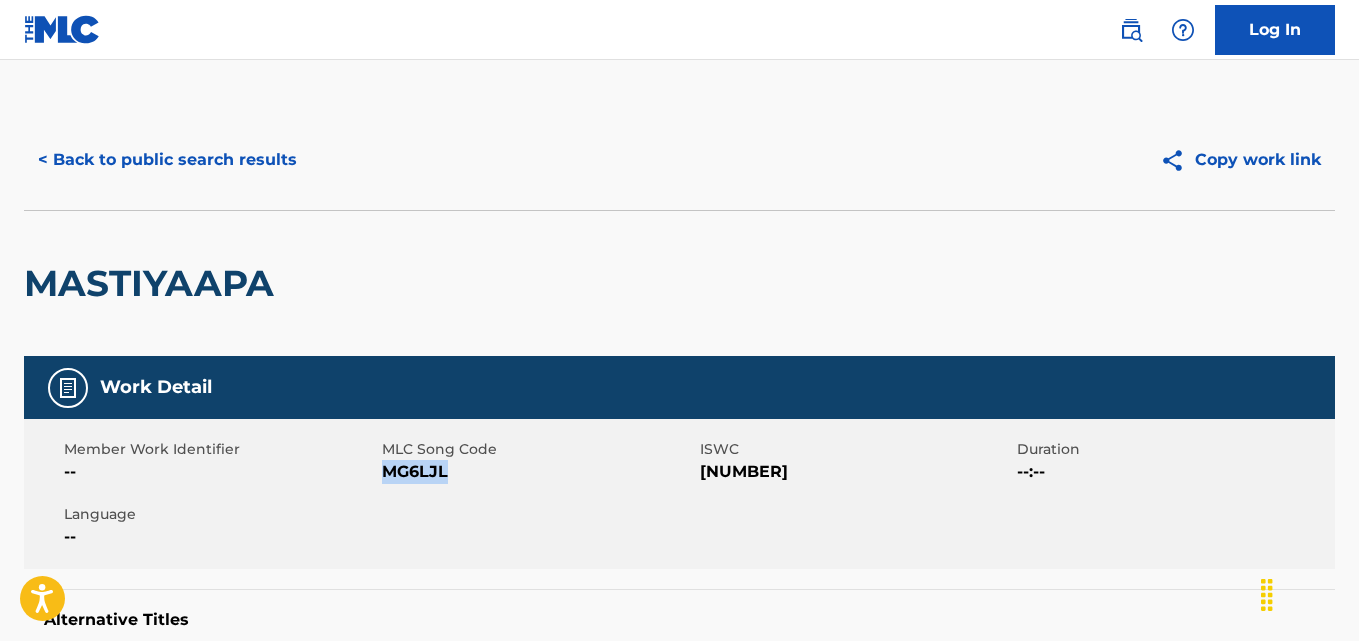 click on "< Back to public search results" at bounding box center (167, 160) 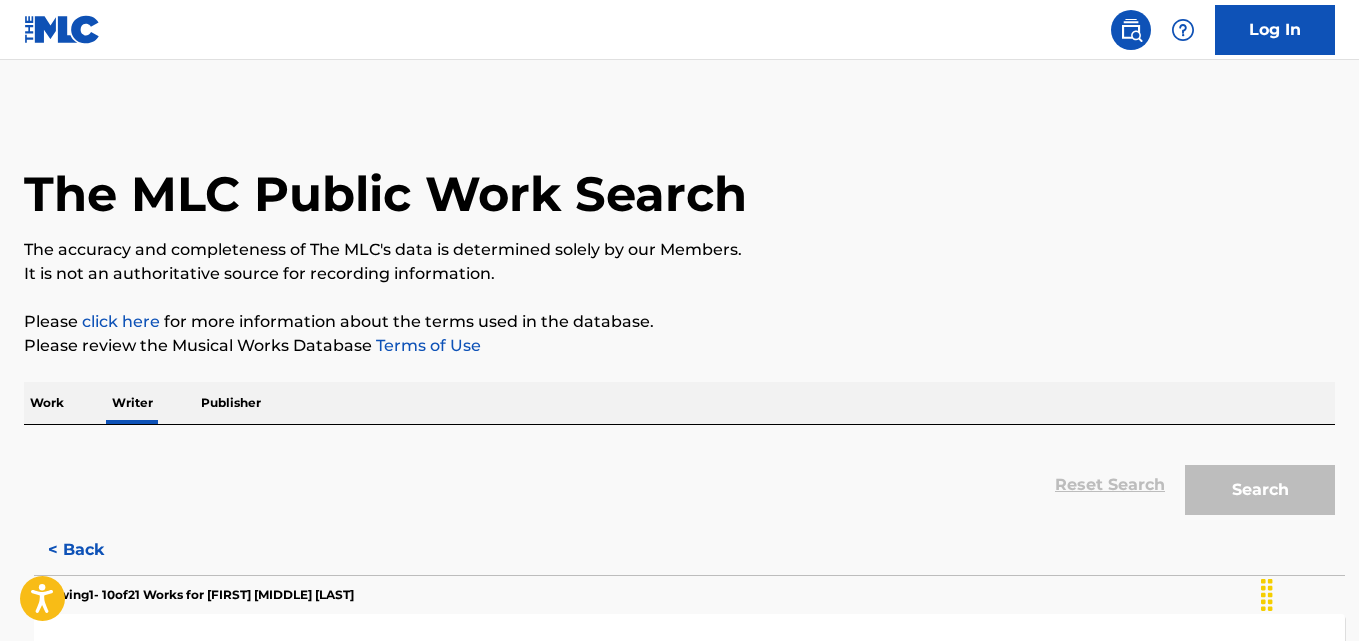 scroll, scrollTop: 113, scrollLeft: 0, axis: vertical 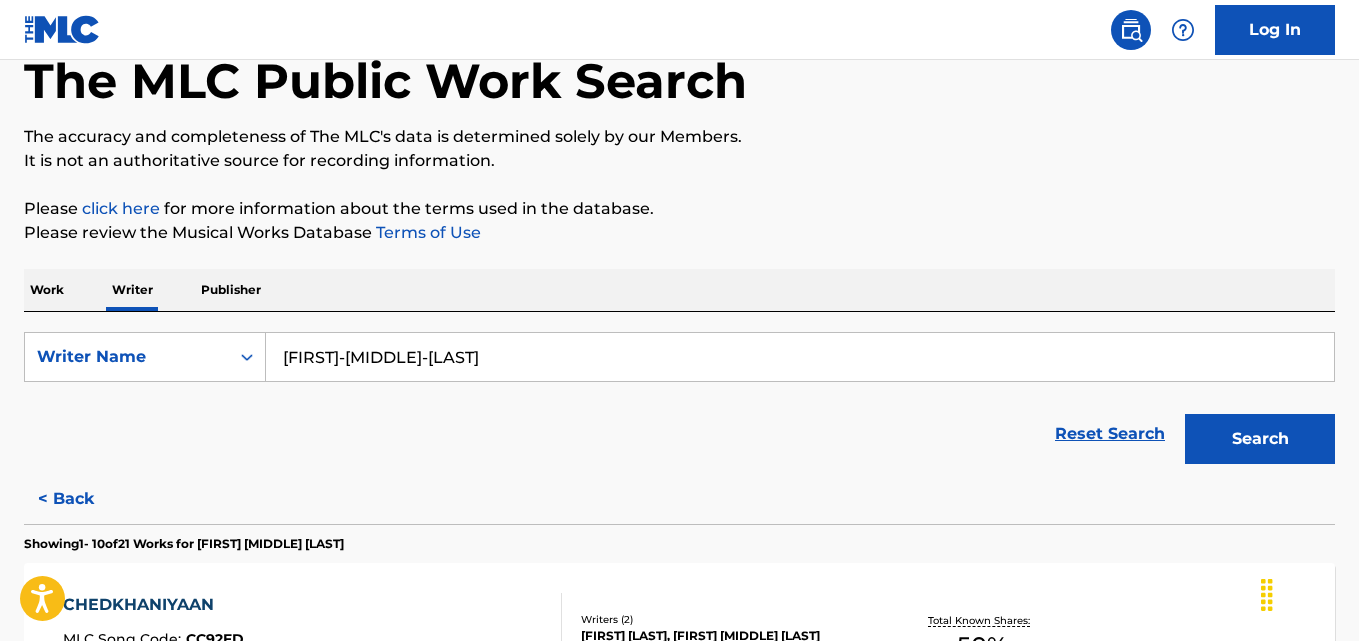 click on "Shankar-Ehsaan-Loy" at bounding box center [800, 357] 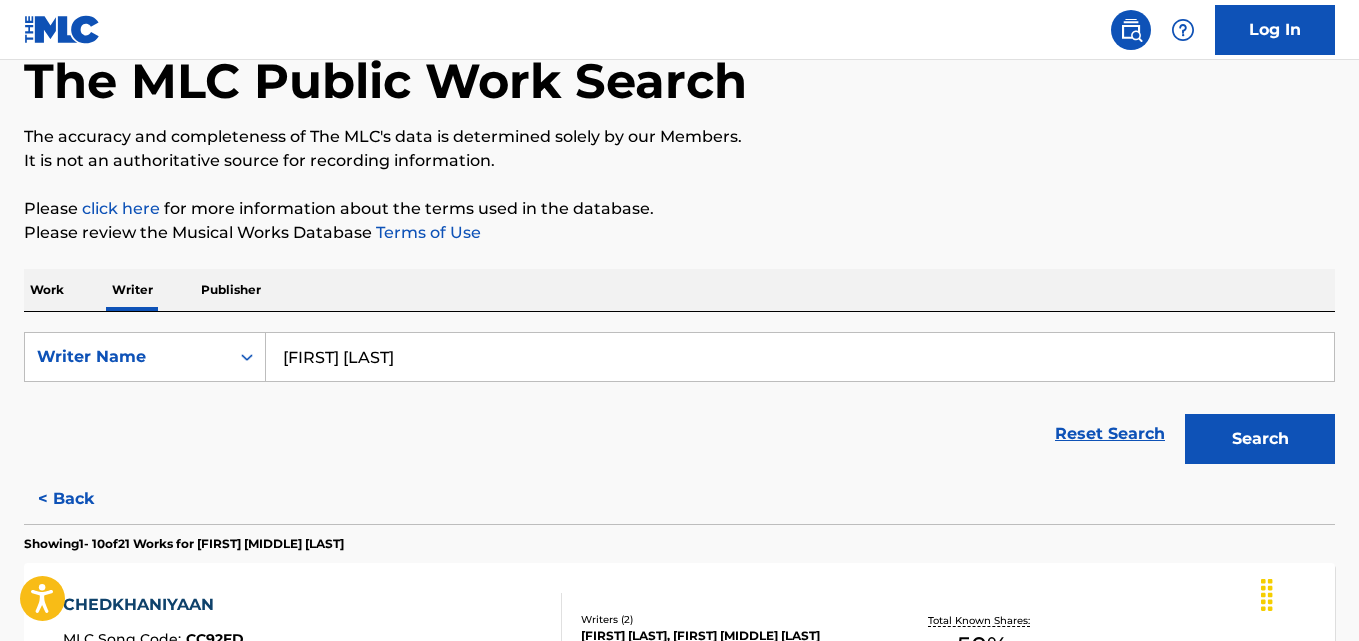 type on "juthathip kongngam" 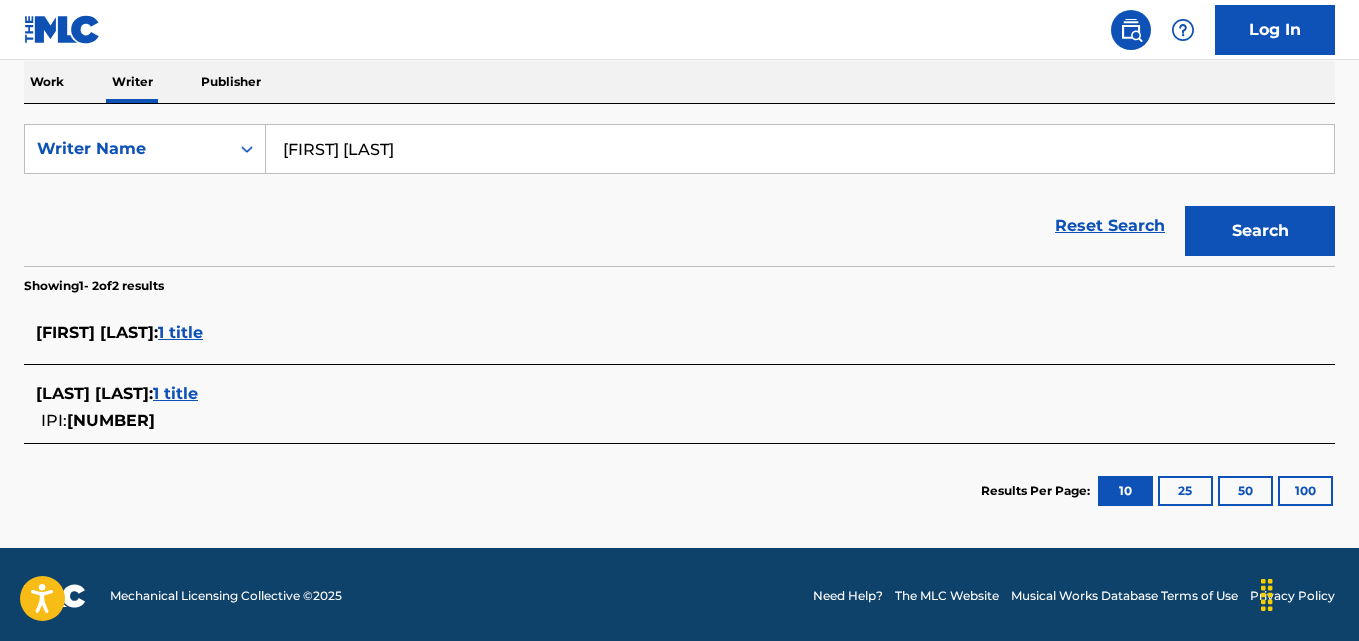 scroll, scrollTop: 324, scrollLeft: 0, axis: vertical 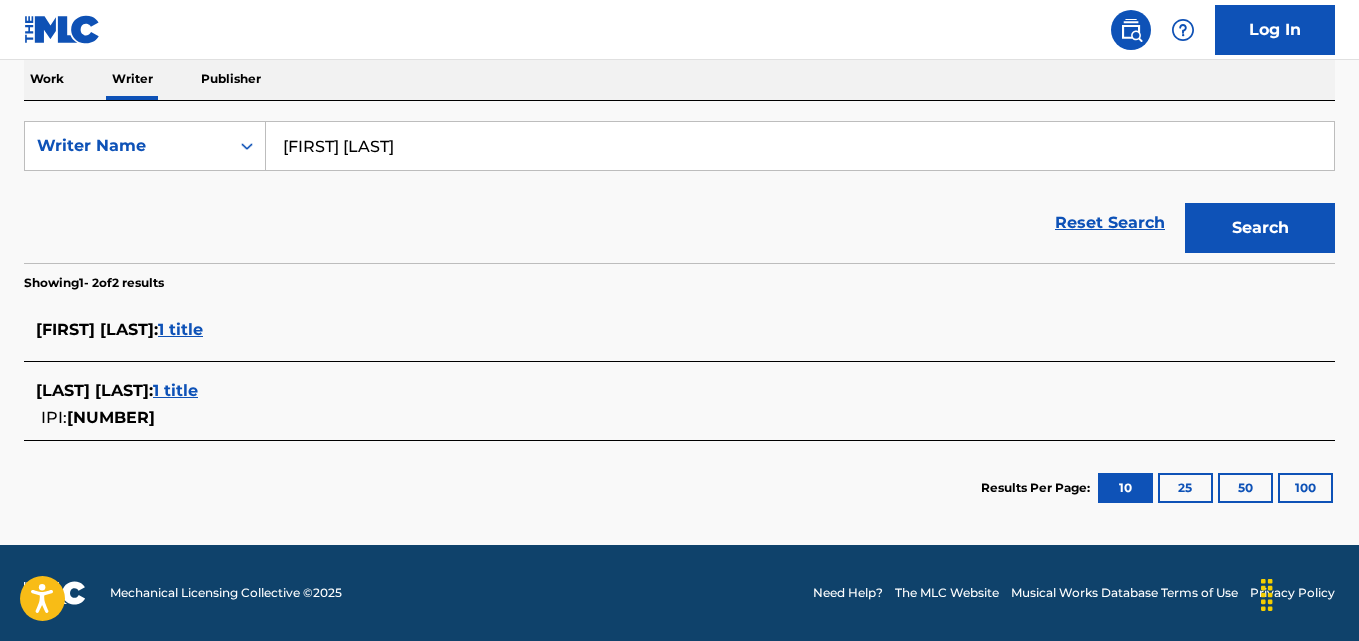 click on "1 title" at bounding box center (175, 390) 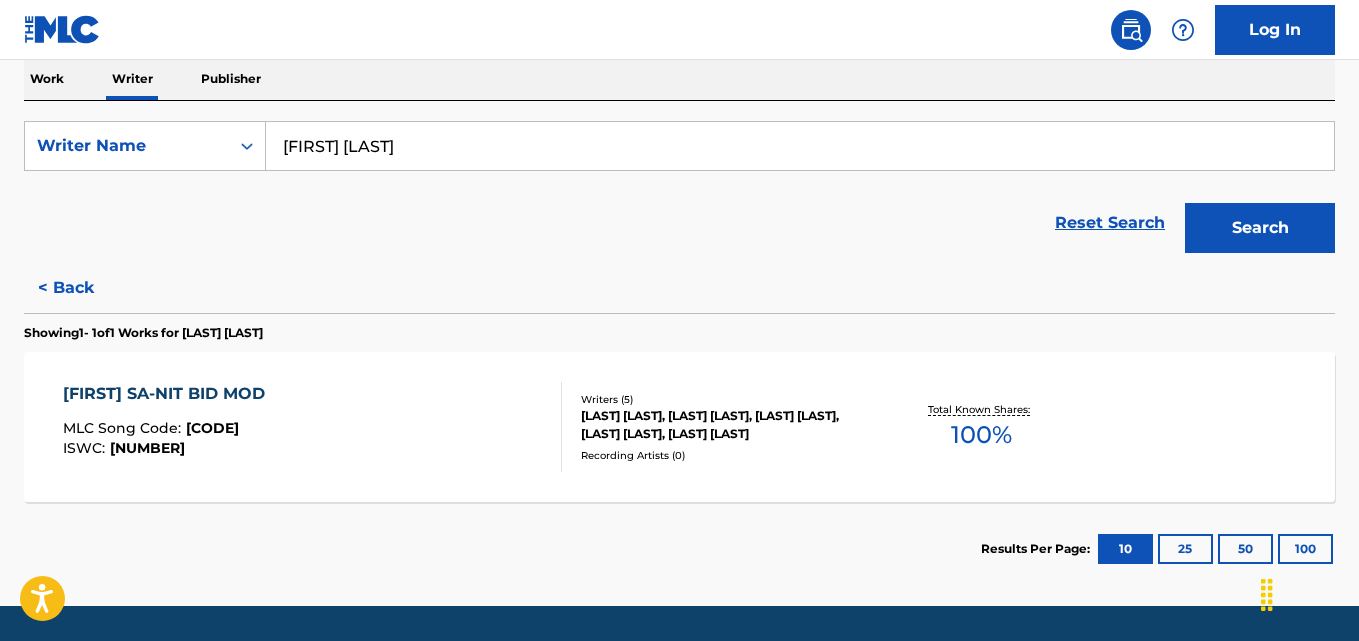click on "KONGNGAM JUTHATHIP, JANTARALAK BURANATARVONSOM, THITISORN PHANCHATA, PADUNG SONGSANG, SRIMHOK NATTHAWUT" at bounding box center (727, 425) 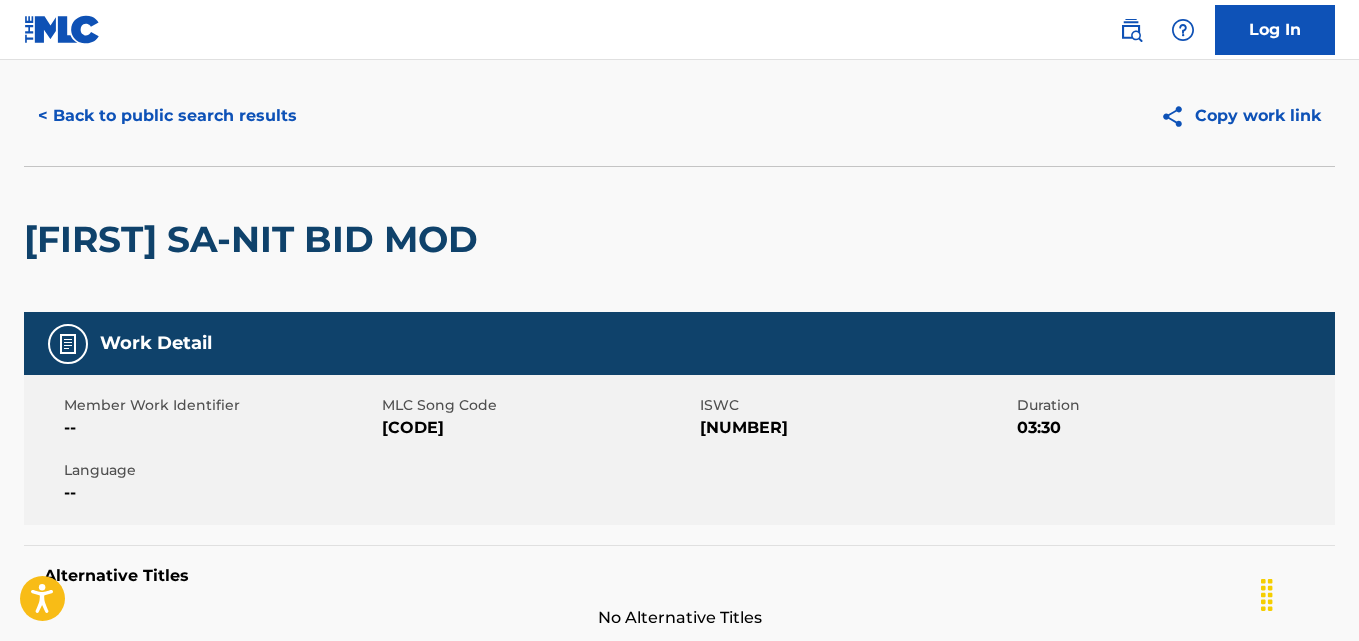 scroll, scrollTop: 0, scrollLeft: 0, axis: both 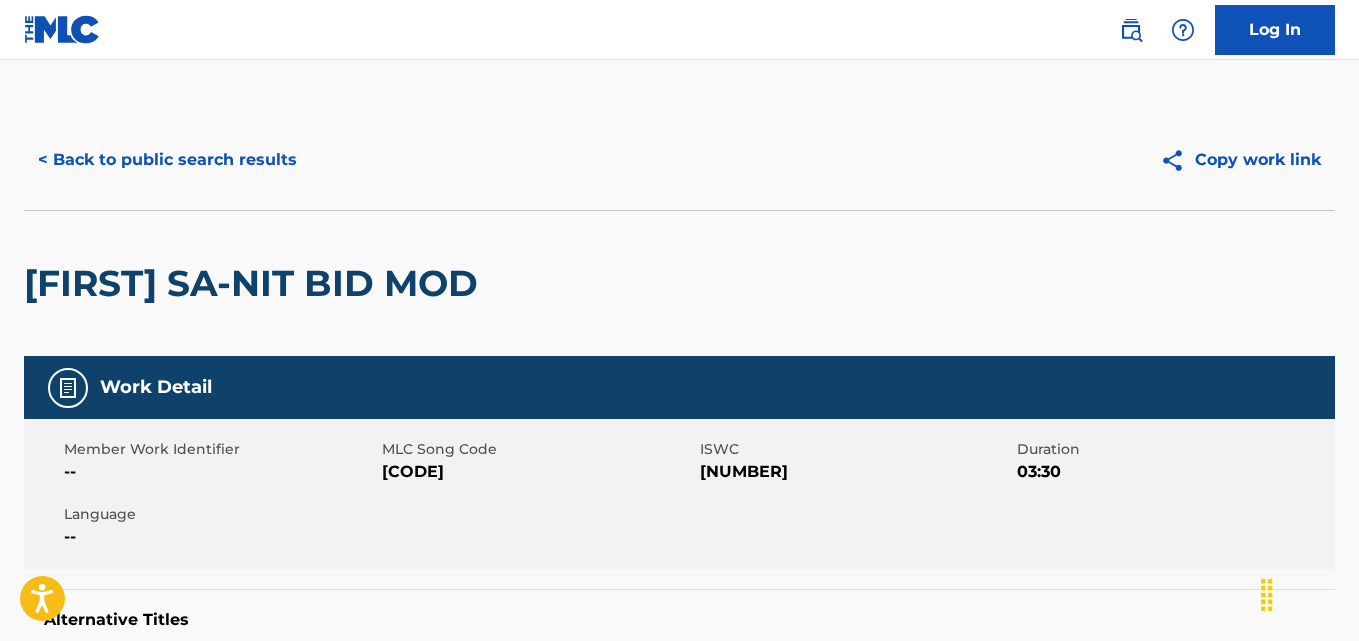 click on "< Back to public search results" at bounding box center [167, 160] 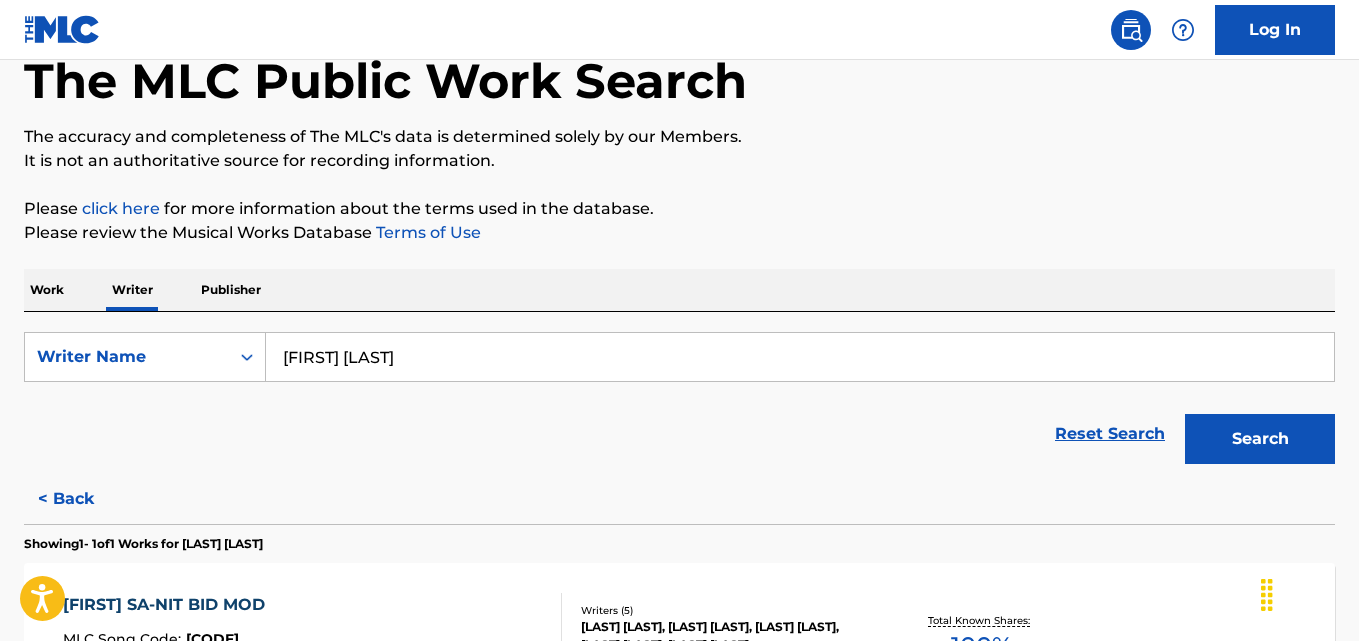 click on "juthathip kongngam" at bounding box center (800, 357) 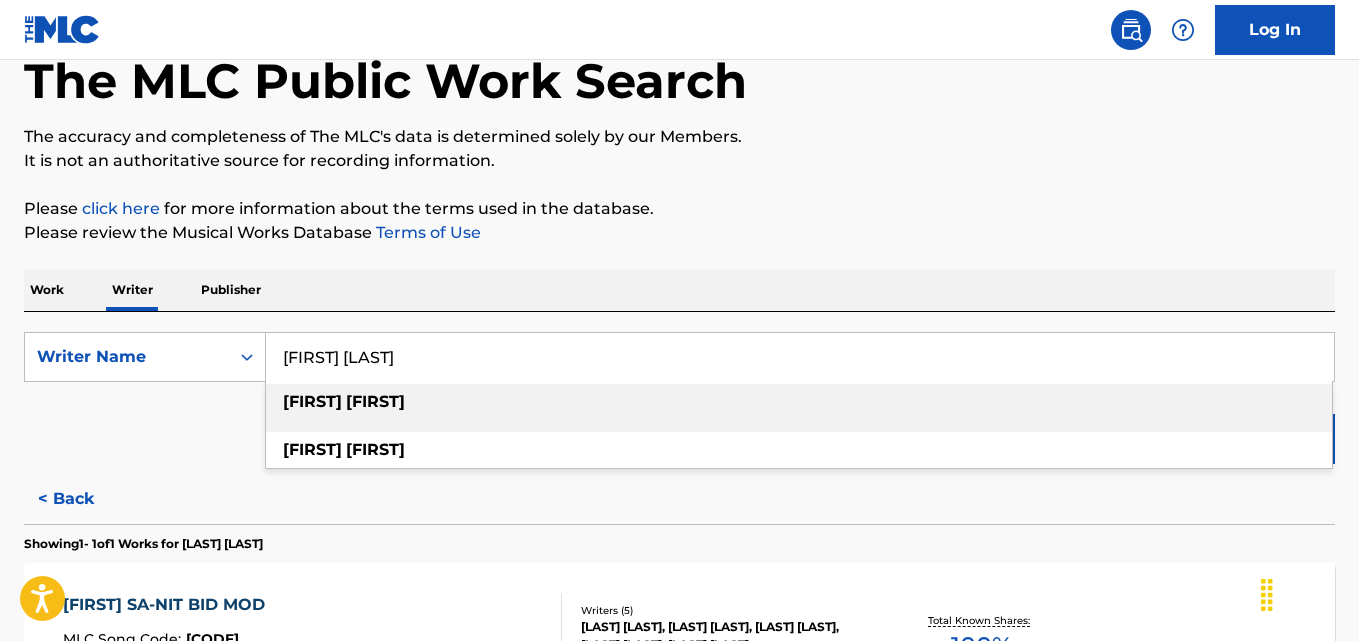 paste on "Matthew-Kyle Adrian Brown" 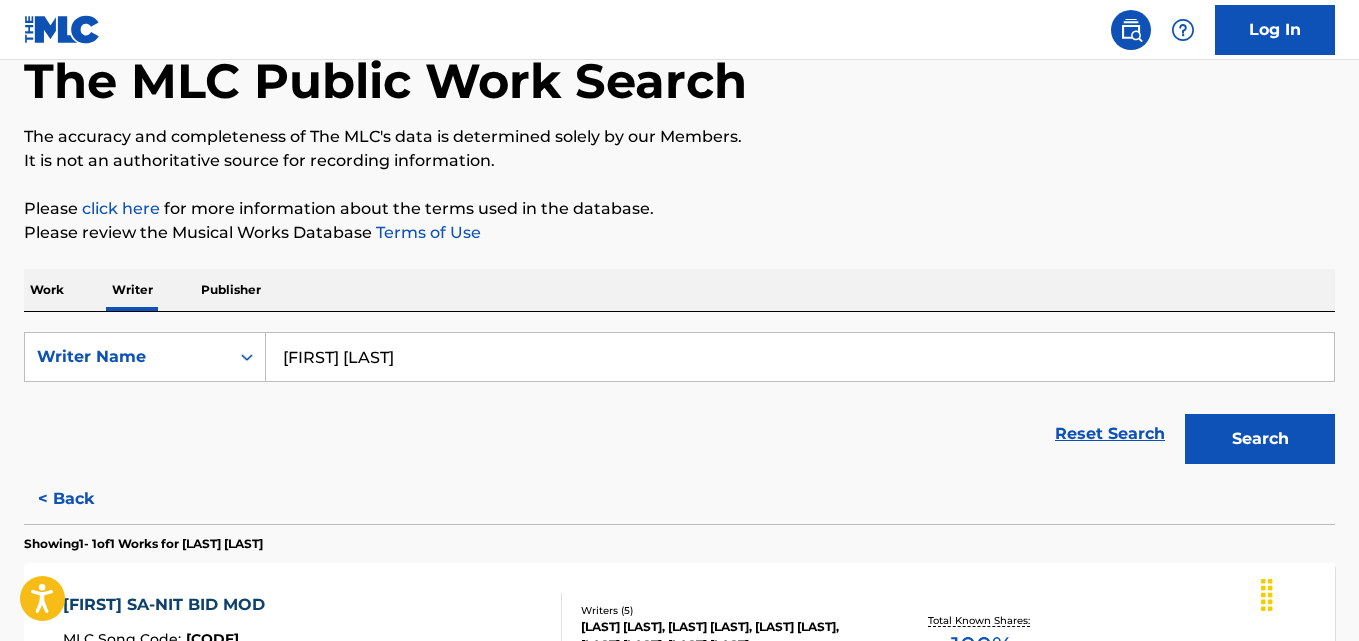 paste on "Matthew-Kyle Adrian Brown" 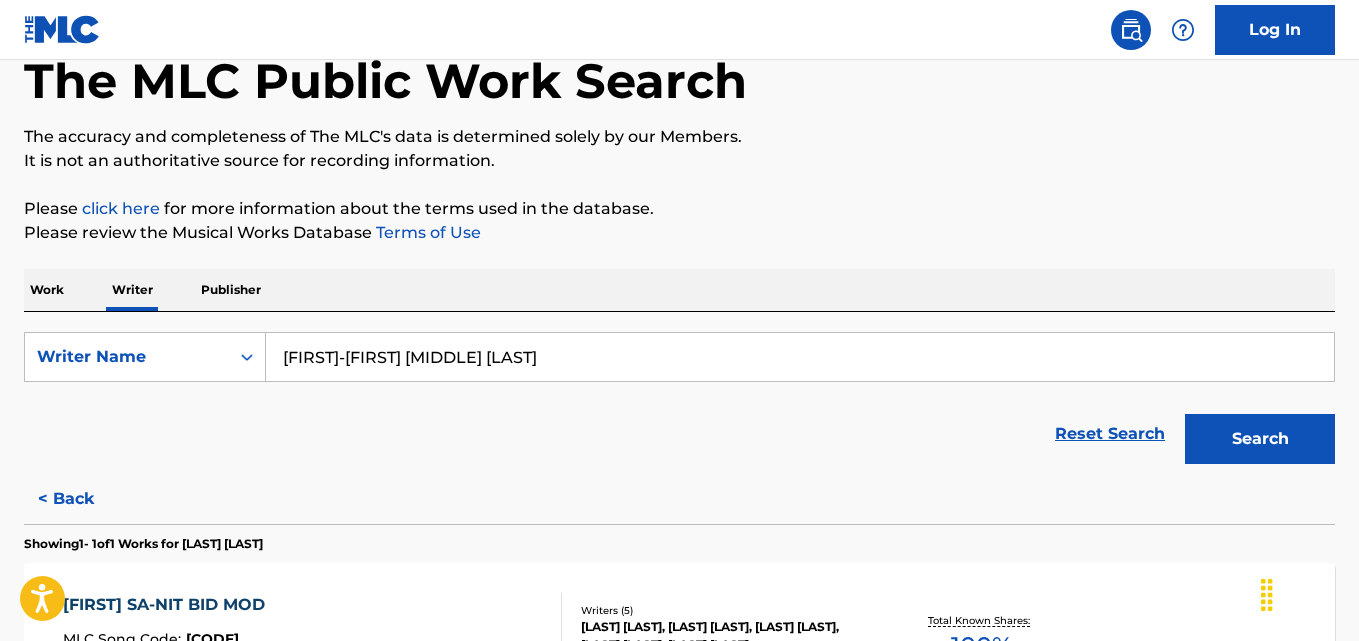 type on "Matthew-Kyle Adrian Brown" 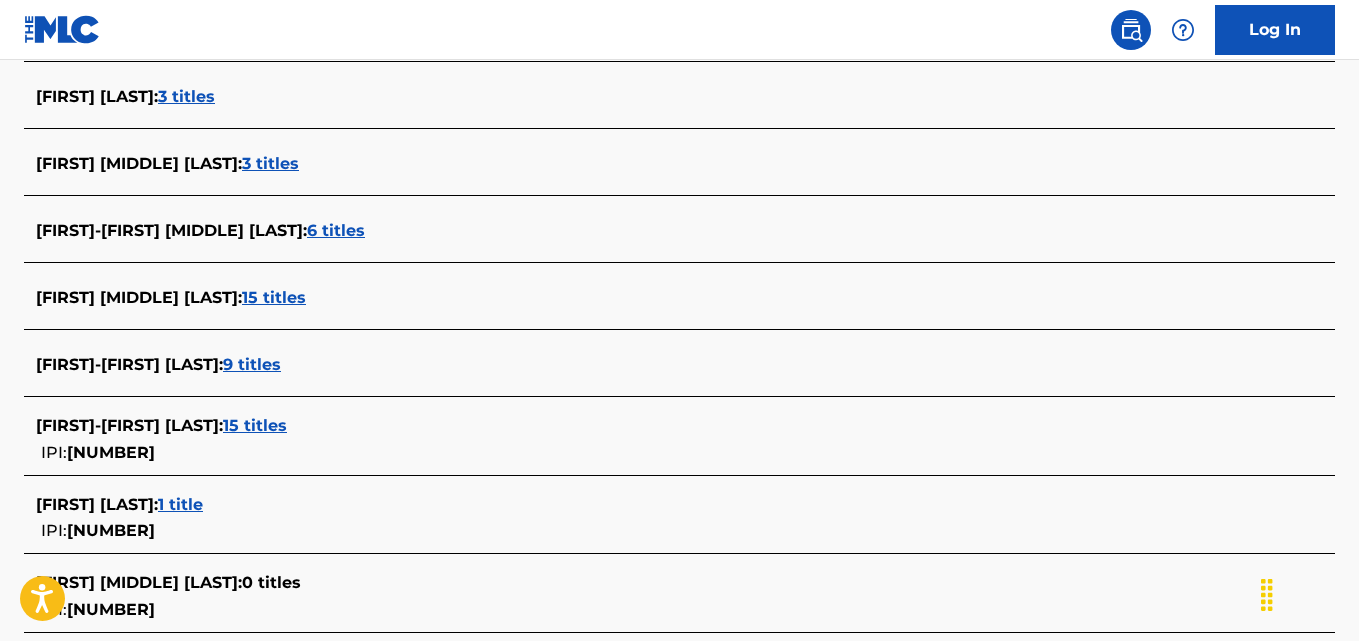 scroll, scrollTop: 659, scrollLeft: 0, axis: vertical 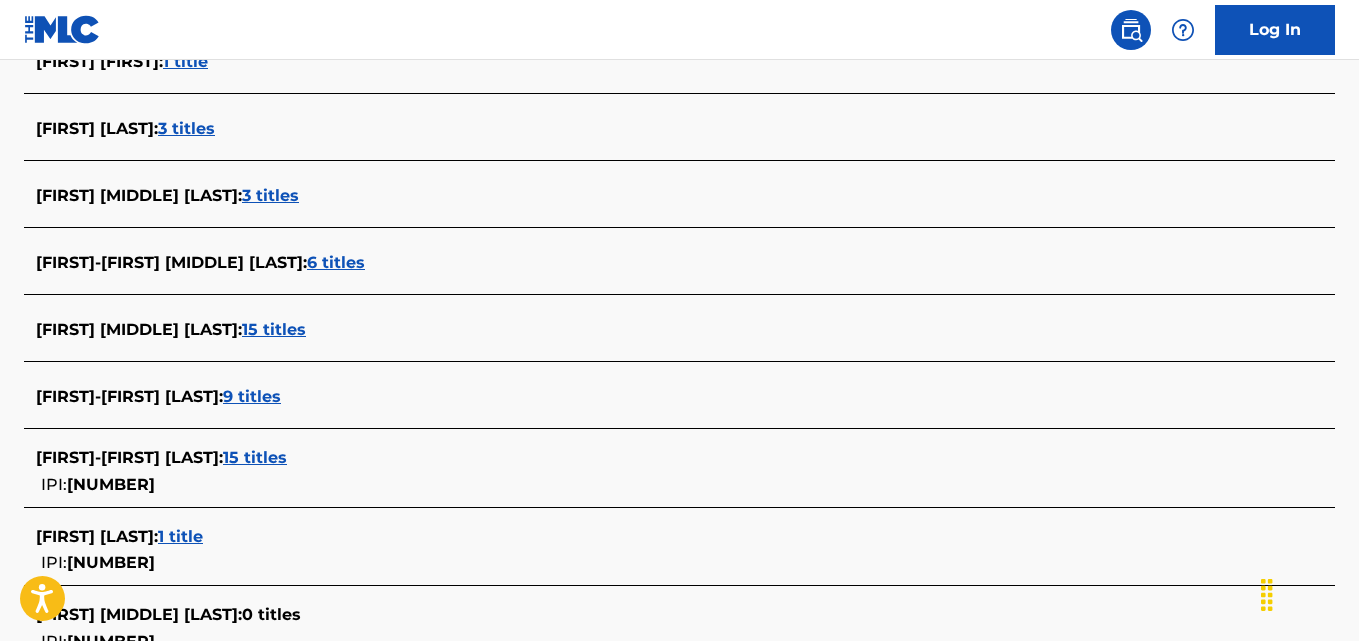 click on "15 titles" at bounding box center (274, 329) 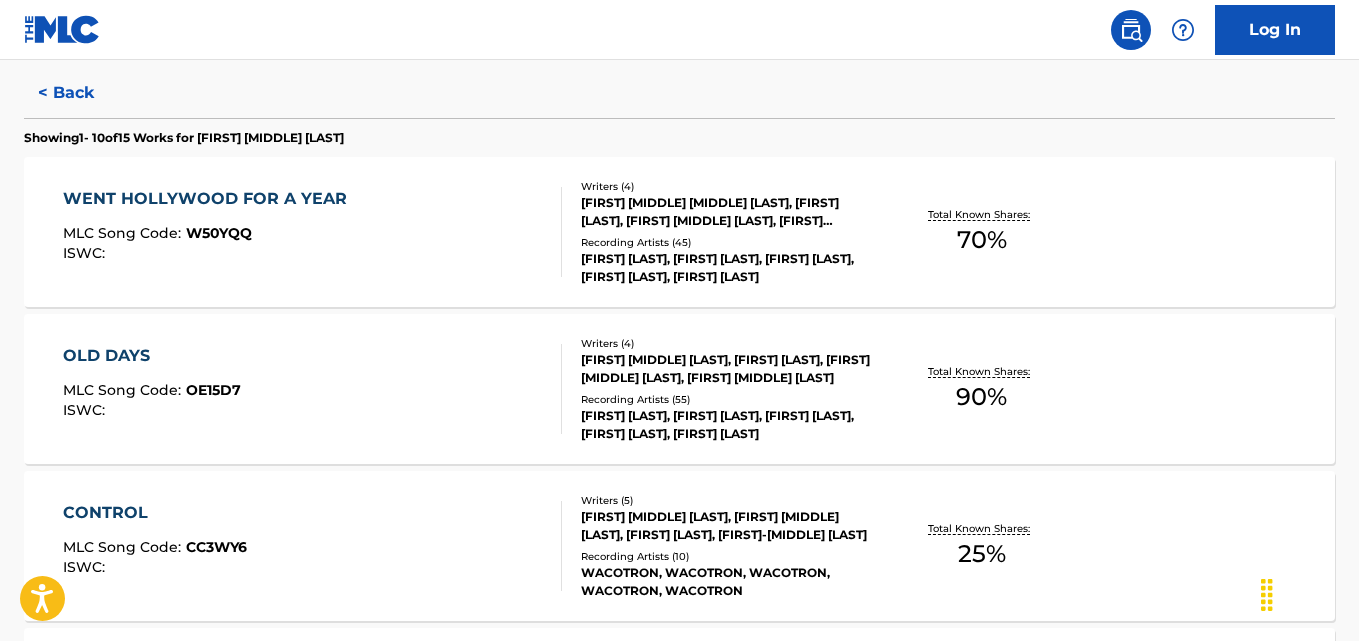 scroll, scrollTop: 520, scrollLeft: 0, axis: vertical 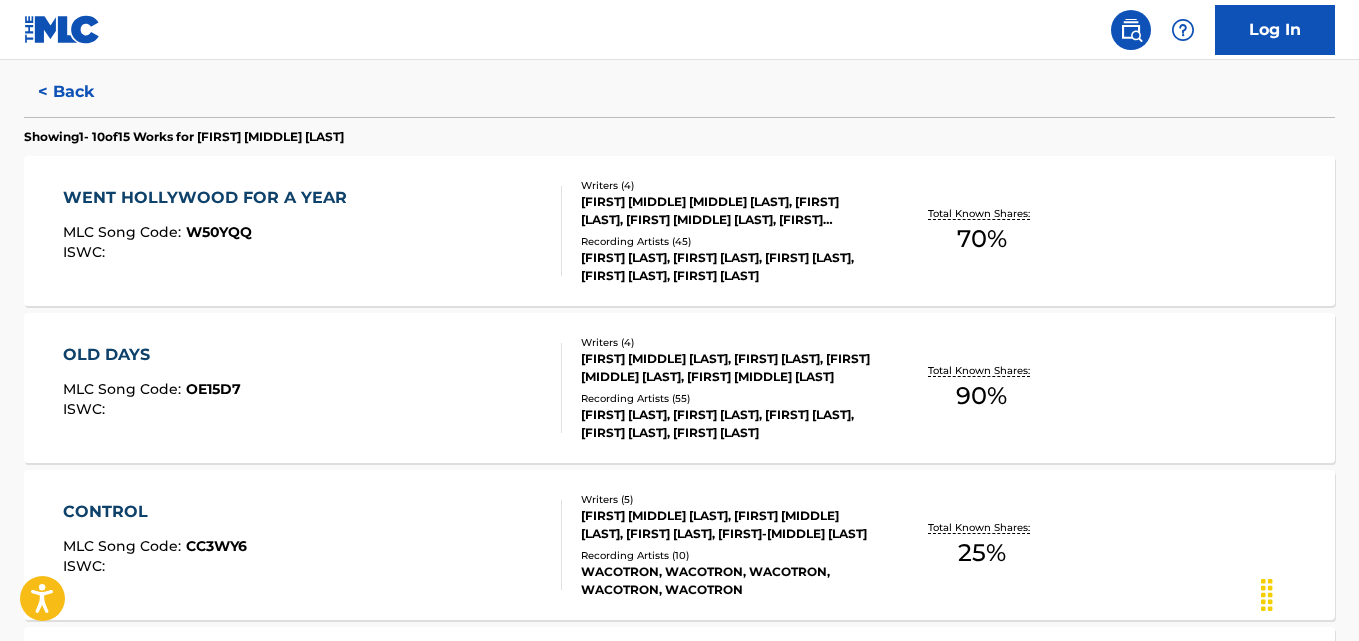 click on "Total Known Shares: 70 %" at bounding box center (982, 231) 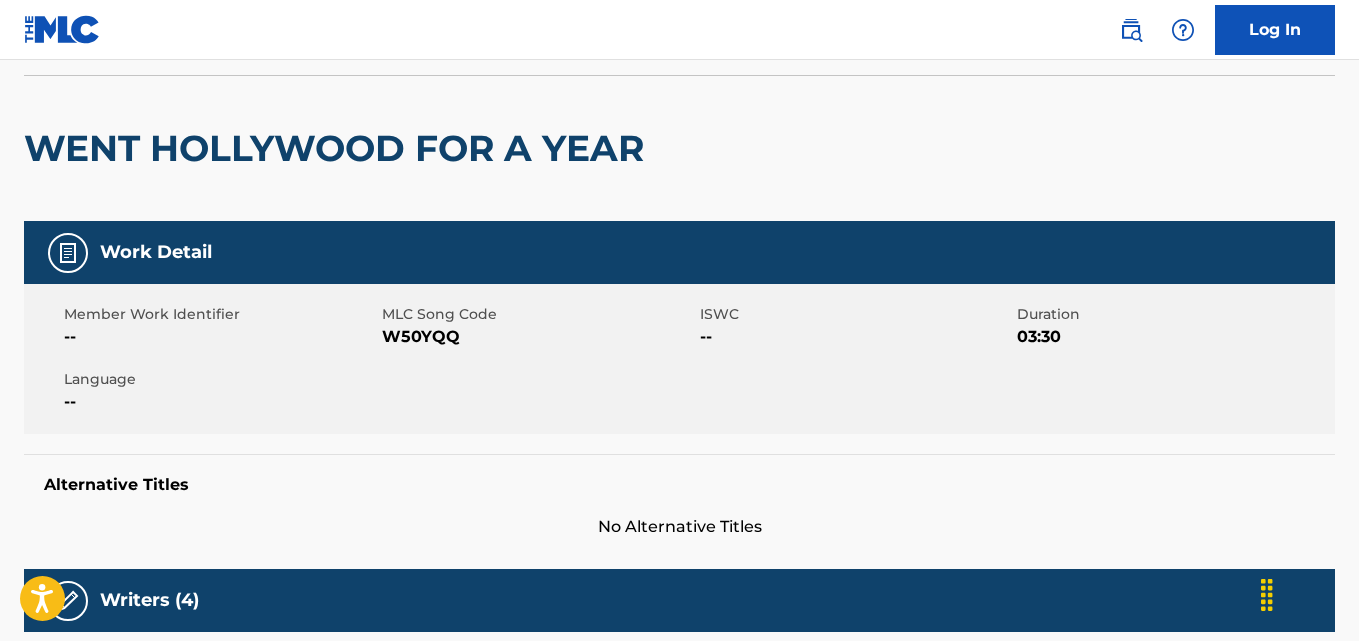 scroll, scrollTop: 0, scrollLeft: 0, axis: both 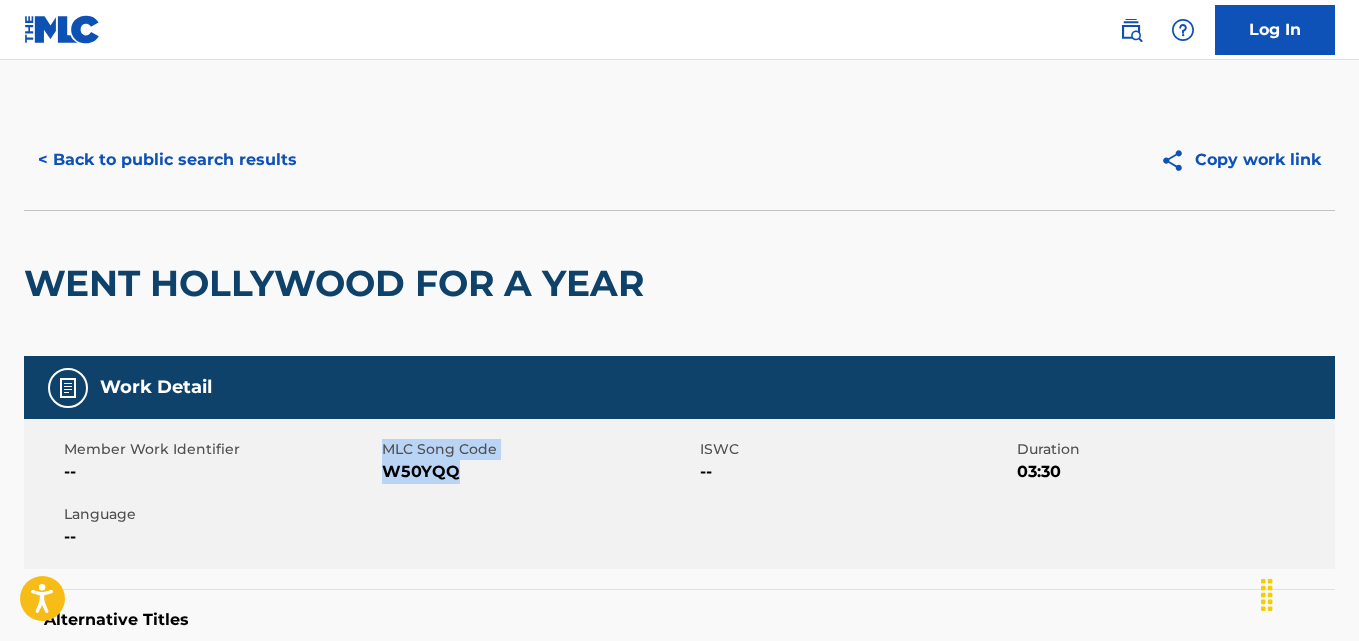 drag, startPoint x: 433, startPoint y: 473, endPoint x: 375, endPoint y: 475, distance: 58.034473 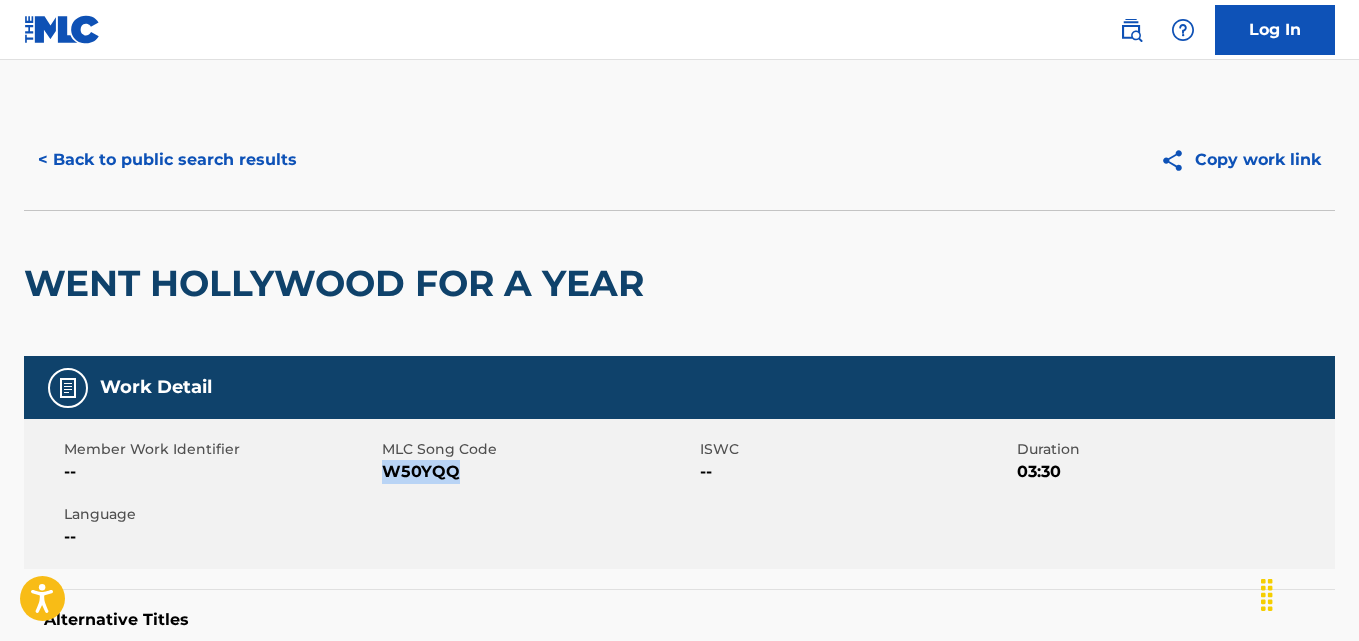 copy on "W50YQQ" 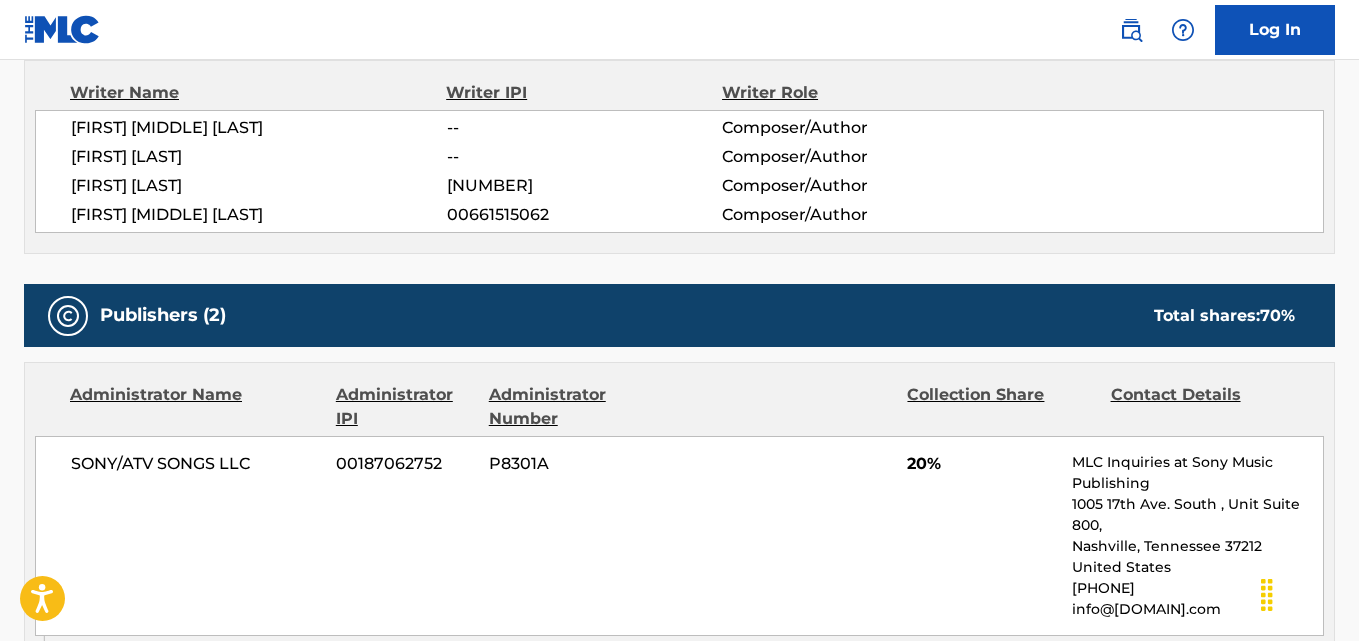 scroll, scrollTop: 725, scrollLeft: 0, axis: vertical 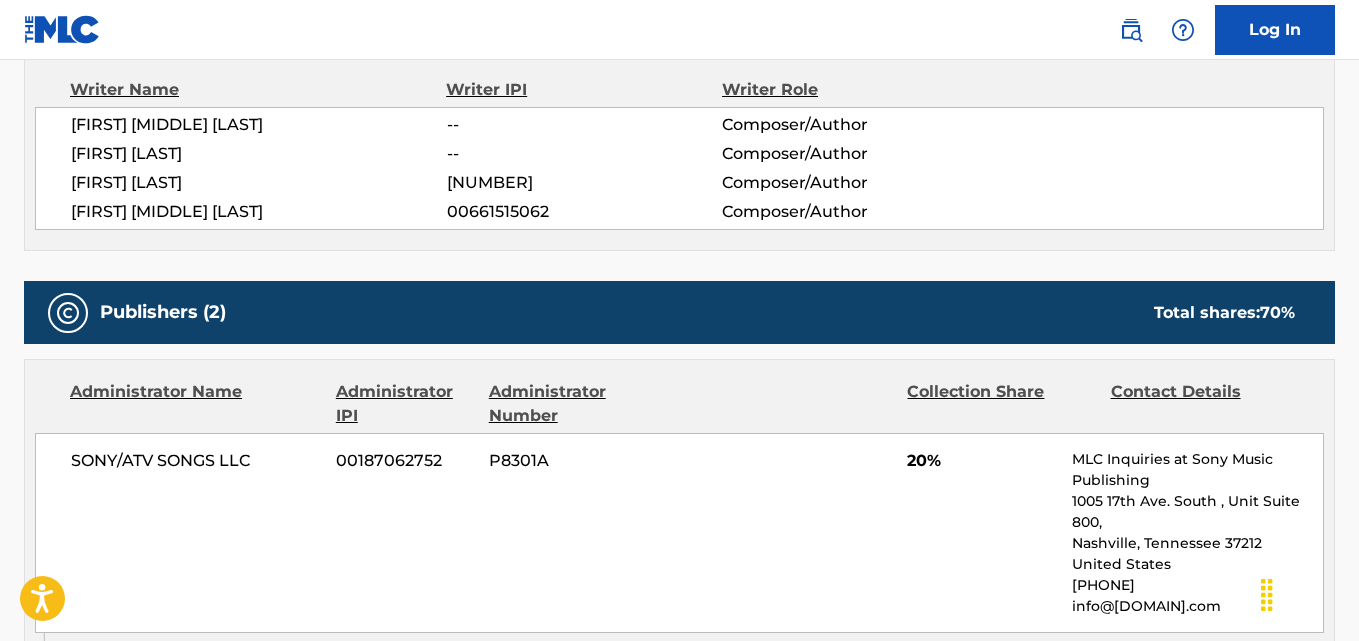drag, startPoint x: 360, startPoint y: 126, endPoint x: 71, endPoint y: 132, distance: 289.0623 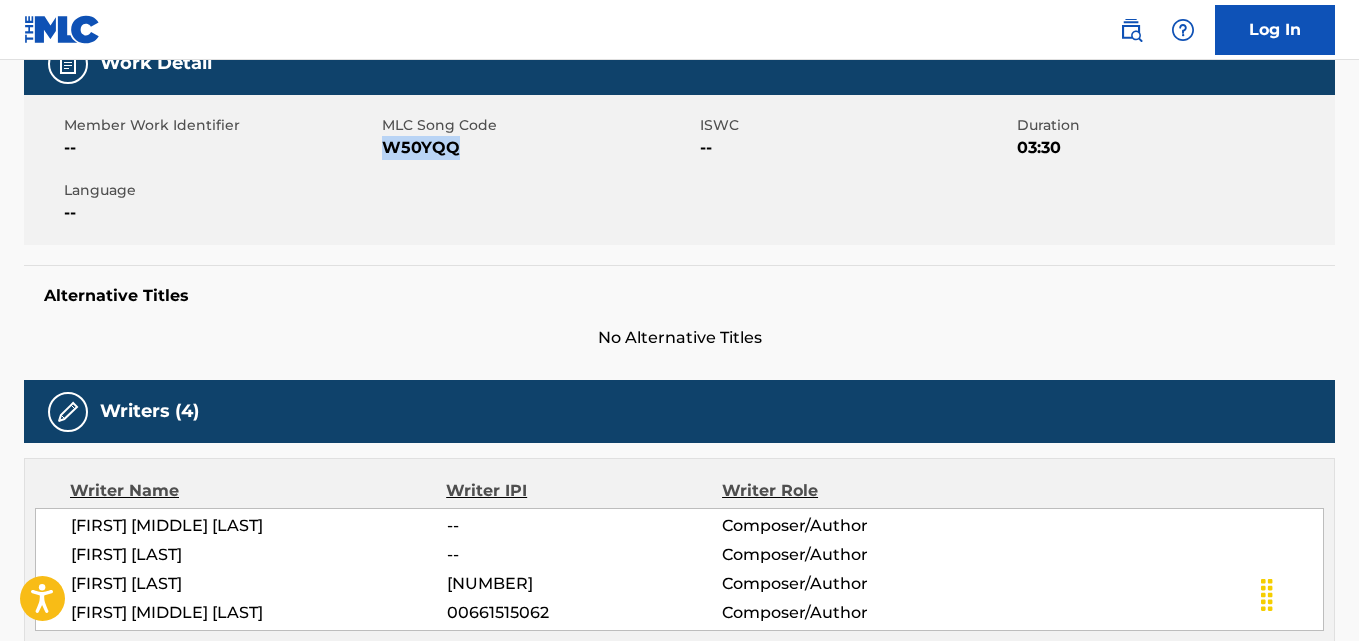 scroll, scrollTop: 0, scrollLeft: 0, axis: both 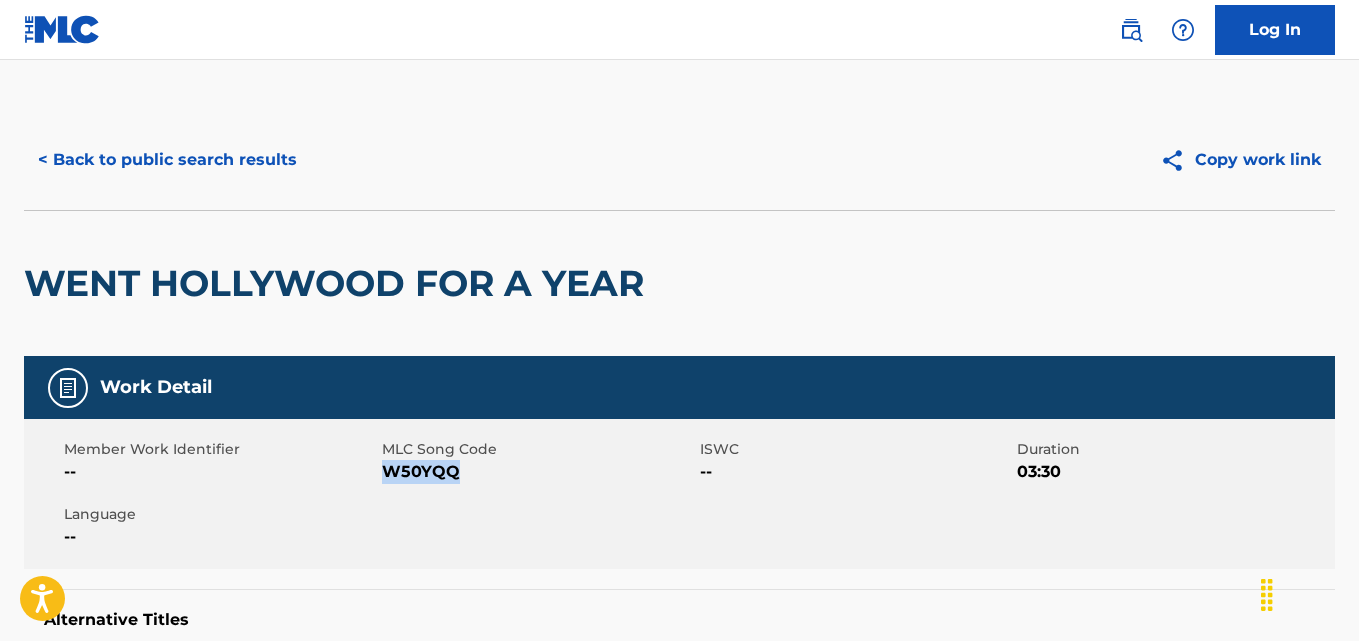 click on "< Back to public search results" at bounding box center [167, 160] 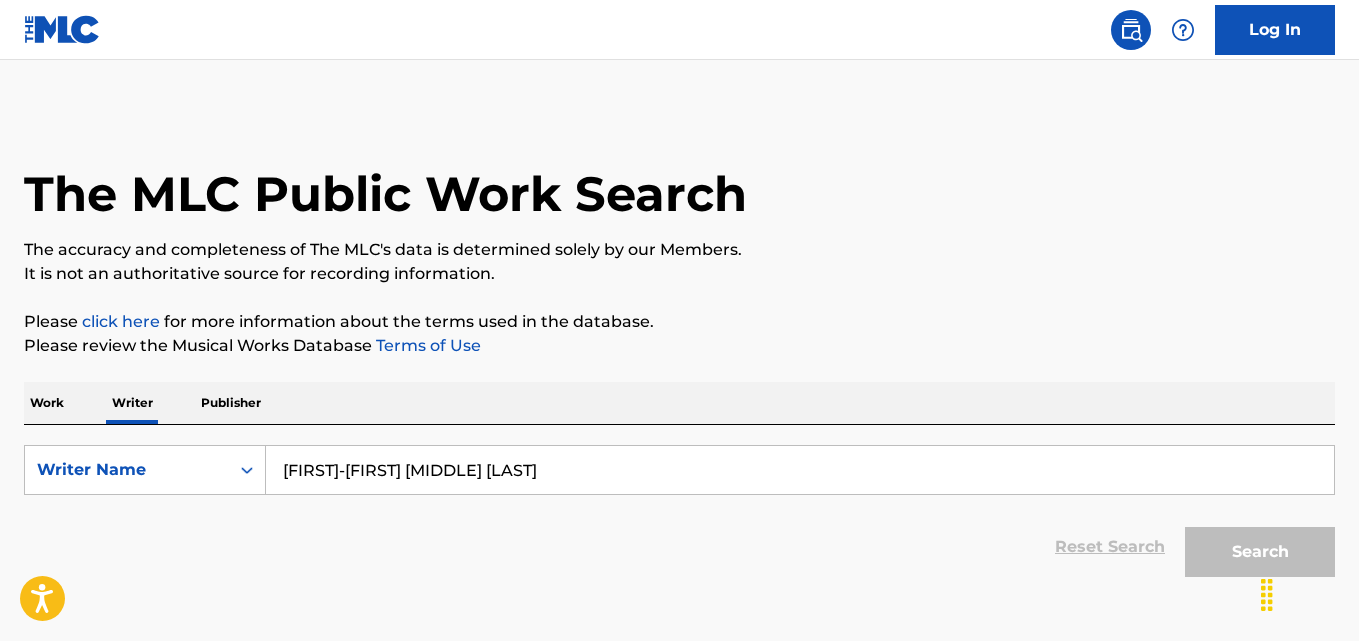 scroll, scrollTop: 113, scrollLeft: 0, axis: vertical 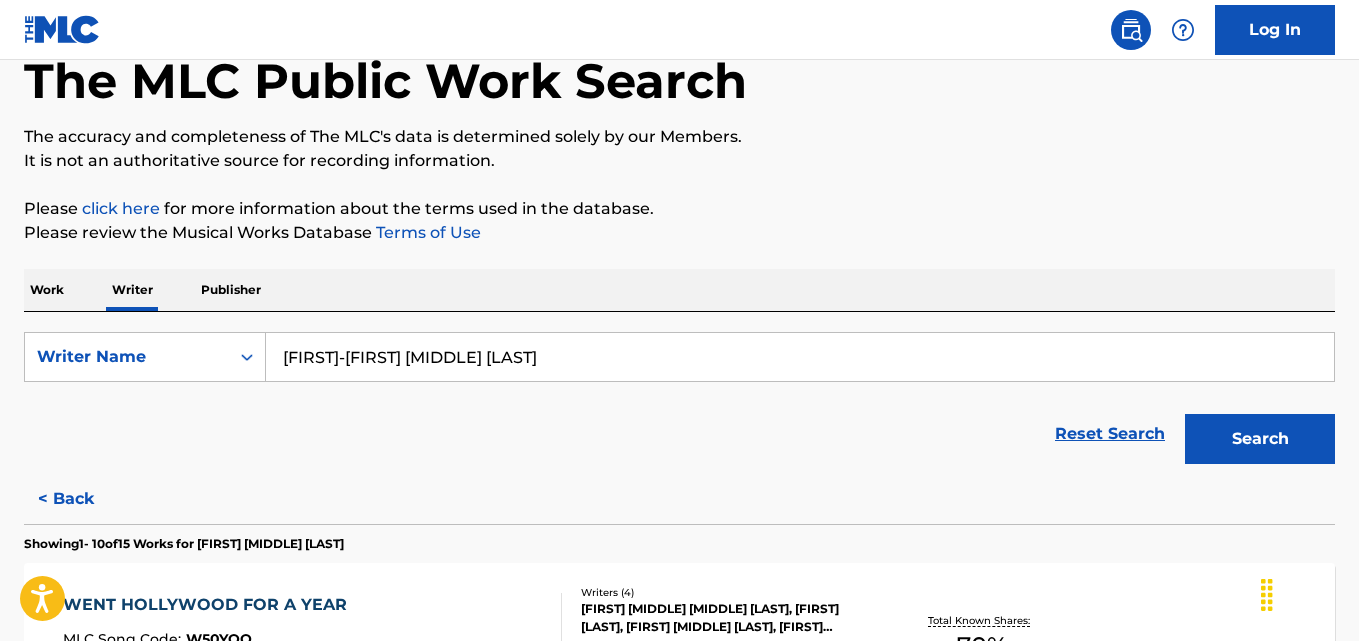 click on "Matthew-Kyle Adrian Brown" at bounding box center (800, 357) 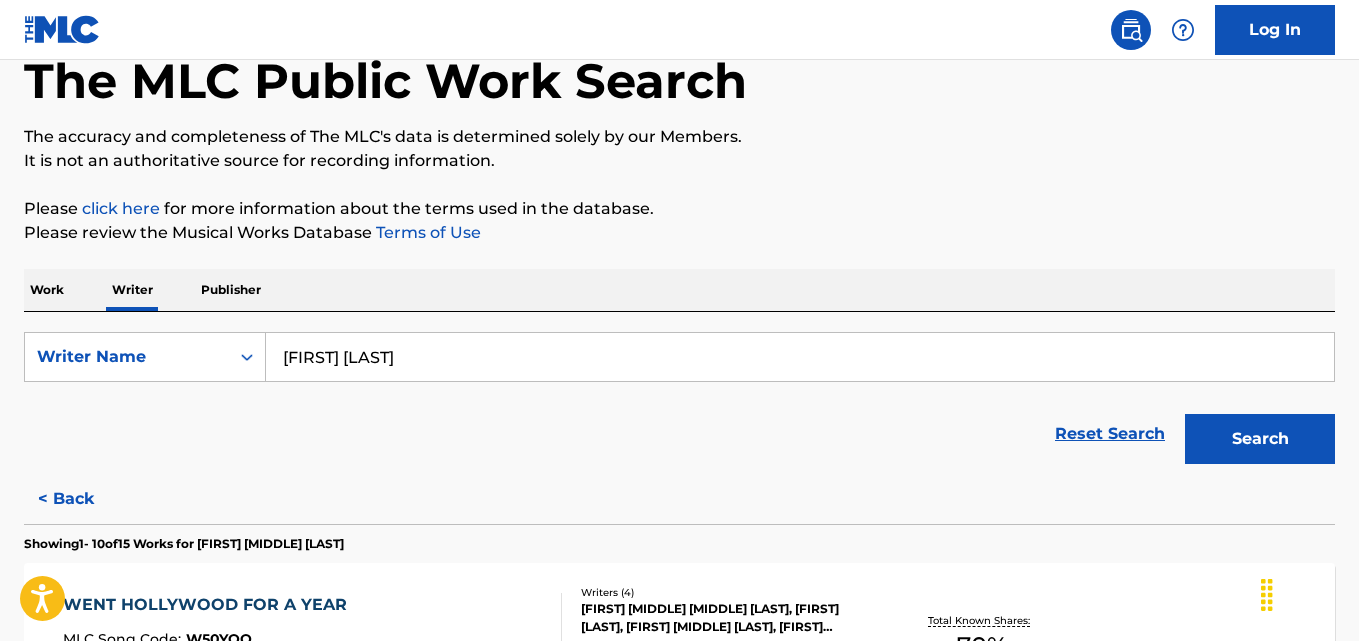 type on "Abi Flynn" 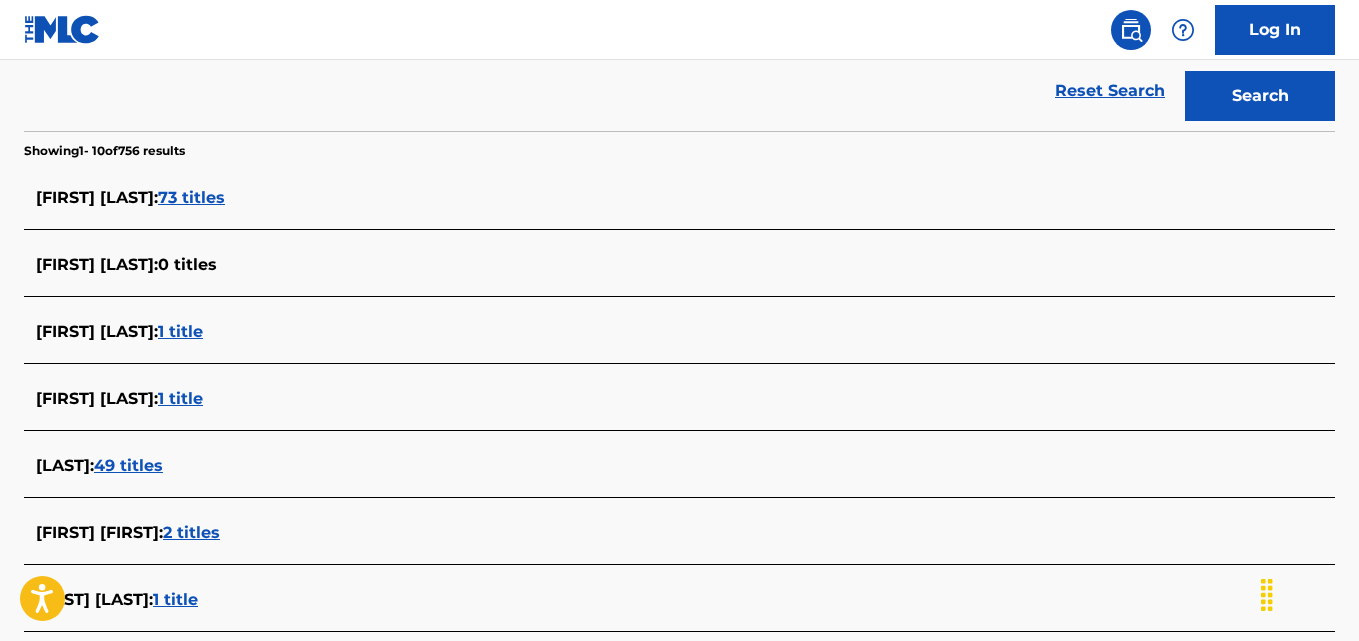 scroll, scrollTop: 458, scrollLeft: 0, axis: vertical 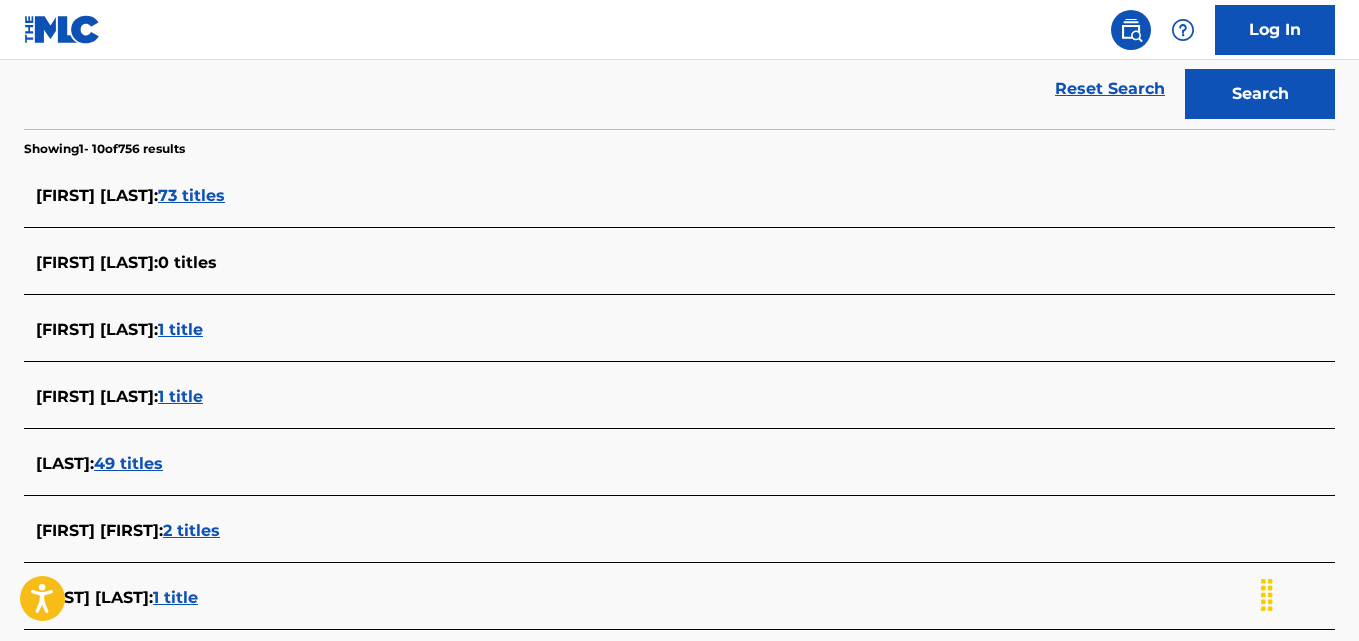 click on "73 titles" at bounding box center [191, 195] 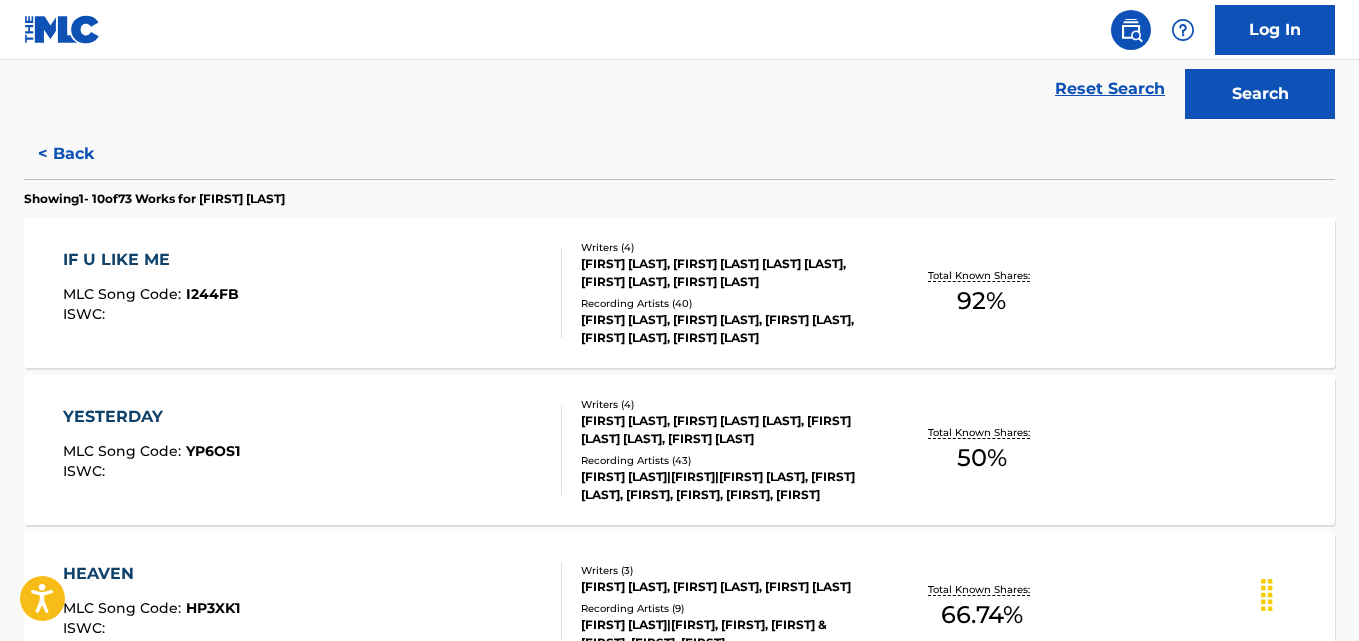 click on "ABI FLYNN, ARMAND DARIUS ANDERS JAKOBSSON, SCOTT LOWE, BRADLEY WESCOTT" at bounding box center [727, 273] 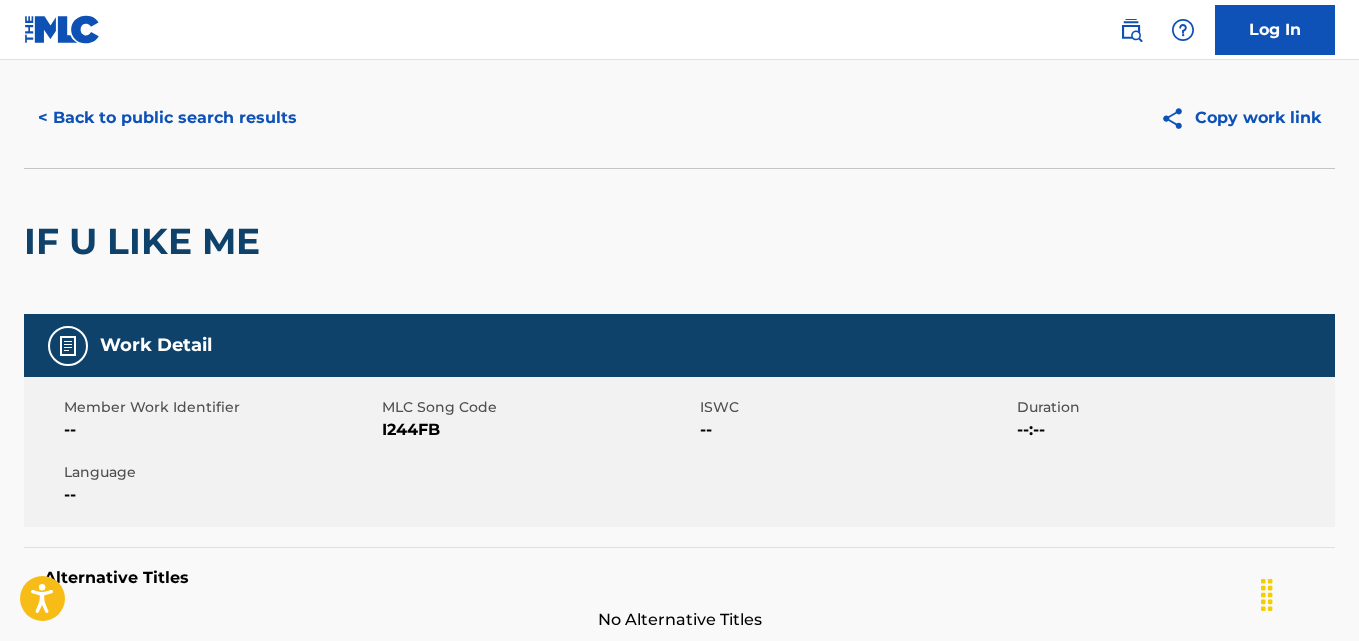 scroll, scrollTop: 0, scrollLeft: 0, axis: both 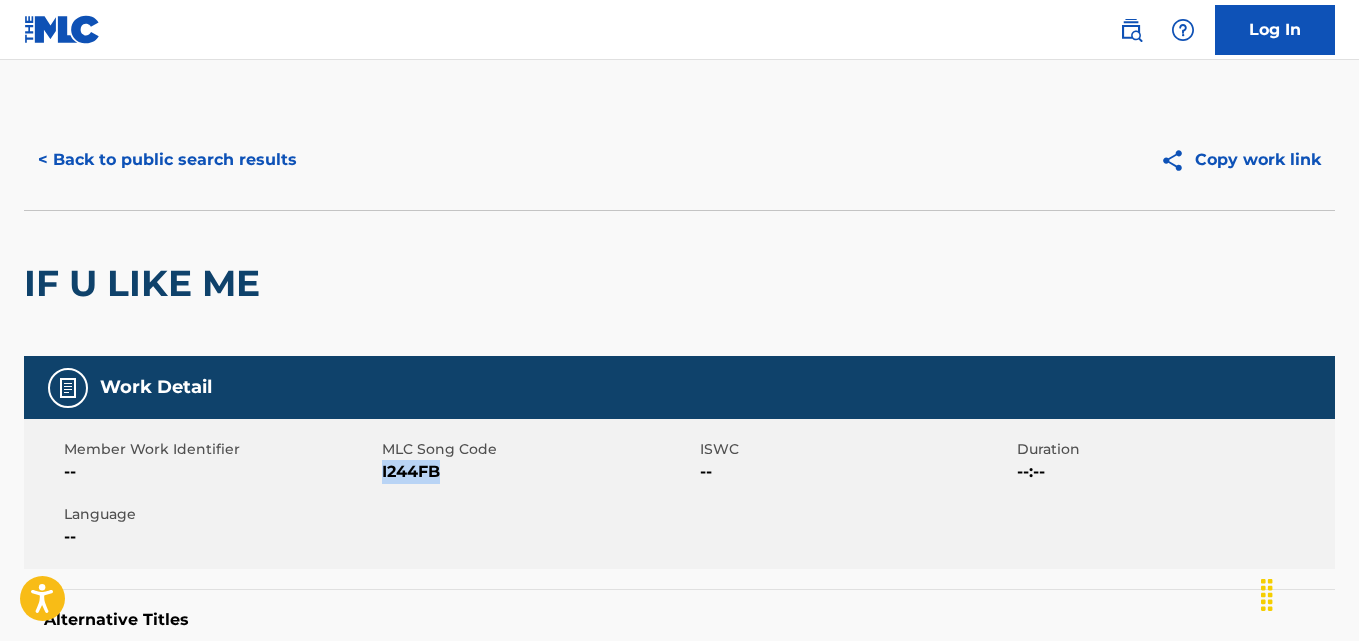 drag, startPoint x: 463, startPoint y: 477, endPoint x: 382, endPoint y: 475, distance: 81.02469 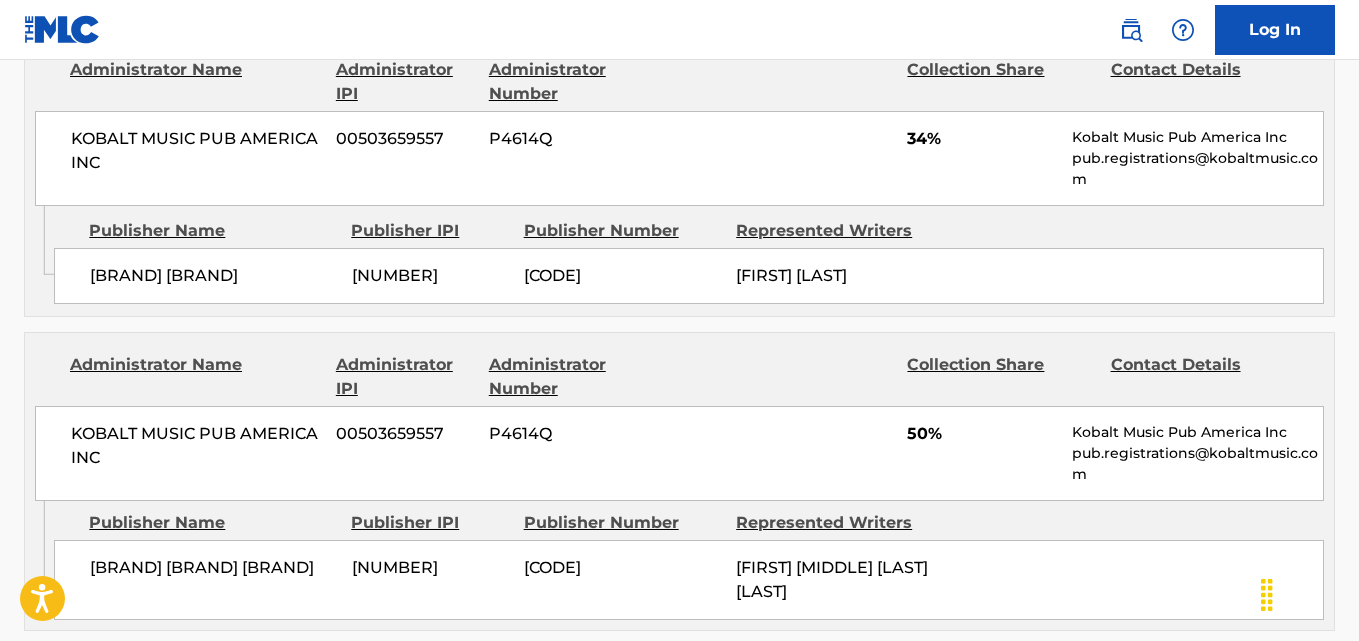 scroll, scrollTop: 1055, scrollLeft: 0, axis: vertical 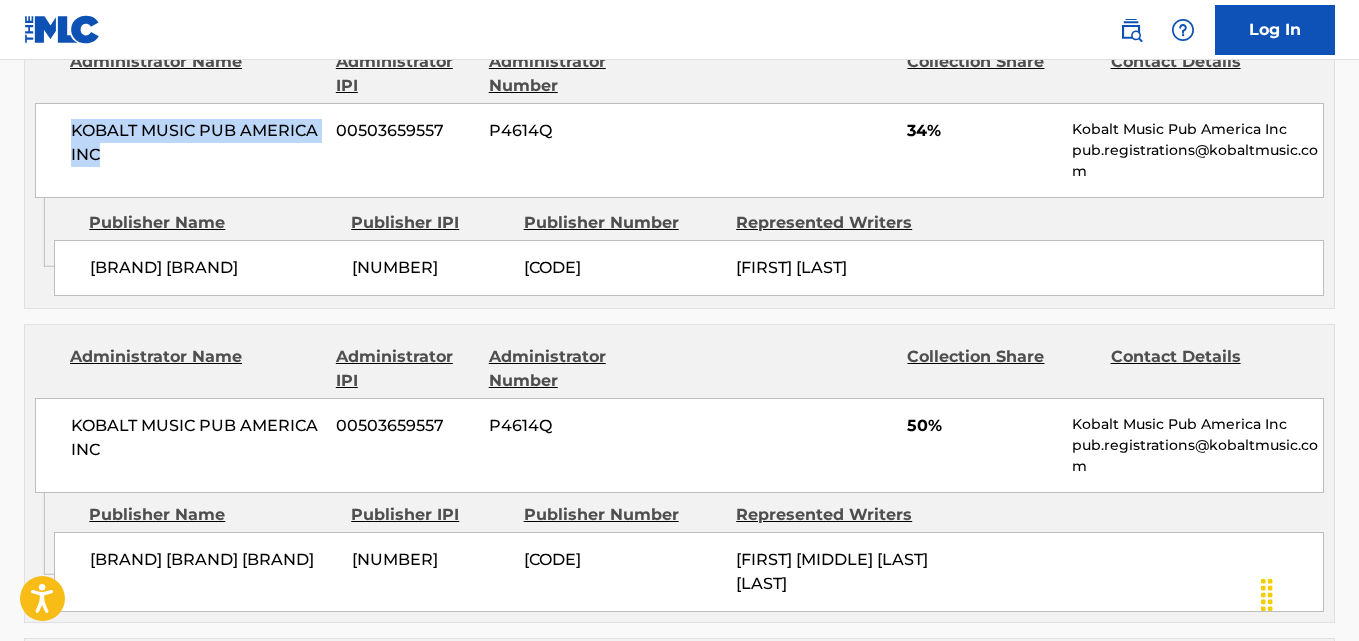 drag, startPoint x: 62, startPoint y: 129, endPoint x: 135, endPoint y: 157, distance: 78.18568 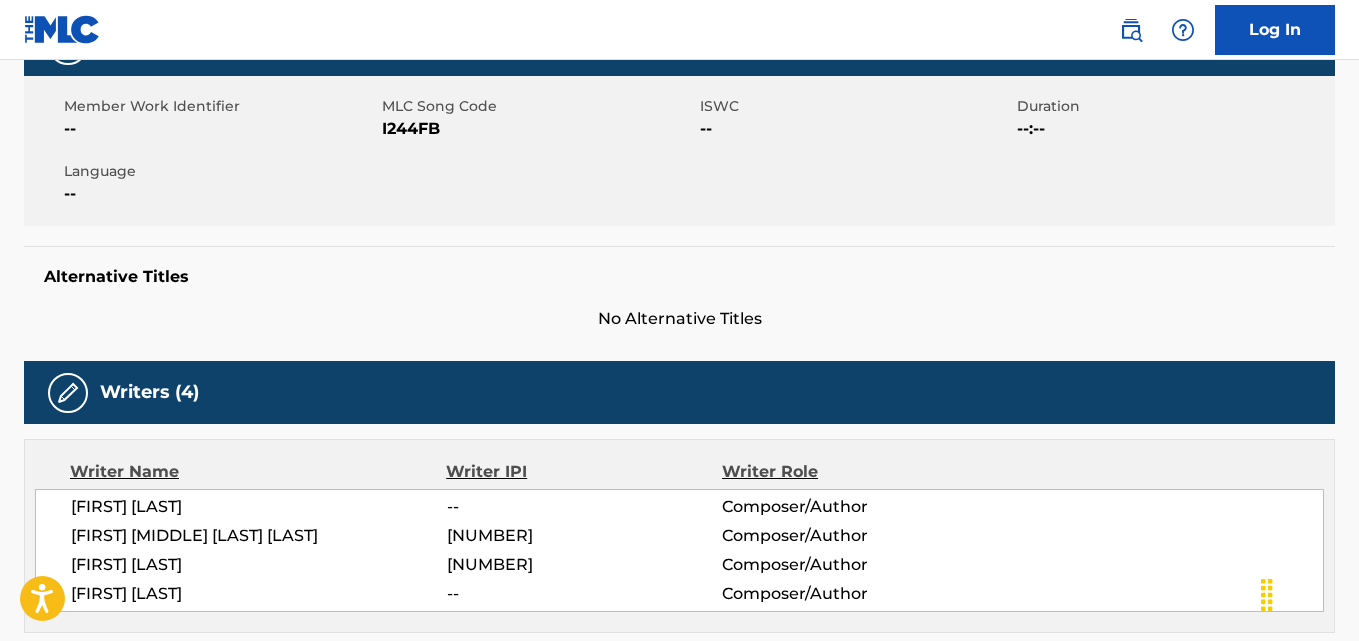 scroll, scrollTop: 0, scrollLeft: 0, axis: both 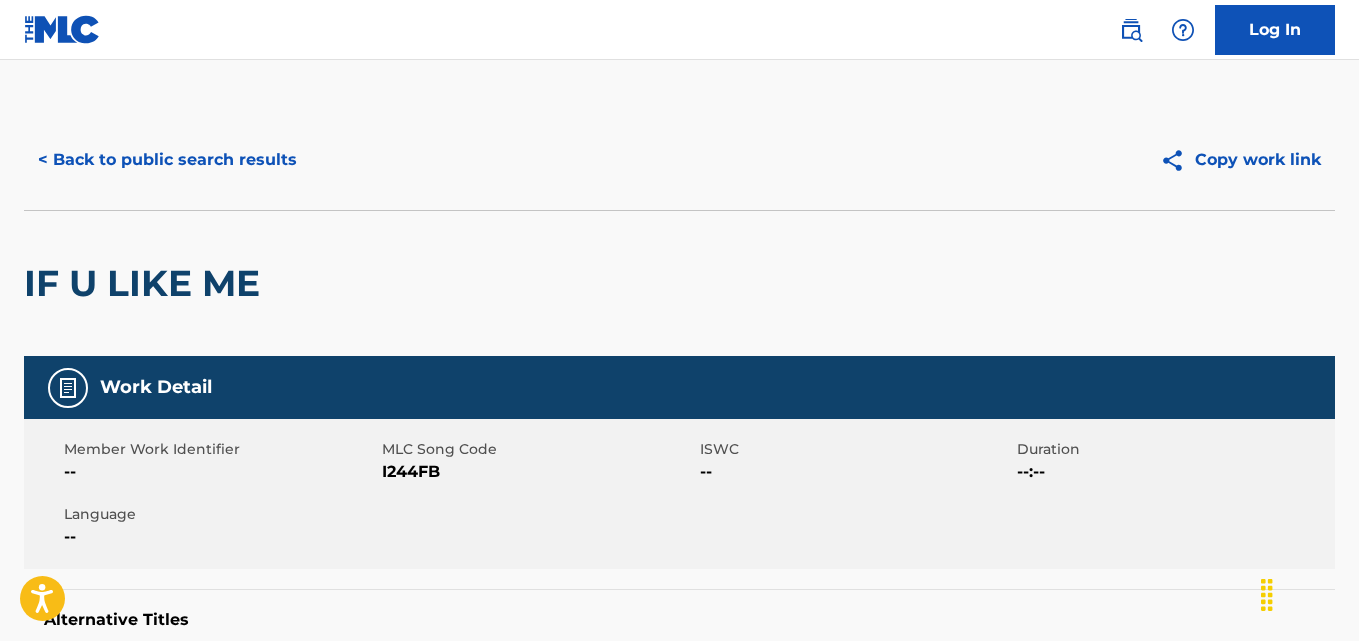 click on "< Back to public search results" at bounding box center (167, 160) 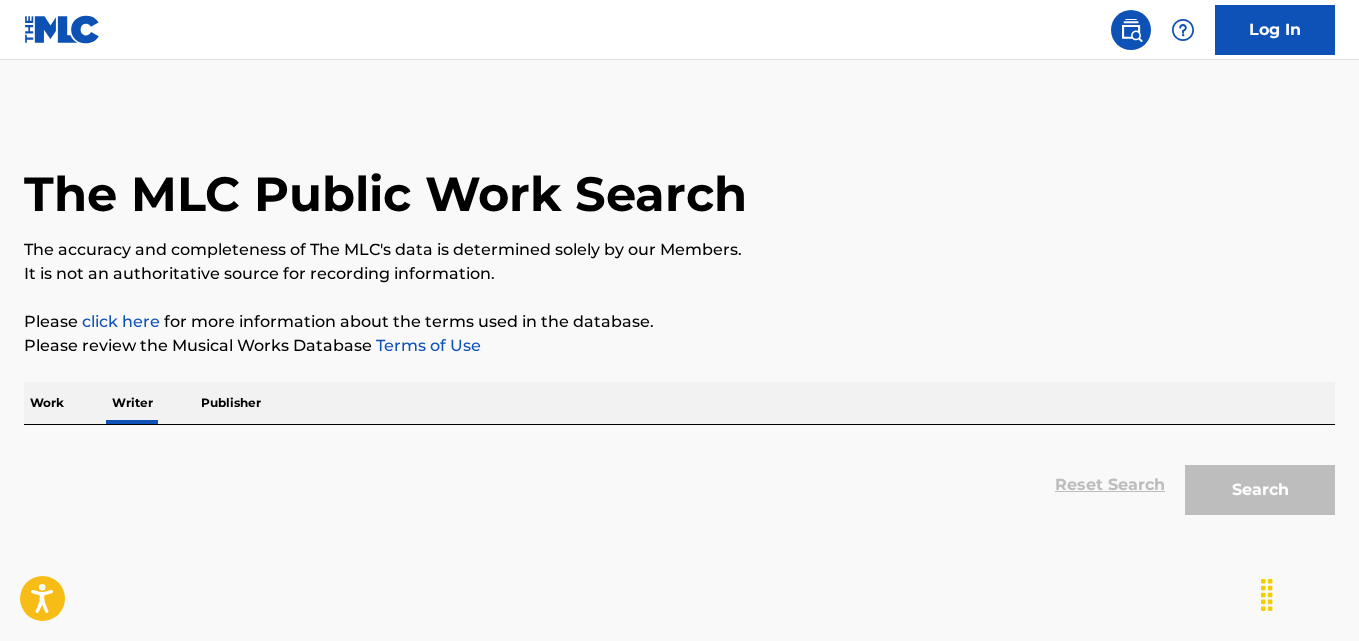 scroll, scrollTop: 113, scrollLeft: 0, axis: vertical 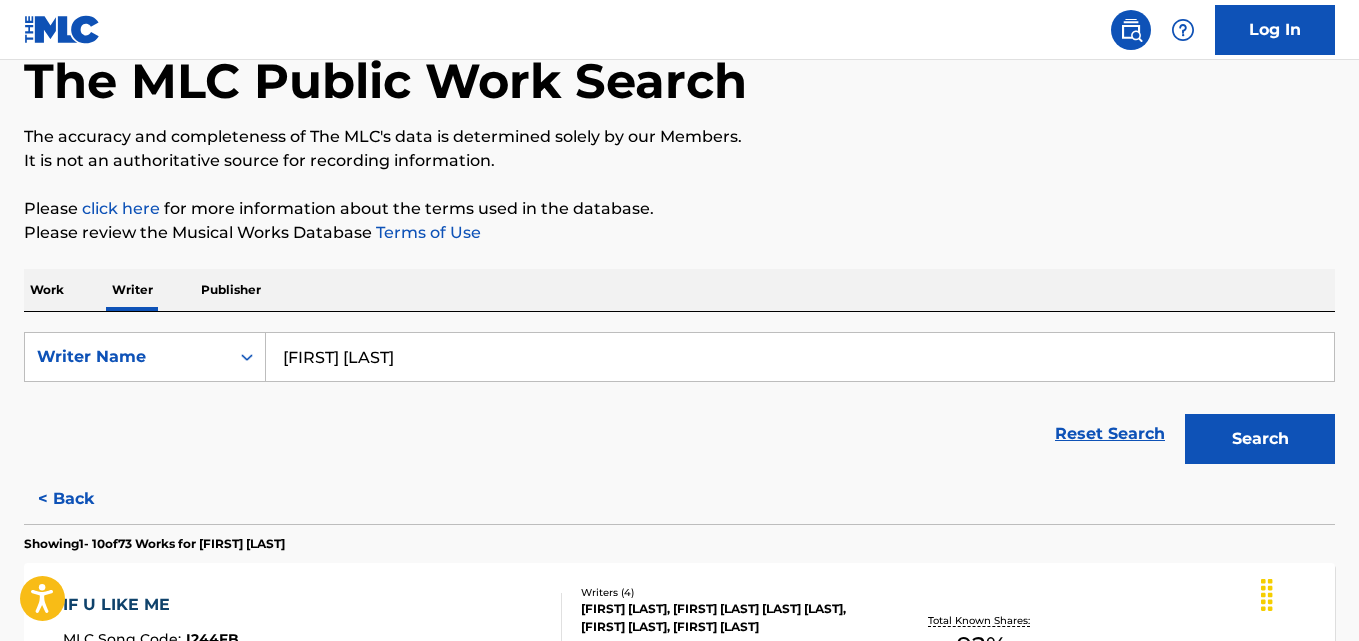 click on "Abi Flynn" at bounding box center (800, 357) 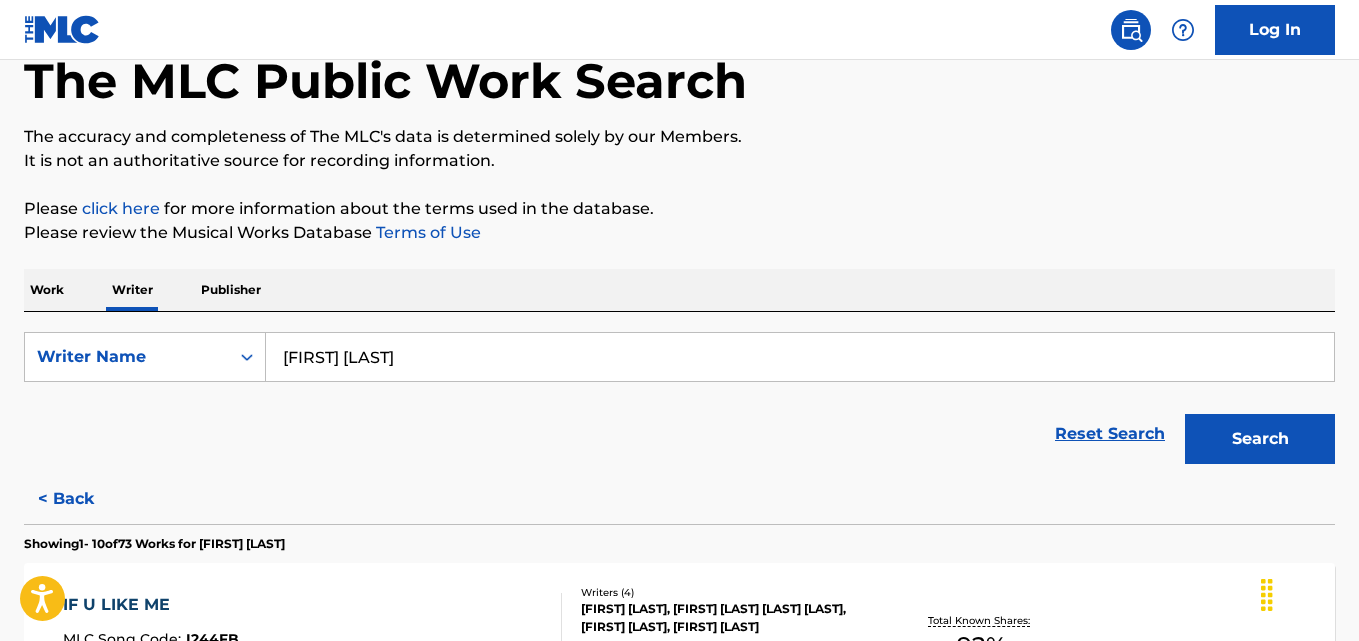 paste on "Shmoma Kass" 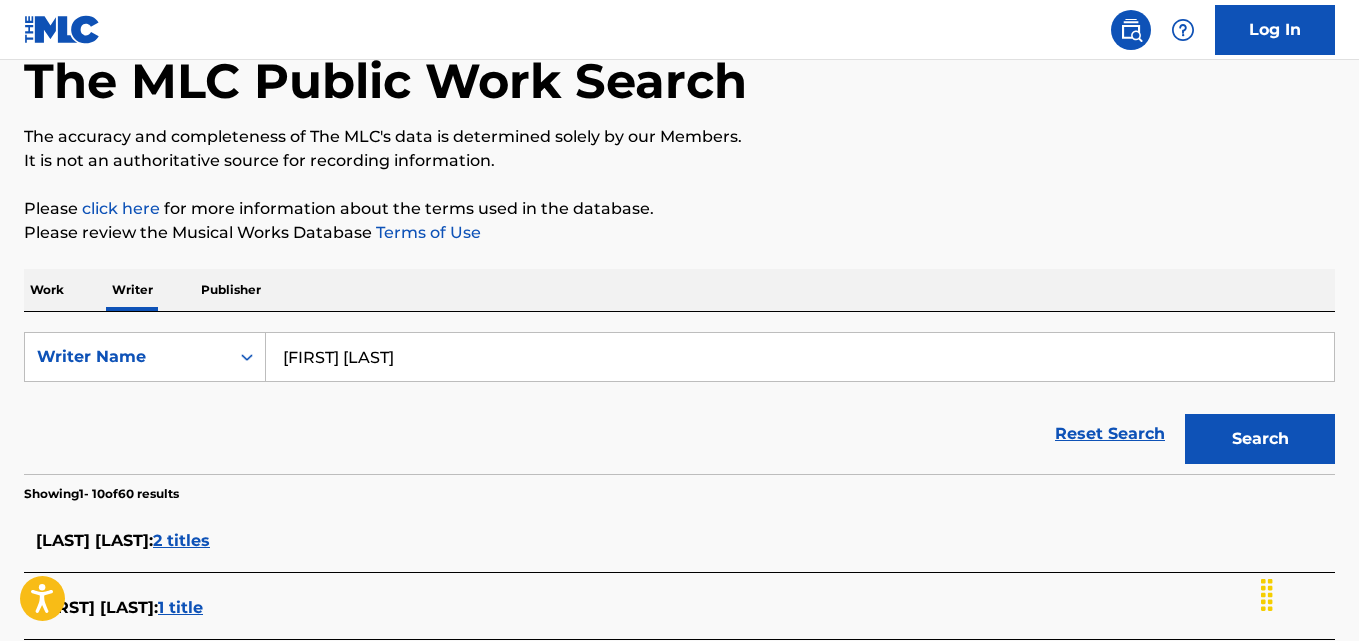 click on "Please   click here   for more information about the terms used in the database." at bounding box center [679, 209] 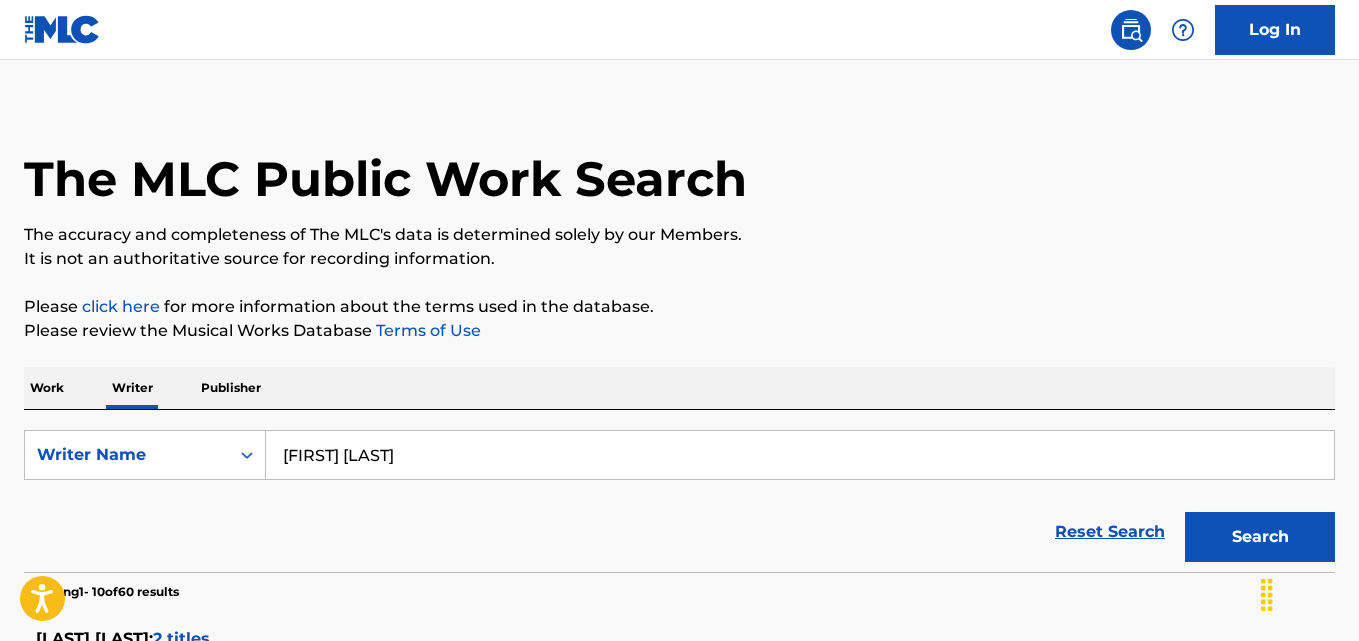 scroll, scrollTop: 0, scrollLeft: 0, axis: both 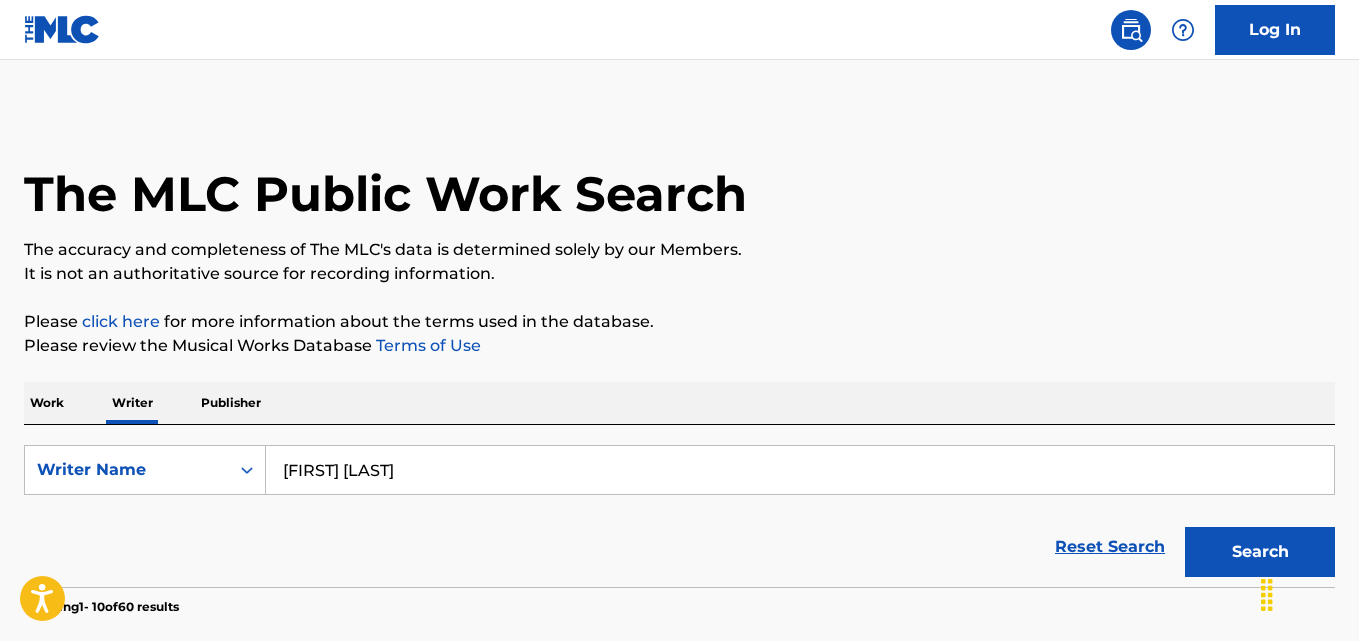 click on "Shmoma Kass" at bounding box center [800, 470] 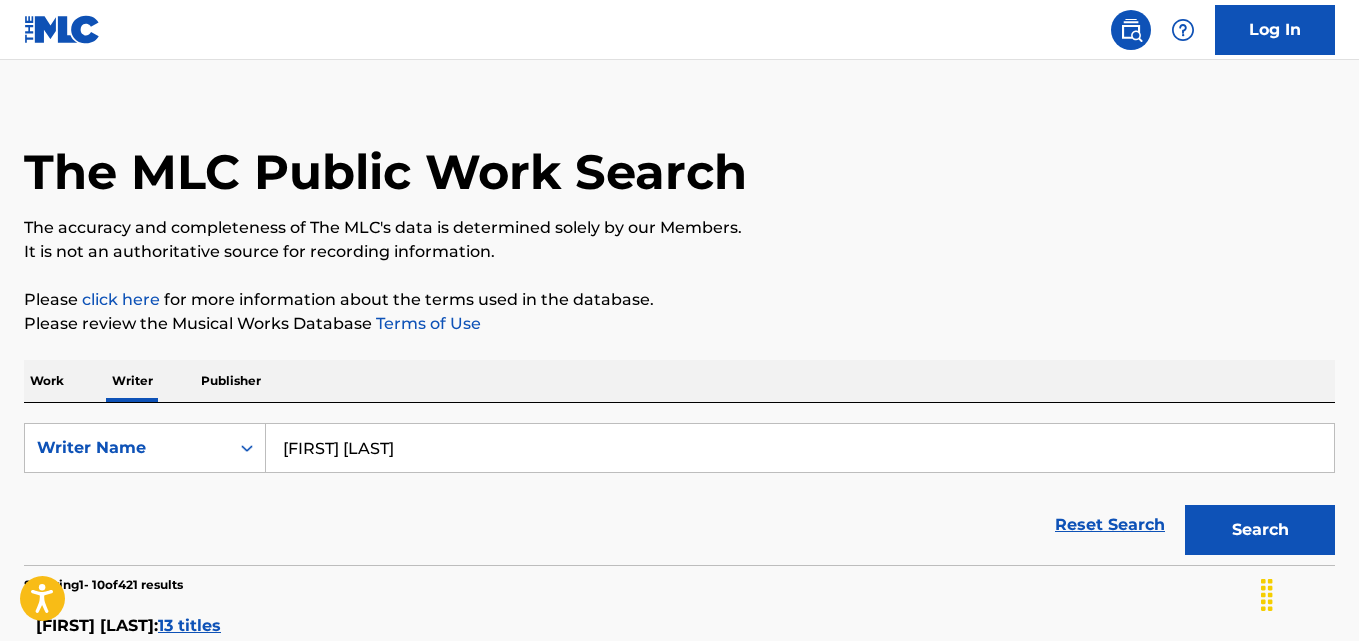 scroll, scrollTop: 0, scrollLeft: 0, axis: both 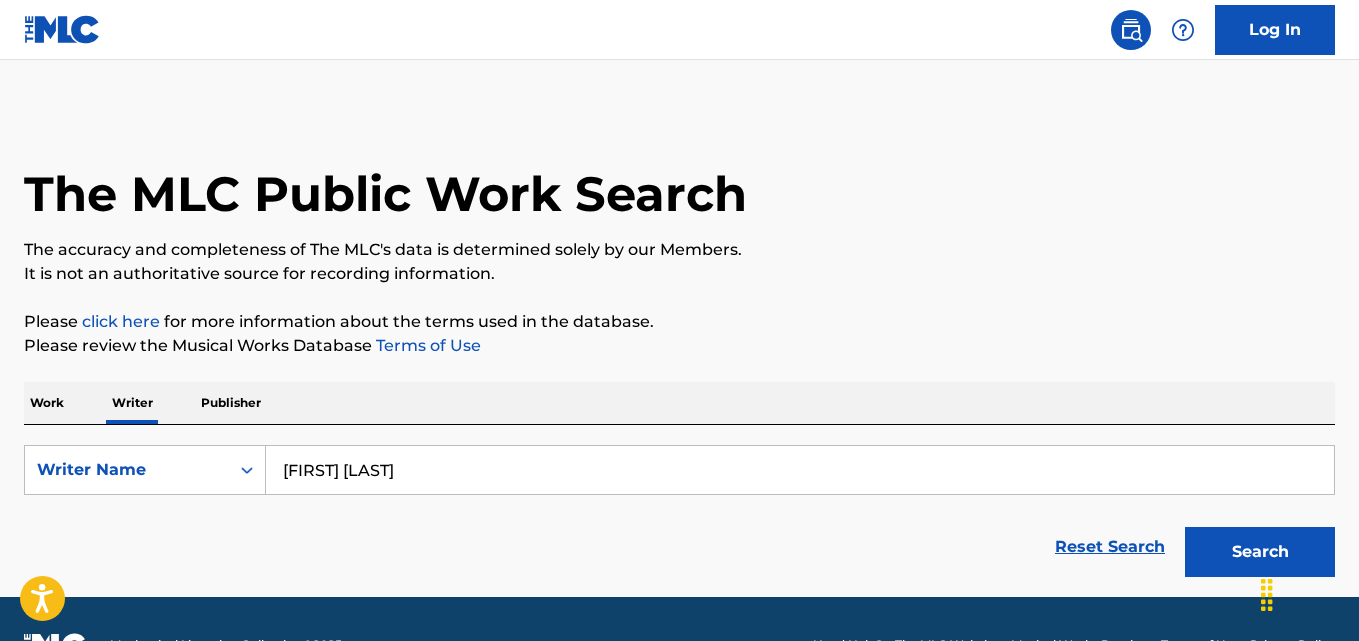 type on "Pachara Rakkarnca" 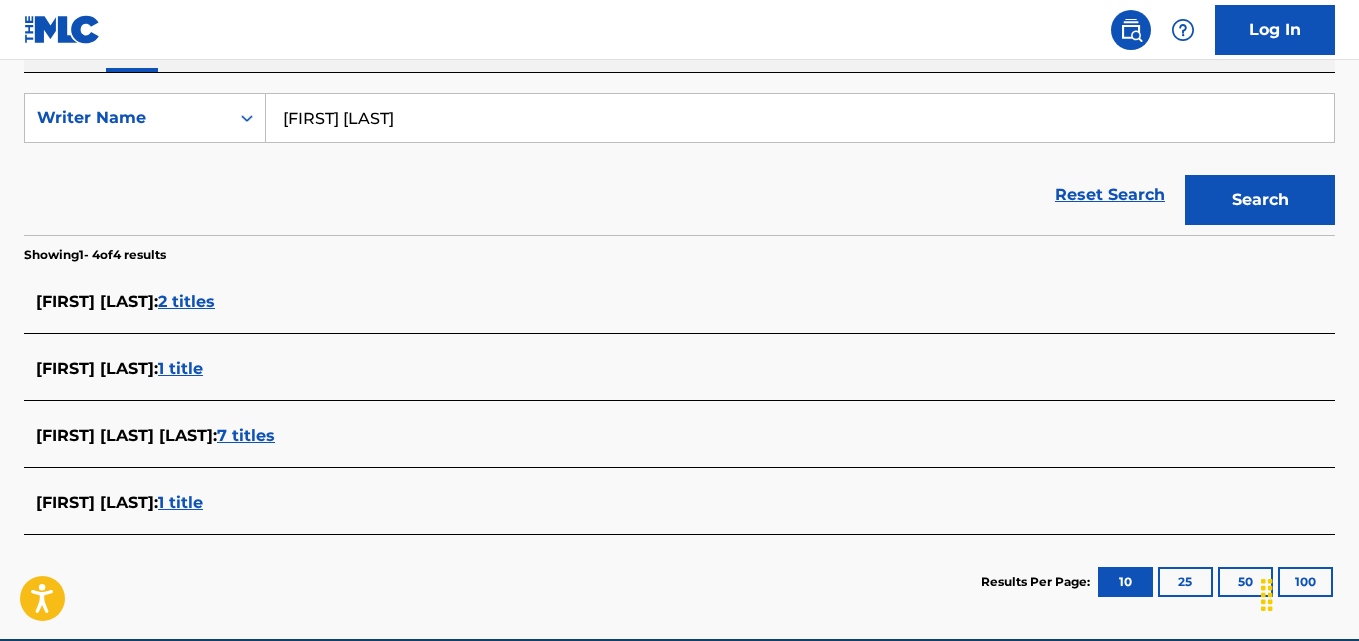 scroll, scrollTop: 335, scrollLeft: 0, axis: vertical 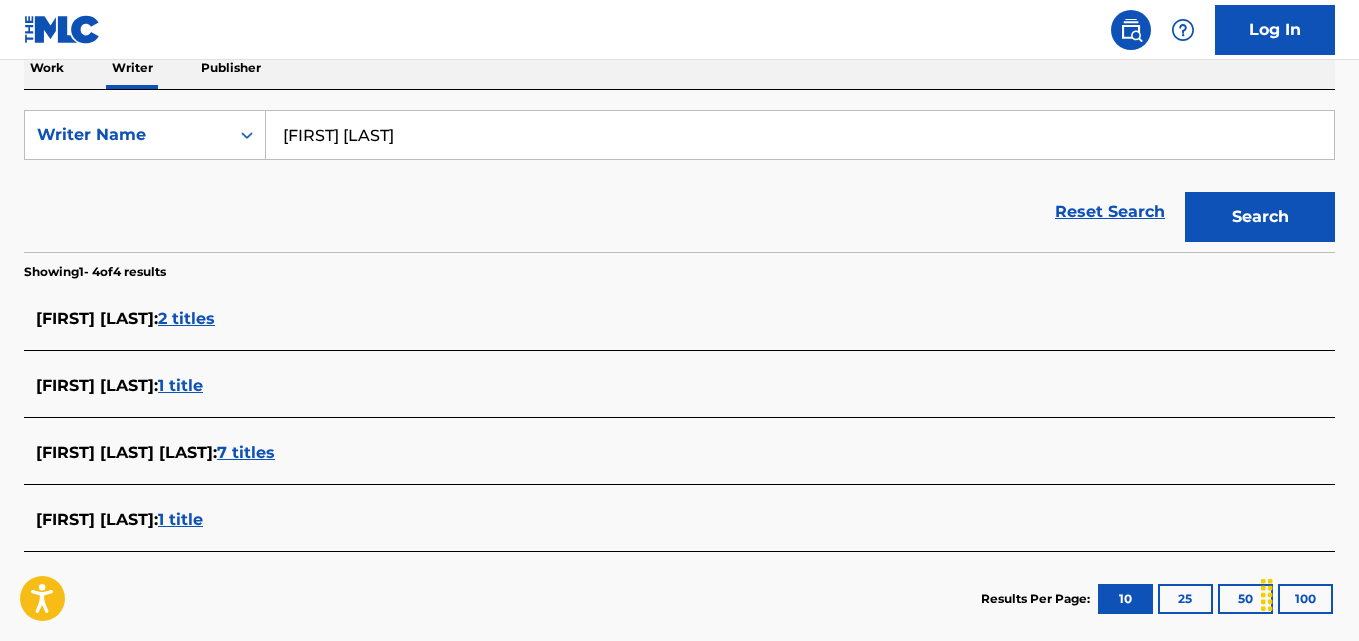 click on "1 title" at bounding box center [180, 385] 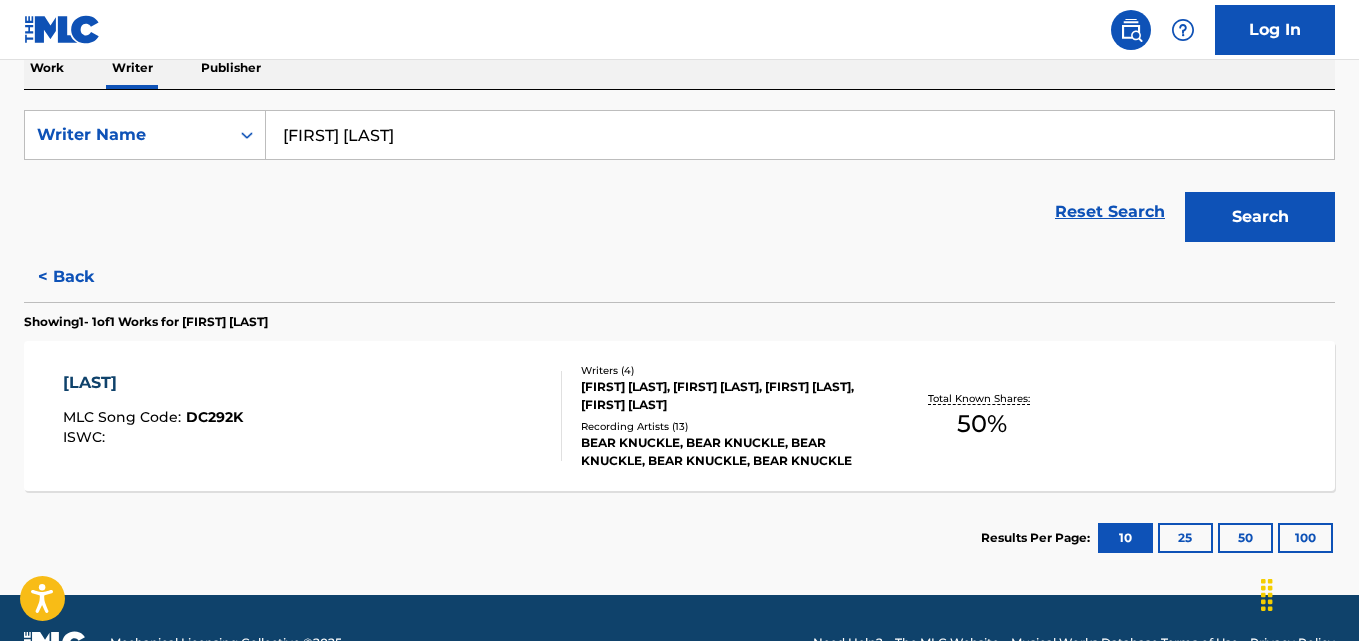 click on "Total Known Shares: 50 %" at bounding box center [982, 416] 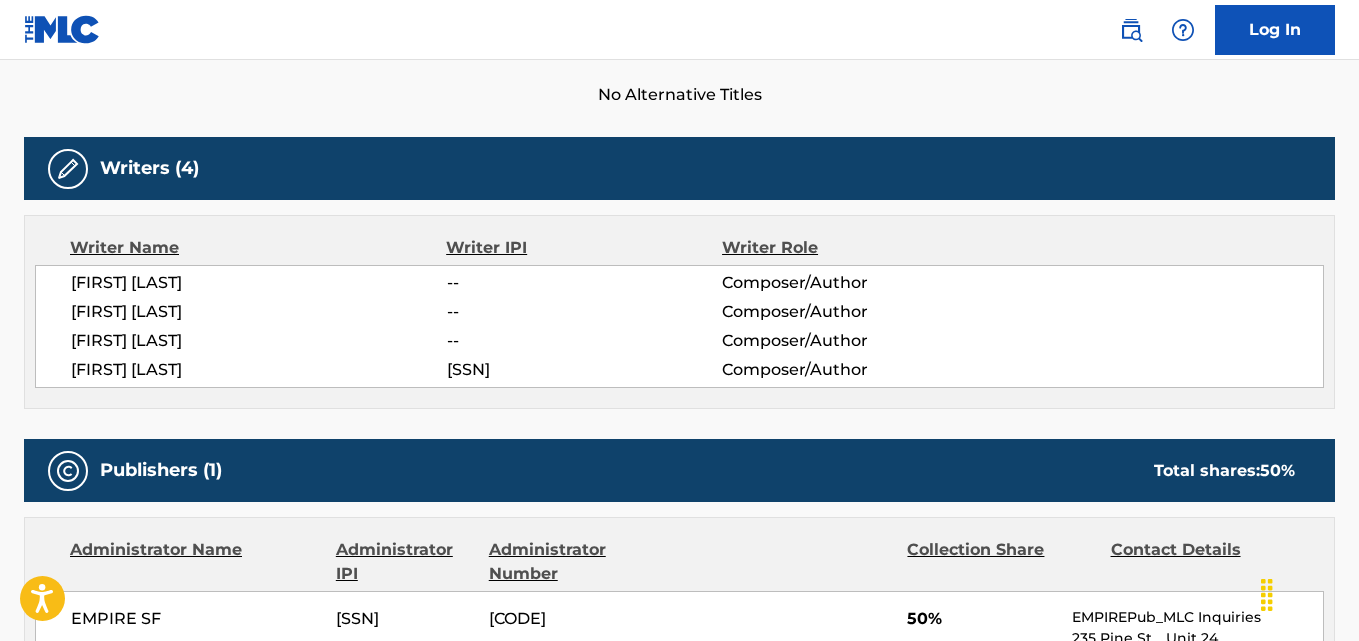 scroll, scrollTop: 566, scrollLeft: 0, axis: vertical 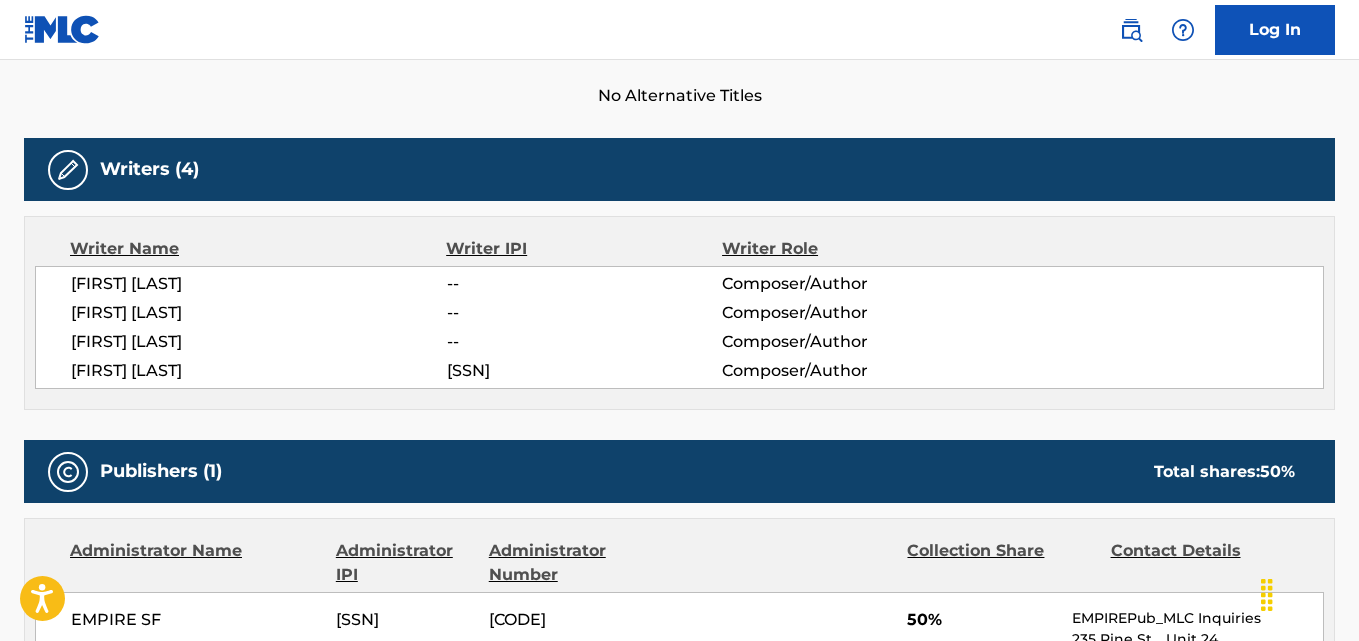 drag, startPoint x: 271, startPoint y: 314, endPoint x: 62, endPoint y: 320, distance: 209.0861 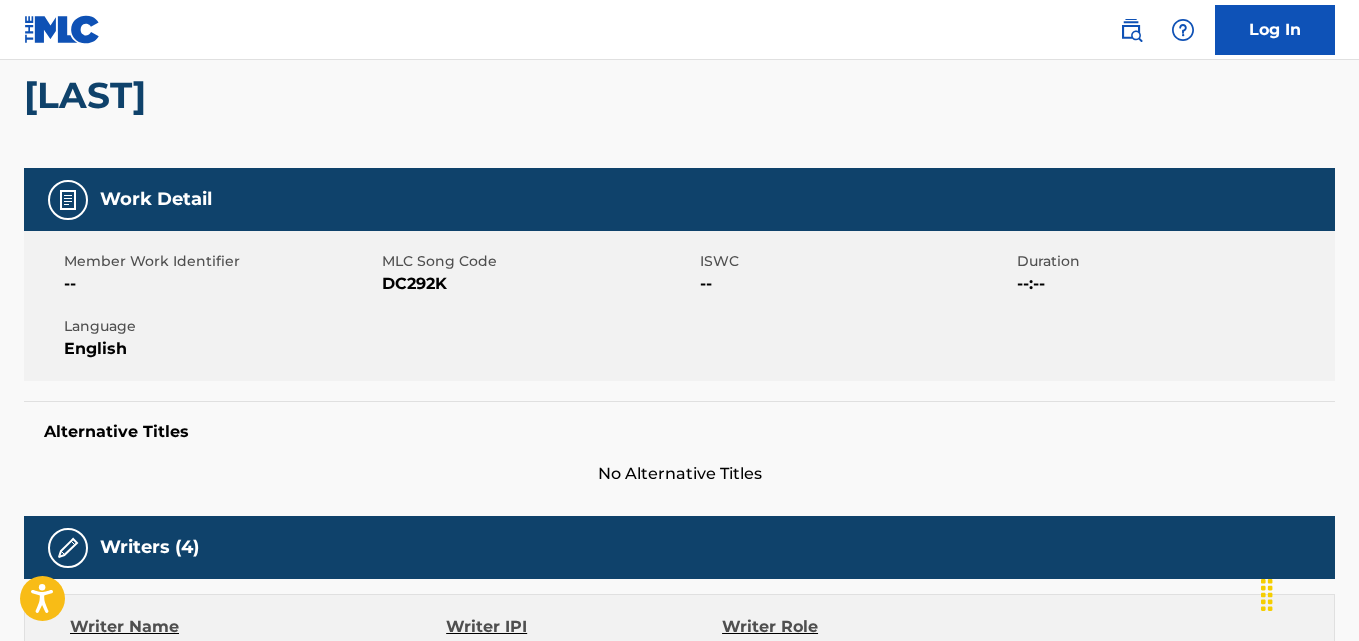 scroll, scrollTop: 0, scrollLeft: 0, axis: both 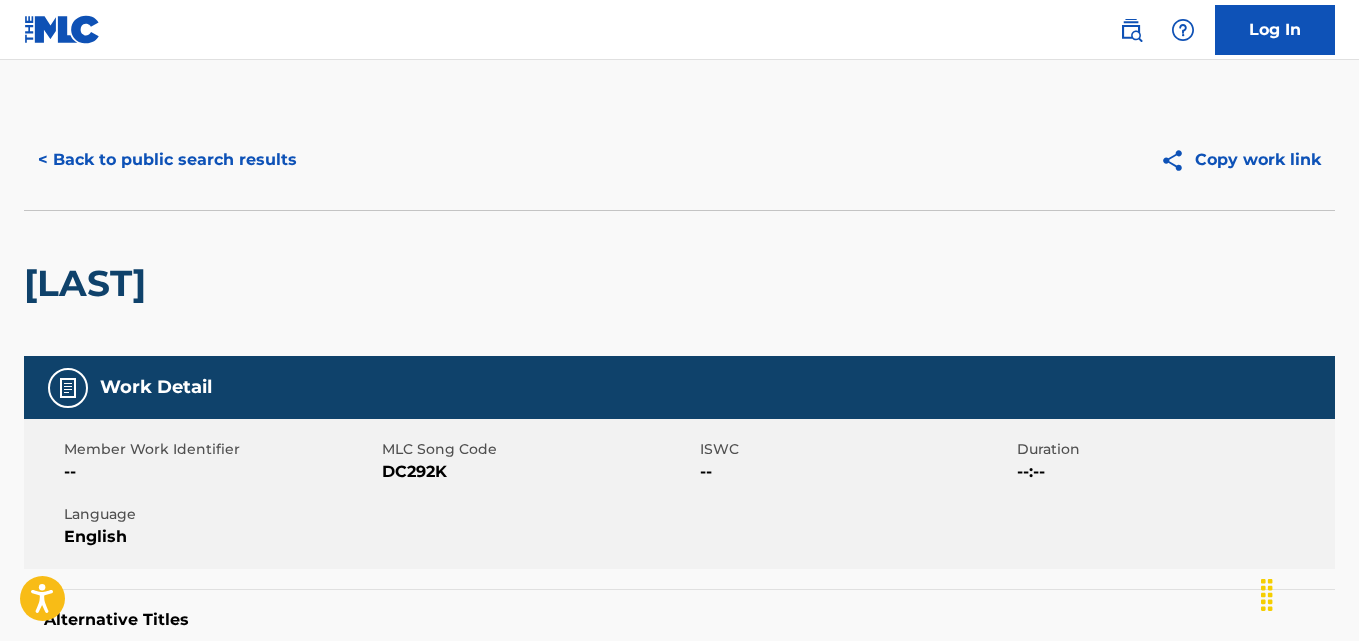 click on "< Back to public search results" at bounding box center [167, 160] 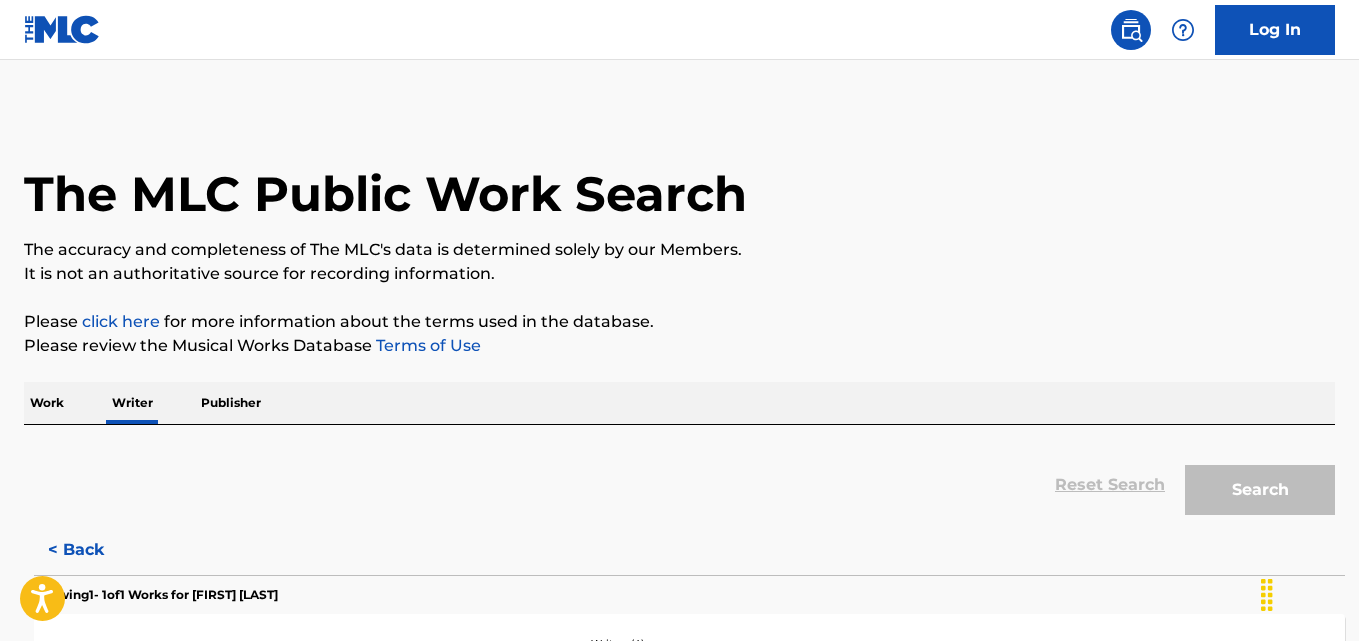 scroll, scrollTop: 113, scrollLeft: 0, axis: vertical 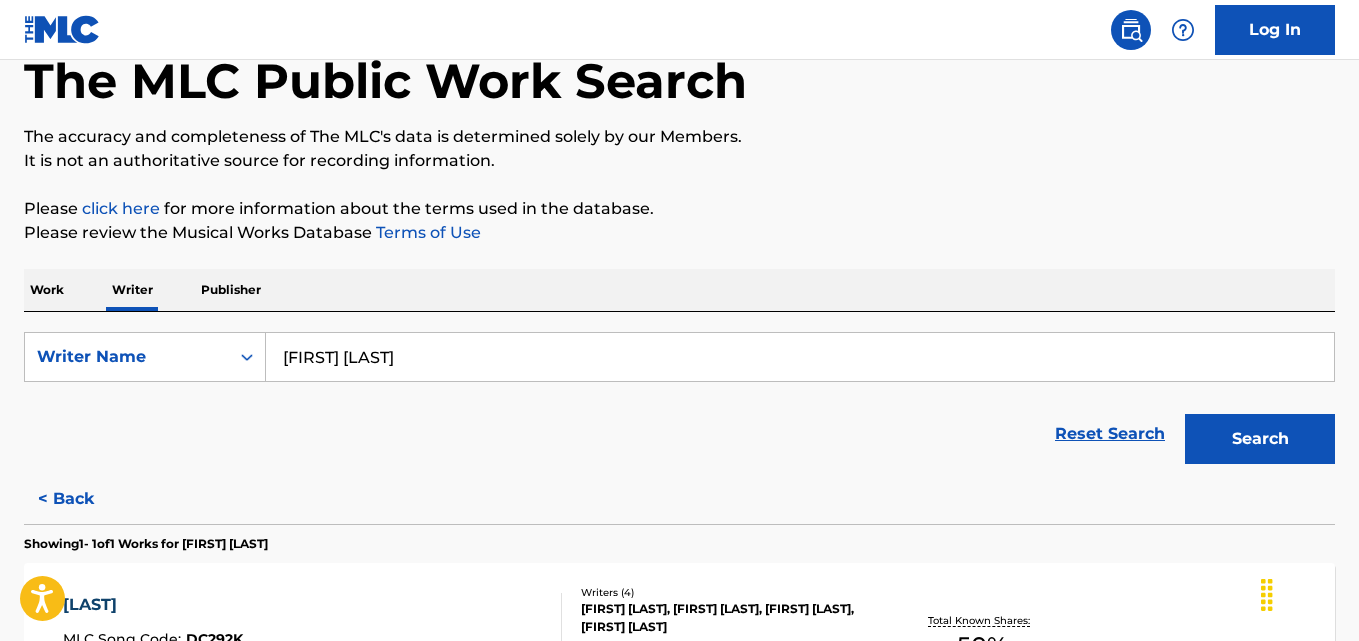 click on "Pachara Rakkarnca" at bounding box center (800, 357) 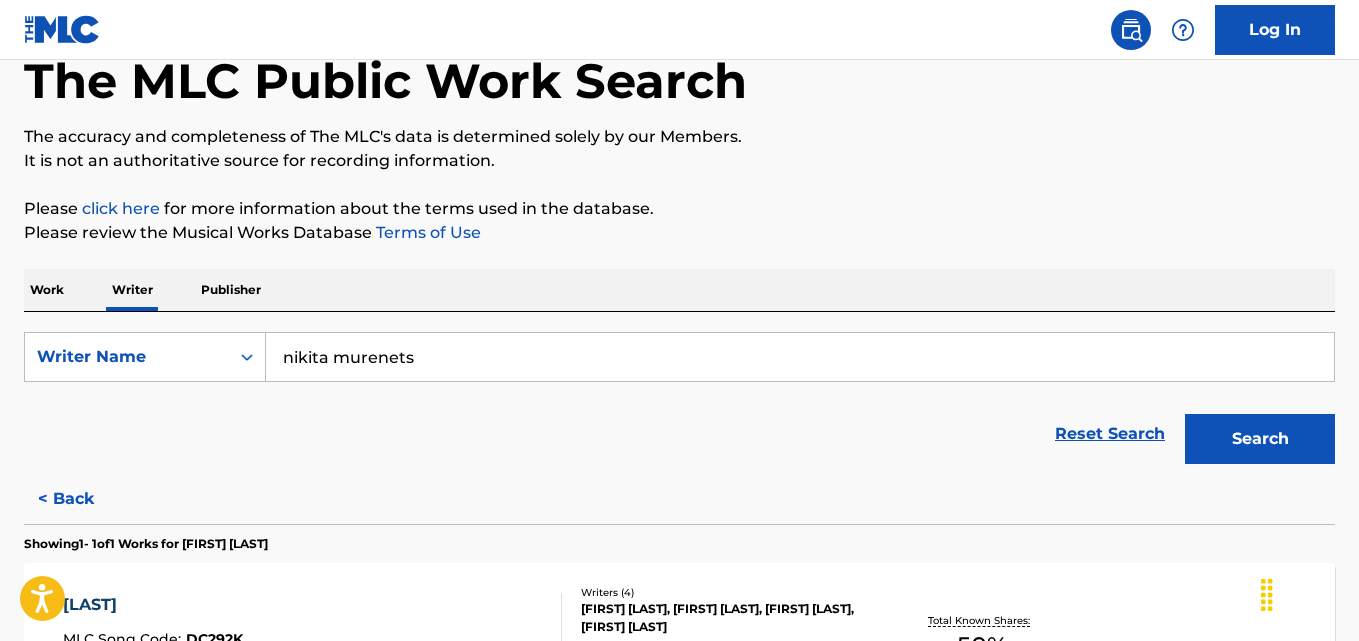 type on "nikita murenets" 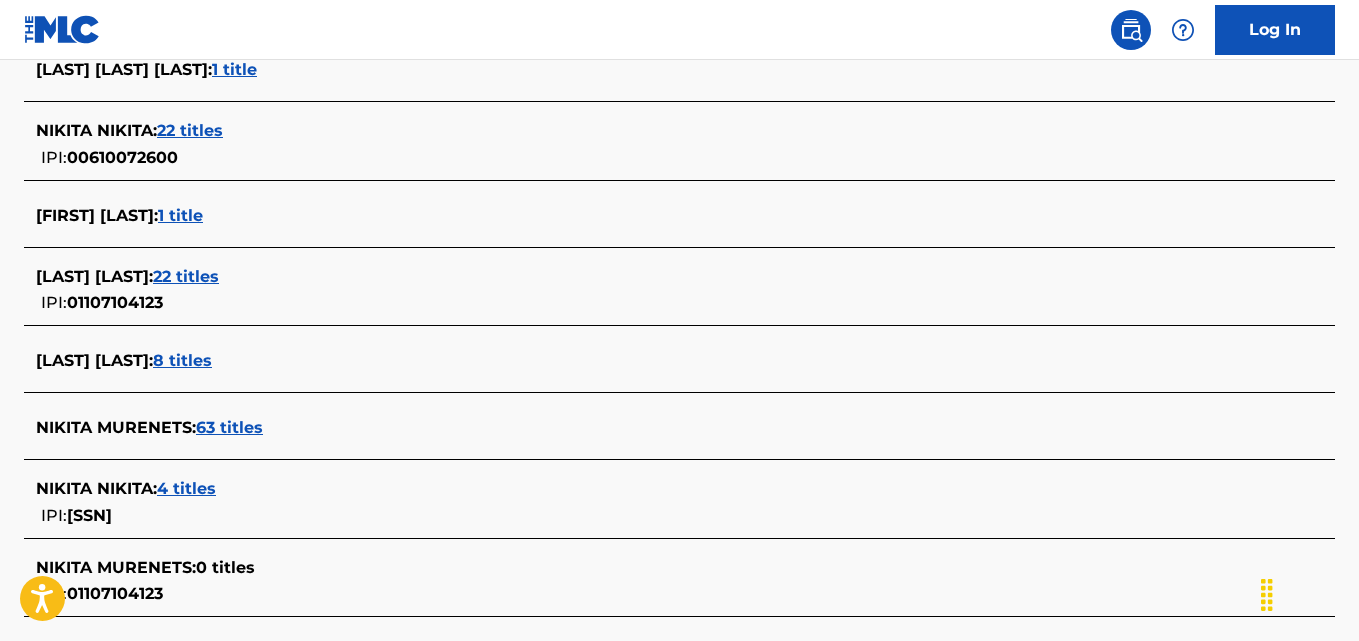 scroll, scrollTop: 644, scrollLeft: 0, axis: vertical 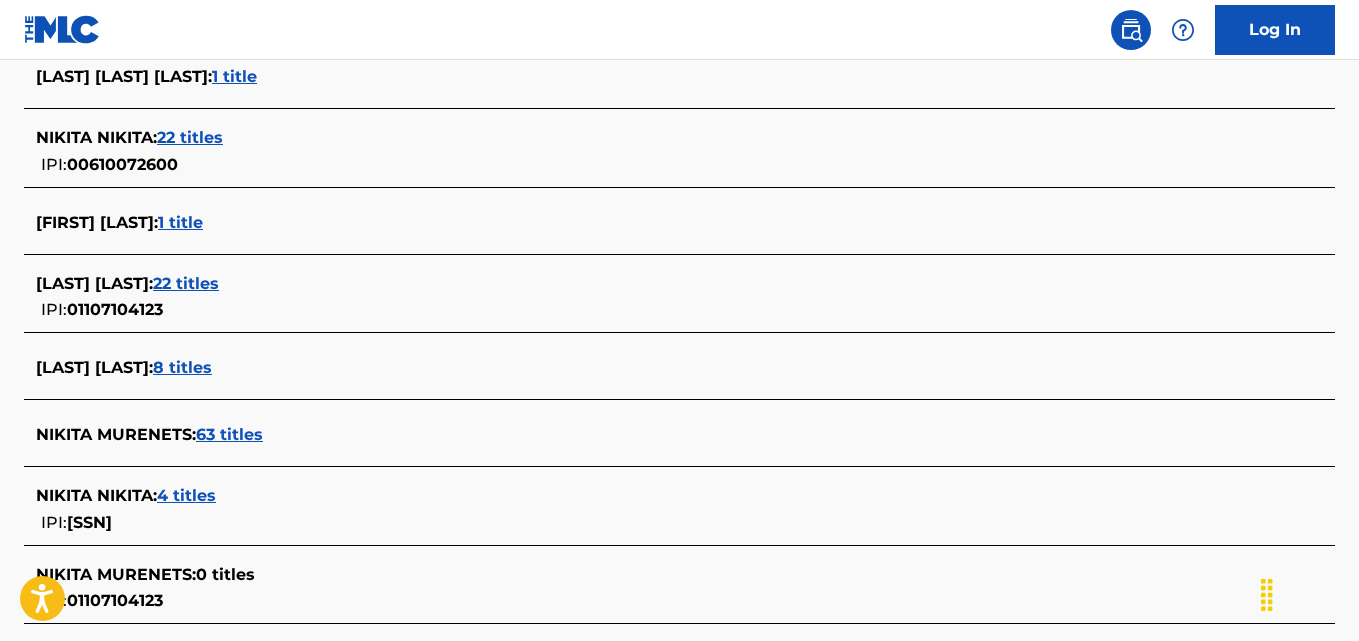 click on "MURENETS NIKITA :  22 titles" at bounding box center (653, 284) 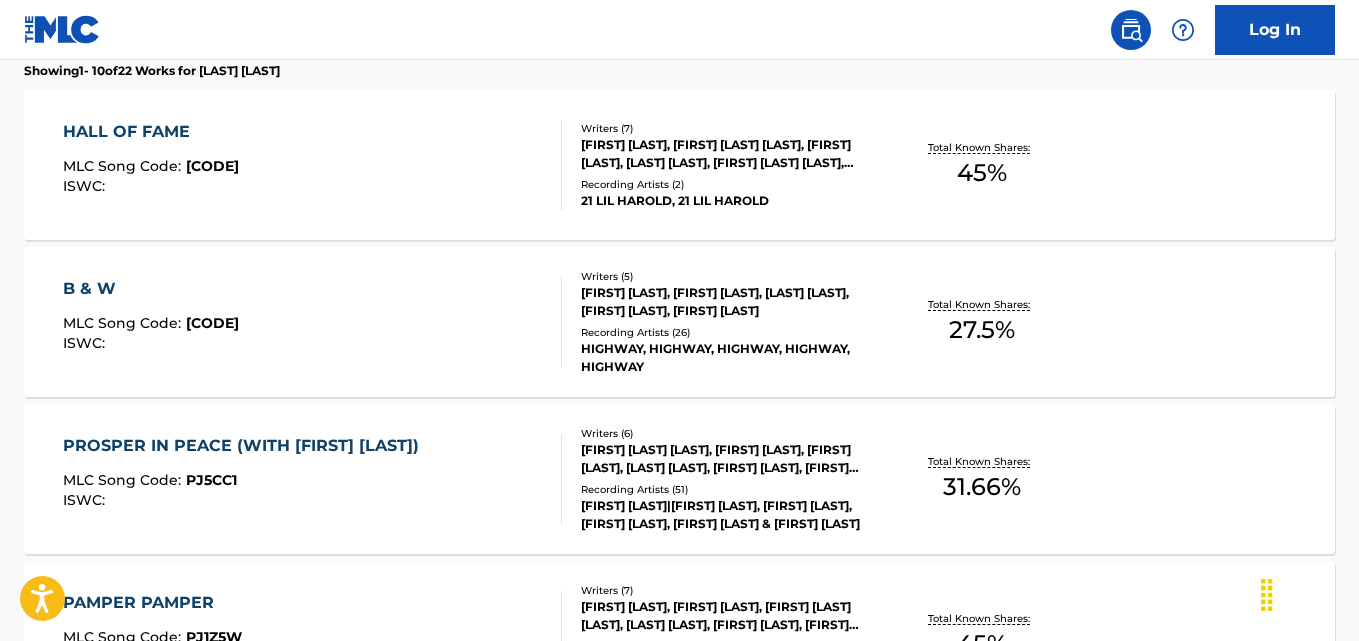 scroll, scrollTop: 592, scrollLeft: 0, axis: vertical 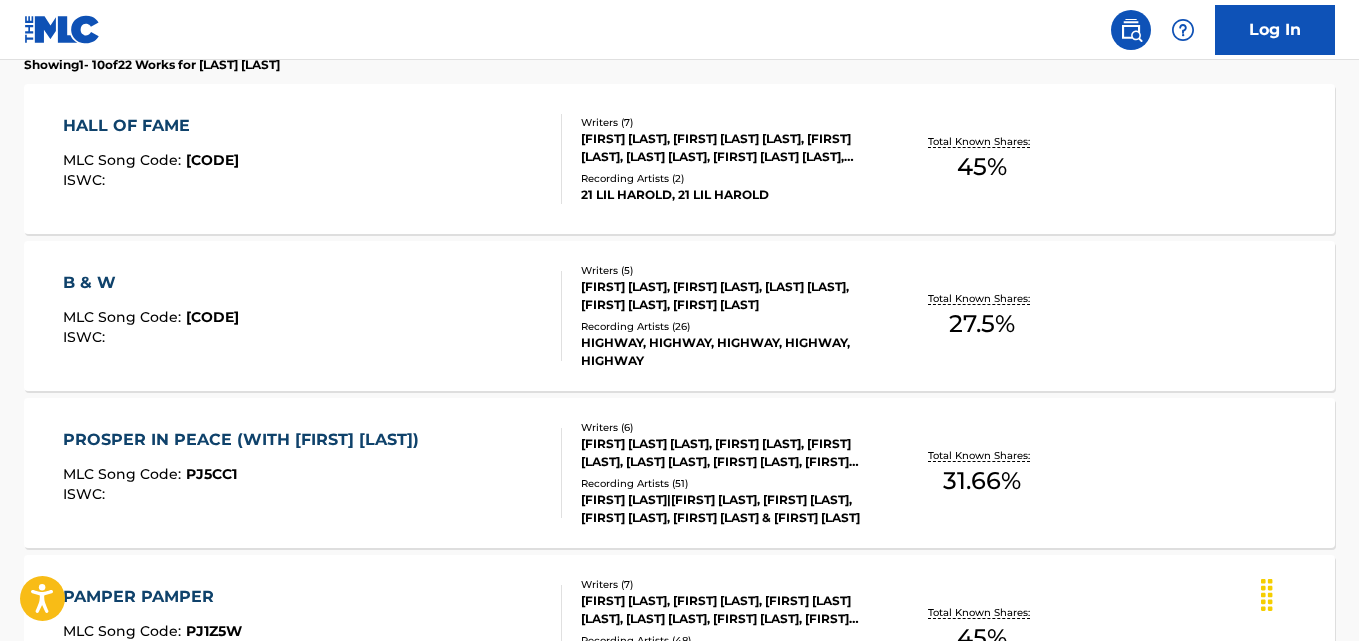 click on "Total Known Shares: 45 %" at bounding box center [982, 159] 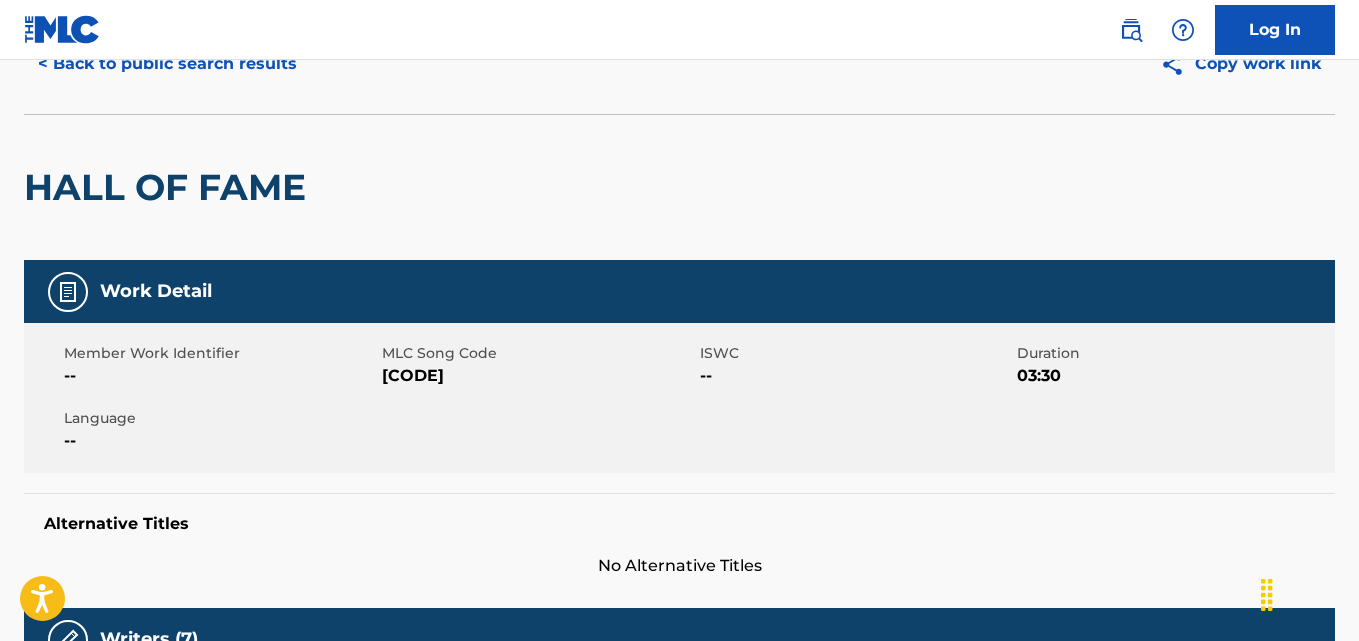 scroll, scrollTop: 0, scrollLeft: 0, axis: both 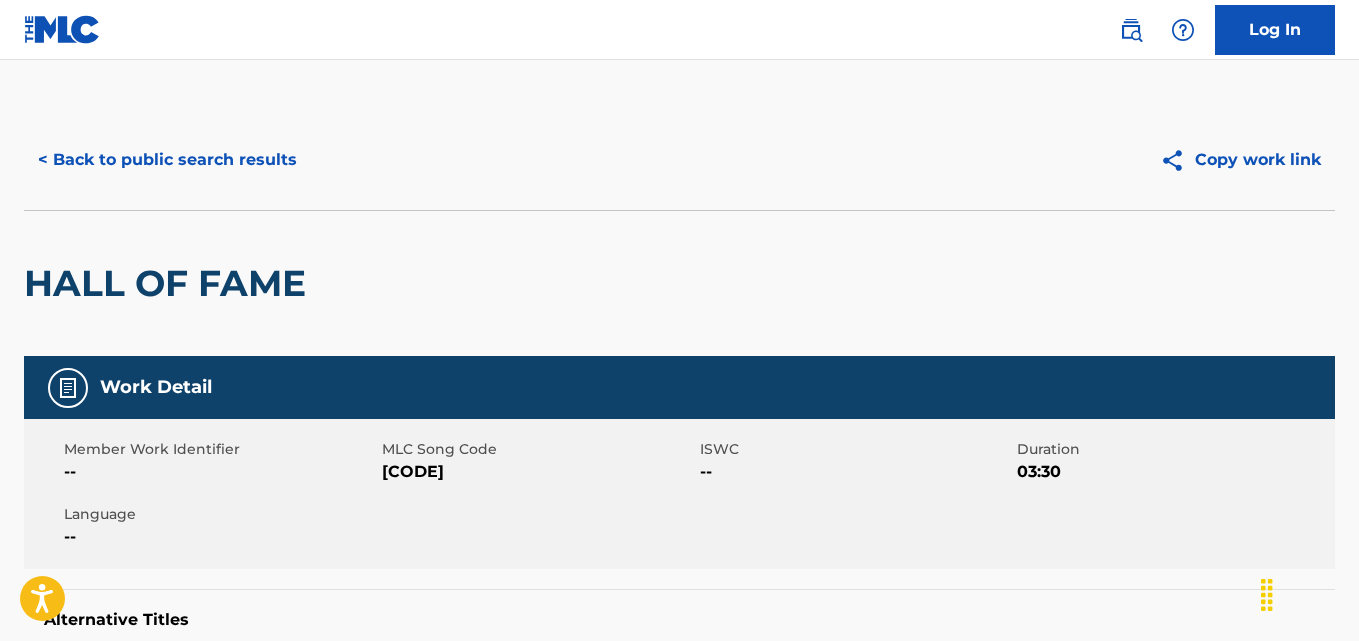 click on "< Back to public search results" at bounding box center (167, 160) 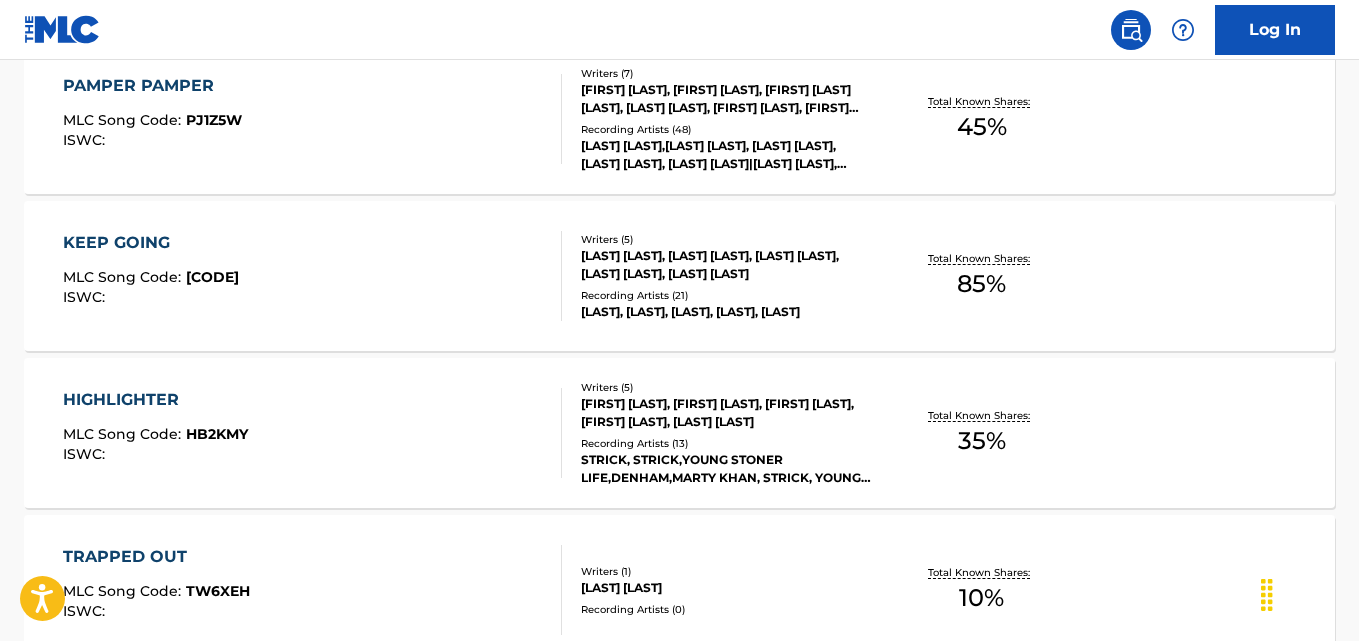 scroll, scrollTop: 1114, scrollLeft: 0, axis: vertical 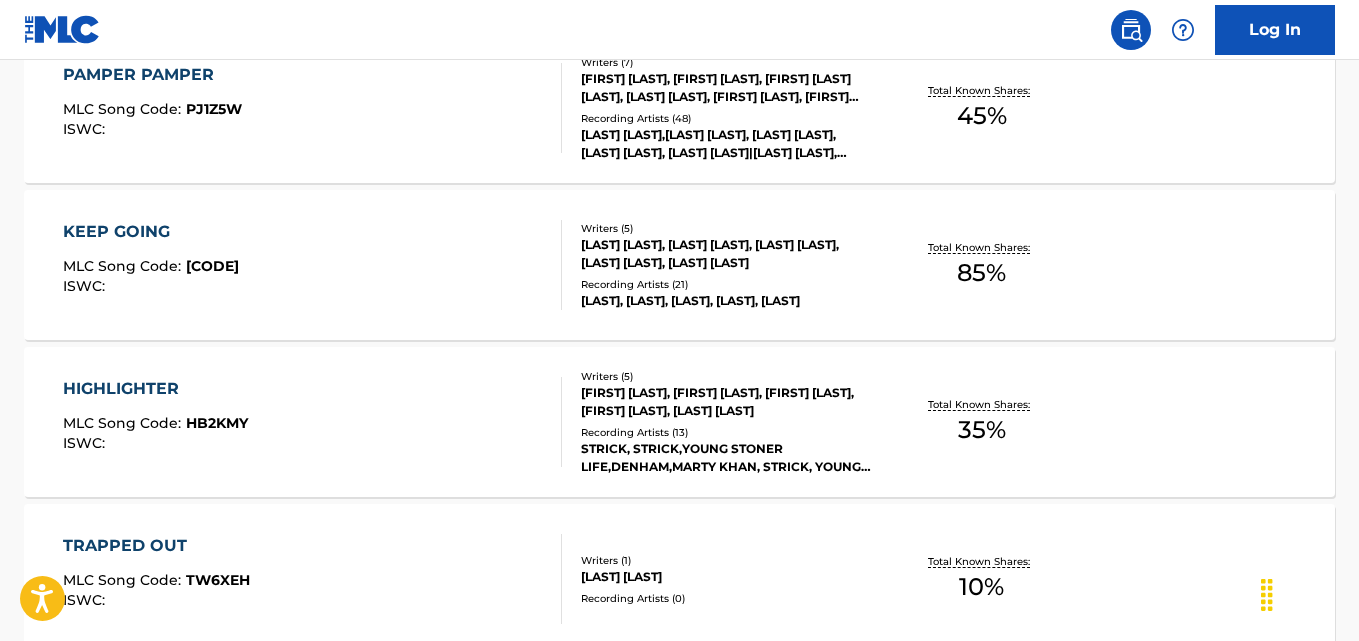 click on "Total Known Shares: 85 %" at bounding box center [982, 265] 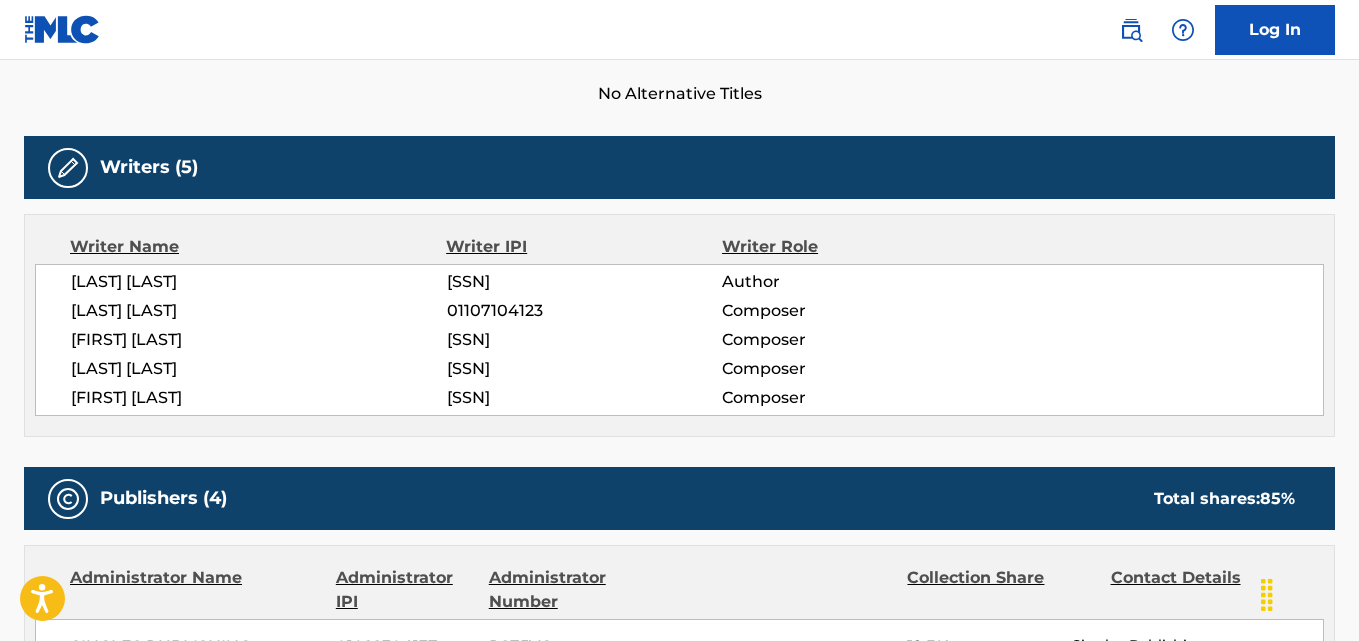 scroll, scrollTop: 0, scrollLeft: 0, axis: both 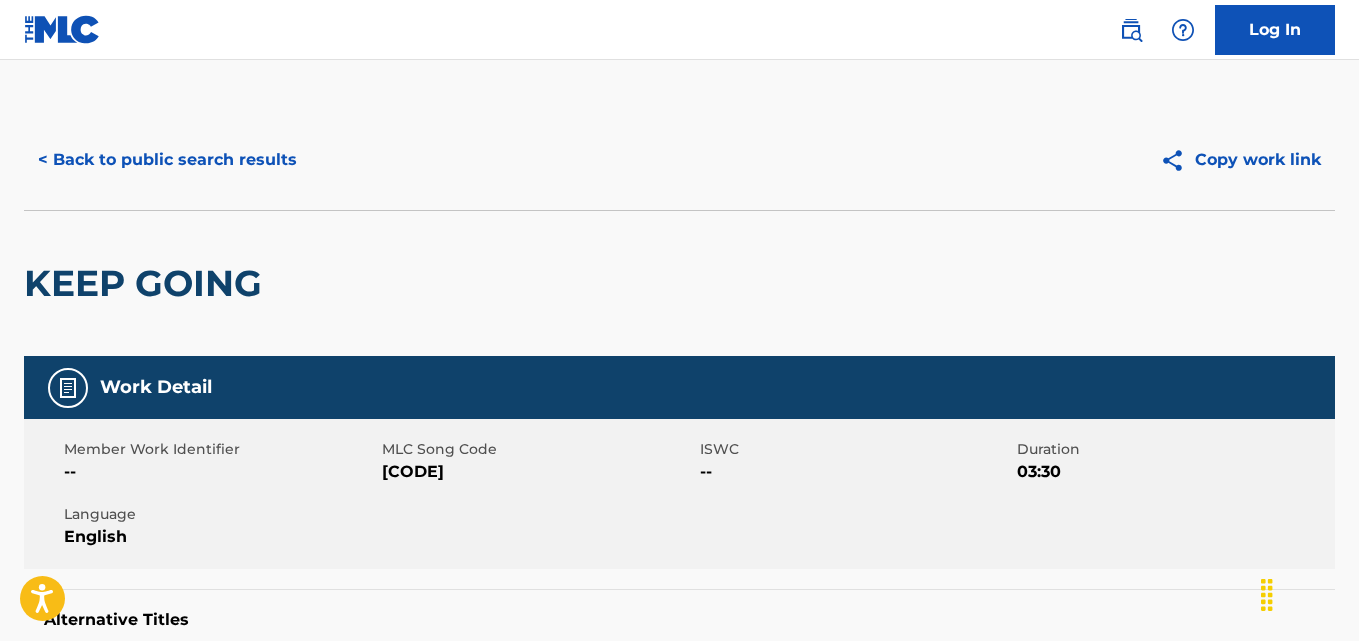 click on "< Back to public search results" at bounding box center [167, 160] 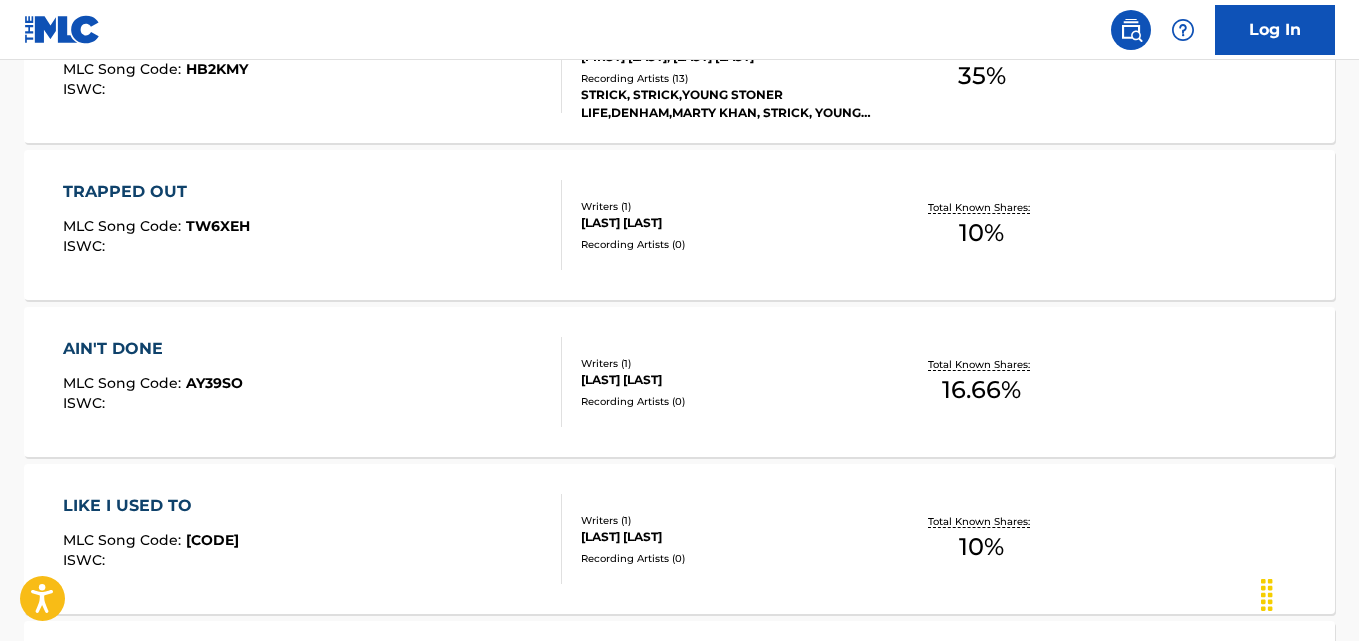 scroll, scrollTop: 1476, scrollLeft: 0, axis: vertical 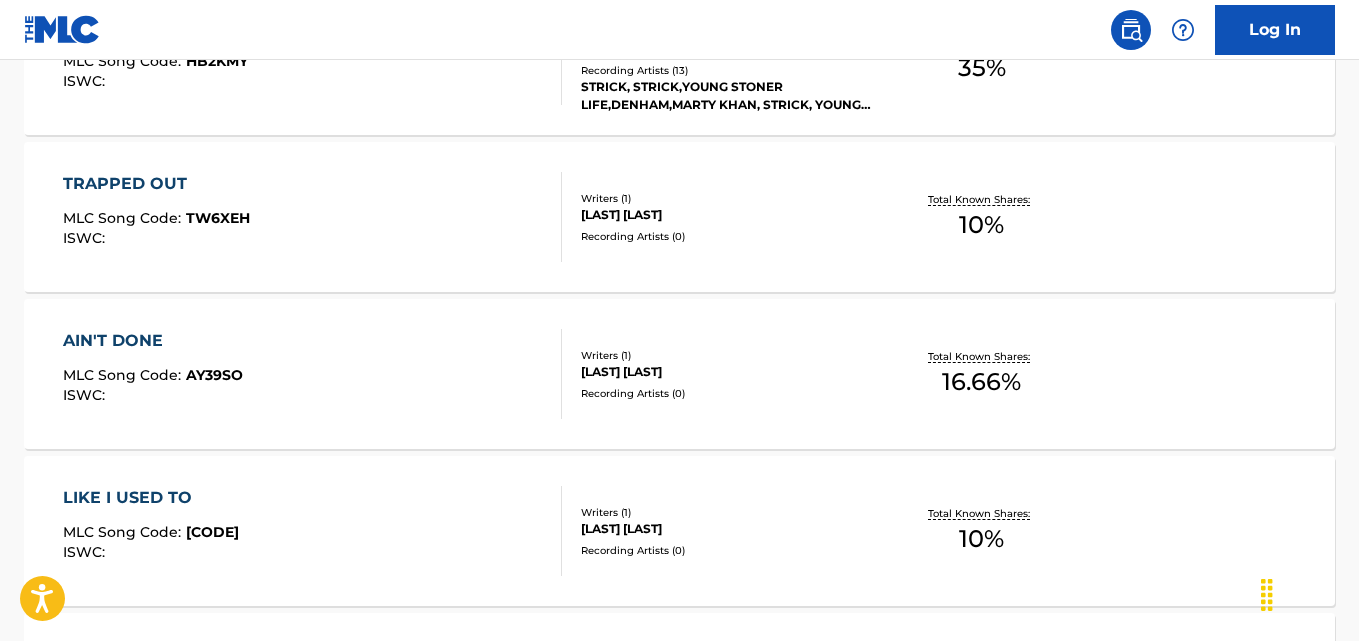 click on "AIN'T DONE MLC Song Code : AY39SO ISWC : Writers ( 1 ) MURENETS NIKITA Recording Artists ( 0 ) Total Known Shares: 16.66 %" at bounding box center (679, 374) 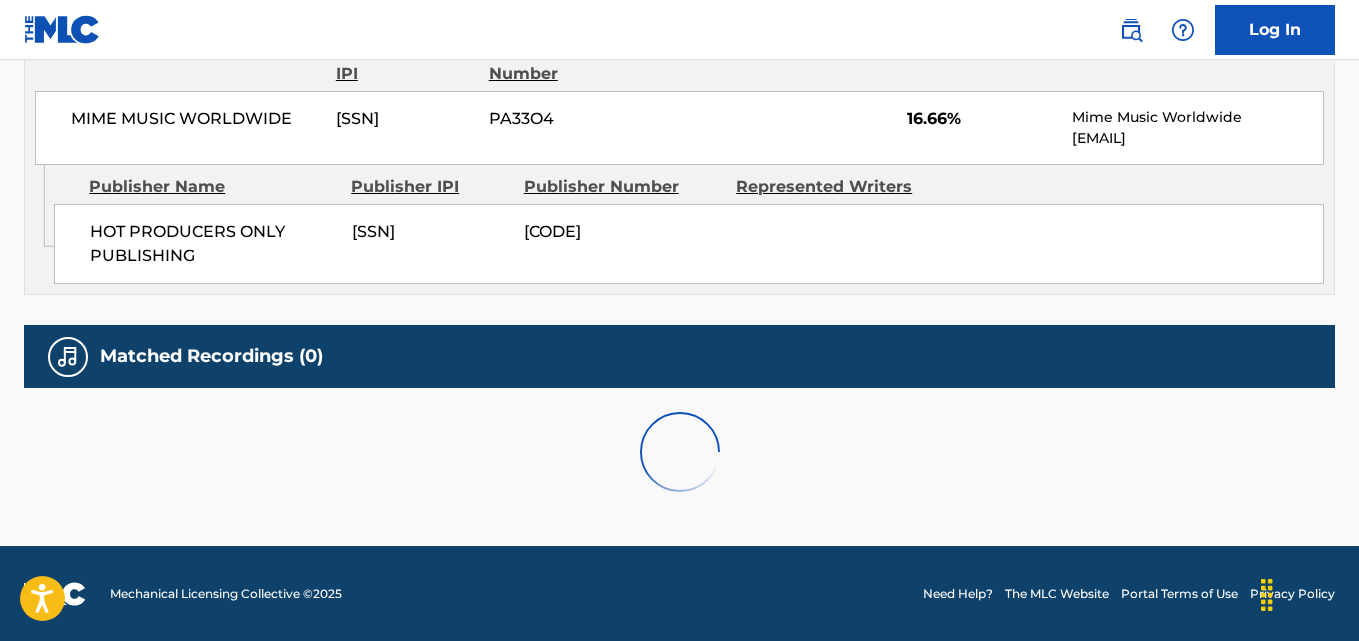 scroll, scrollTop: 931, scrollLeft: 0, axis: vertical 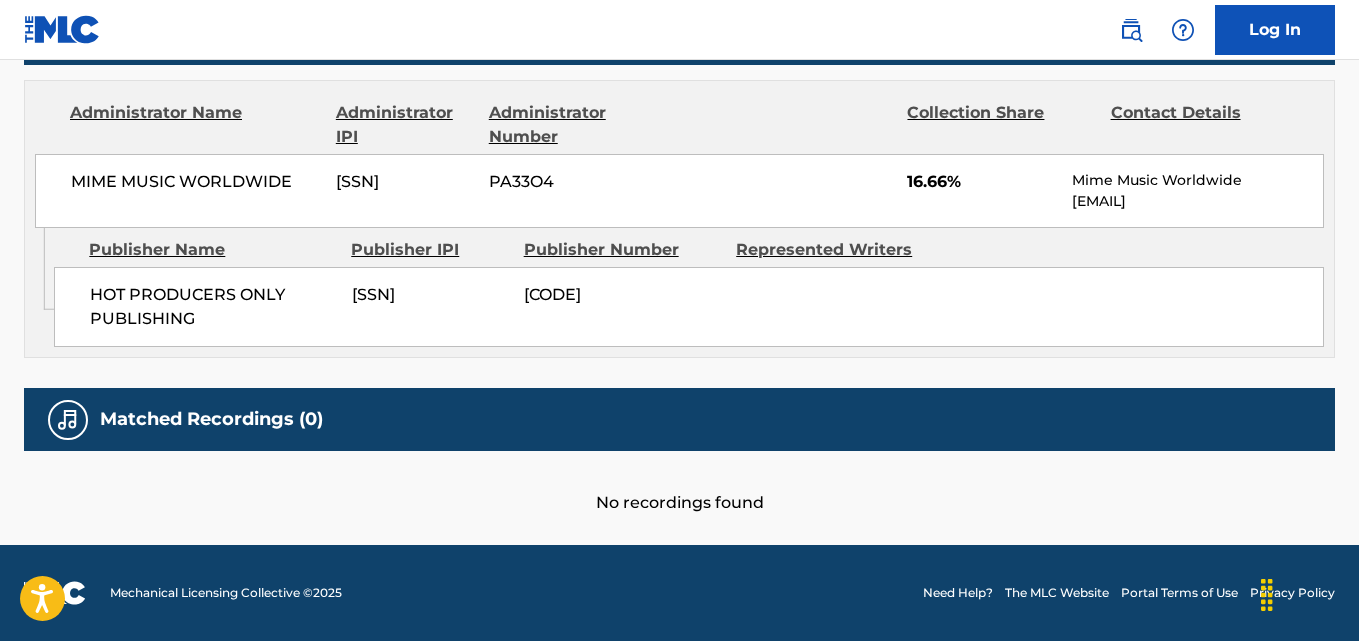 click on "HOT PRODUCERS ONLY PUBLISHING 01170192481 P622XZ" at bounding box center (689, 307) 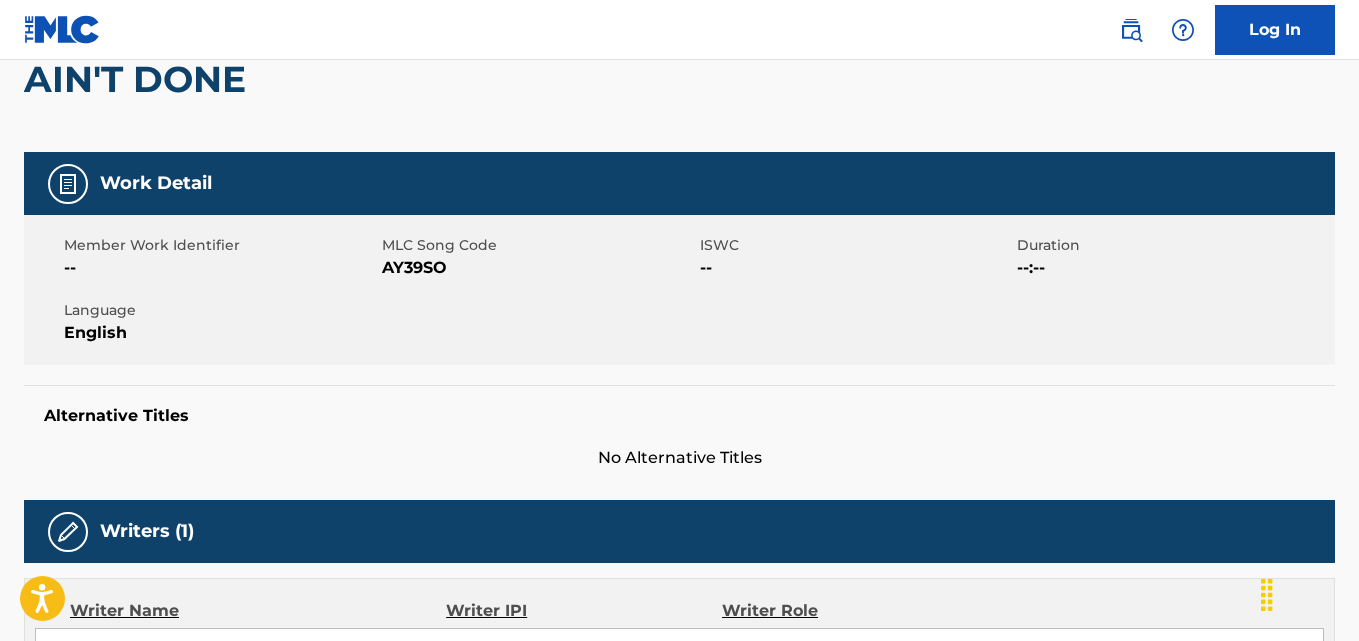 scroll, scrollTop: 212, scrollLeft: 0, axis: vertical 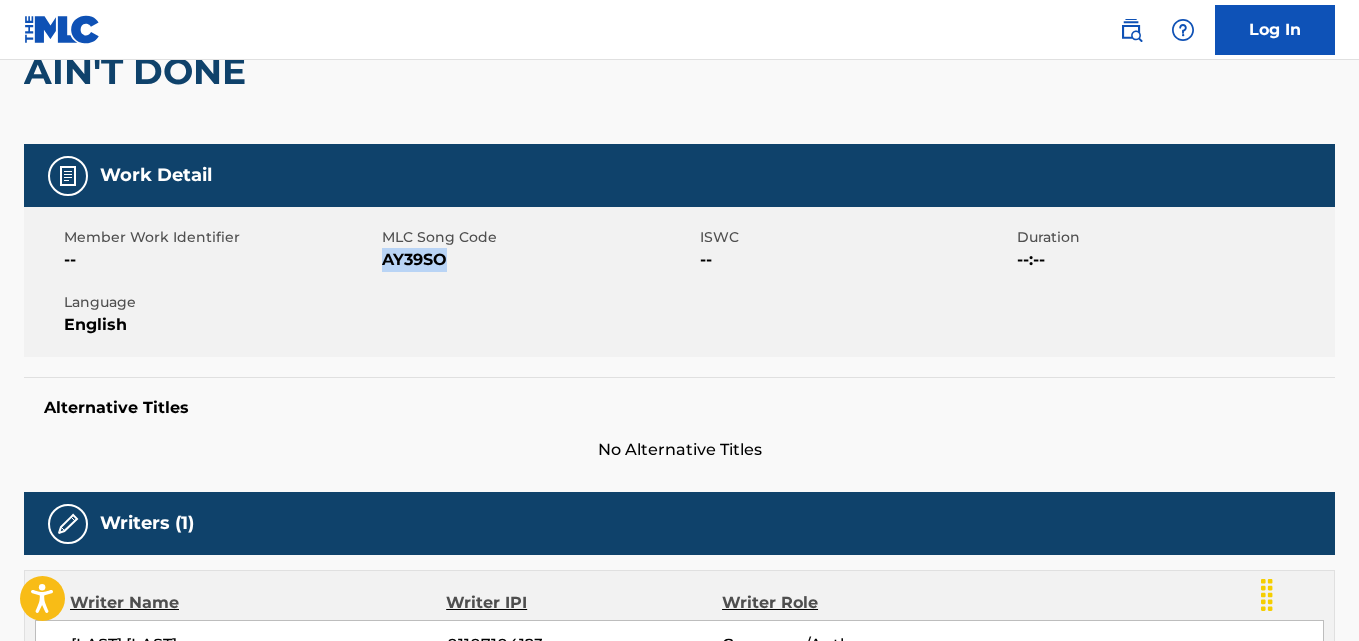 copy on "AY39SO" 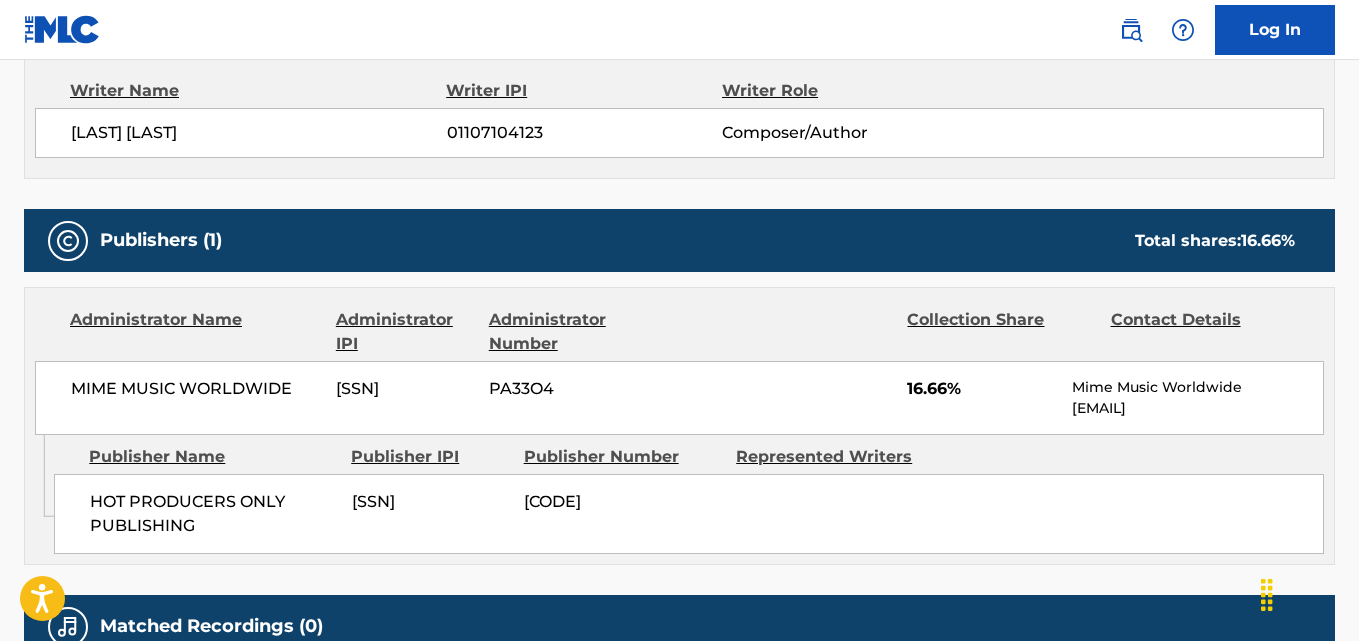 scroll, scrollTop: 725, scrollLeft: 0, axis: vertical 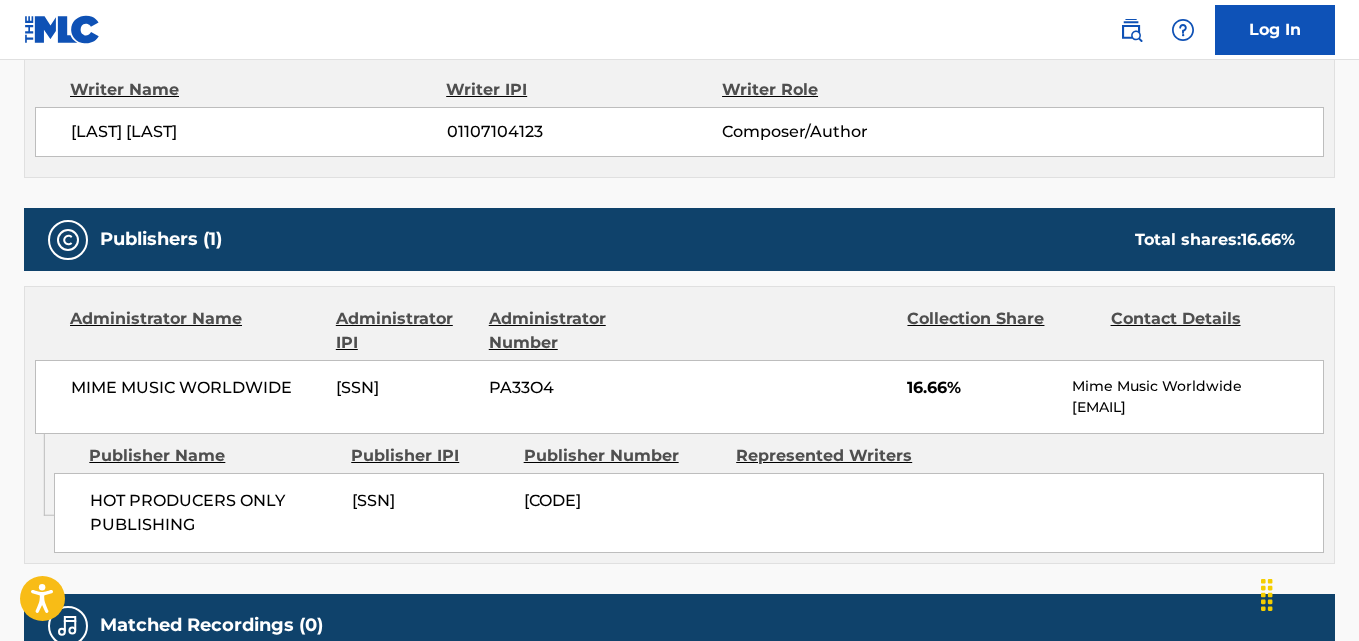 drag, startPoint x: 236, startPoint y: 141, endPoint x: 71, endPoint y: 131, distance: 165.30275 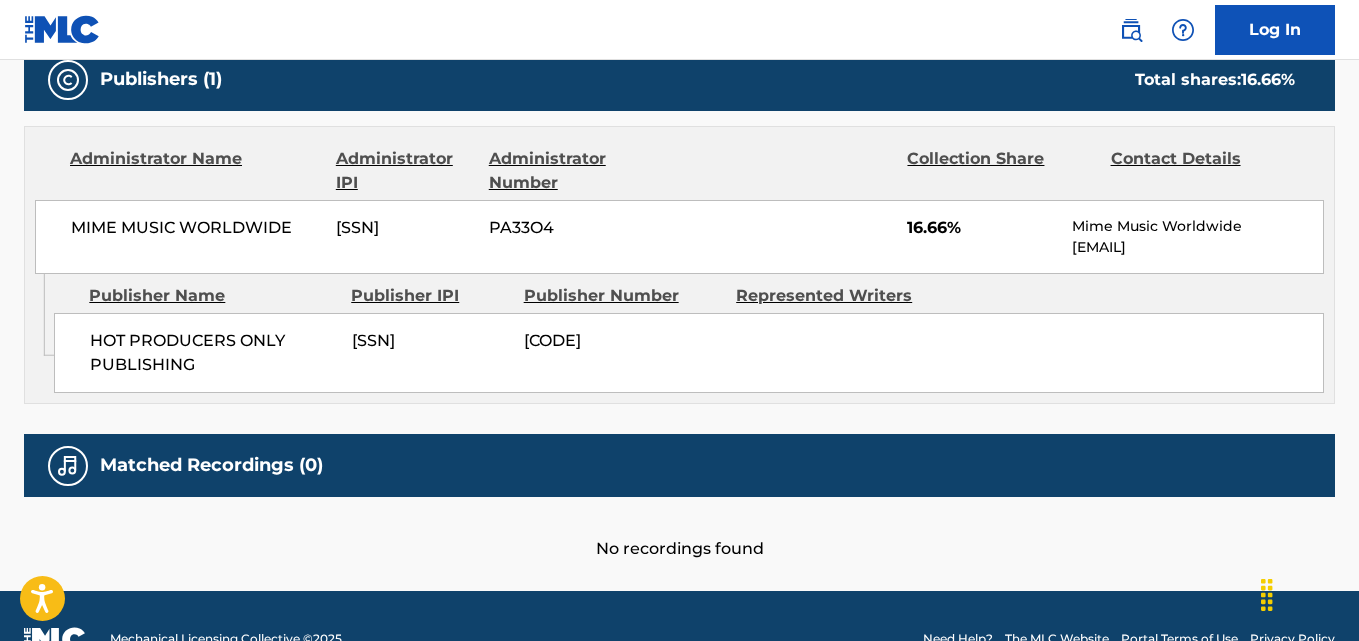 scroll, scrollTop: 886, scrollLeft: 0, axis: vertical 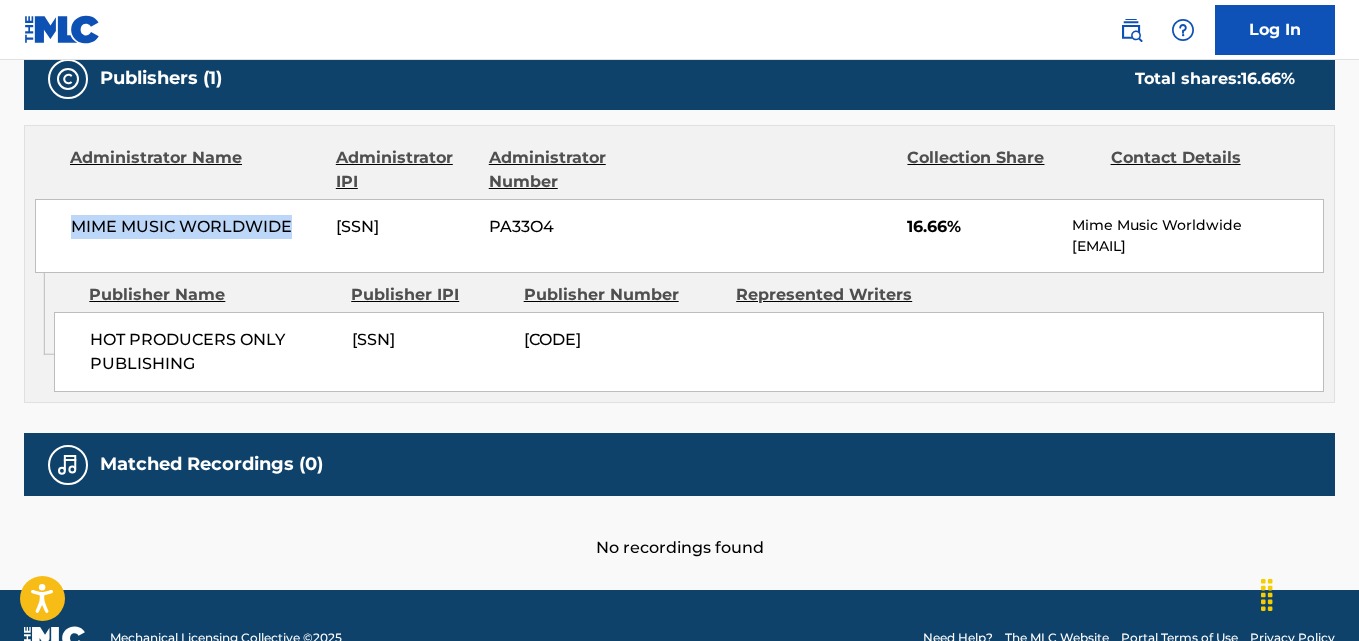 drag, startPoint x: 66, startPoint y: 230, endPoint x: 317, endPoint y: 231, distance: 251.002 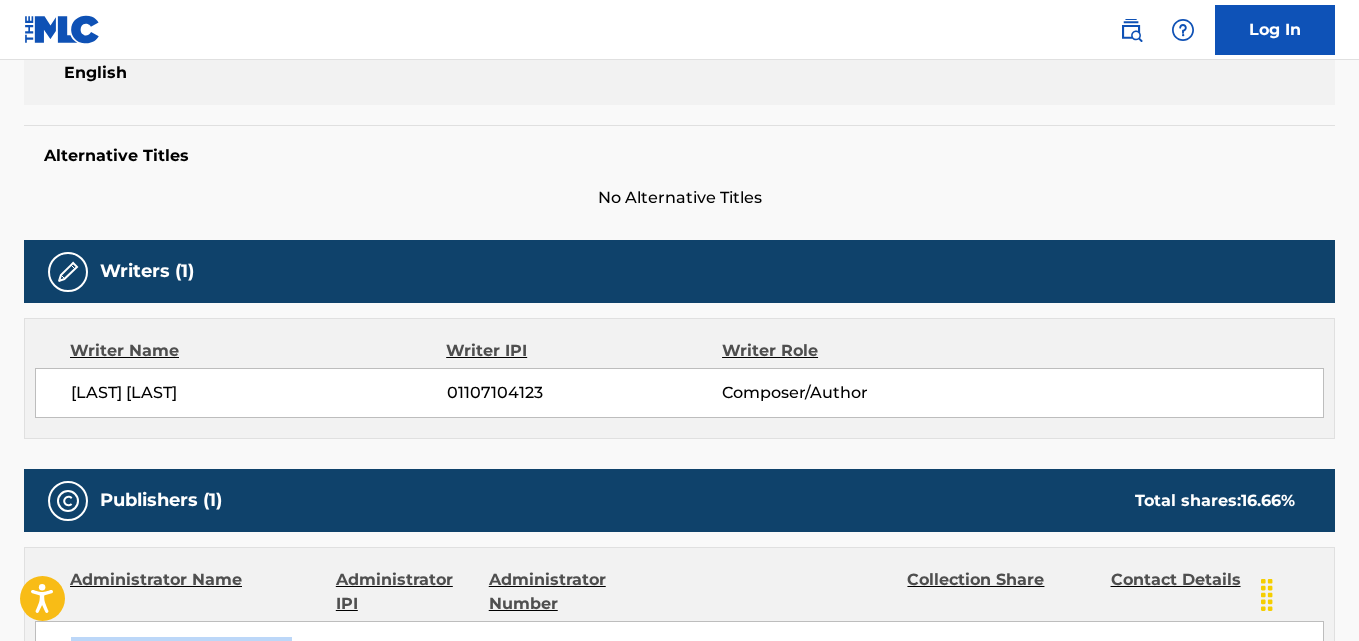 scroll, scrollTop: 0, scrollLeft: 0, axis: both 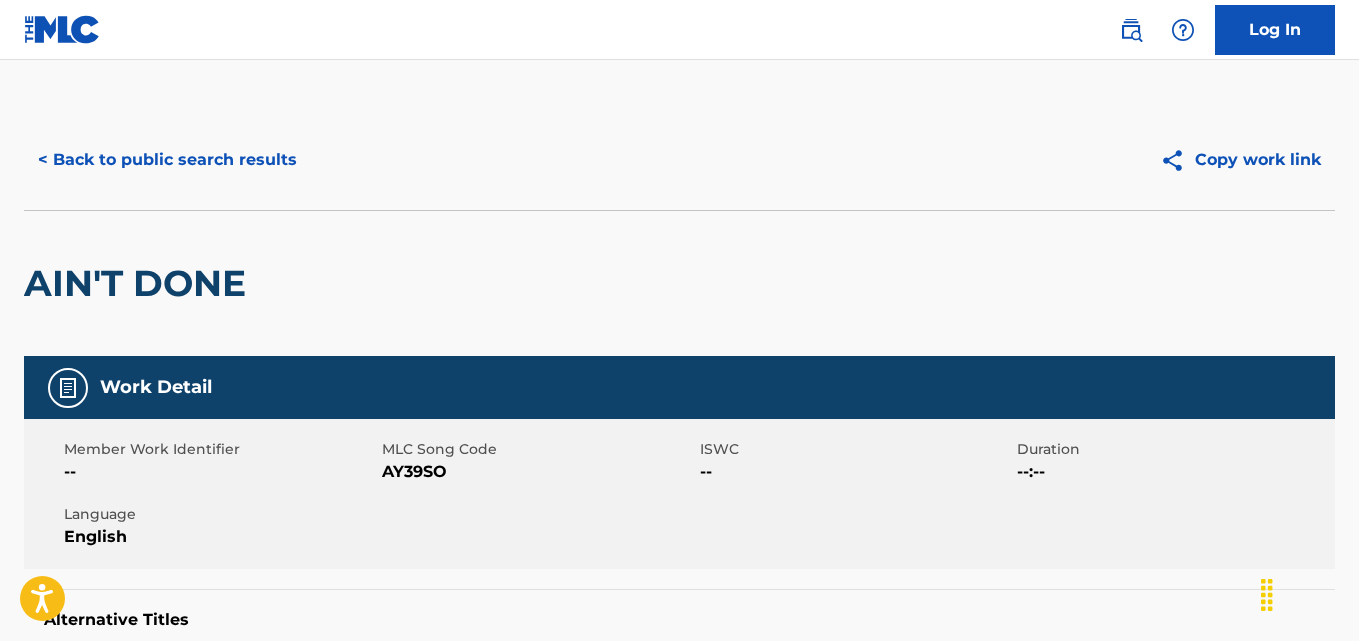 click on "< Back to public search results" at bounding box center [167, 160] 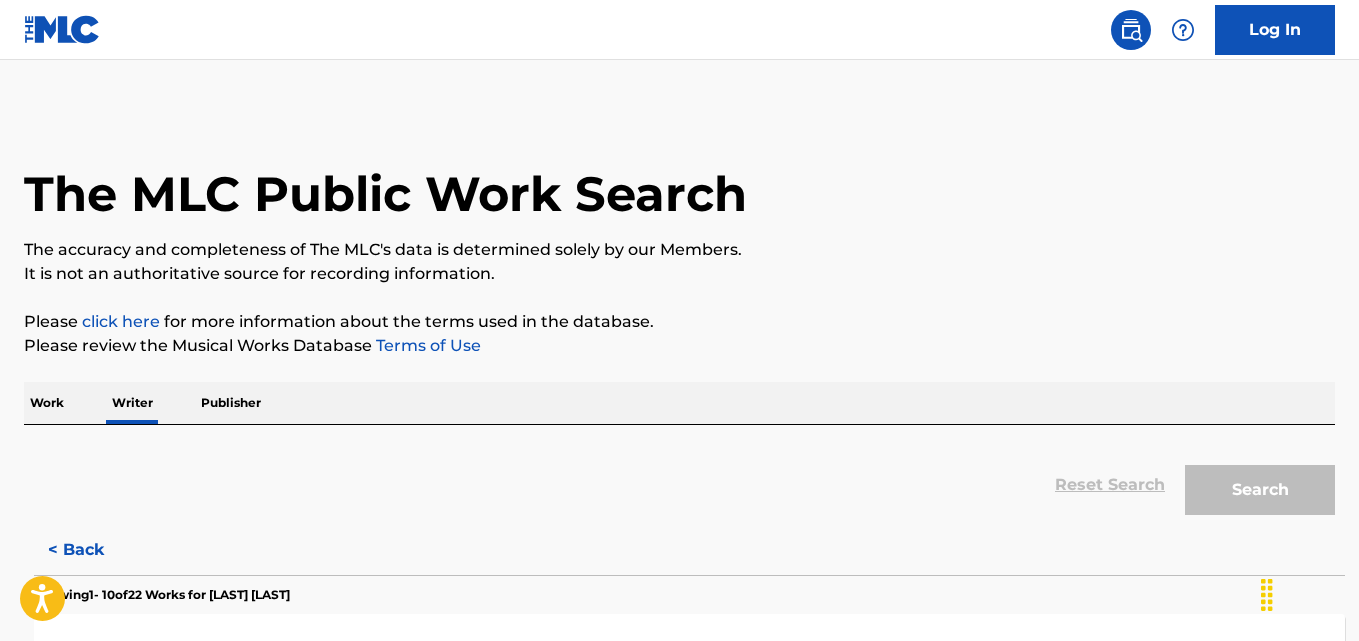 scroll, scrollTop: 113, scrollLeft: 0, axis: vertical 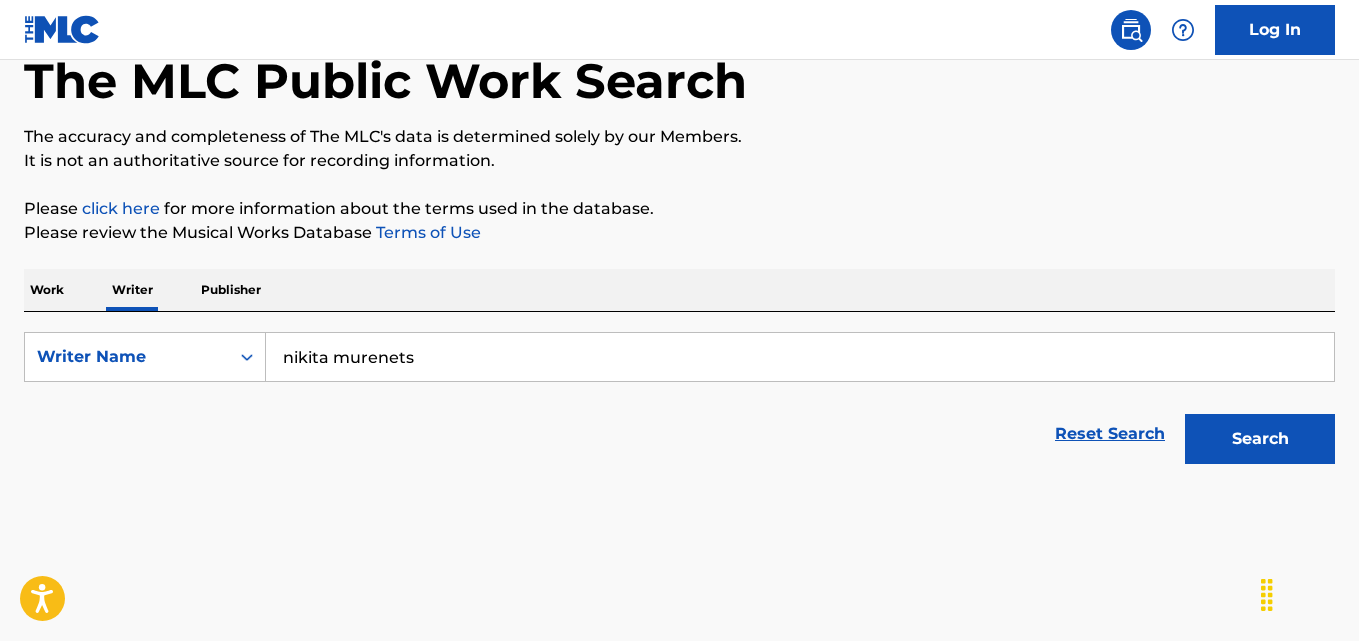 click on "nikita murenets" at bounding box center [800, 357] 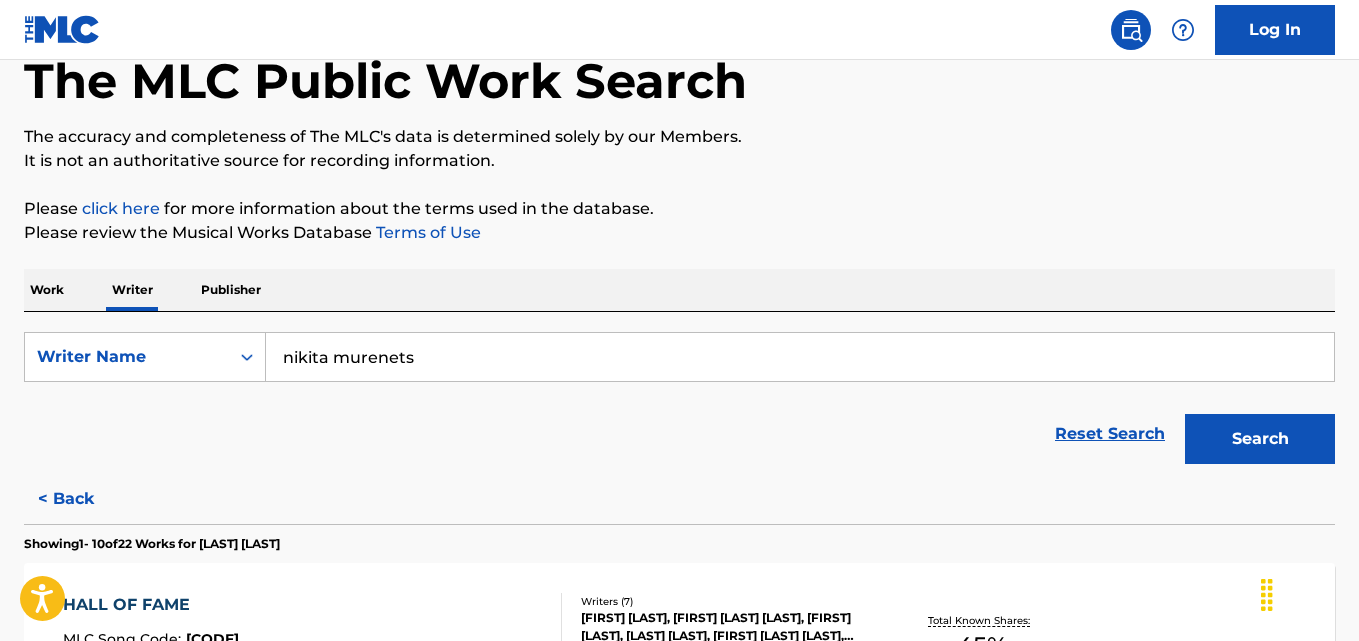paste on "Ellis Miah" 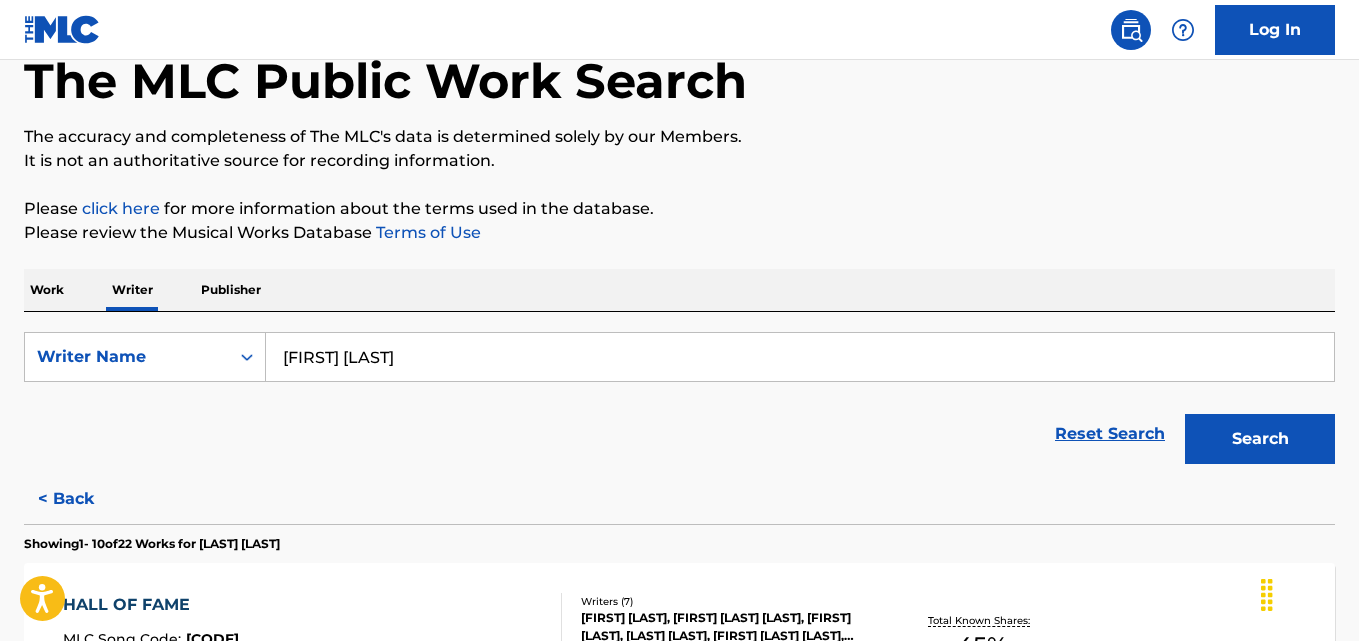 type on "Ellis Miah" 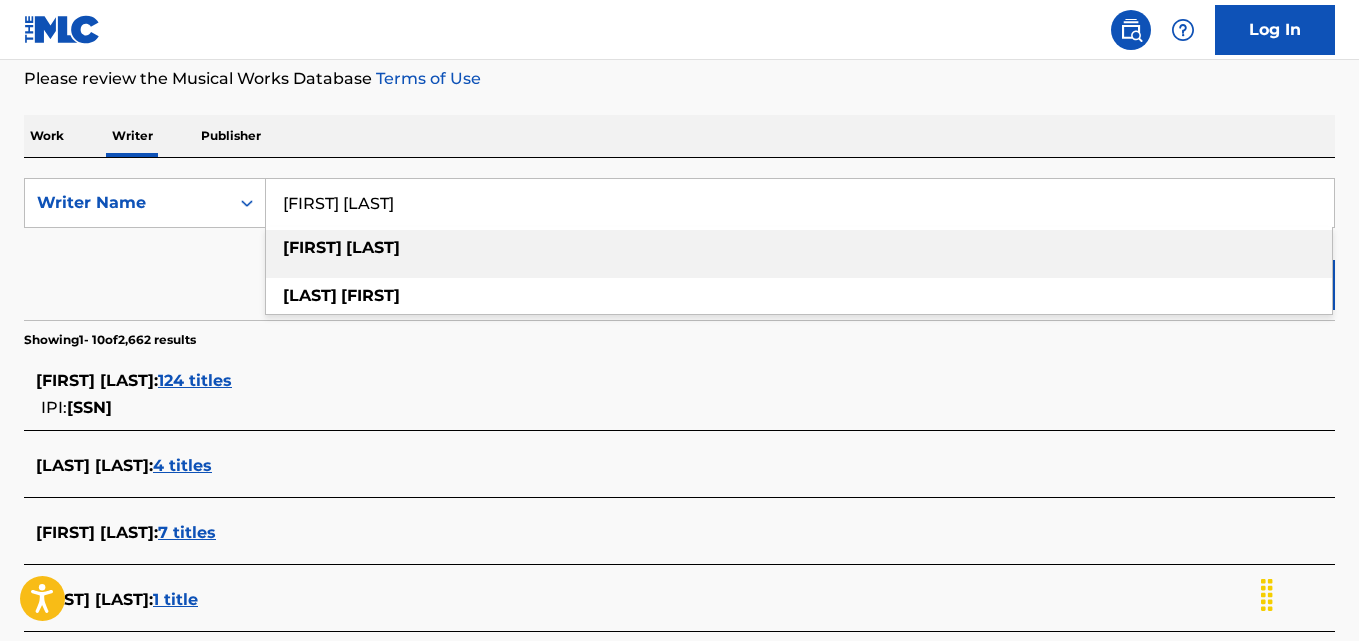 scroll, scrollTop: 375, scrollLeft: 0, axis: vertical 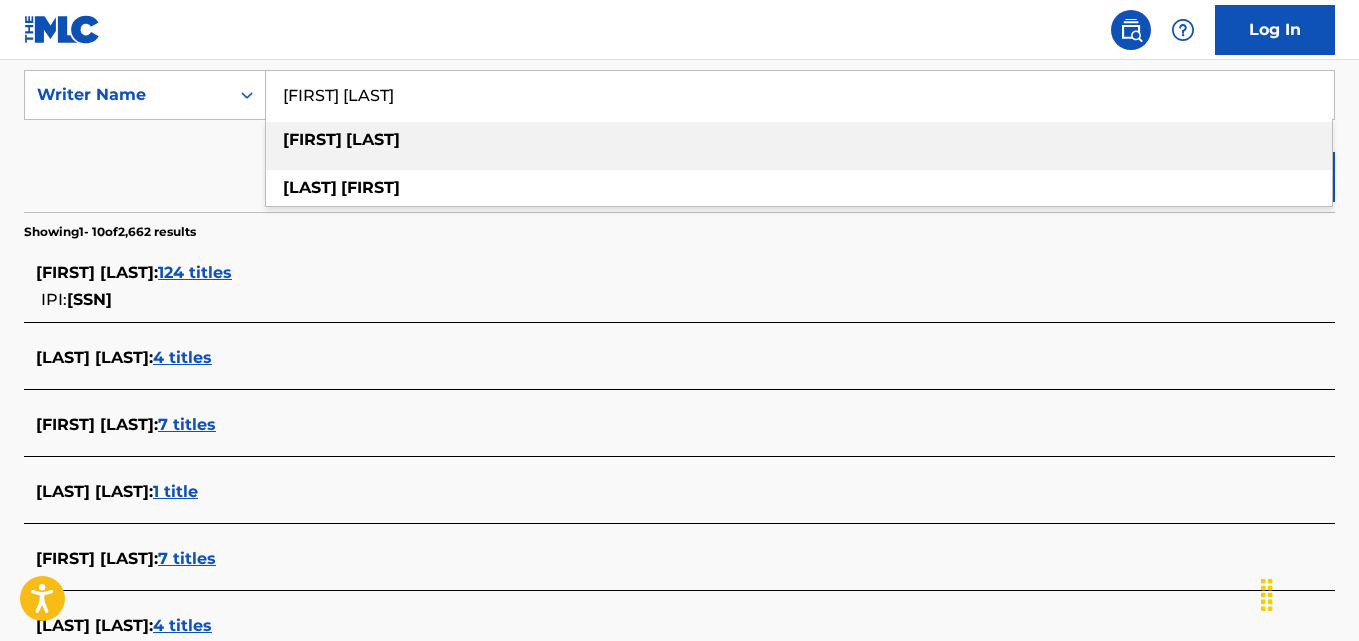 click on "ELLIS MIAH :  124 titles" at bounding box center (653, 273) 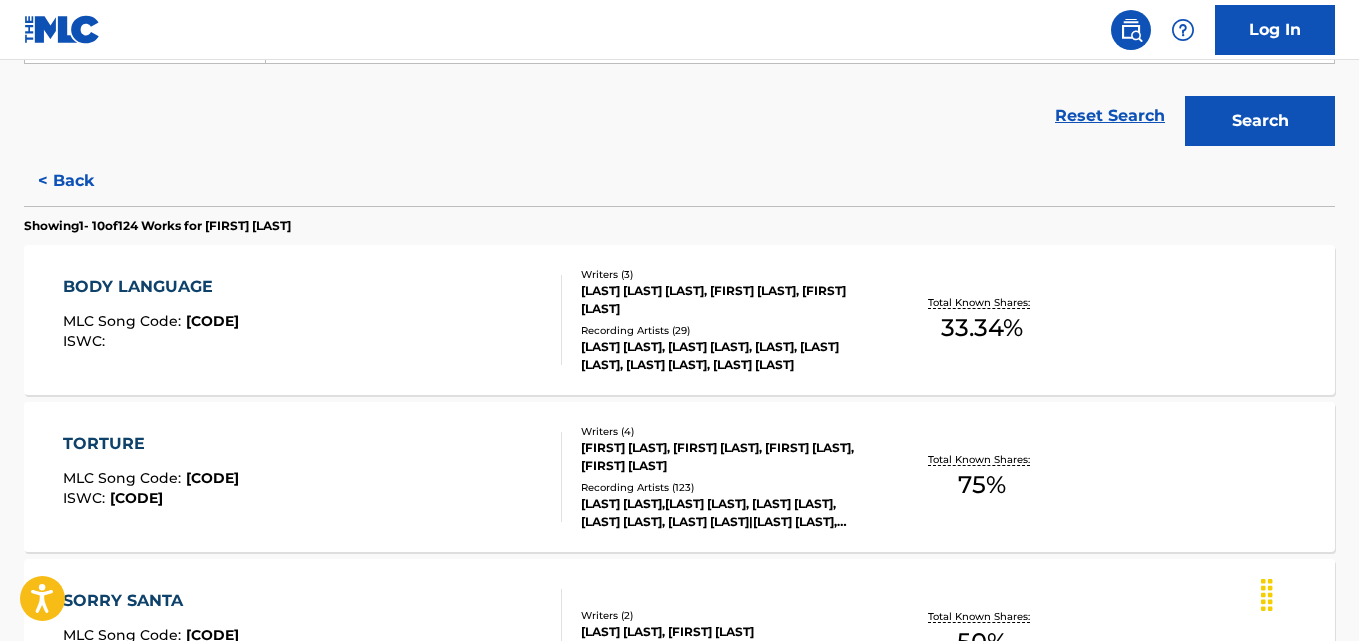 scroll, scrollTop: 473, scrollLeft: 0, axis: vertical 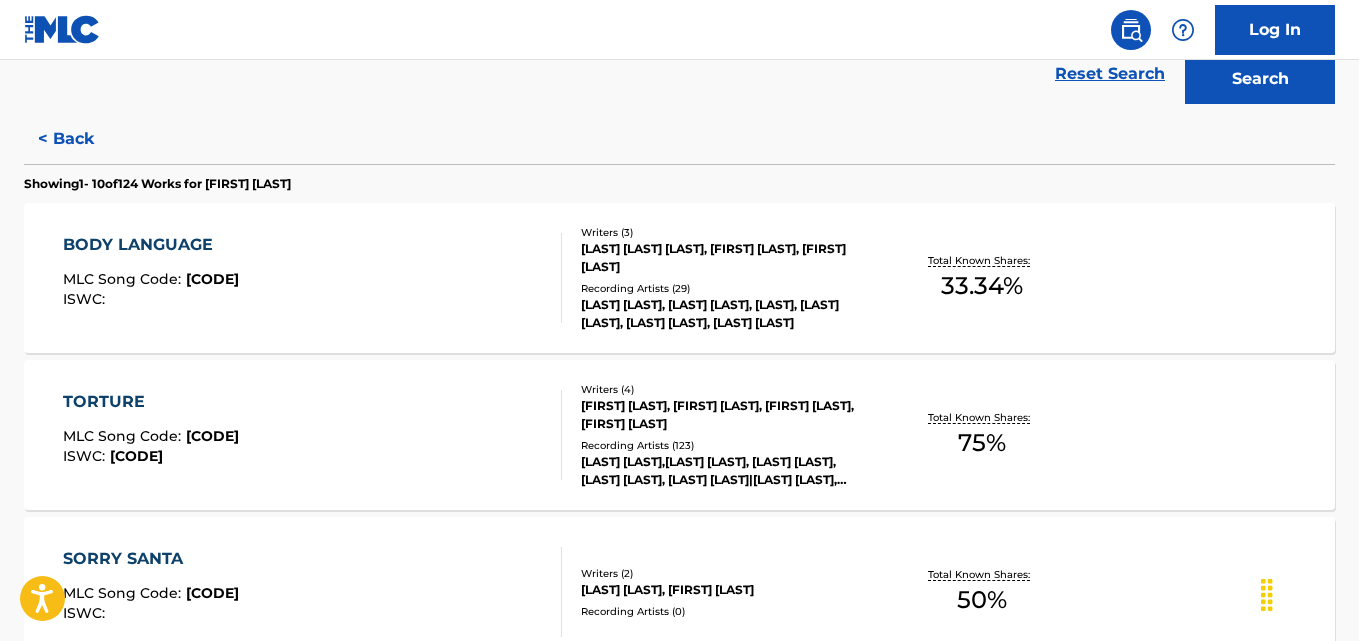 click on "TORTURE MLC Song Code : TB2HIM ISWC : T3181736556 Writers ( 4 ) ALLAN ESHUIJS, DENNIS SCHAEFER, IRINA FEDOROVA, ELLIS MIAH Recording Artists ( 123 ) DENNIS SHEPERD,MIRA FEDER, DENNIS SHEPERD,MIRA FEDER, MIRA FEDER|DENNIS SHEPERD, DENNIS SHEPERD,MIRA FEDER, MIRA FEDER|DENNIS SHEPERD Total Known Shares: 75 %" at bounding box center (679, 435) 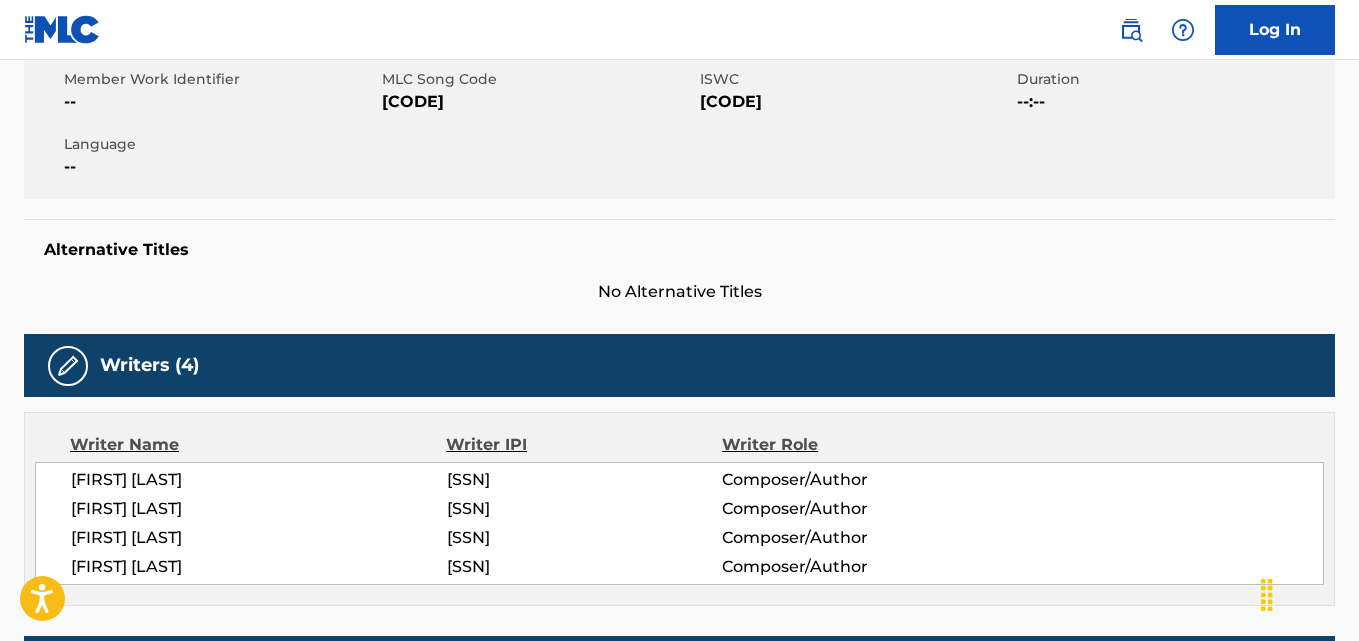scroll, scrollTop: 0, scrollLeft: 0, axis: both 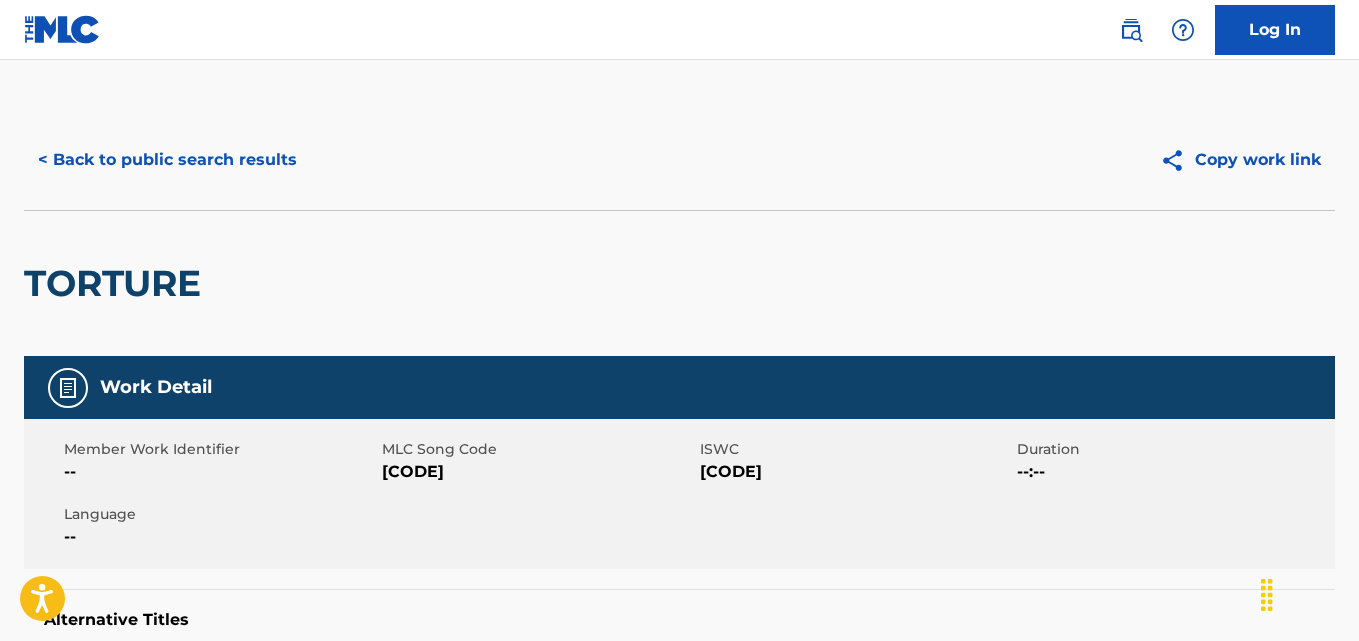 click on "< Back to public search results" at bounding box center [167, 160] 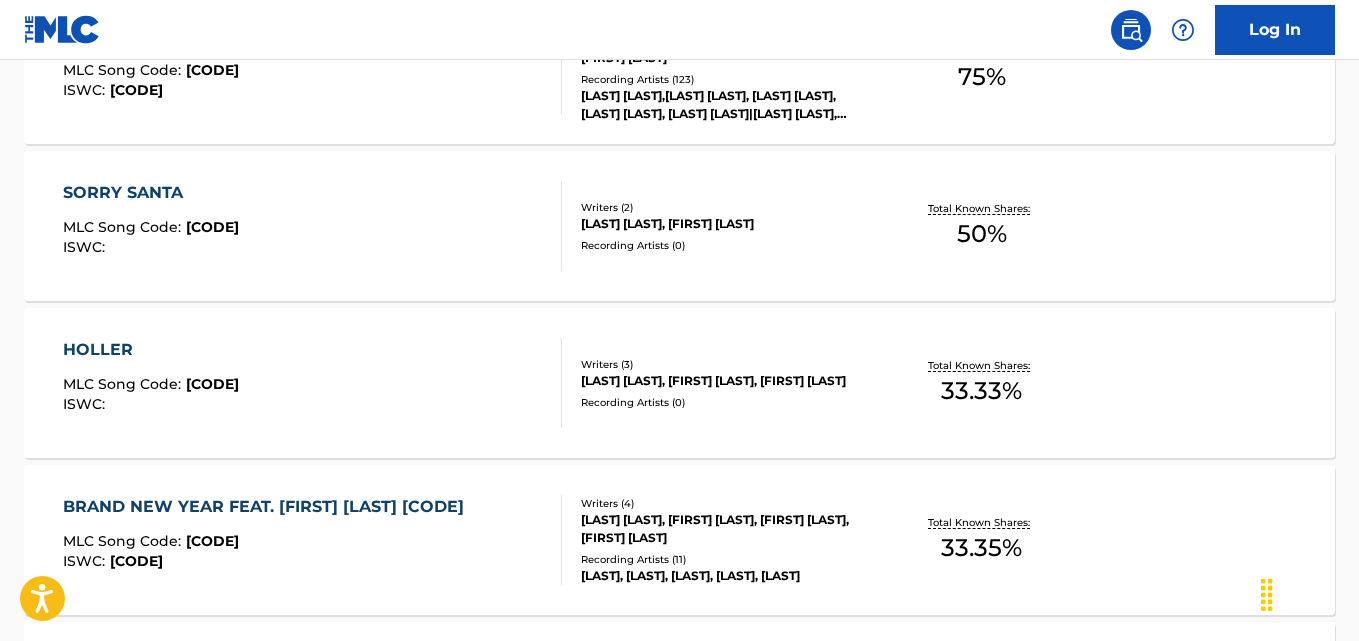 scroll, scrollTop: 840, scrollLeft: 0, axis: vertical 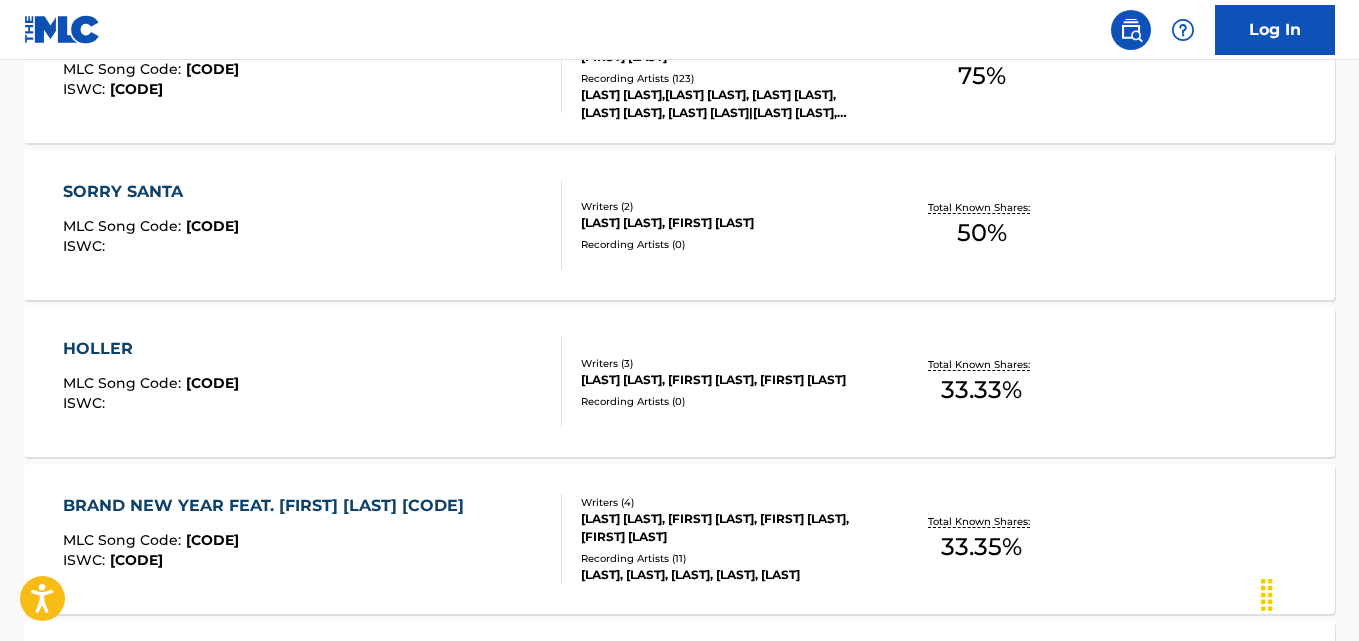click on "SORRY SANTA MLC Song Code : SI9L6V ISWC : Writers ( 2 ) MAGGIE SZABO, ELLIS MIAH Recording Artists ( 0 ) Total Known Shares: 50 %" at bounding box center [679, 225] 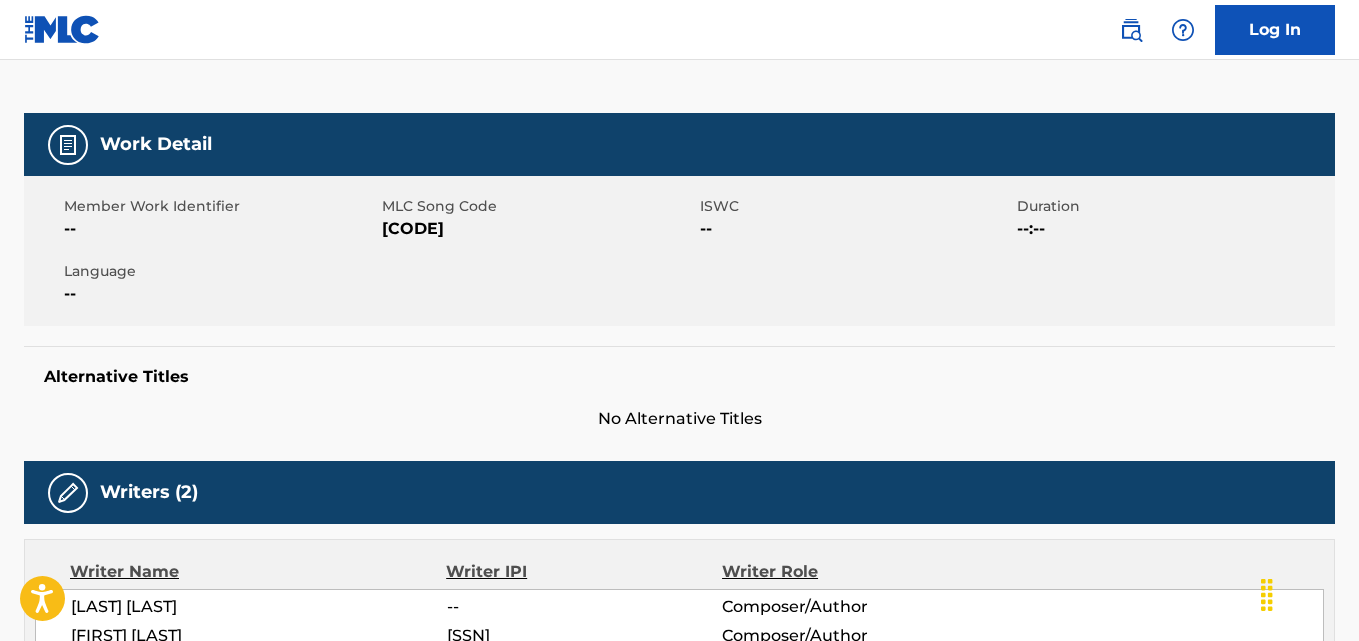 scroll, scrollTop: 0, scrollLeft: 0, axis: both 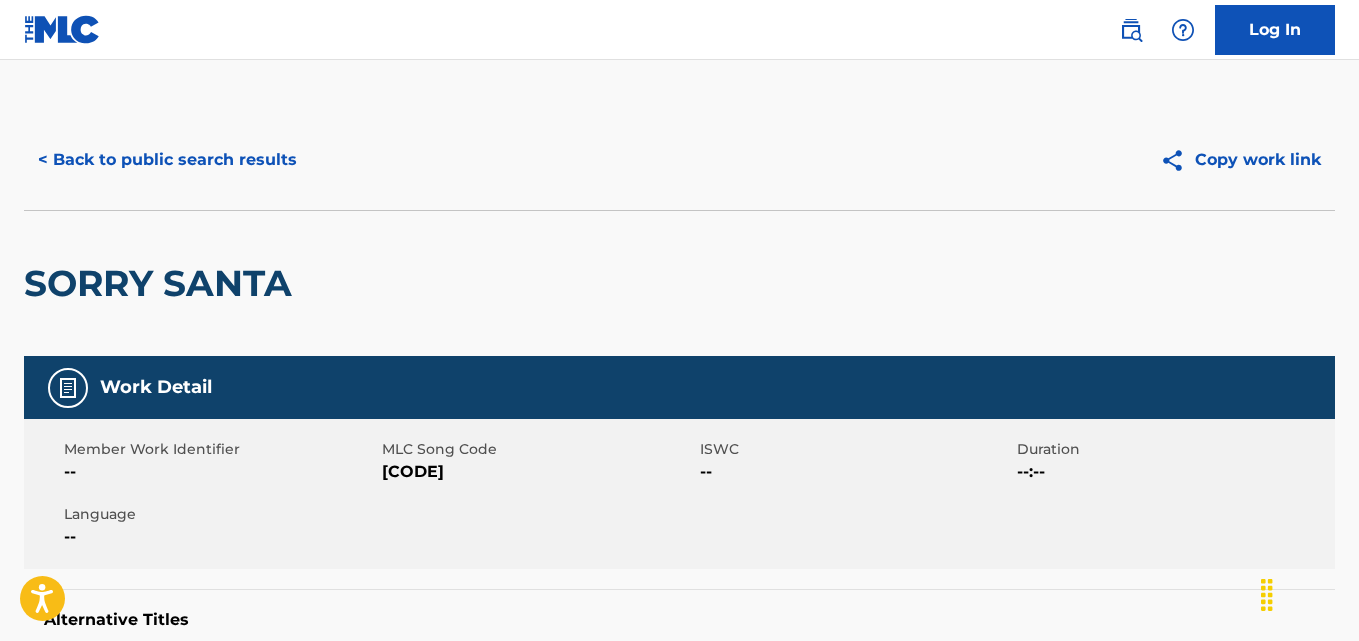 click on "< Back to public search results" at bounding box center [167, 160] 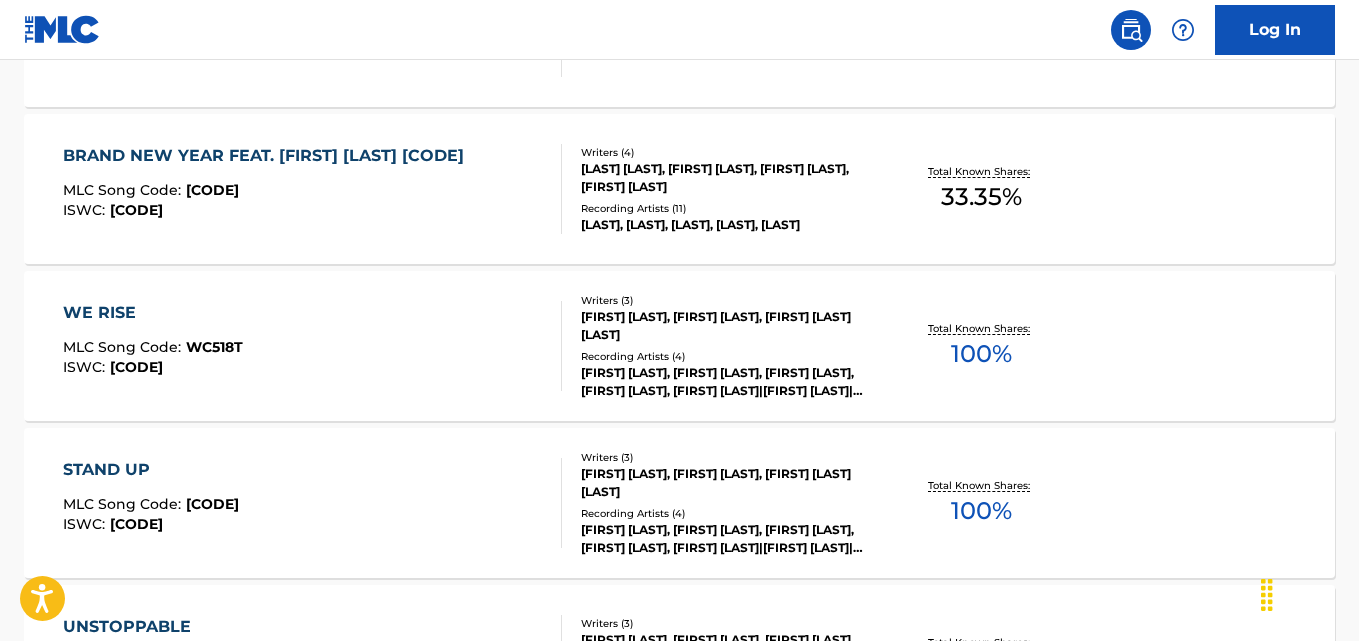 scroll, scrollTop: 1192, scrollLeft: 0, axis: vertical 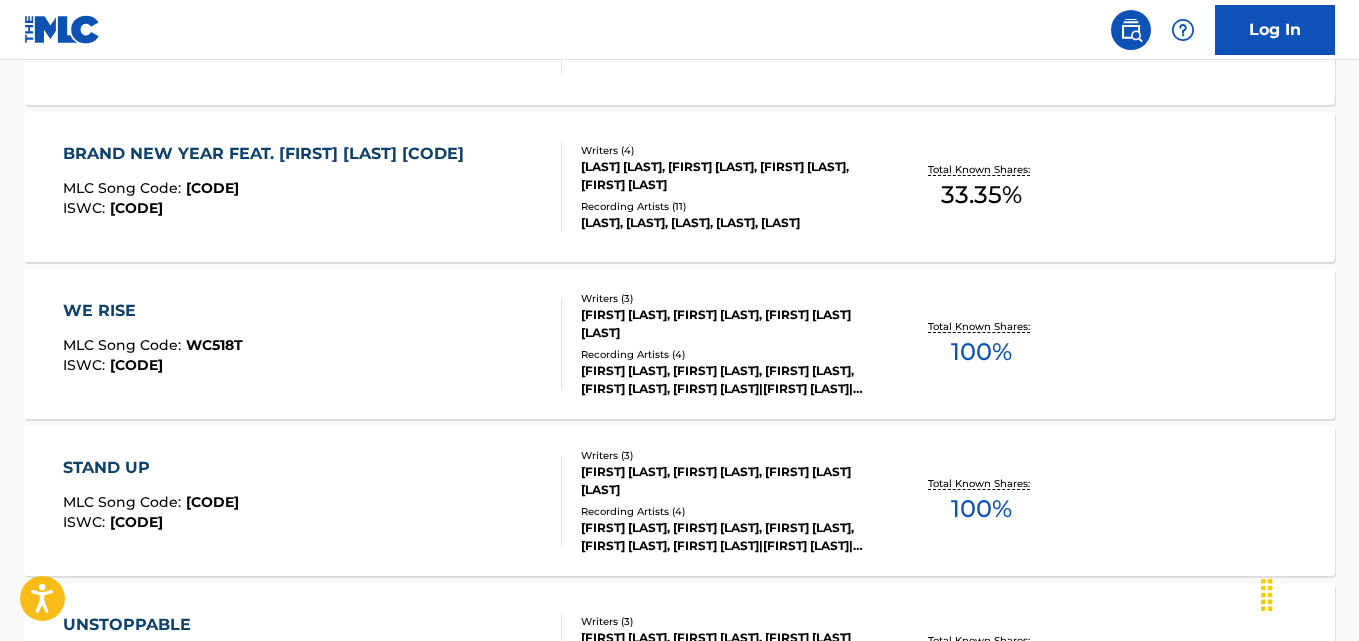 click on "WE RISE MLC Song Code : WC518T ISWC : T3220922470 Writers ( 3 ) ELLIS MIAH, MARVIN BUESSAU, DEVIN LEA MOSES Recording Artists ( 4 ) ELLIS MIAH,MARVIN BUESSAU,DEVIN MOSES, ELLIS MIAH, DEVIN MOSES|ELLIS MIAH|MARVIN BUESSAU, ELLIS MIAH, MARVIN BUESSAU & DEVIN MOSES Total Known Shares: 100 %" at bounding box center [679, 344] 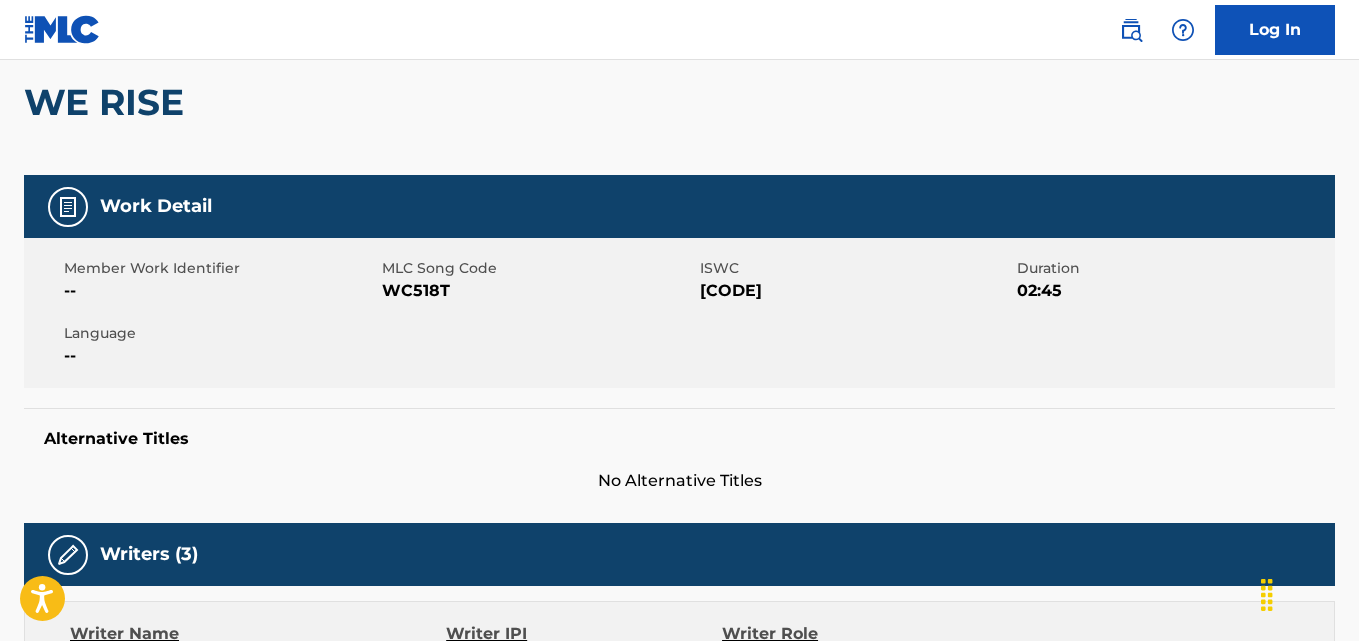 scroll, scrollTop: 184, scrollLeft: 0, axis: vertical 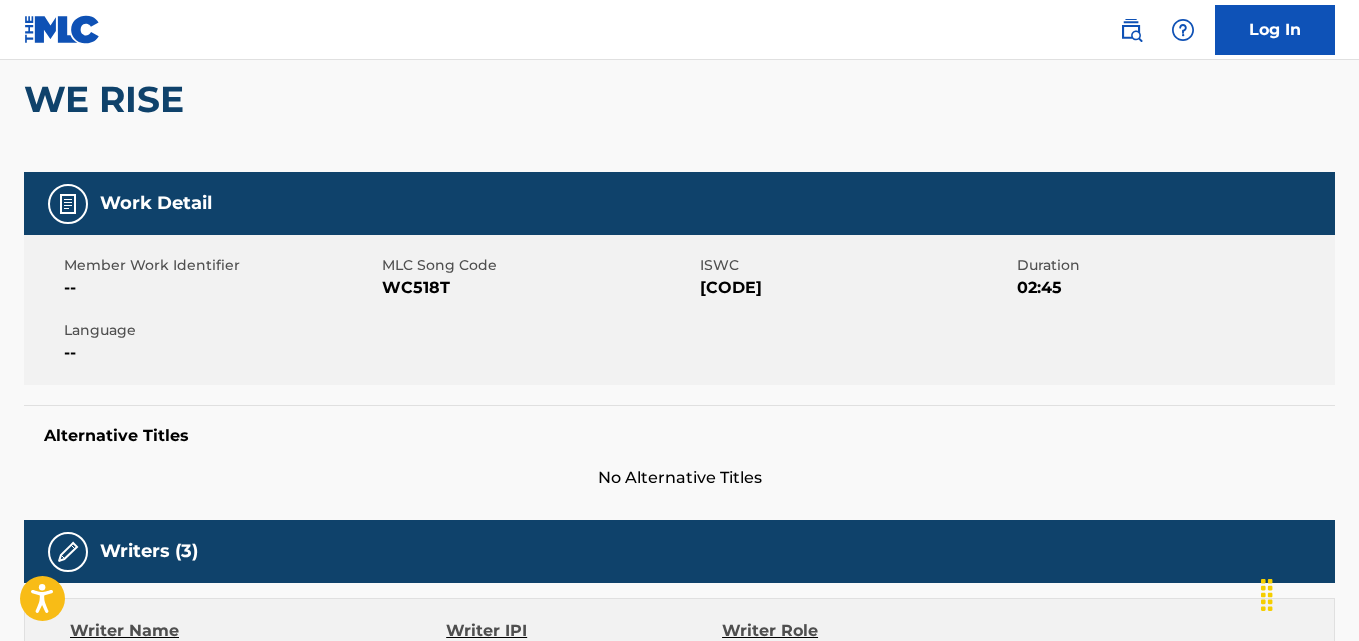 click on "Member Work Identifier -- MLC Song Code WC518T ISWC T3220922470 Duration 02:45 Language --" at bounding box center [679, 310] 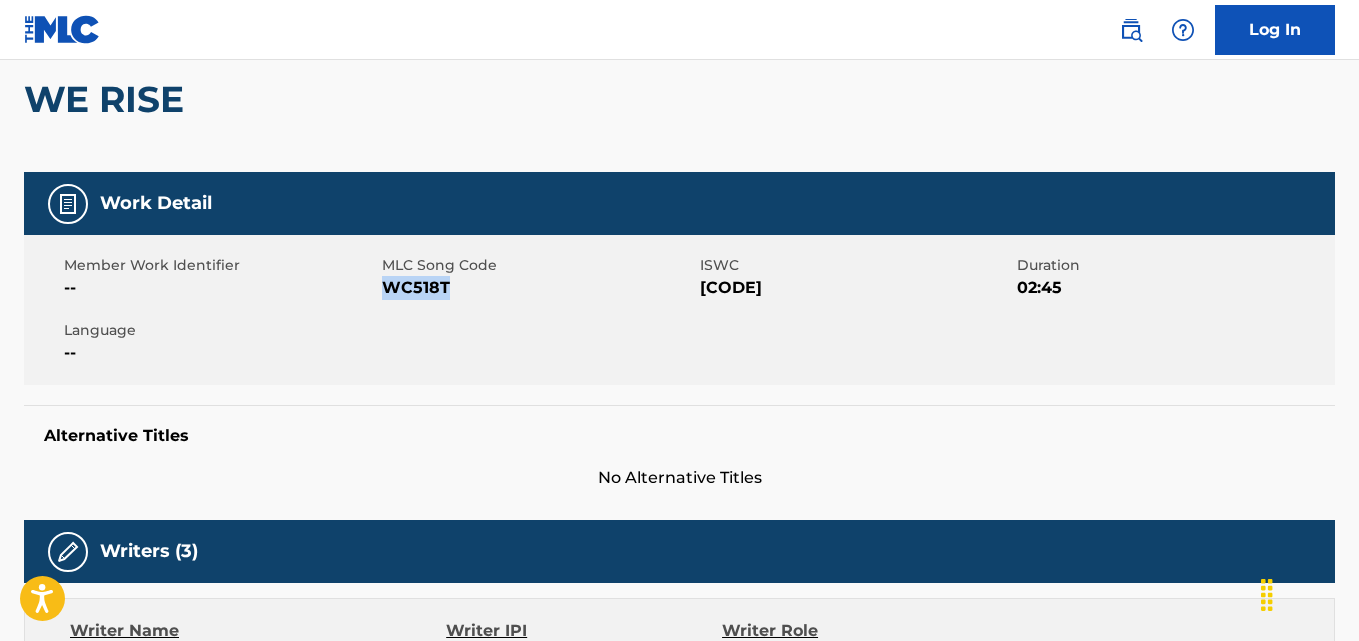 copy on "WC518T" 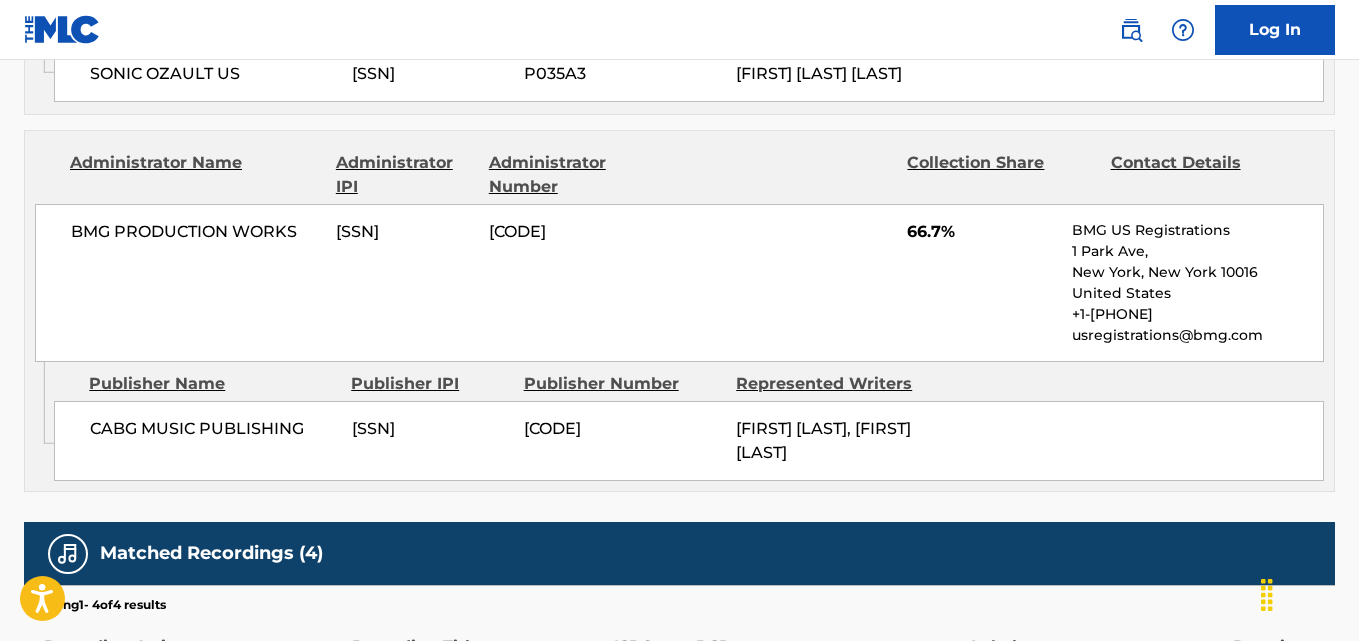 scroll, scrollTop: 1230, scrollLeft: 0, axis: vertical 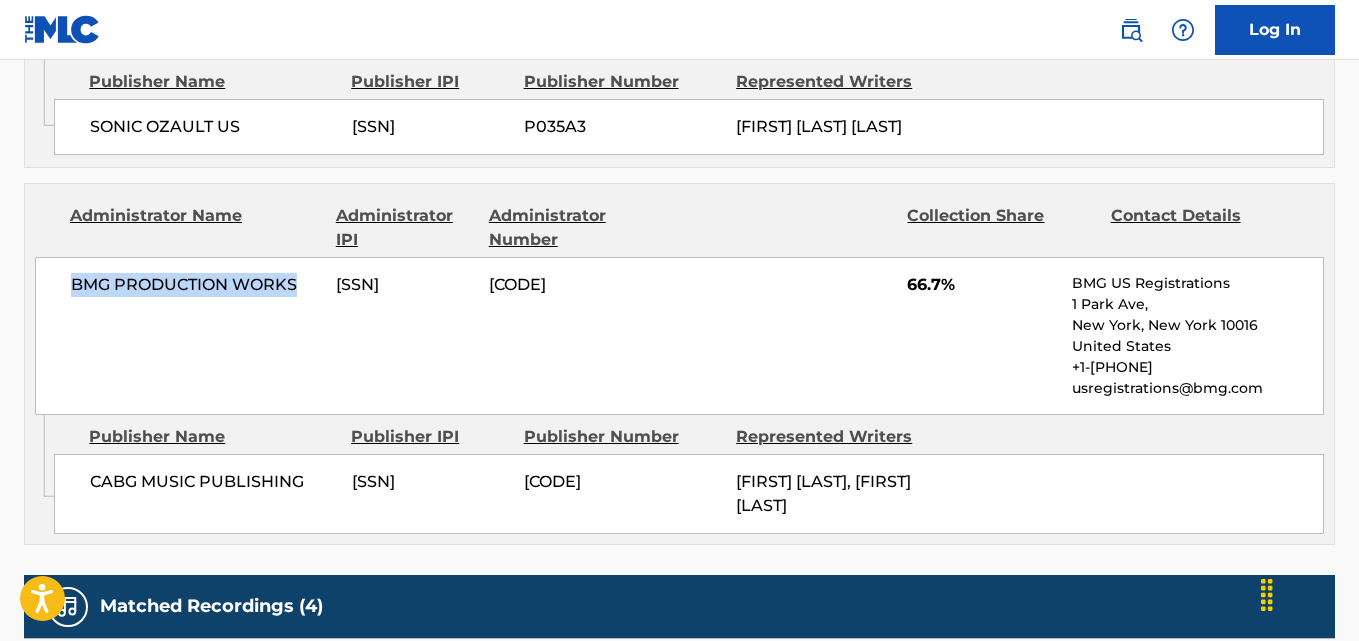 drag, startPoint x: 60, startPoint y: 289, endPoint x: 312, endPoint y: 293, distance: 252.03174 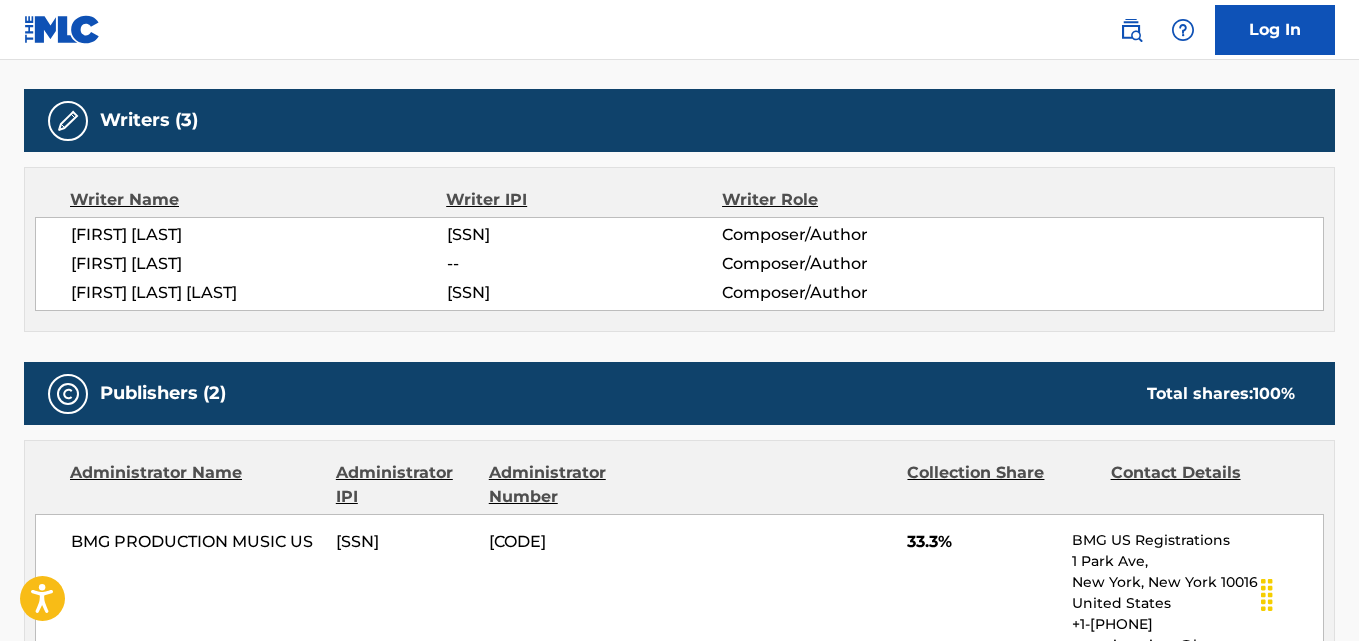 scroll, scrollTop: 626, scrollLeft: 0, axis: vertical 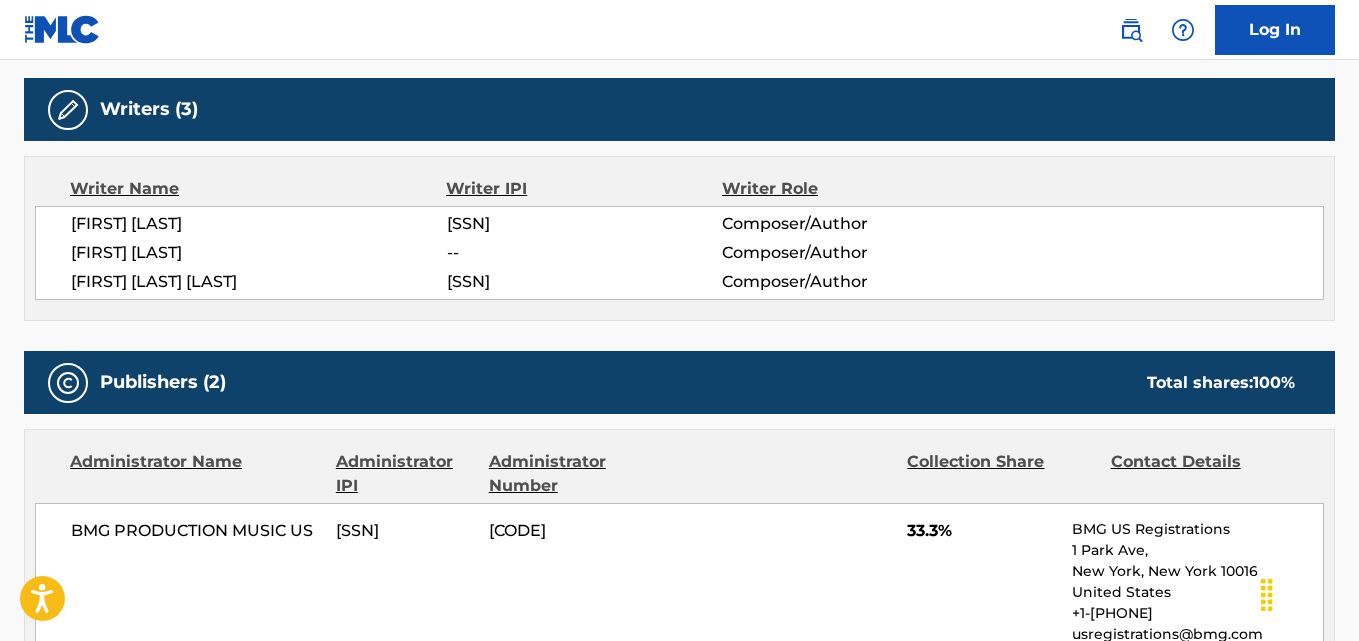 drag, startPoint x: 548, startPoint y: 218, endPoint x: 447, endPoint y: 222, distance: 101.07918 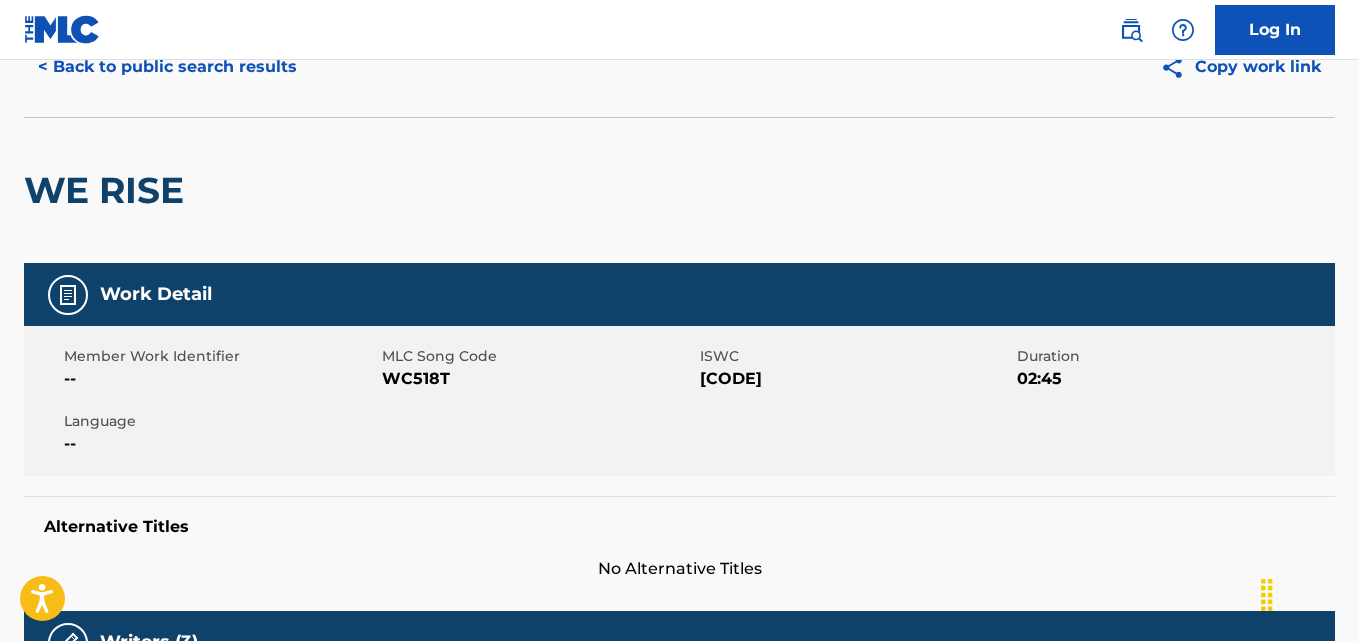 scroll, scrollTop: 0, scrollLeft: 0, axis: both 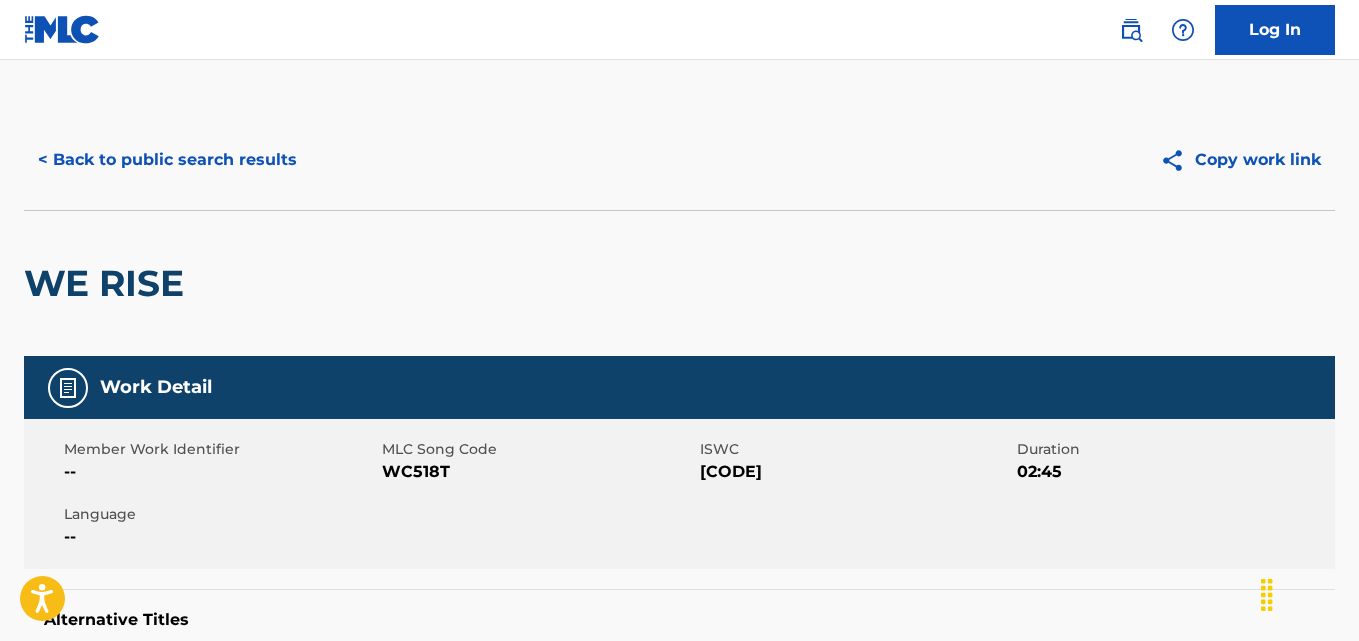click on "< Back to public search results" at bounding box center (167, 160) 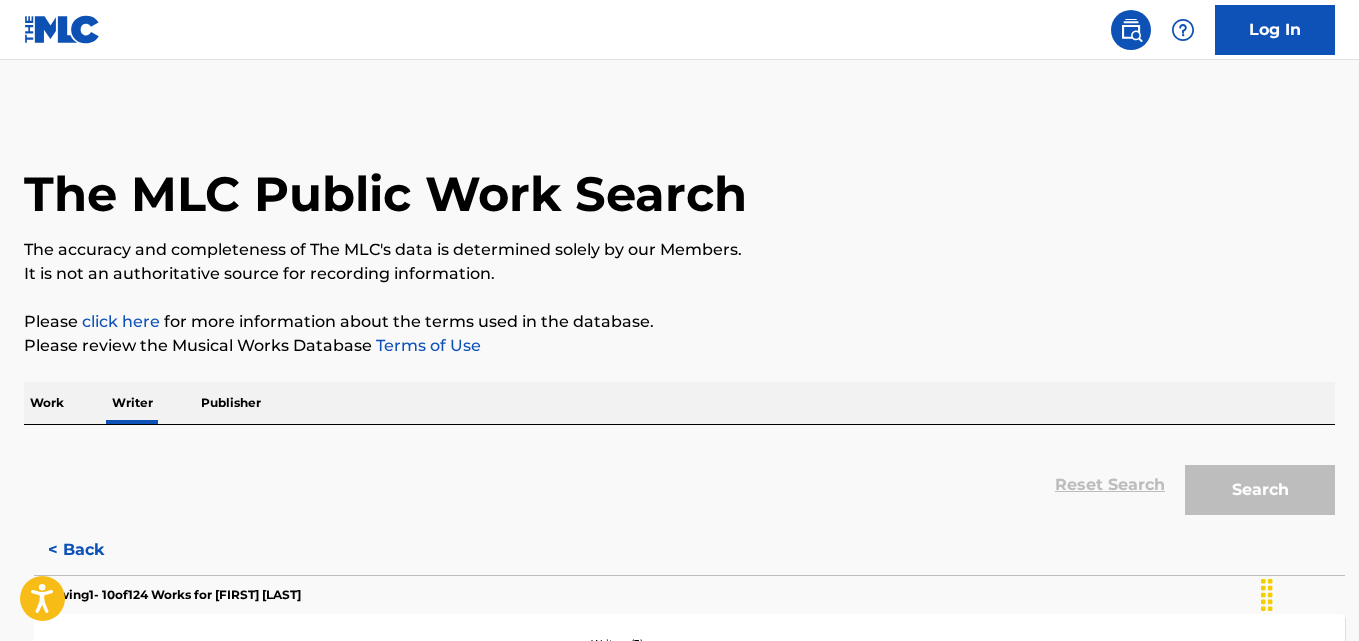 scroll, scrollTop: 113, scrollLeft: 0, axis: vertical 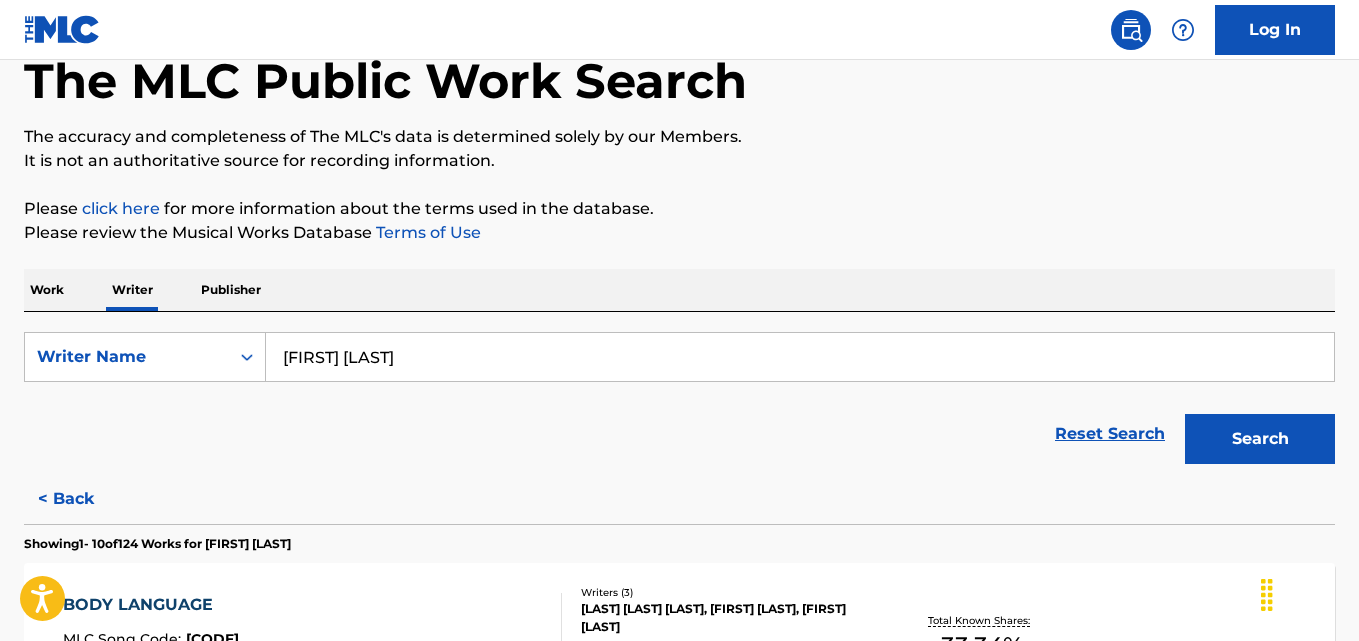 click on "Ellis Miah" at bounding box center [800, 357] 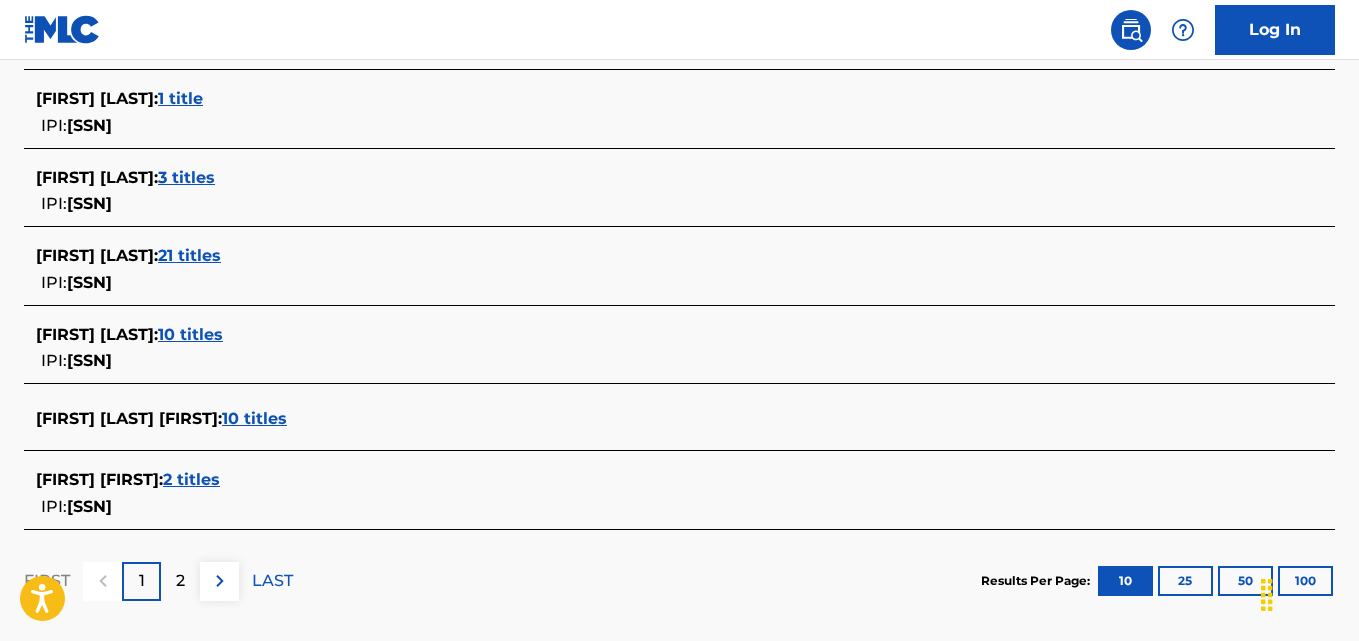 scroll, scrollTop: 865, scrollLeft: 0, axis: vertical 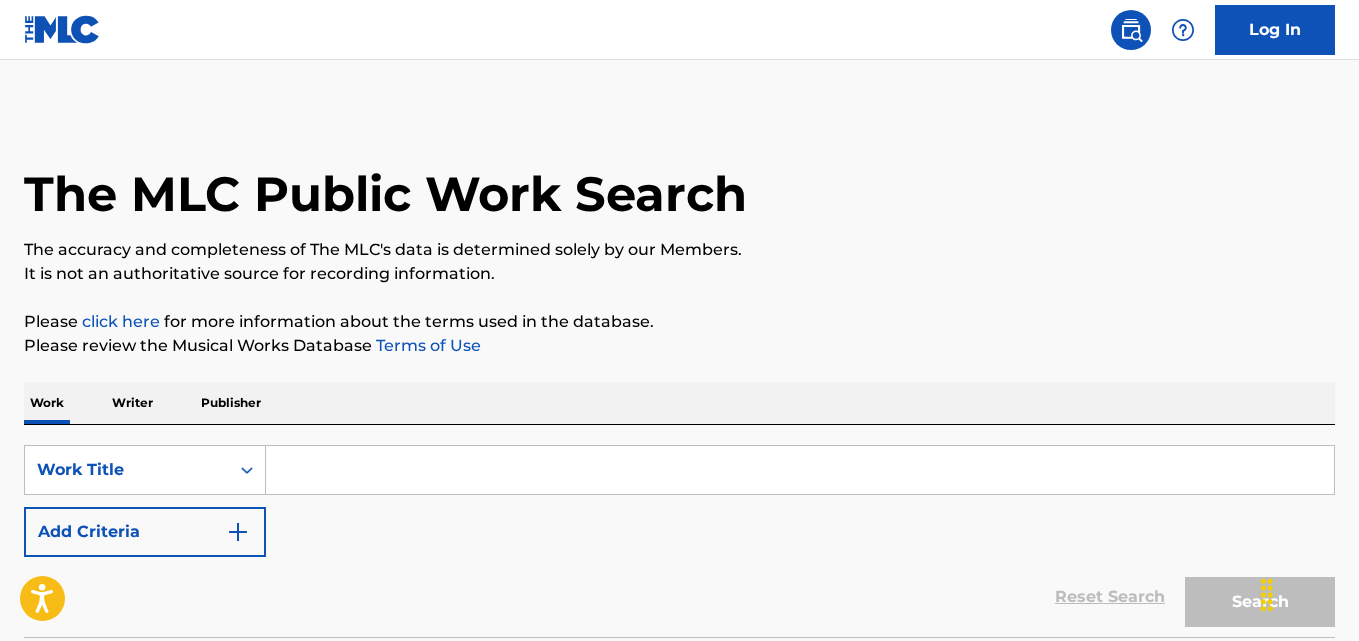 click on "Writer" at bounding box center (132, 403) 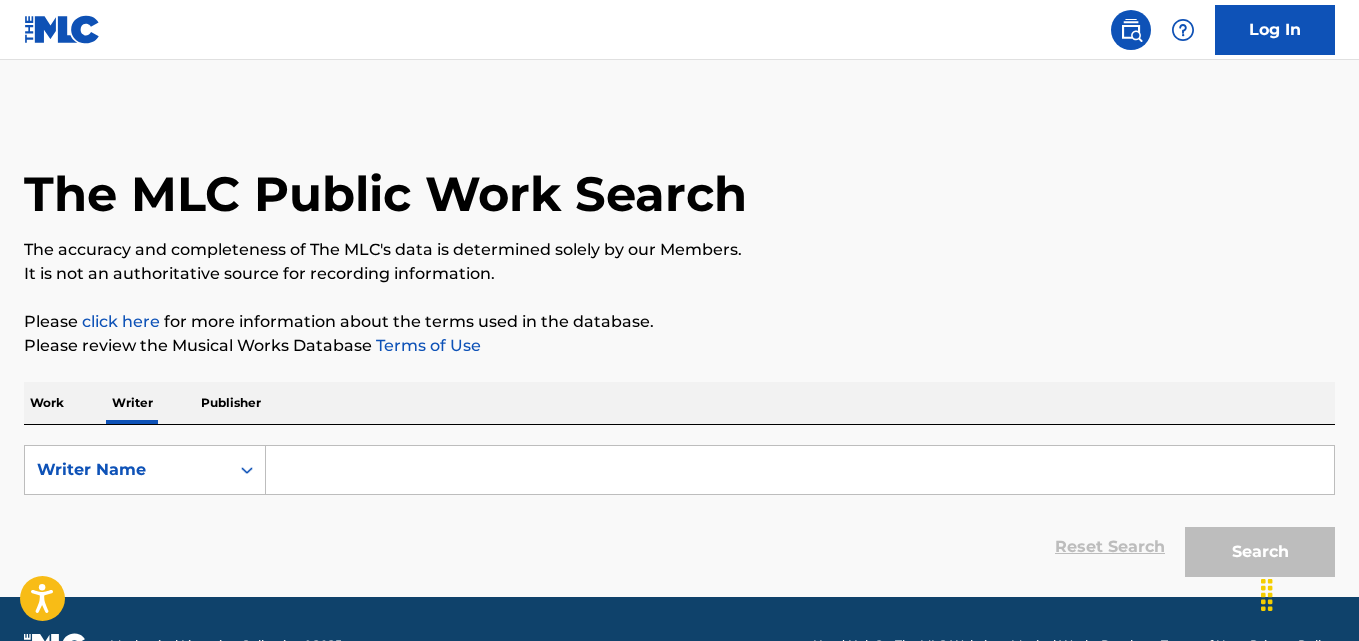click at bounding box center (800, 470) 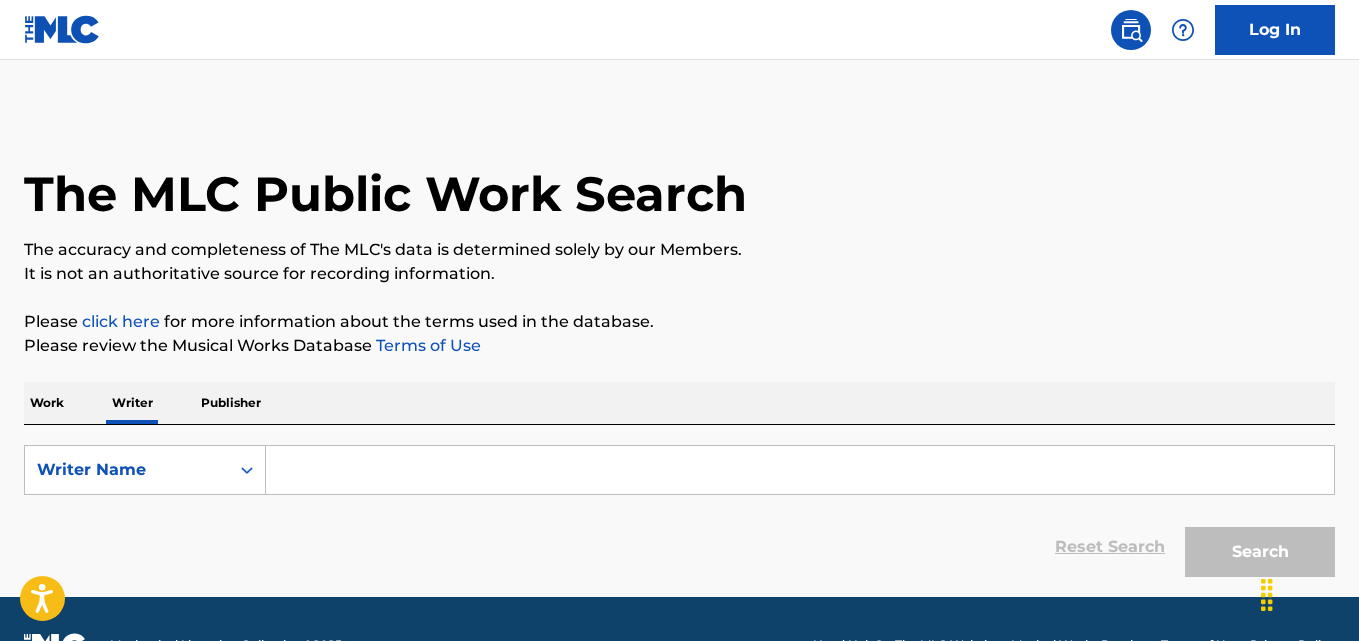 paste on "[FIRST] [LAST]" 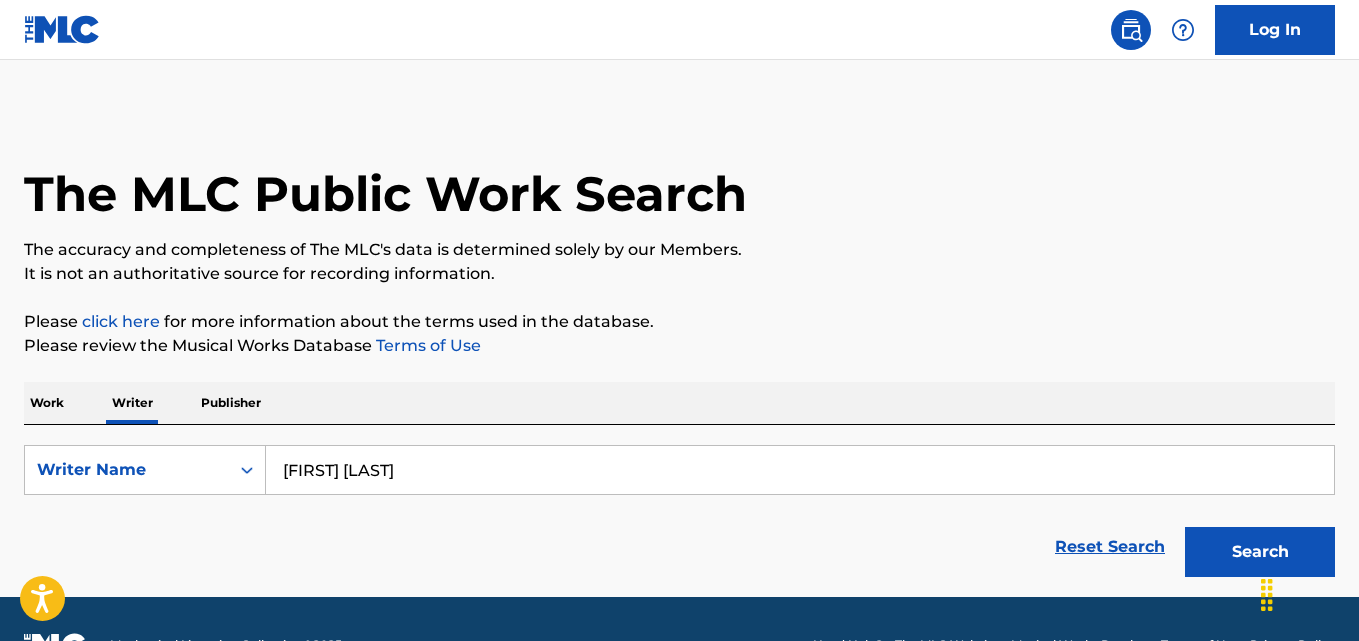 type on "[FIRST] [LAST]" 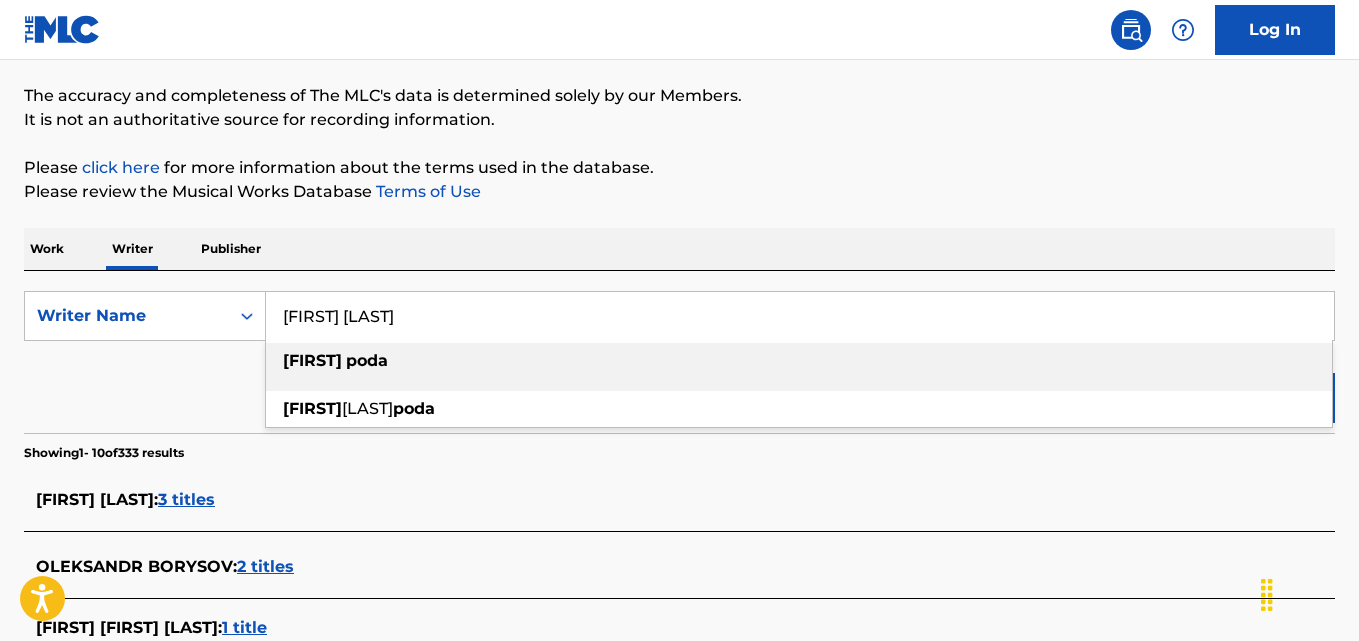 scroll, scrollTop: 155, scrollLeft: 0, axis: vertical 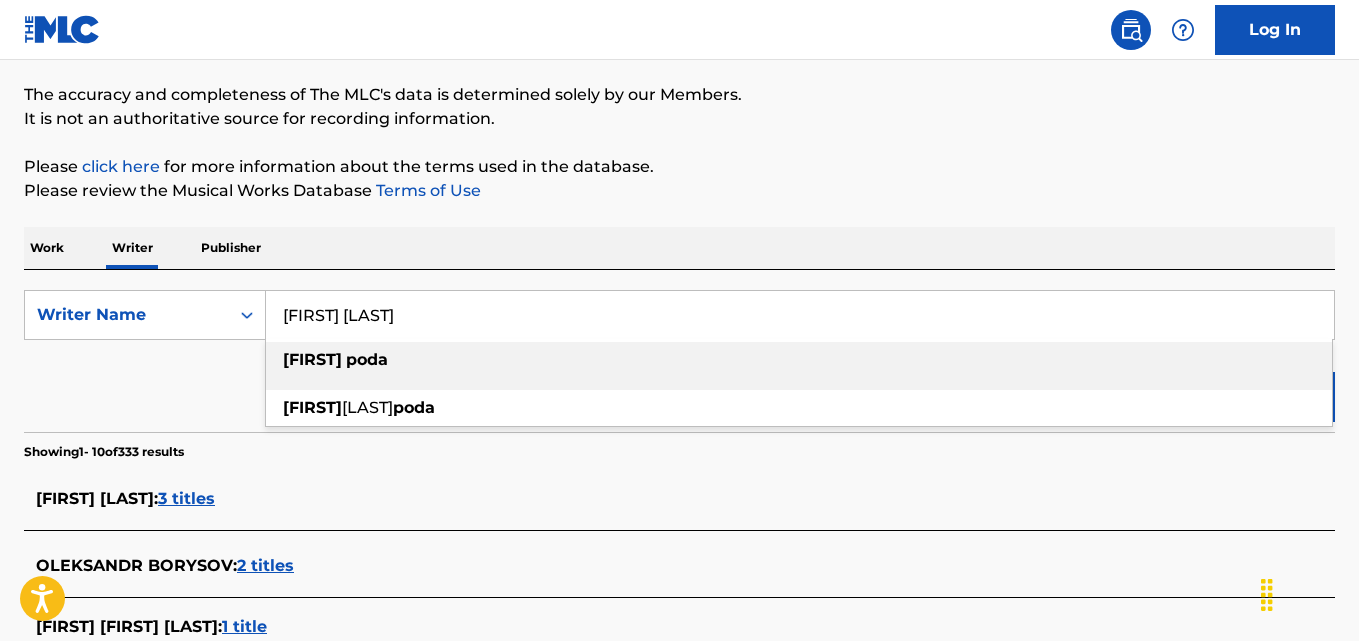 click on "It is not an authoritative source for recording information." at bounding box center (679, 119) 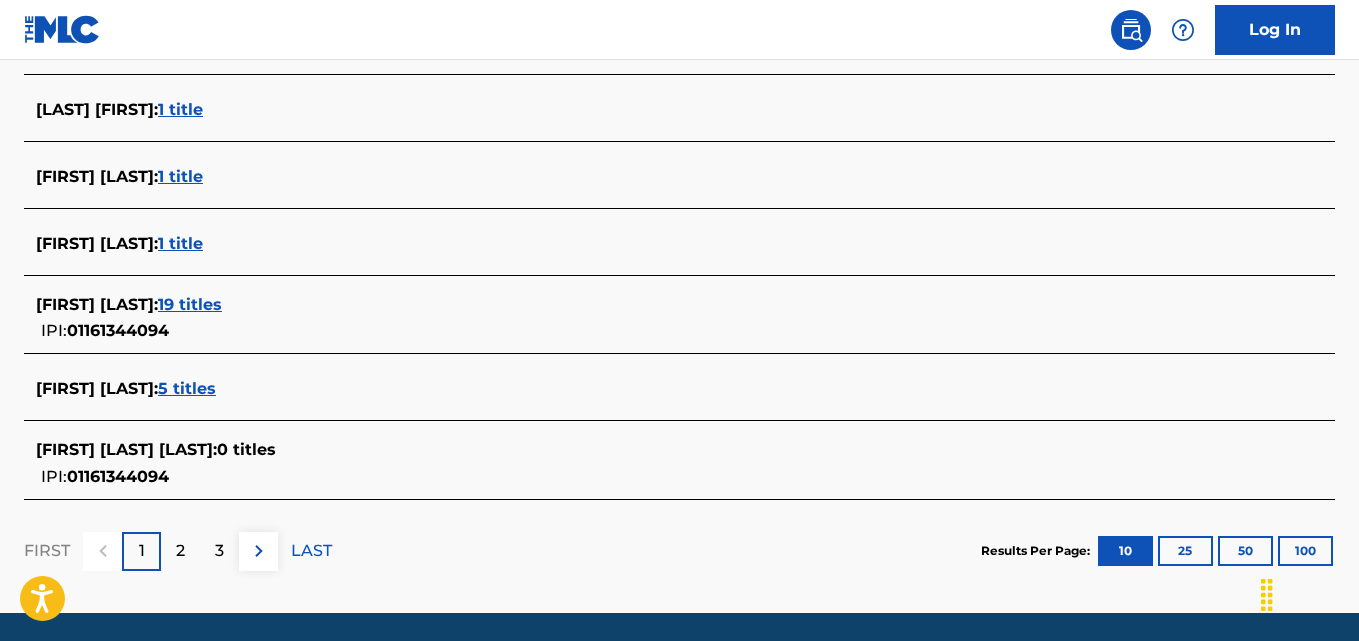 scroll, scrollTop: 827, scrollLeft: 0, axis: vertical 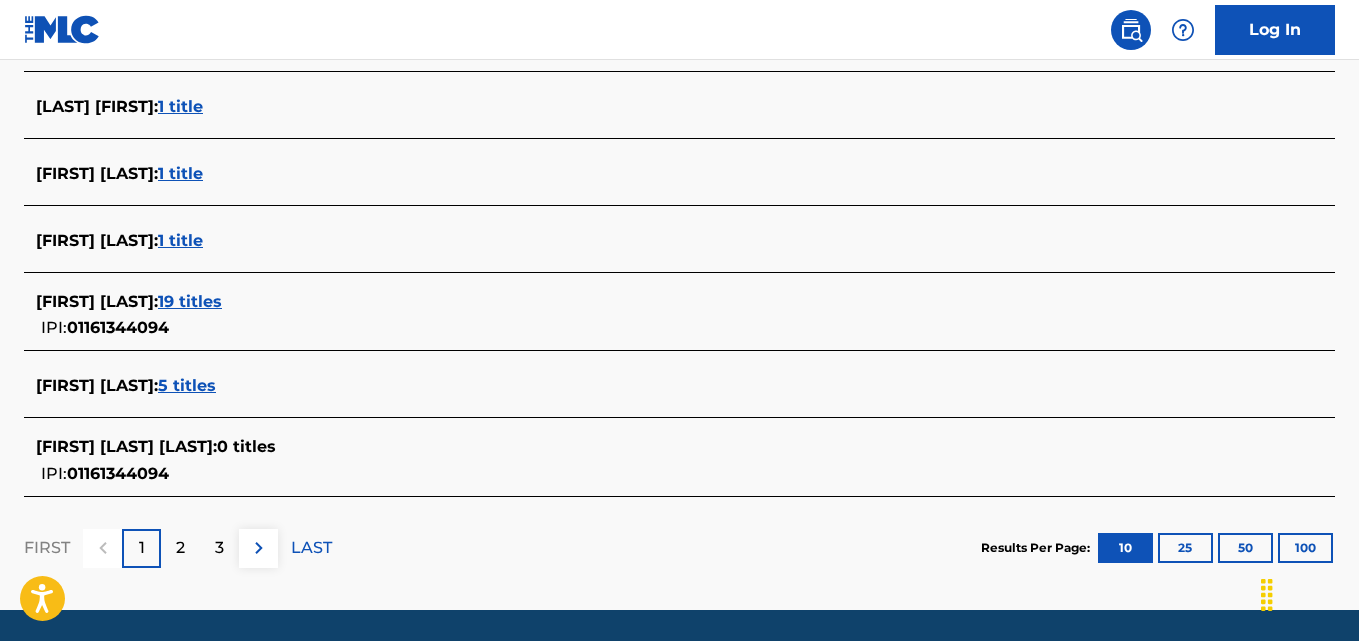 click on "19 titles" at bounding box center [190, 301] 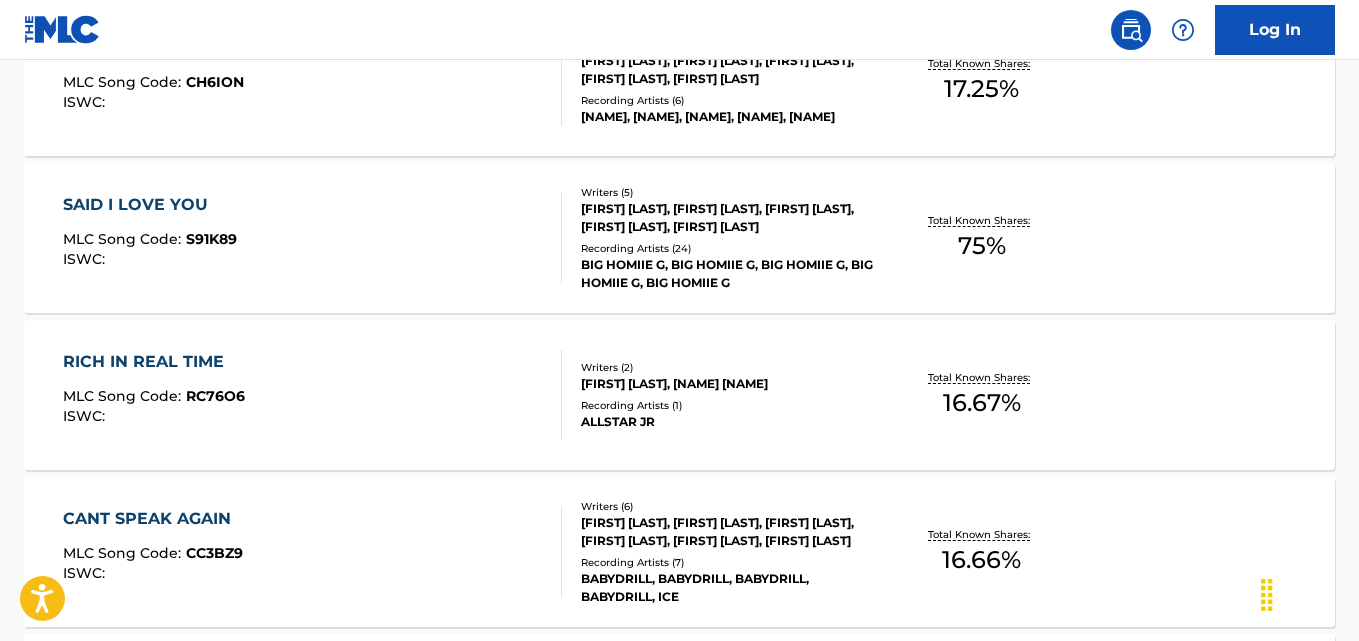 click on "[FIRST] [LAST], [NAME] [NAME]" at bounding box center (727, 384) 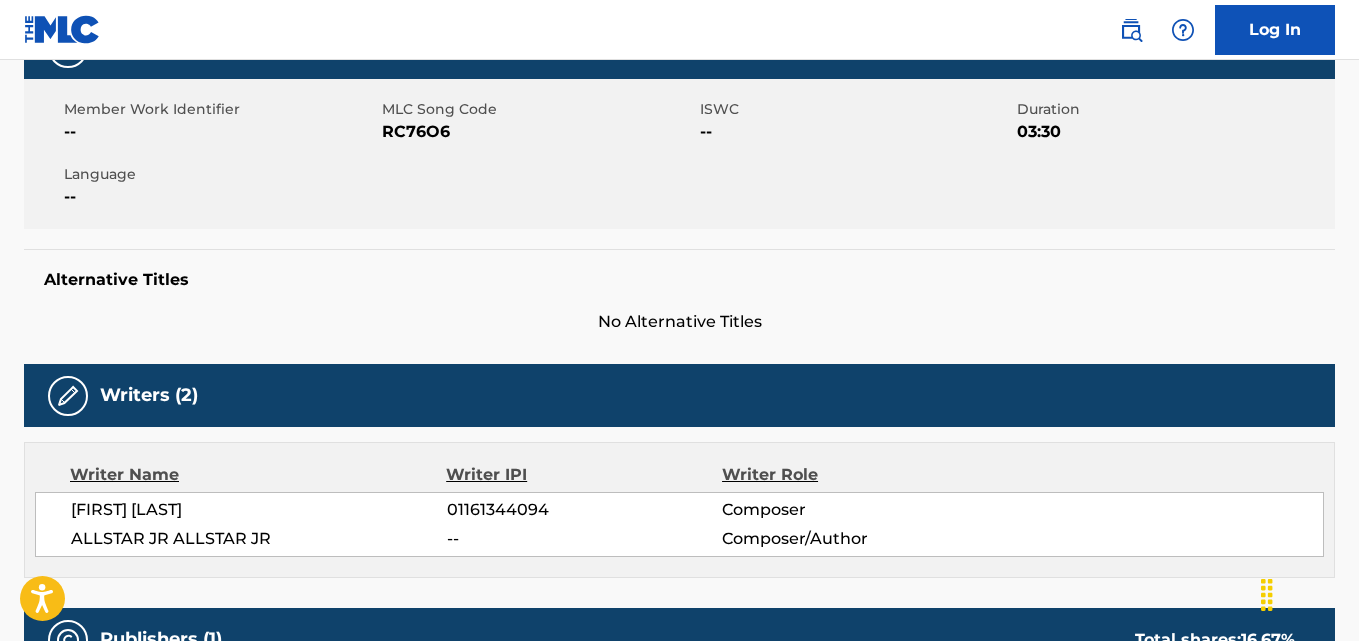 scroll, scrollTop: 331, scrollLeft: 0, axis: vertical 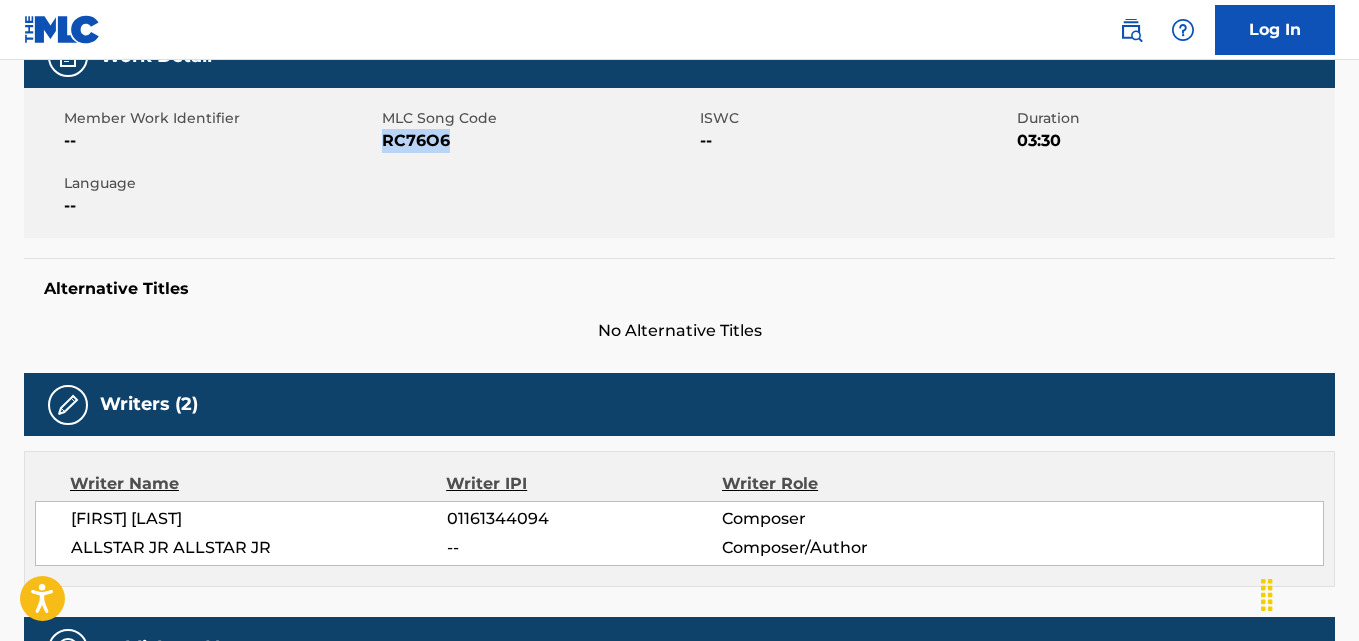 click on "RC76O6" at bounding box center [538, 141] 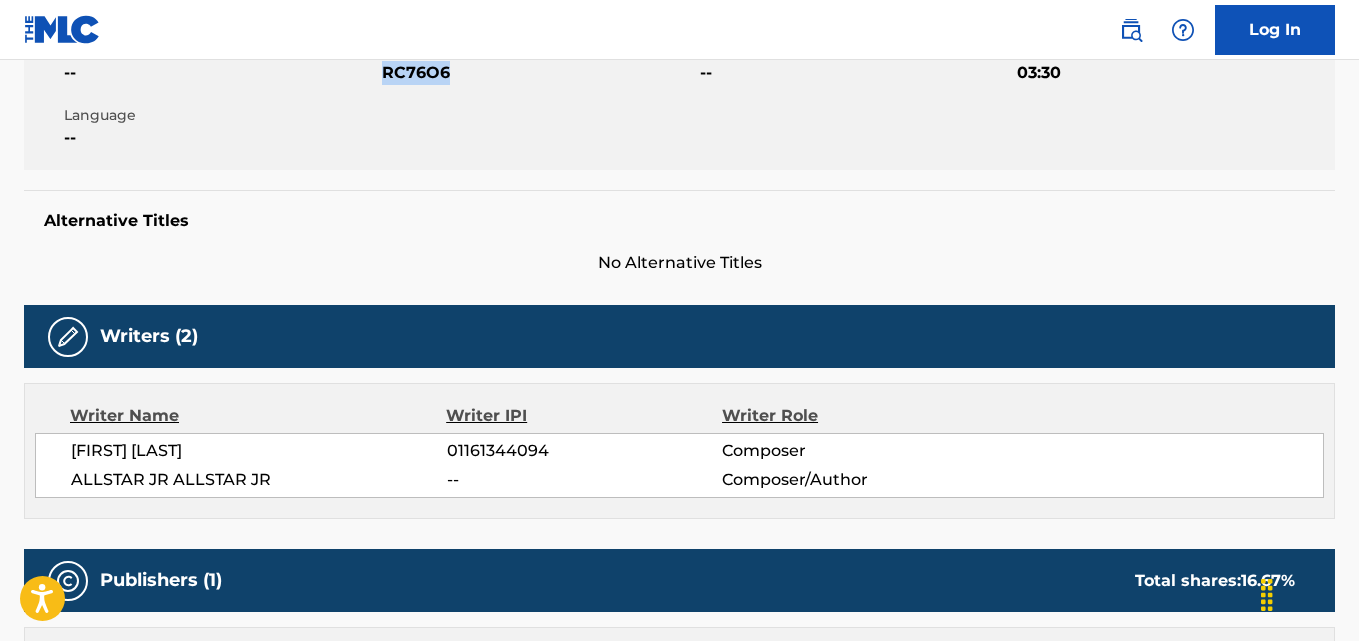 scroll, scrollTop: 524, scrollLeft: 0, axis: vertical 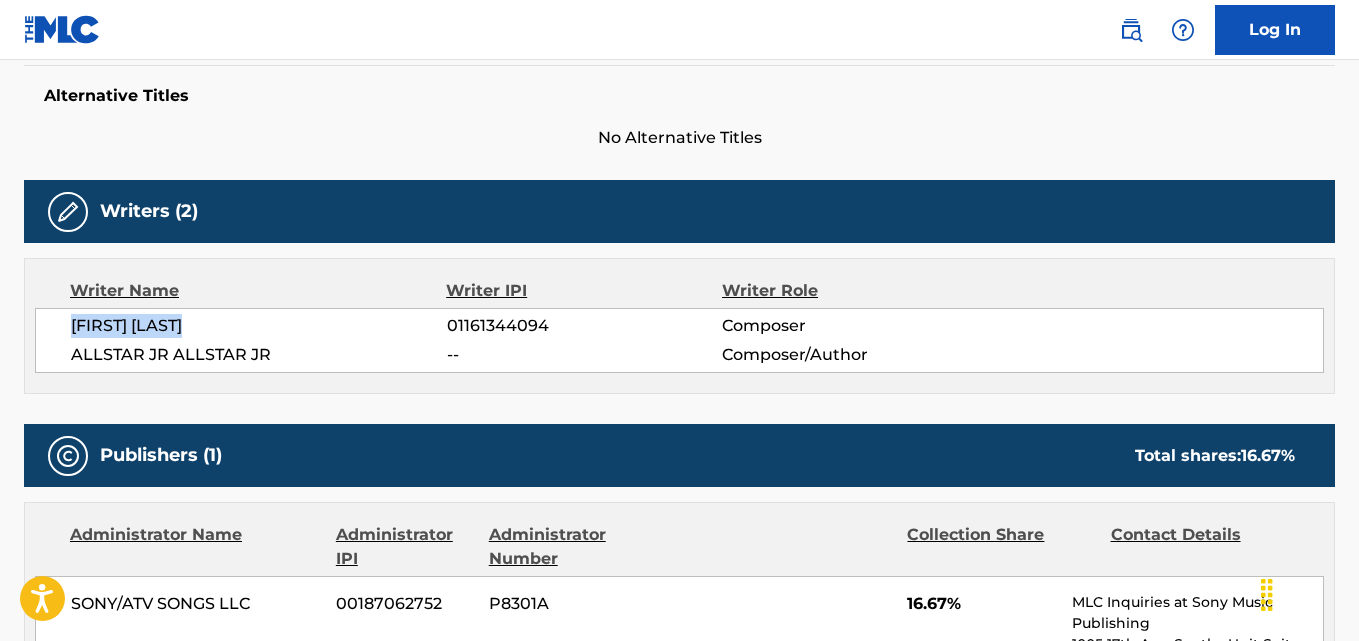drag, startPoint x: 237, startPoint y: 327, endPoint x: 62, endPoint y: 329, distance: 175.01143 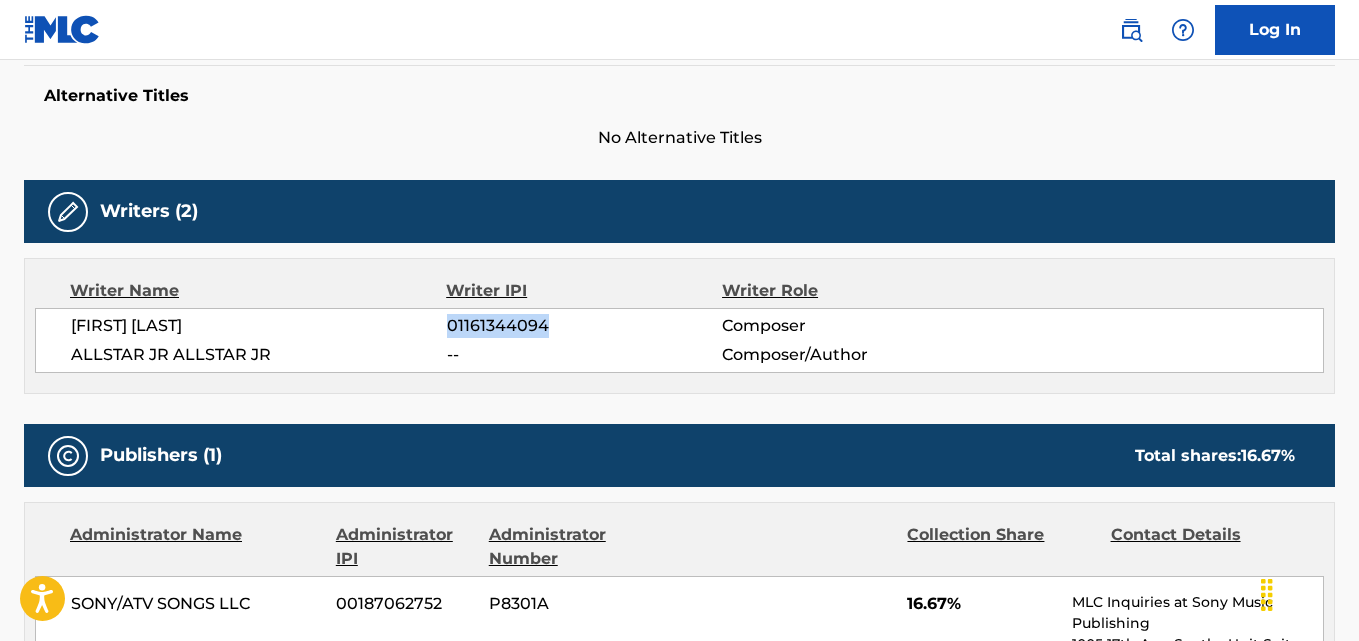 drag, startPoint x: 558, startPoint y: 328, endPoint x: 432, endPoint y: 326, distance: 126.01587 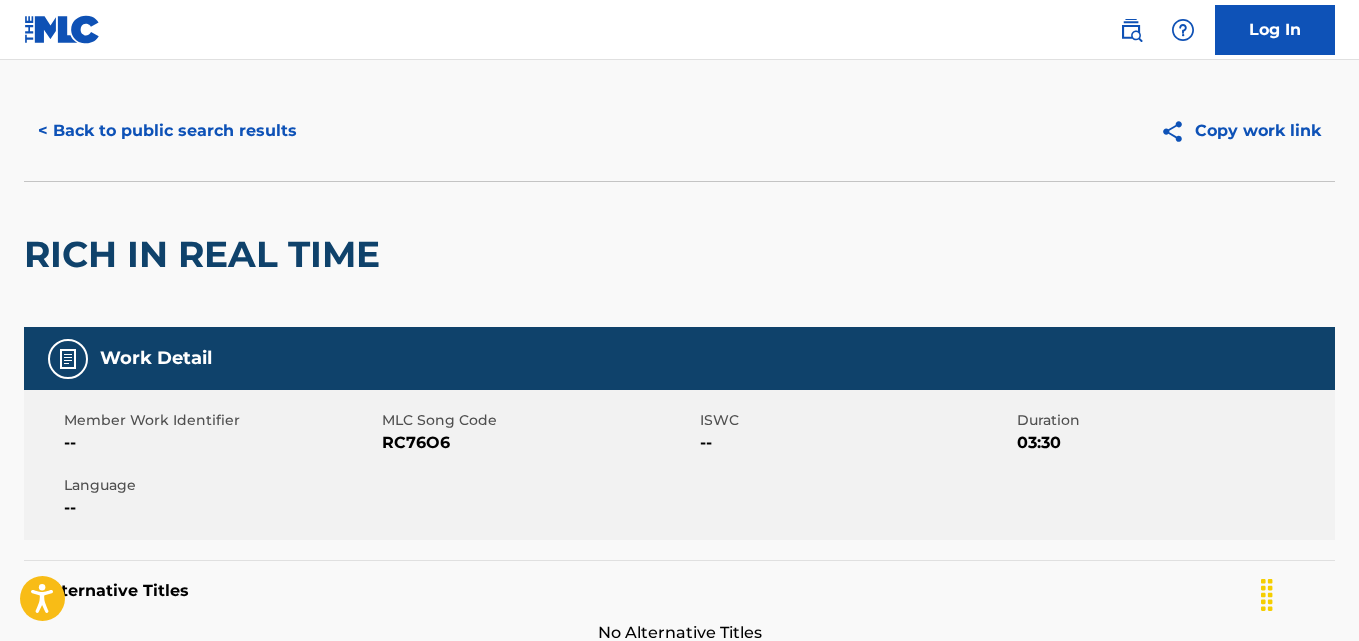 scroll, scrollTop: 0, scrollLeft: 0, axis: both 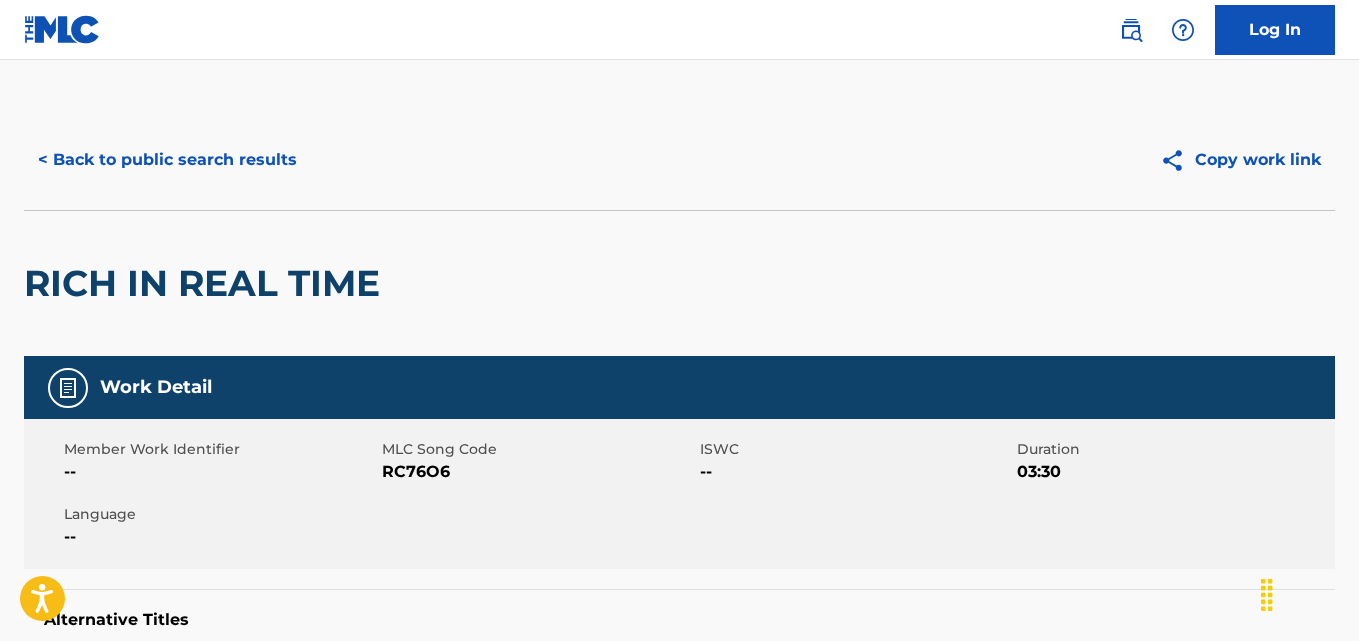 click on "< Back to public search results" at bounding box center [167, 160] 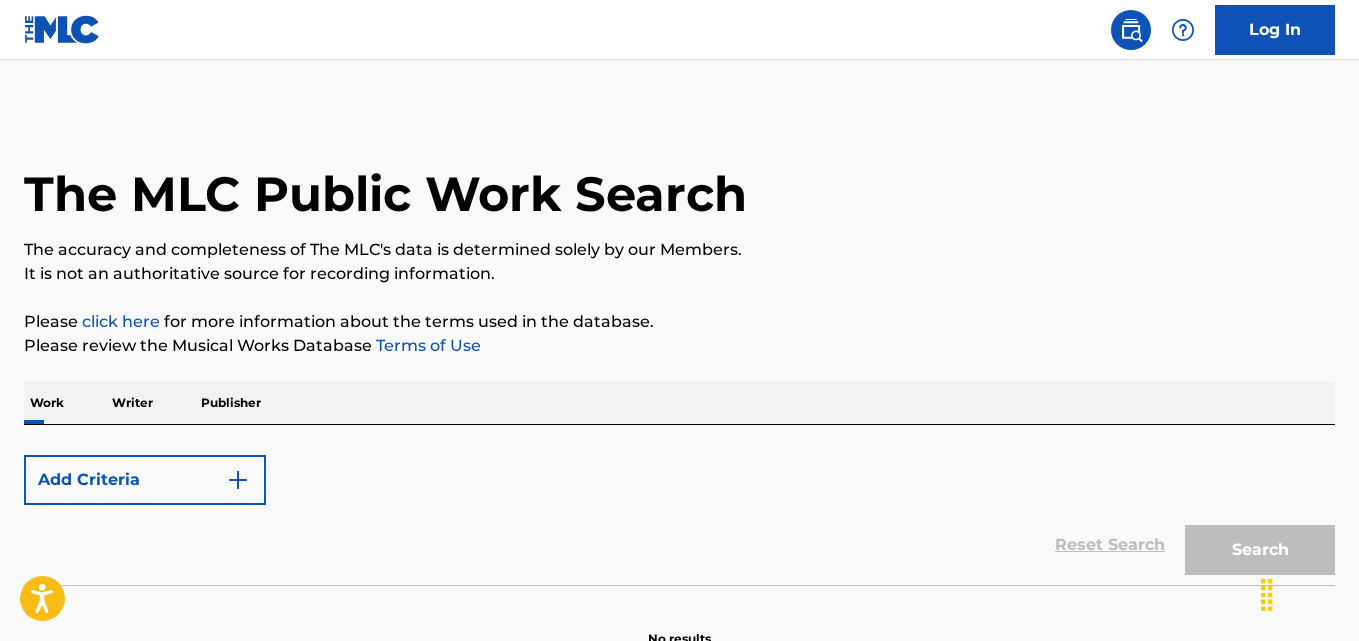 scroll, scrollTop: 113, scrollLeft: 0, axis: vertical 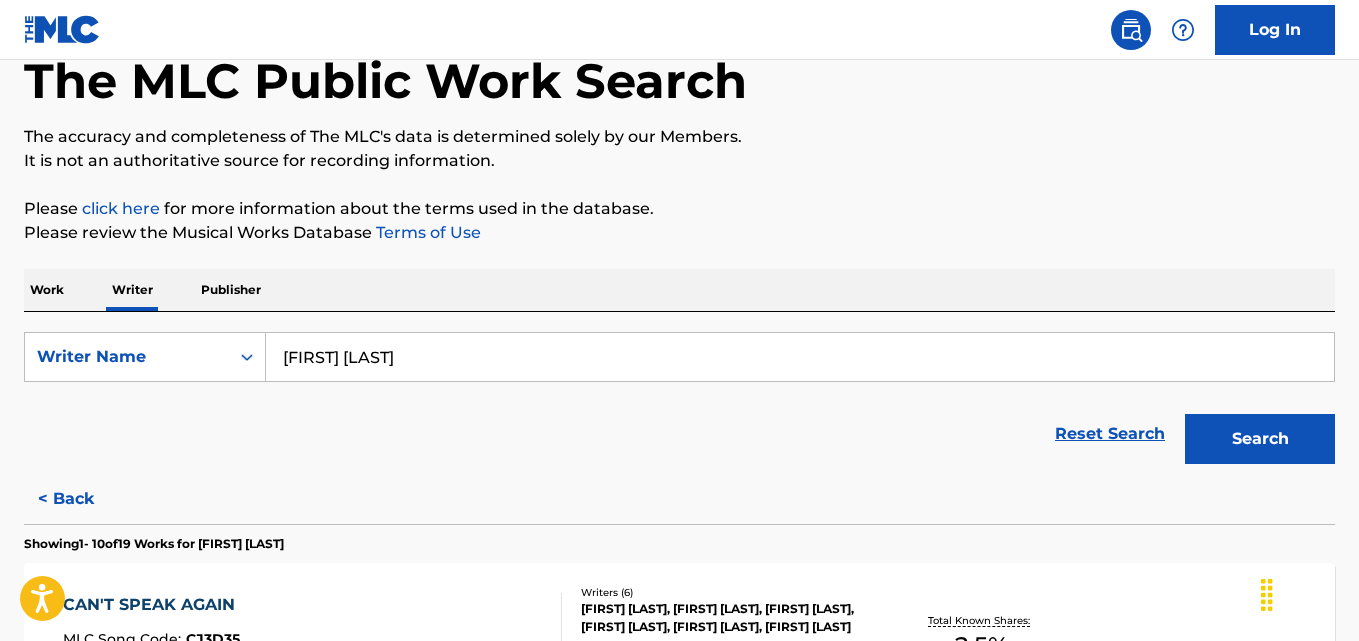 click on "[FIRST] [LAST]" at bounding box center (800, 357) 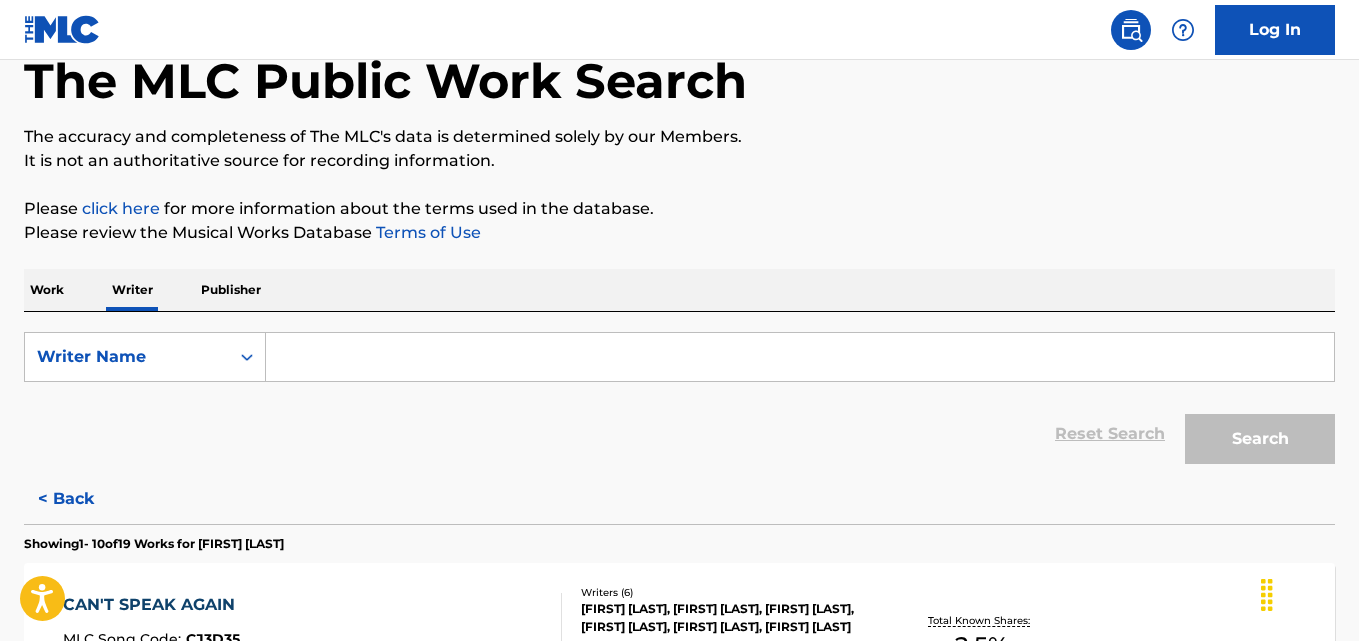 paste on "[FIRST]" 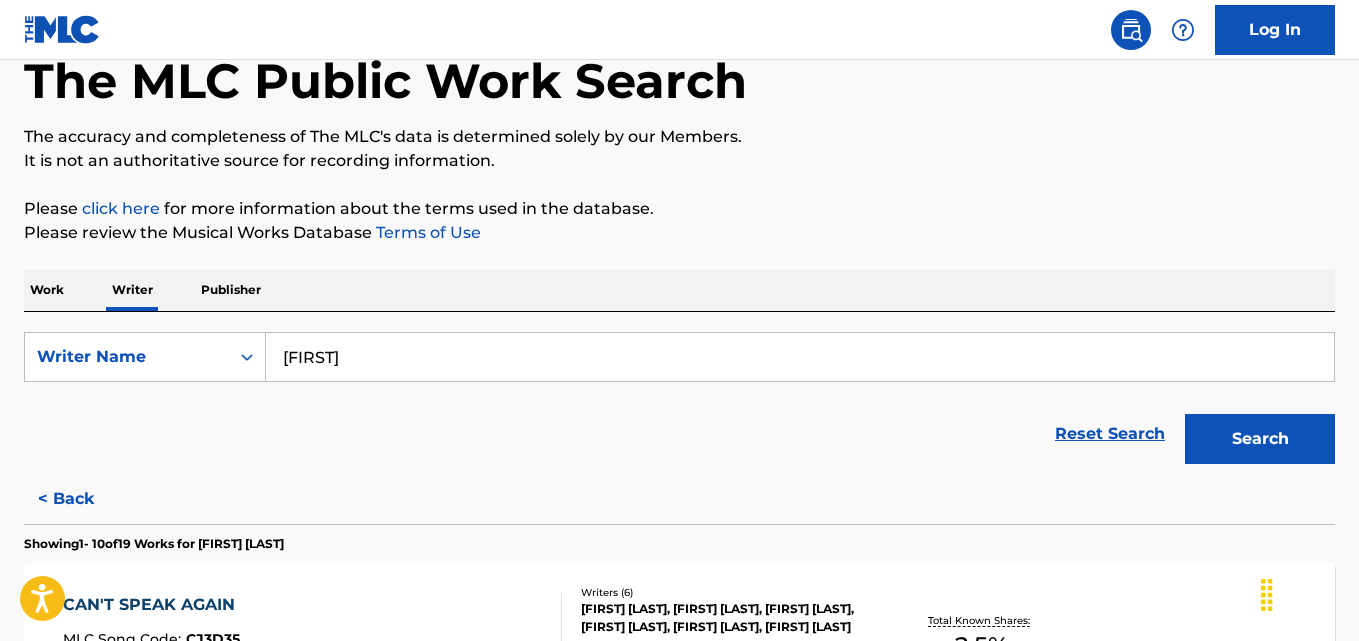 type on "[FIRST]" 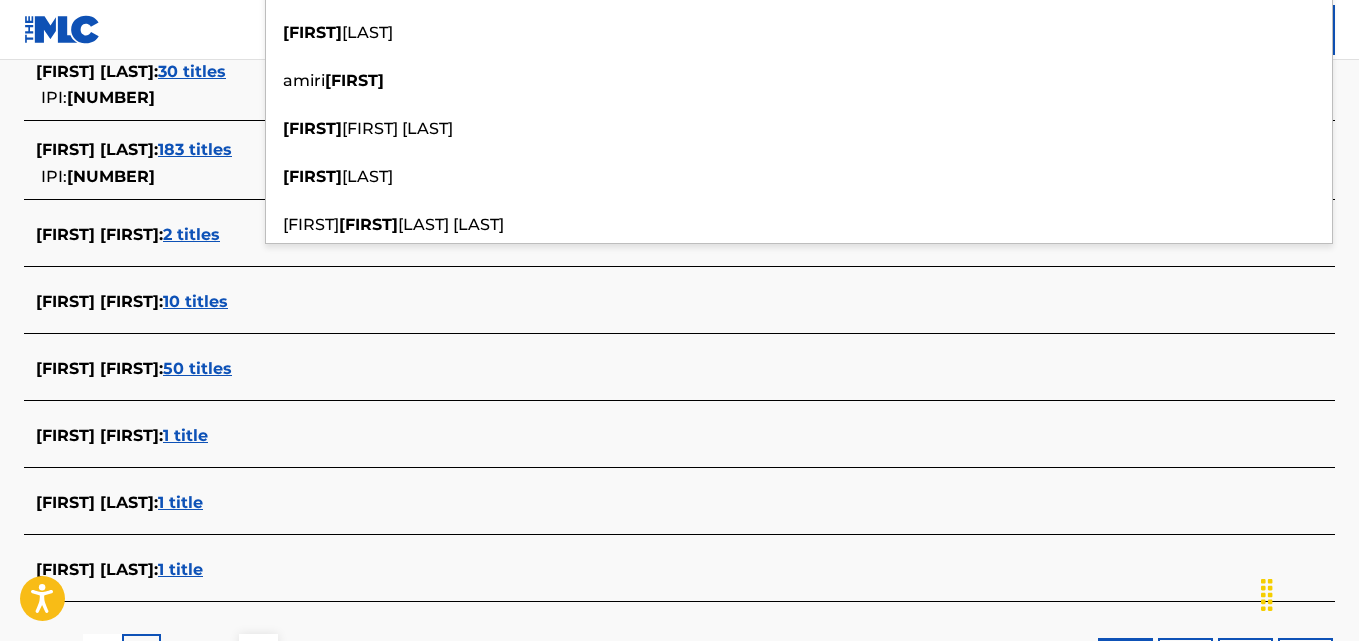 scroll, scrollTop: 728, scrollLeft: 0, axis: vertical 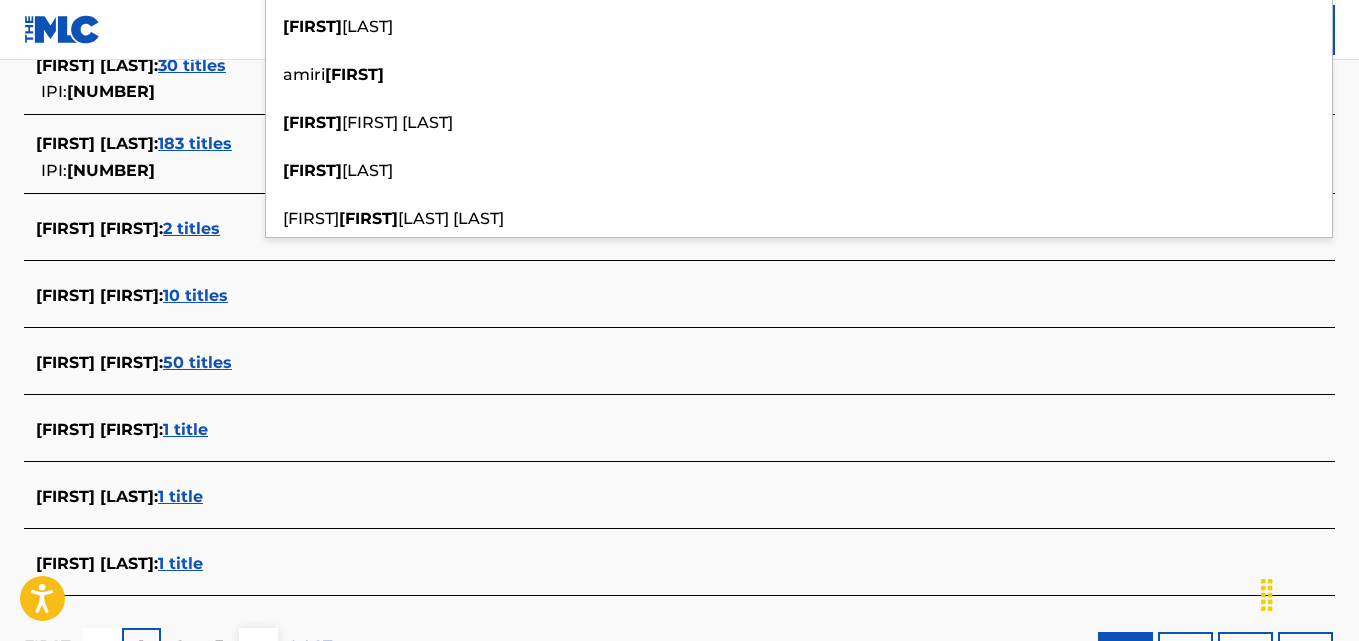 click on "[FIRST] [FIRST] : 50 titles" at bounding box center [653, 363] 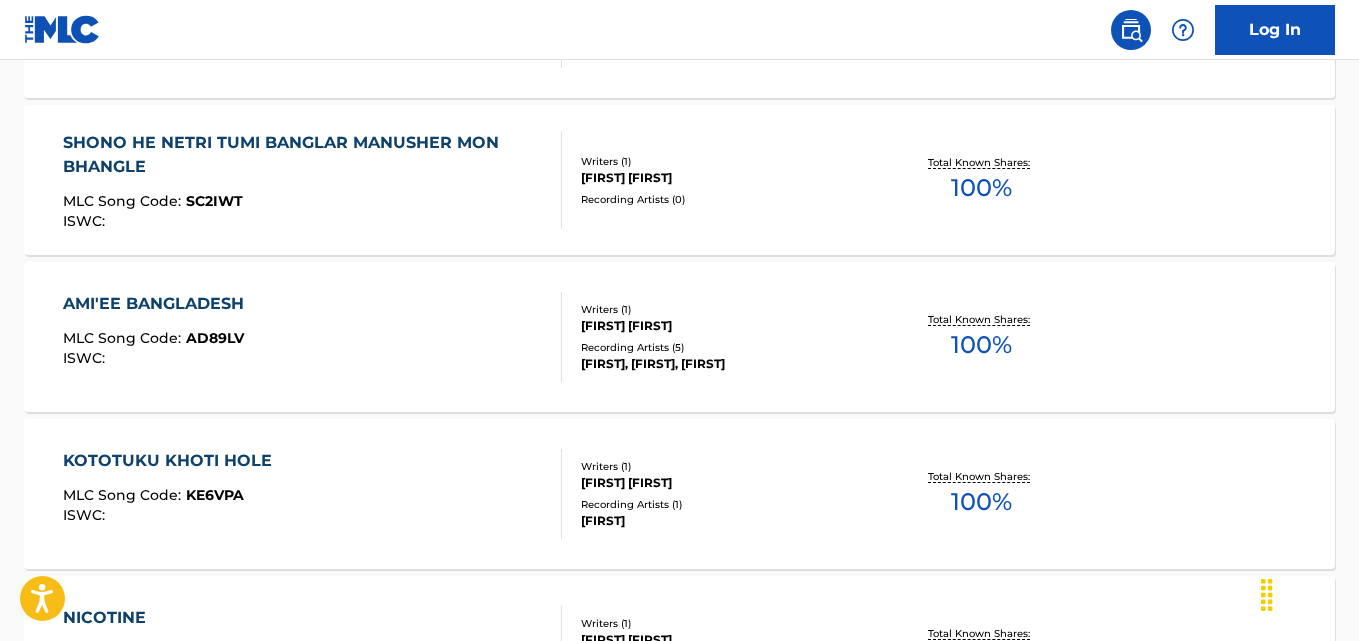 click on "Total Known Shares: 100 %" at bounding box center [982, 337] 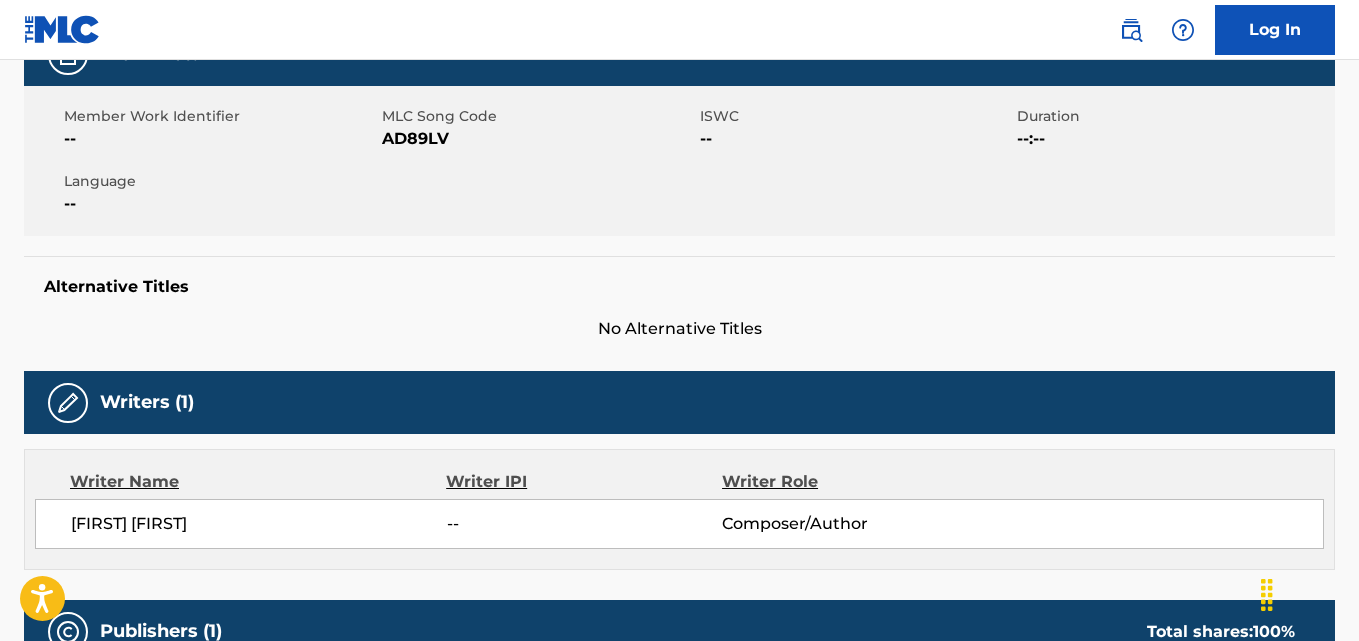 scroll, scrollTop: 335, scrollLeft: 0, axis: vertical 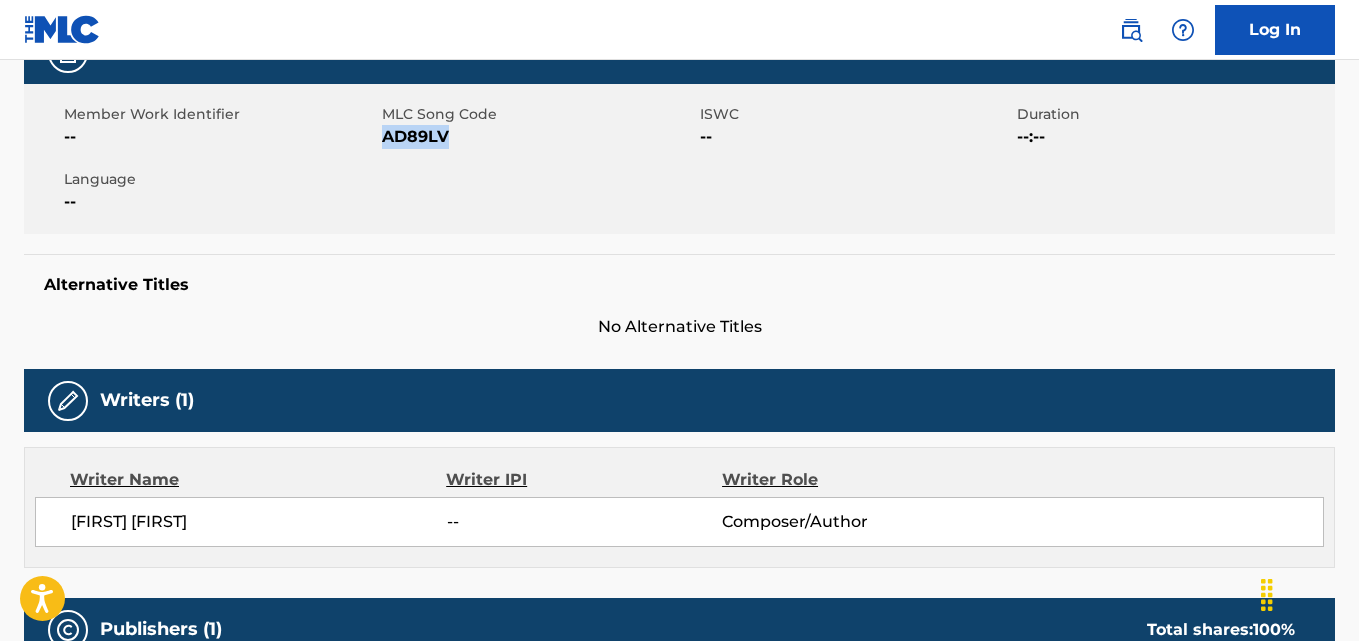 drag, startPoint x: 394, startPoint y: 131, endPoint x: 383, endPoint y: 132, distance: 11.045361 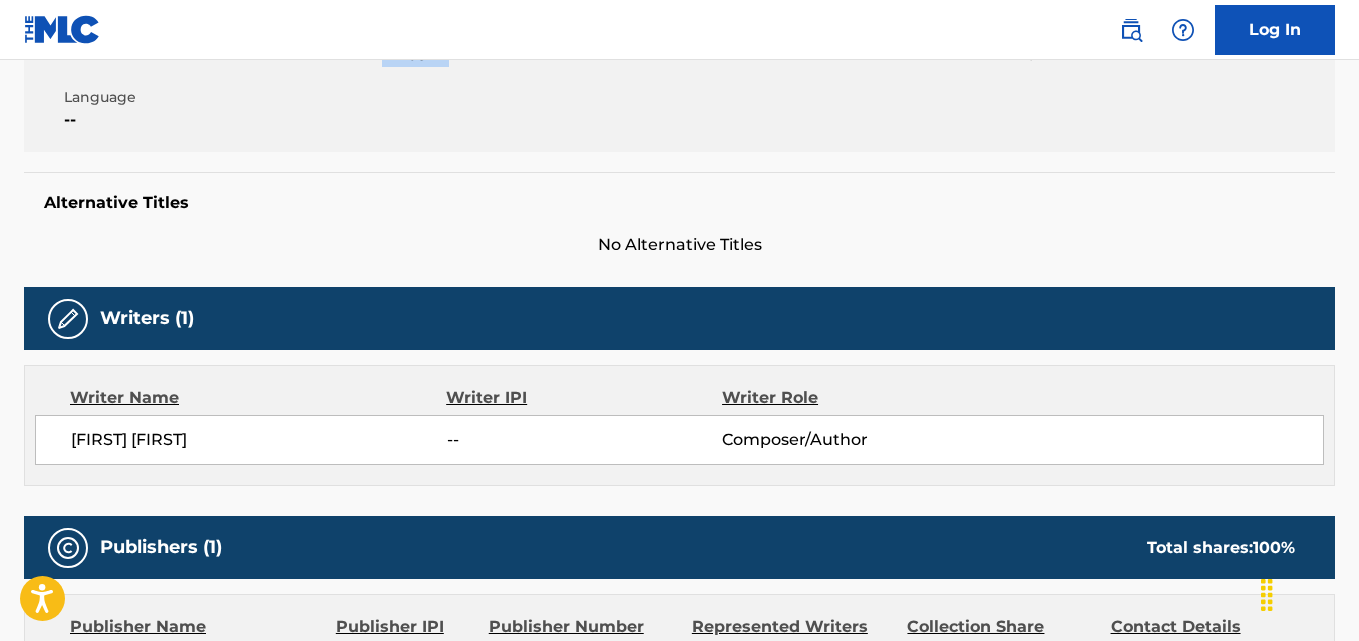 scroll, scrollTop: 604, scrollLeft: 0, axis: vertical 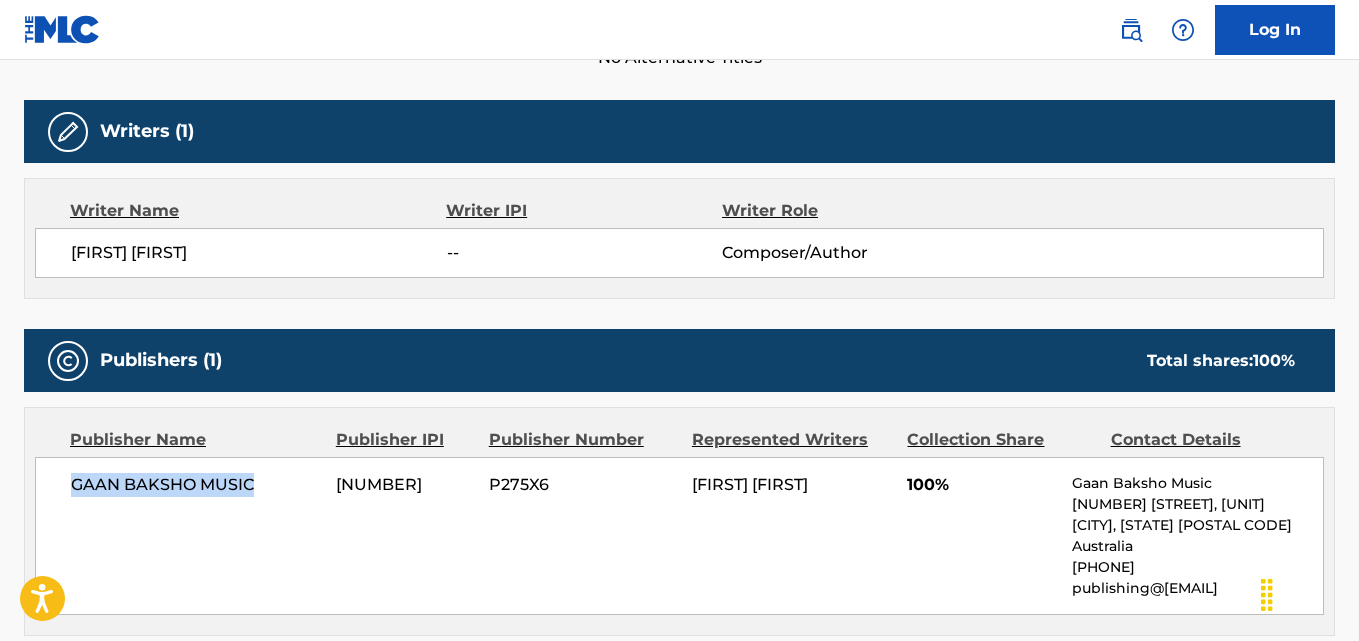 drag, startPoint x: 259, startPoint y: 483, endPoint x: 73, endPoint y: 481, distance: 186.01076 